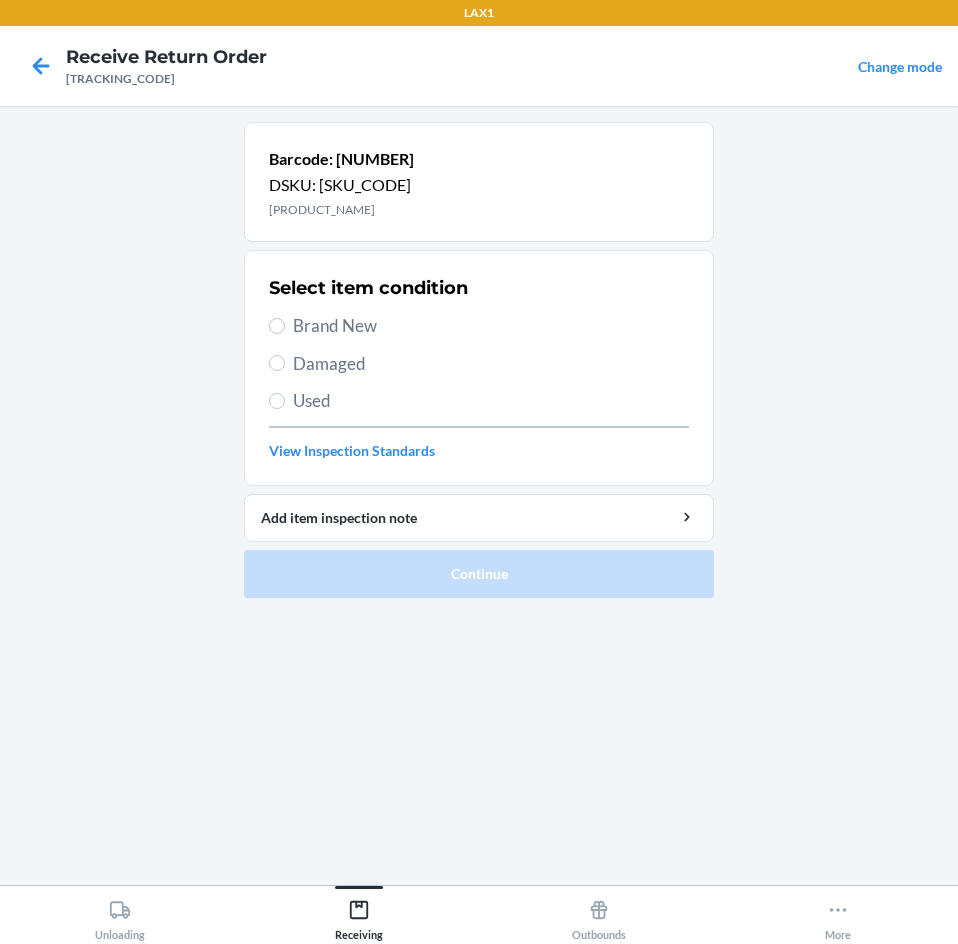 scroll, scrollTop: 0, scrollLeft: 0, axis: both 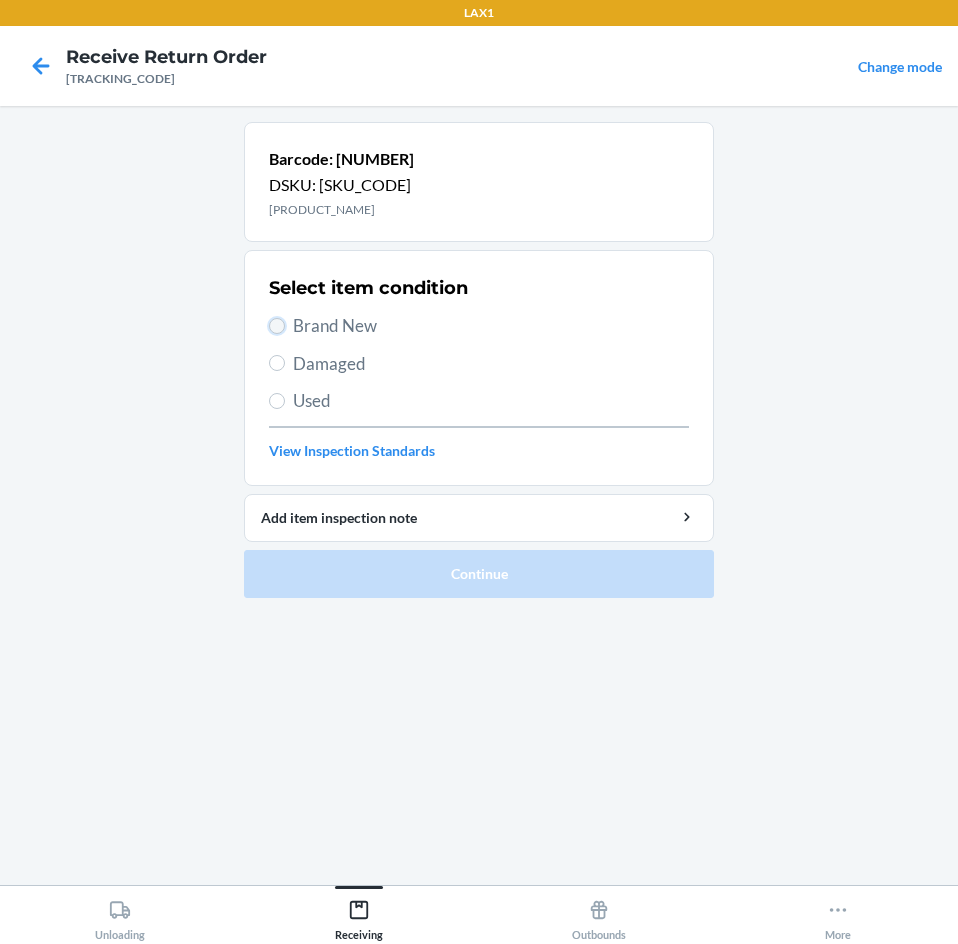click on "Brand New" at bounding box center (277, 326) 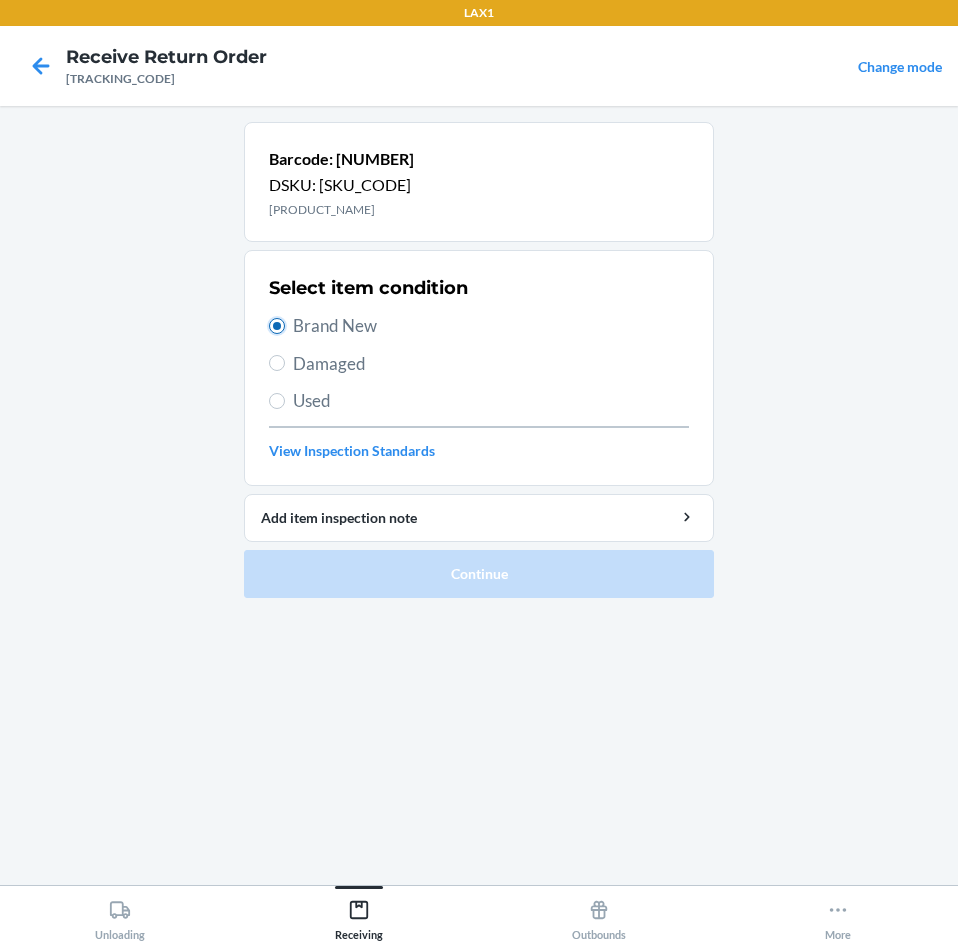 radio on "true" 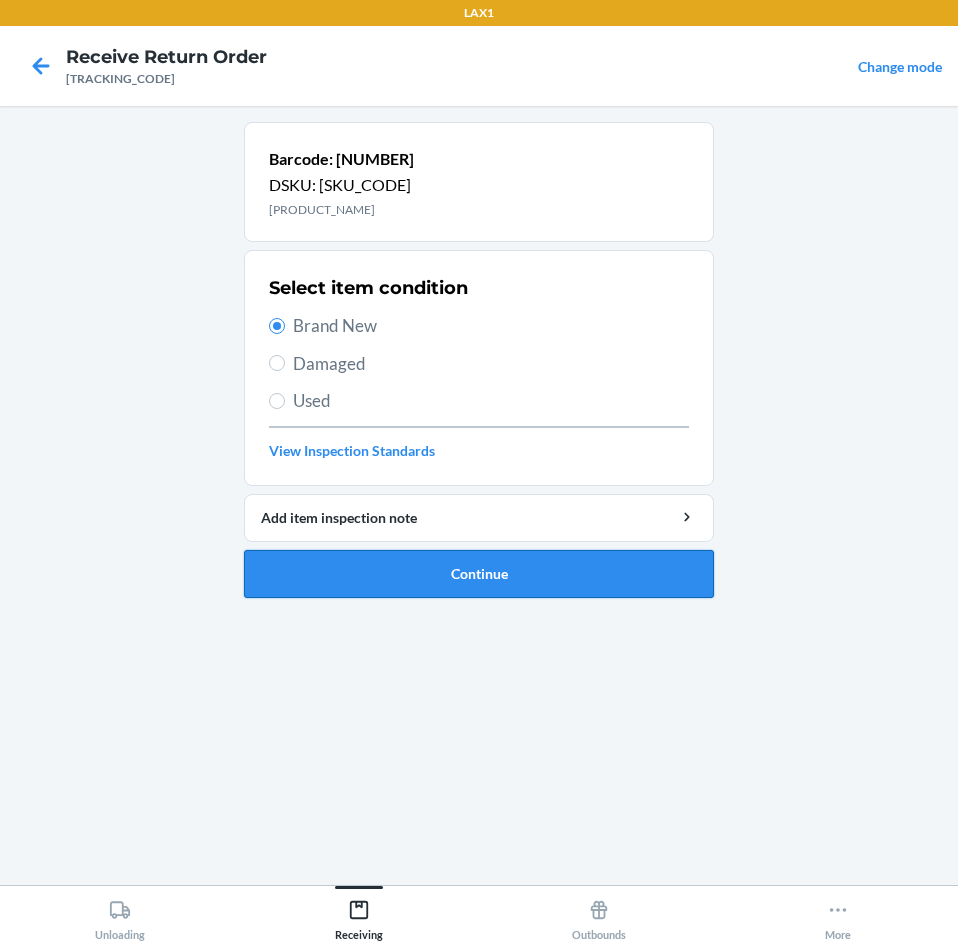 click on "Continue" at bounding box center (479, 574) 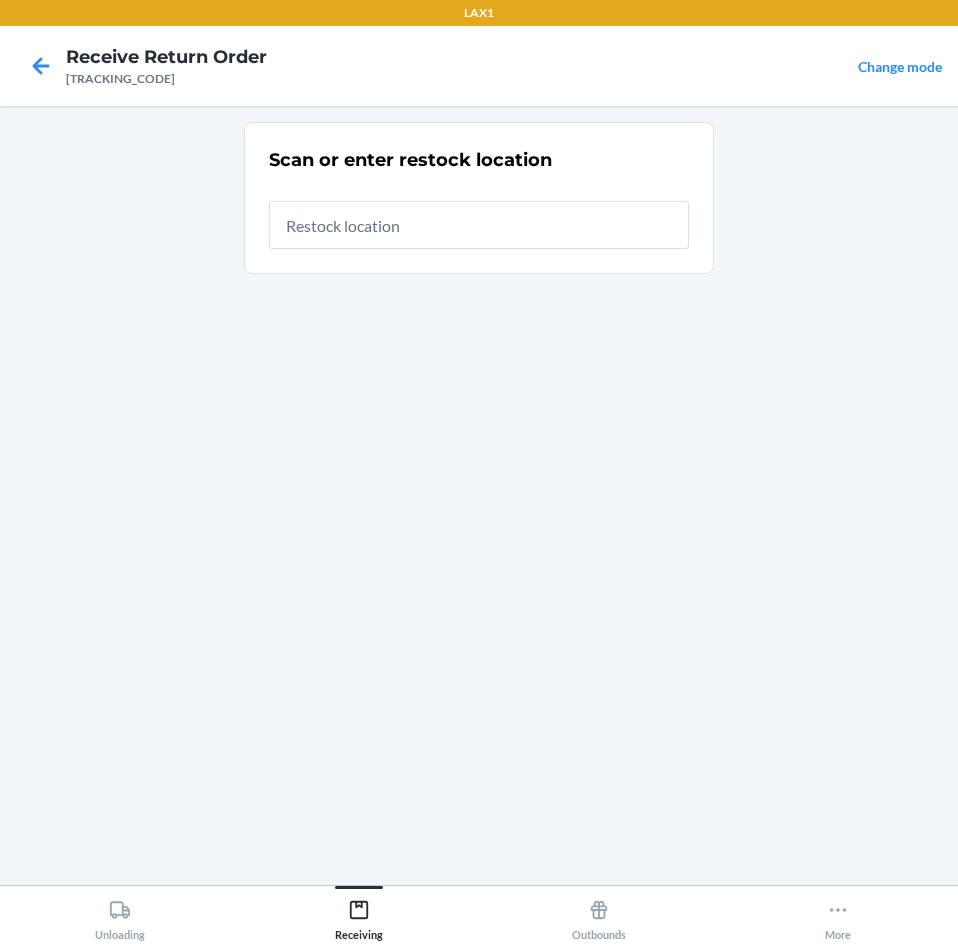 click at bounding box center [479, 225] 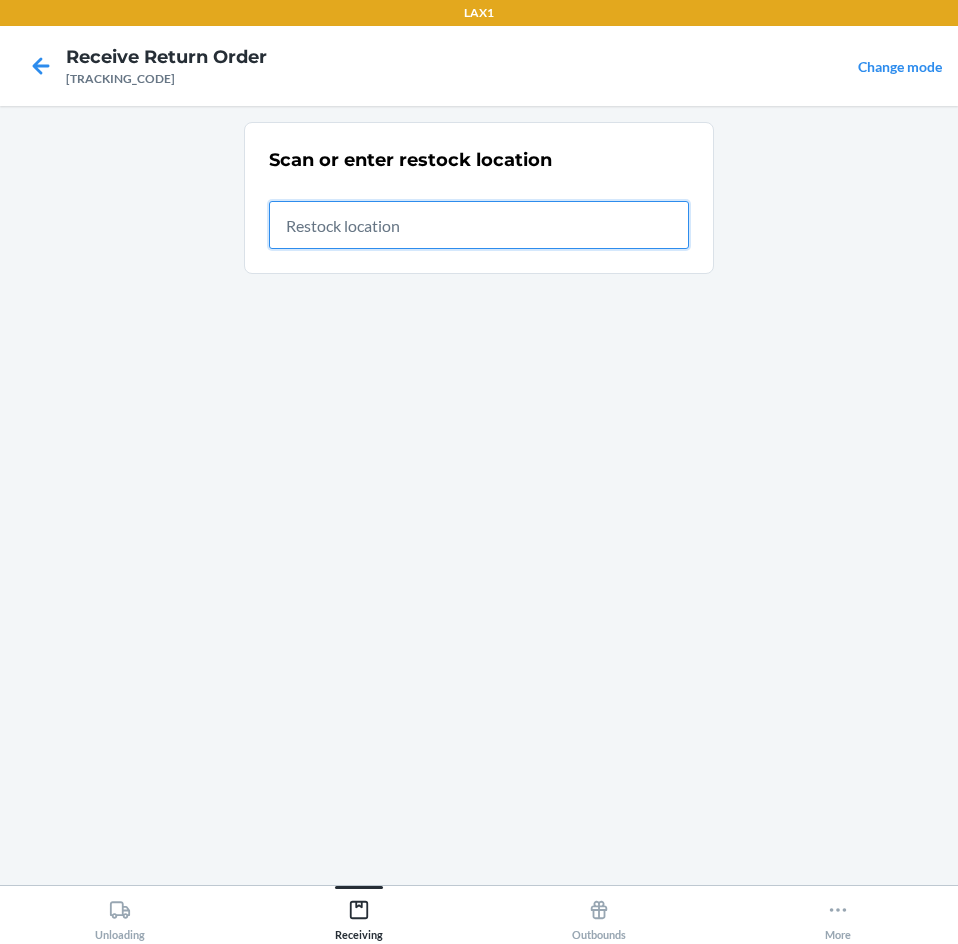 click at bounding box center [479, 225] 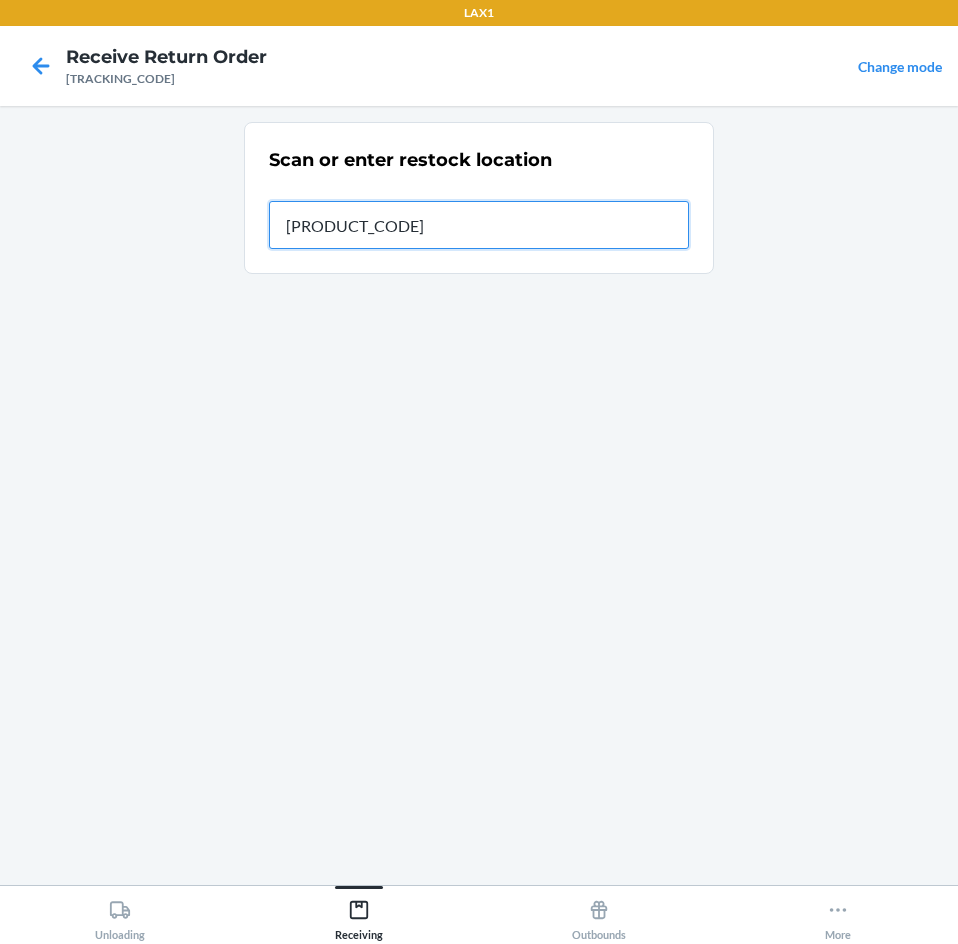 type on "[PRODUCT_CODE]" 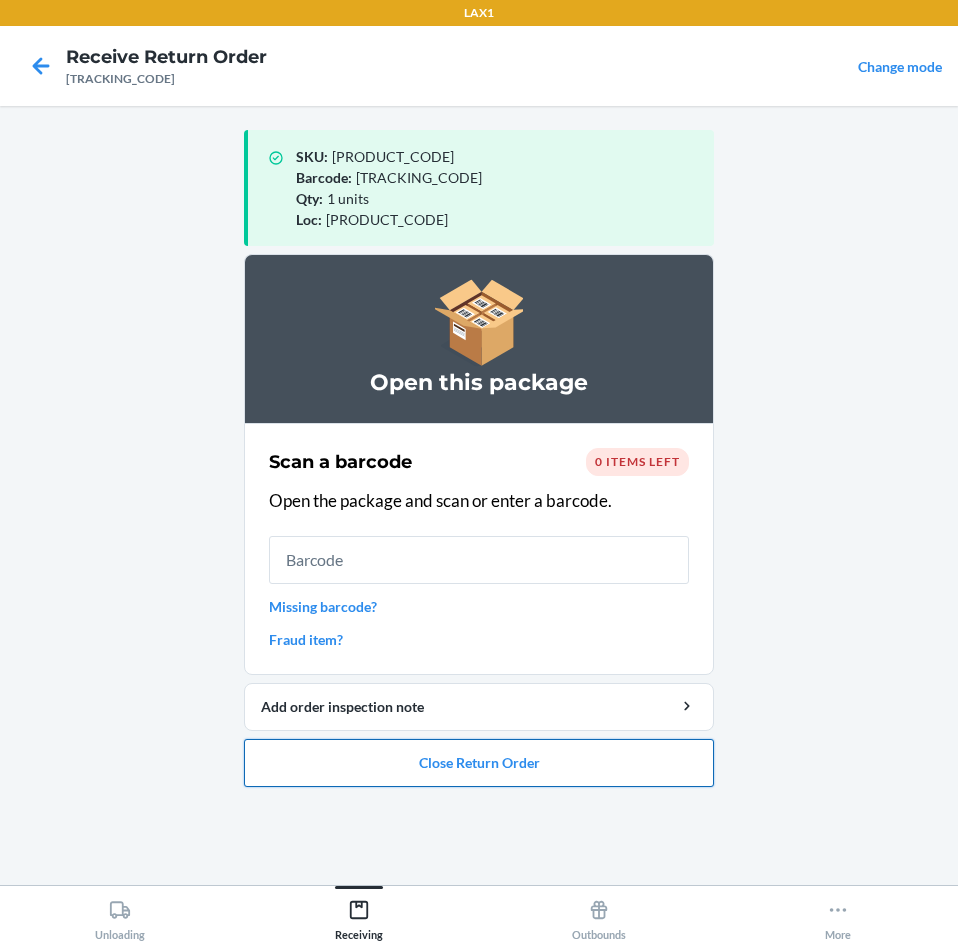 click on "Close Return Order" at bounding box center (479, 763) 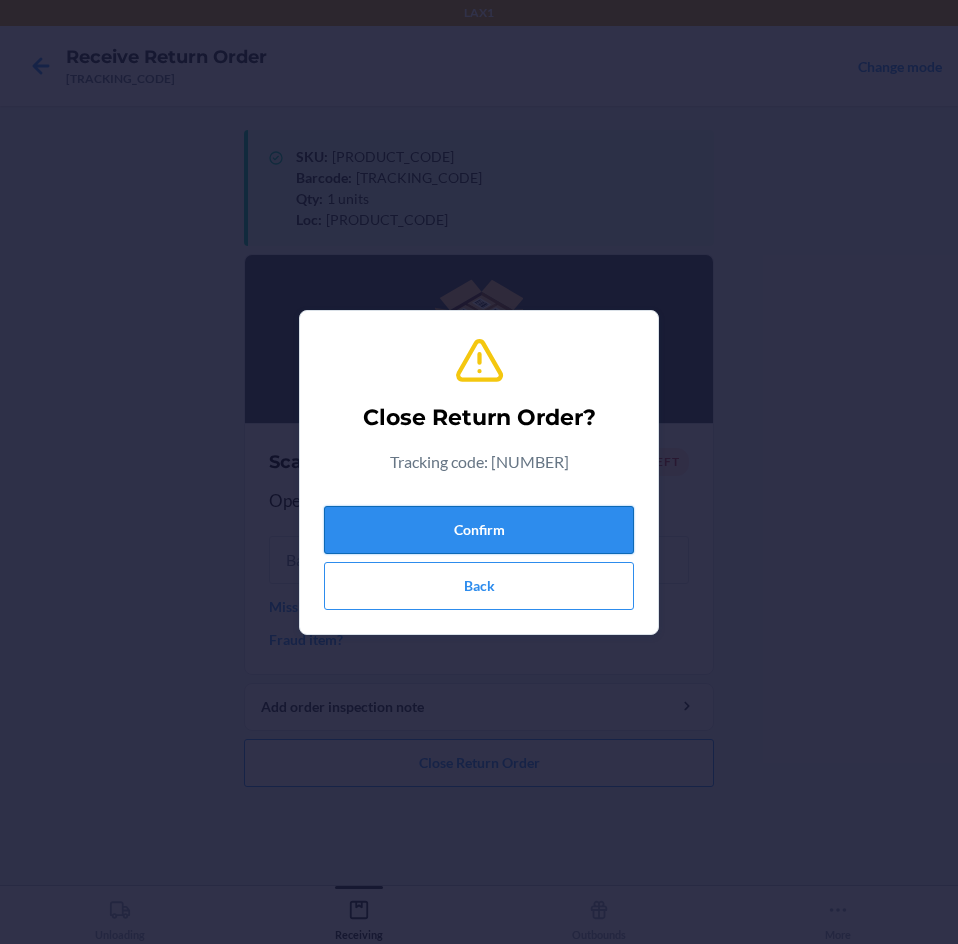 click on "Confirm" at bounding box center [479, 530] 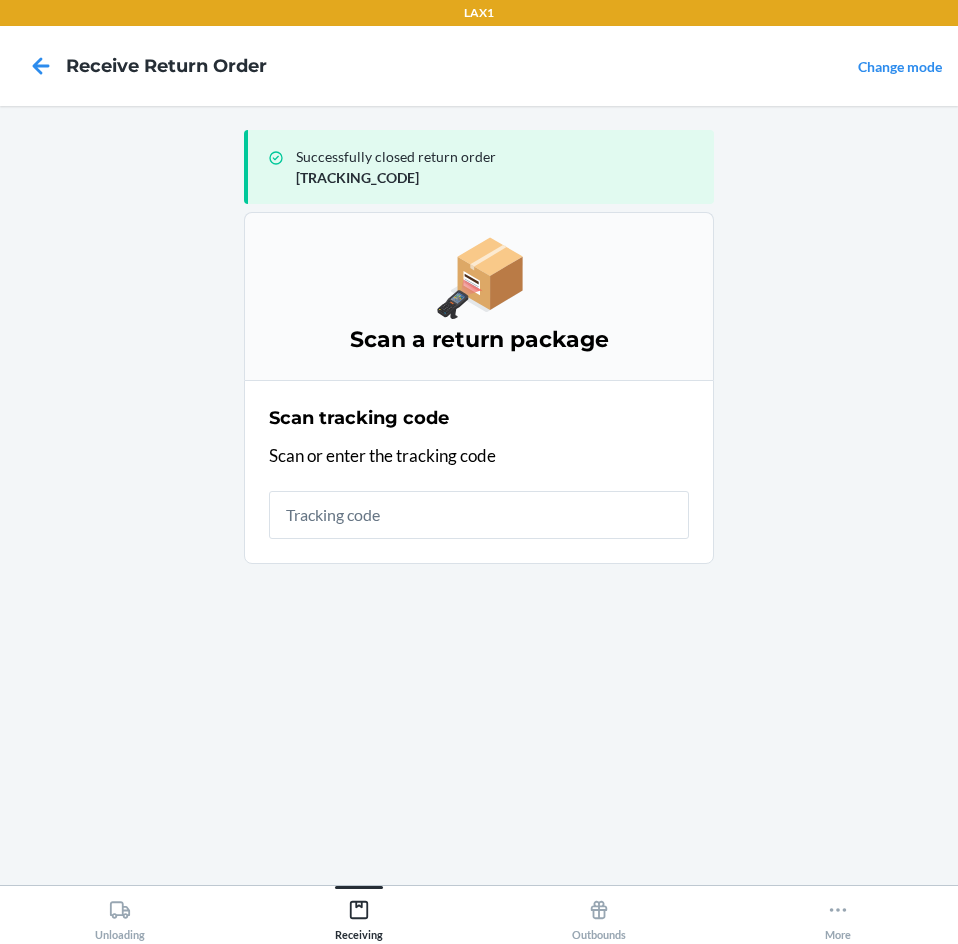 click at bounding box center [479, 515] 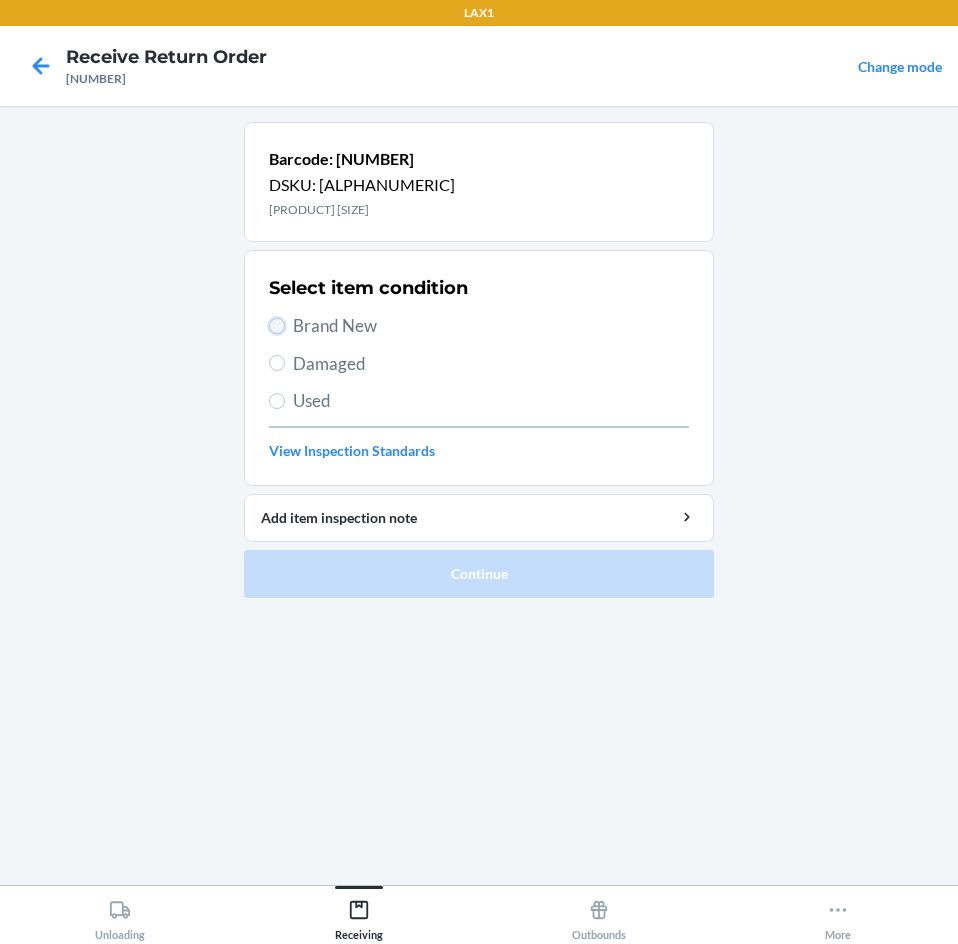 click on "Brand New" at bounding box center [277, 326] 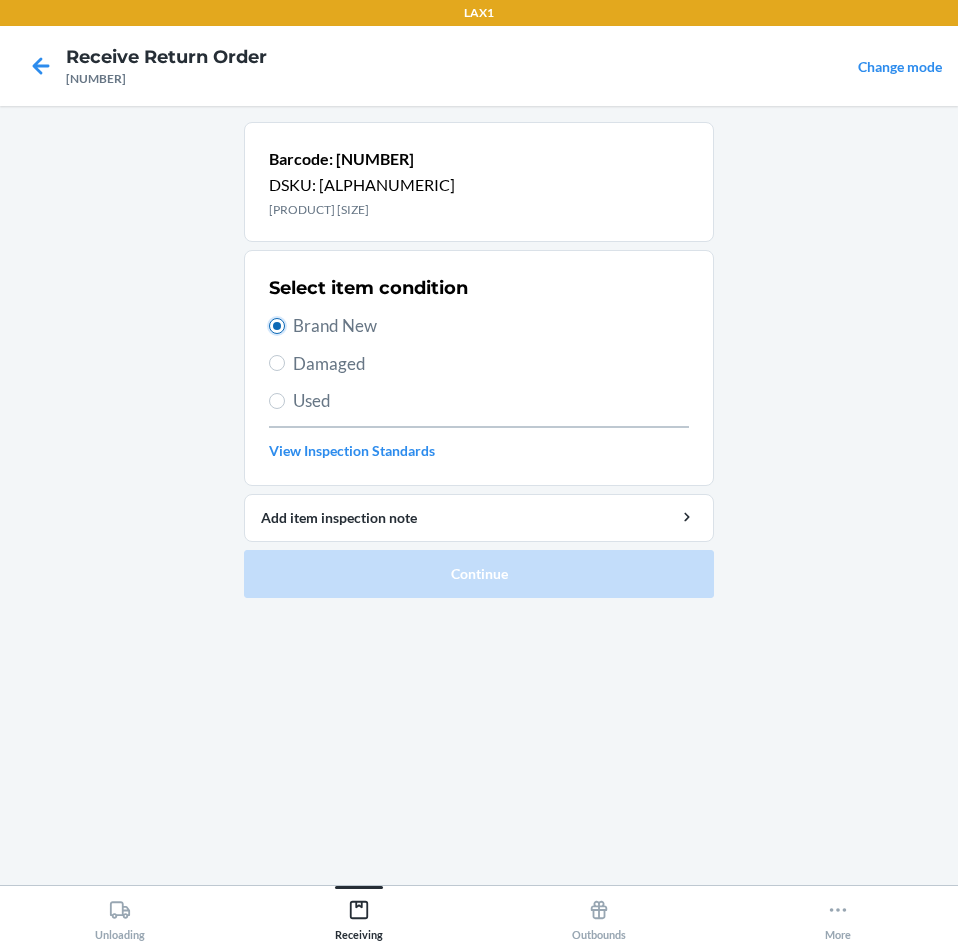 radio on "true" 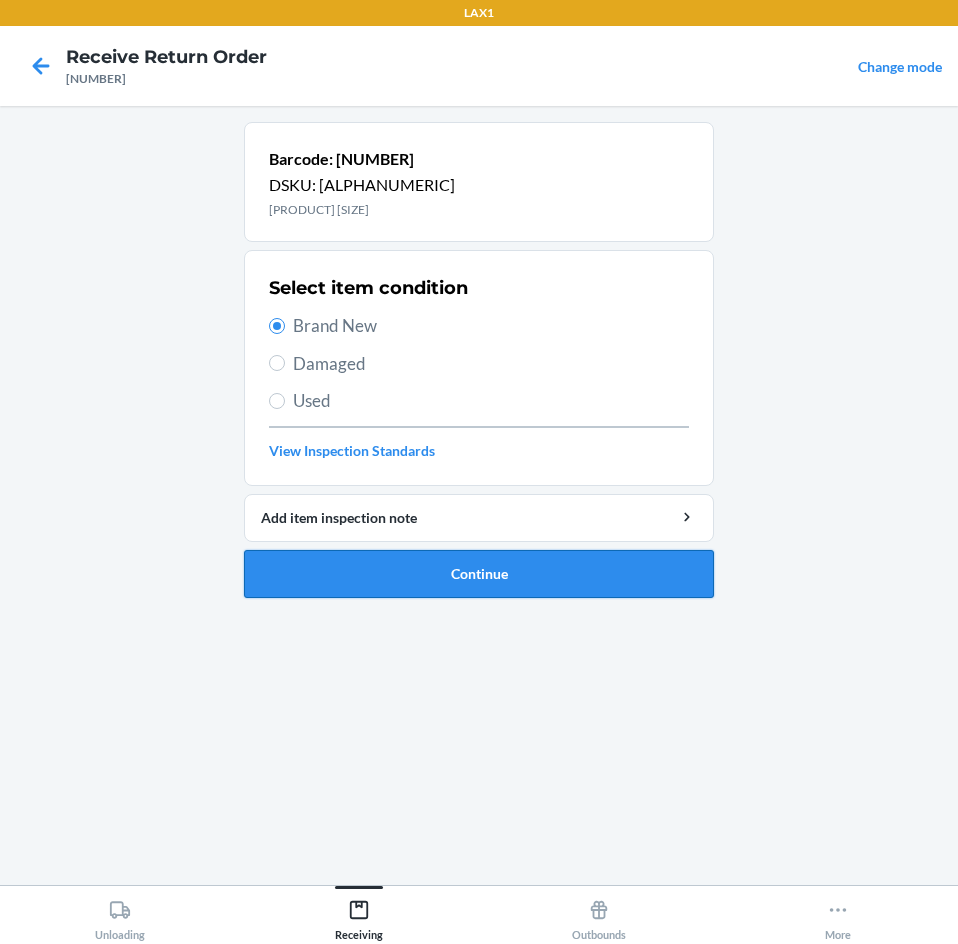 click on "Continue" at bounding box center (479, 574) 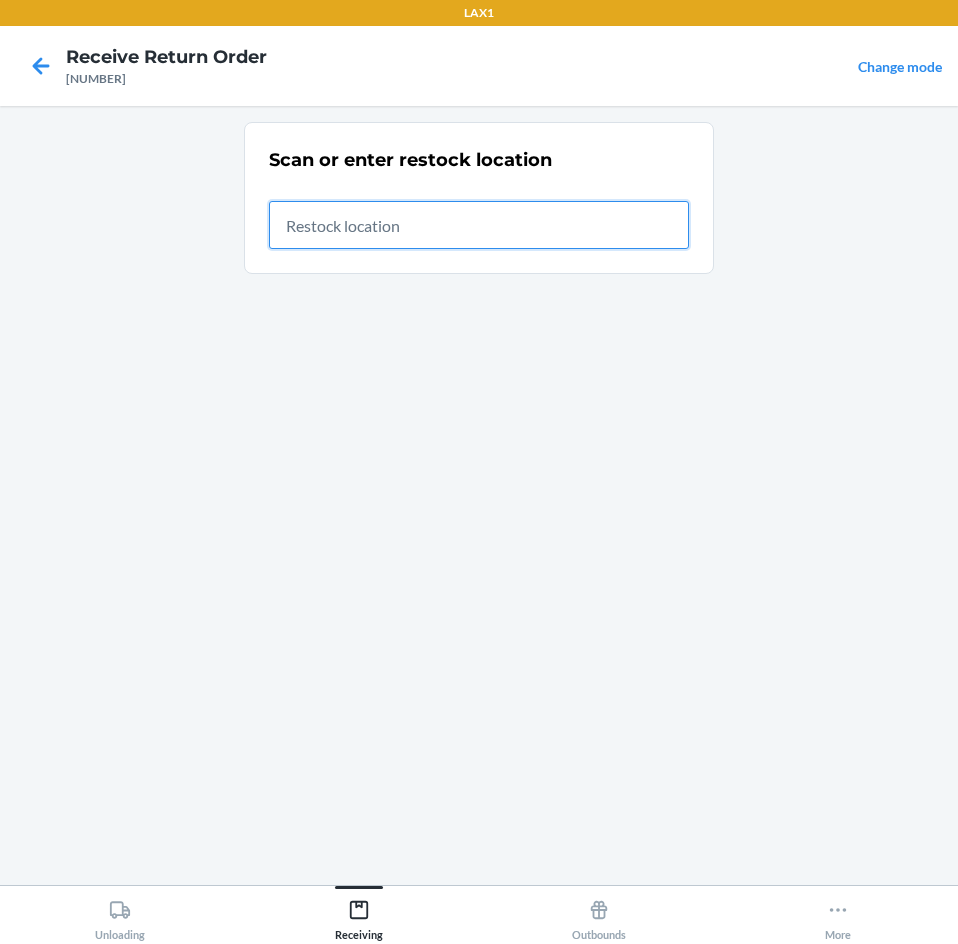 click at bounding box center (479, 225) 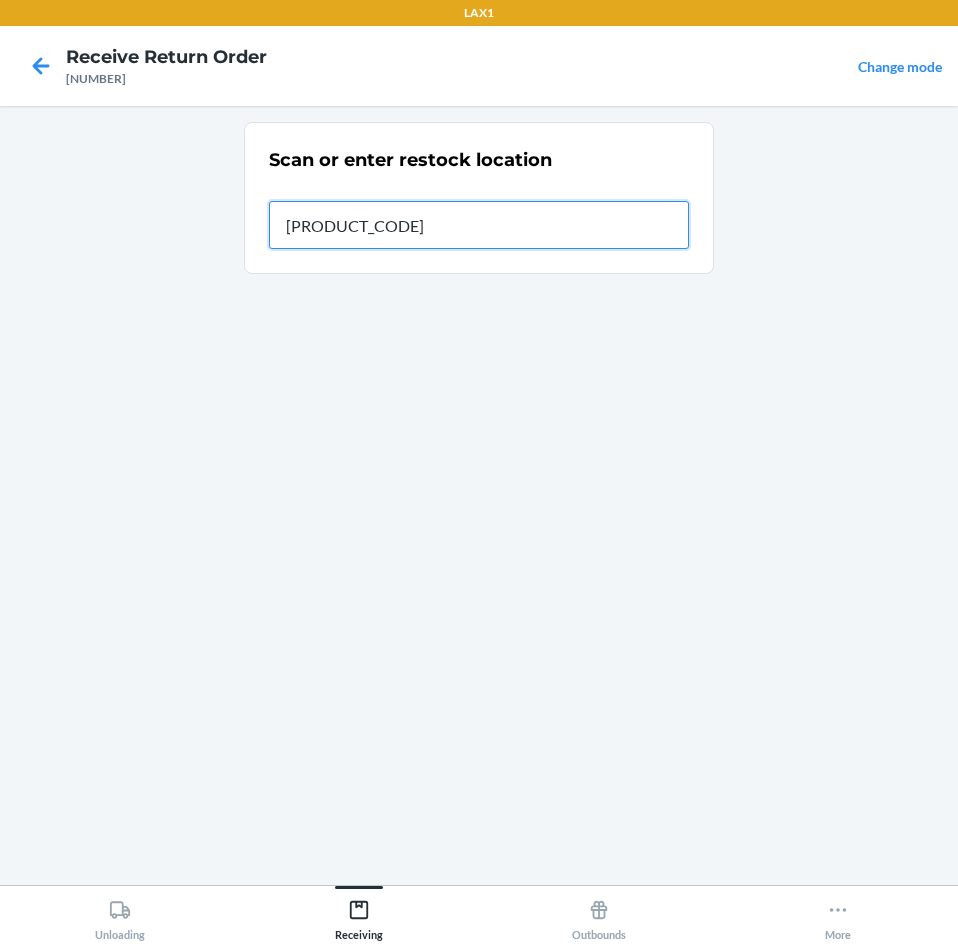 type on "[PRODUCT_CODE]" 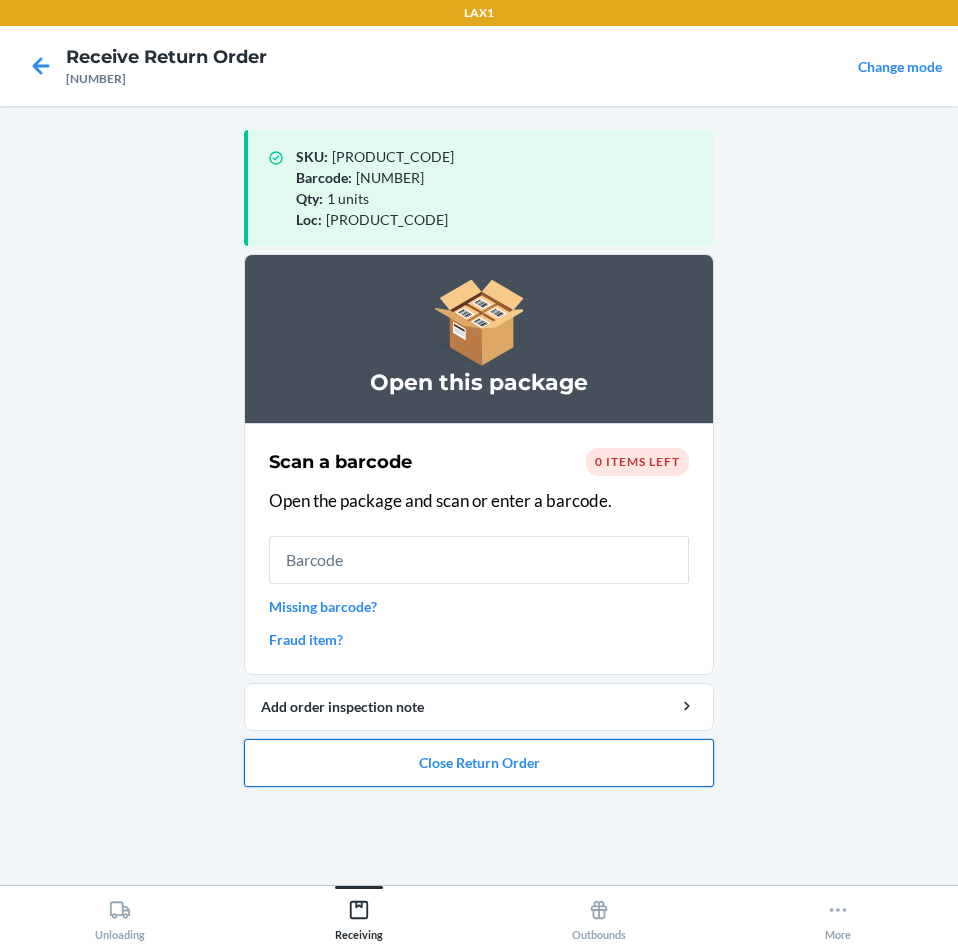 click on "Close Return Order" at bounding box center (479, 763) 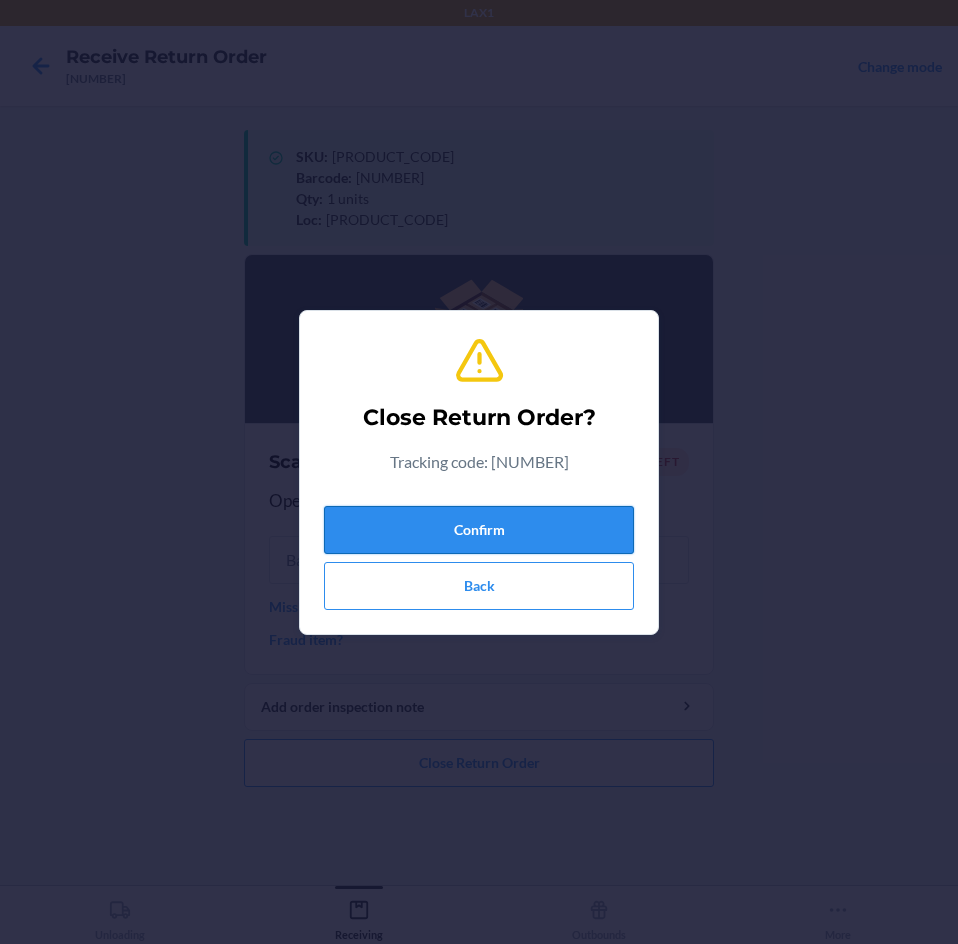 click on "Confirm" at bounding box center (479, 530) 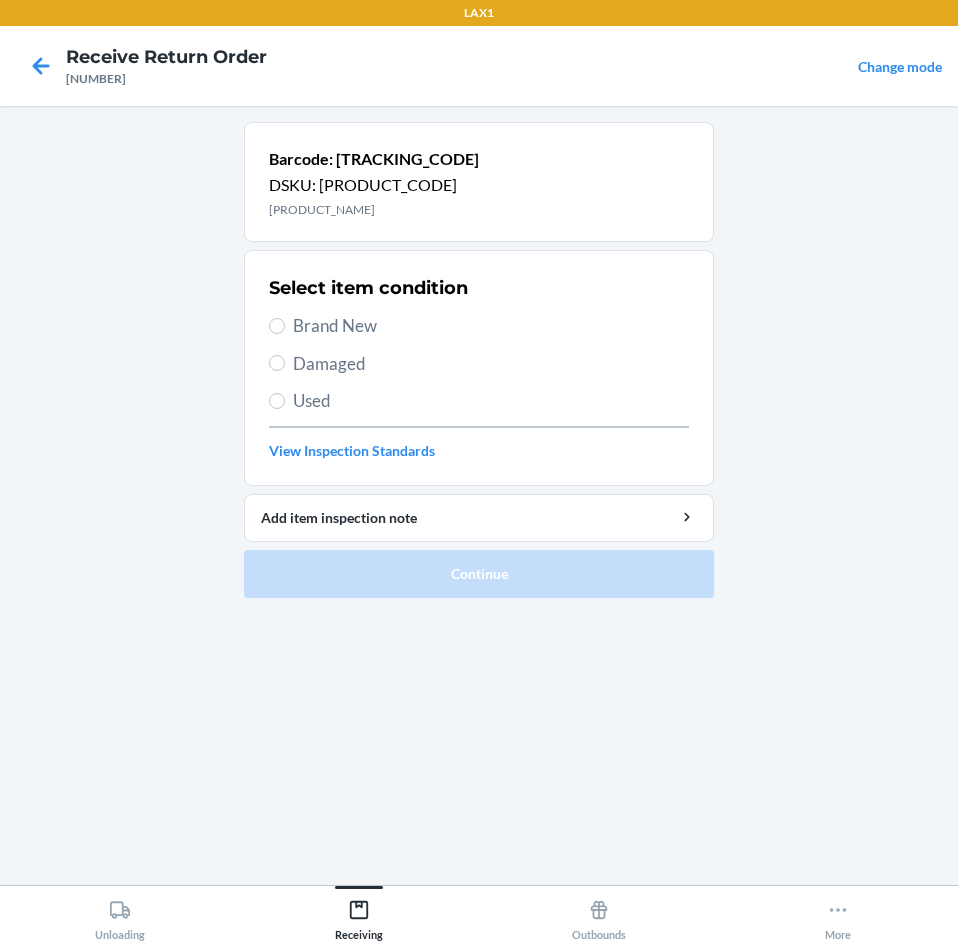 click on "Brand New" at bounding box center [479, 326] 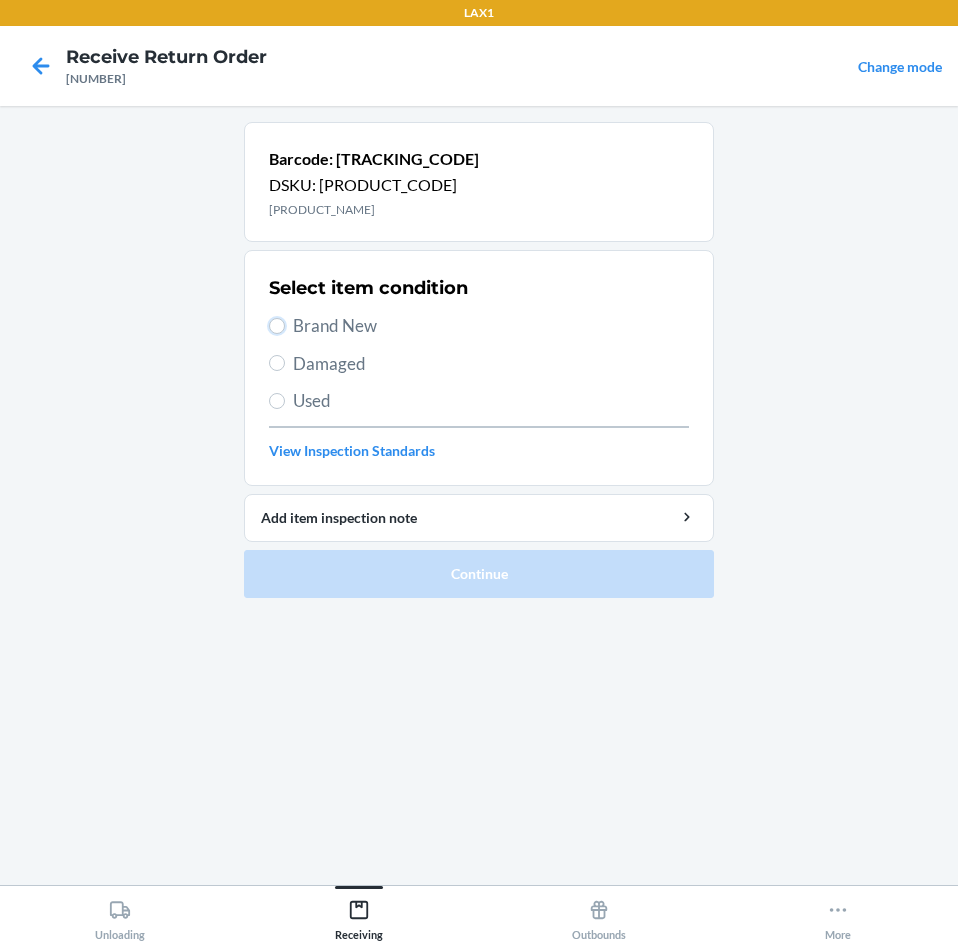 click on "Brand New" at bounding box center [277, 326] 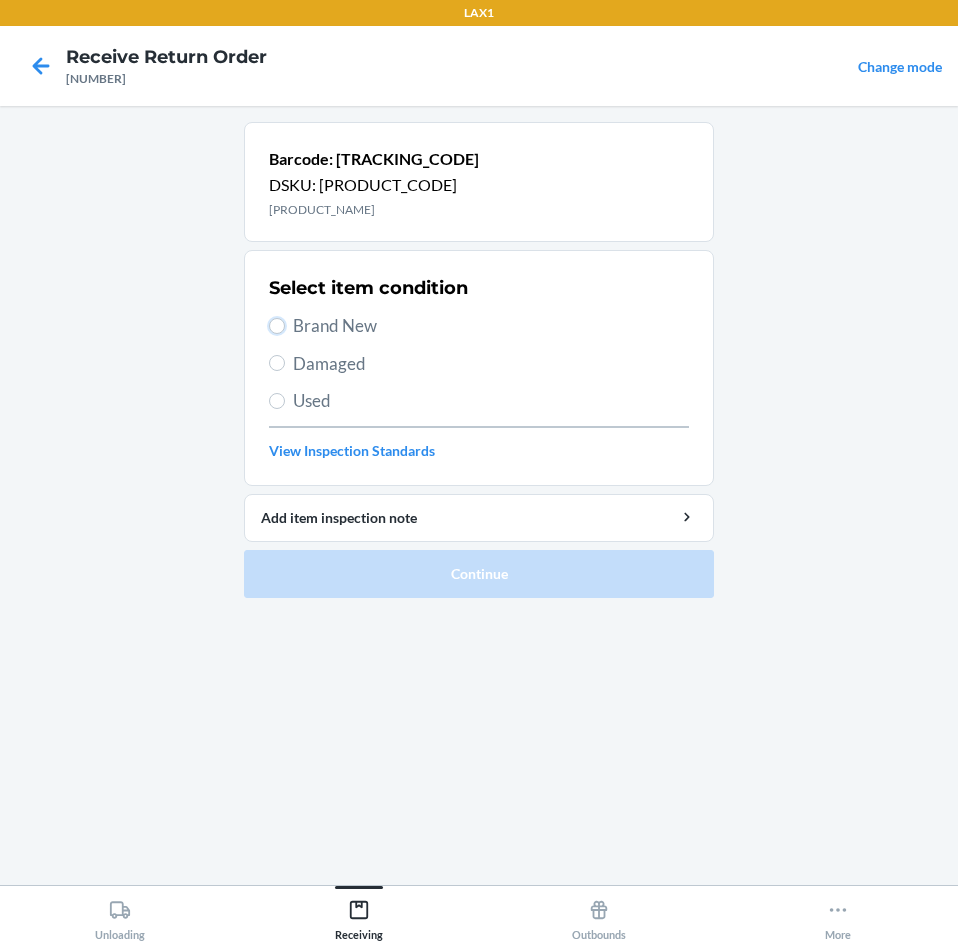 radio on "true" 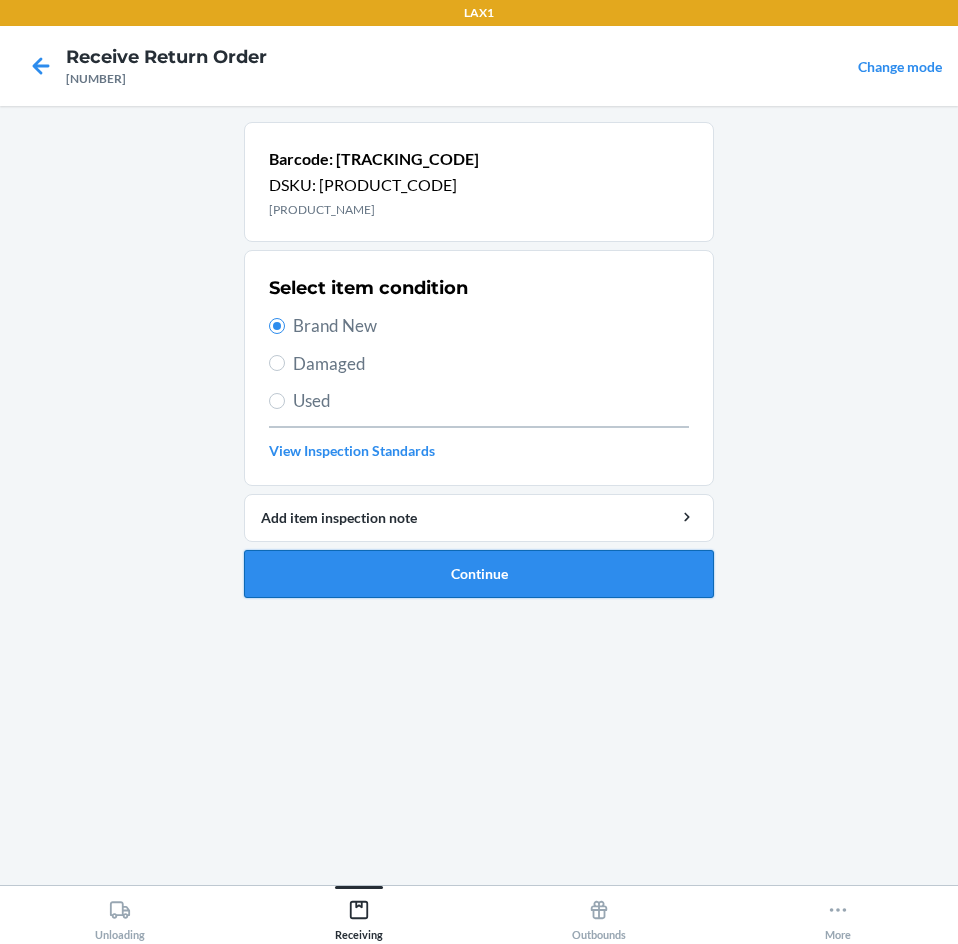 click on "Continue" at bounding box center (479, 574) 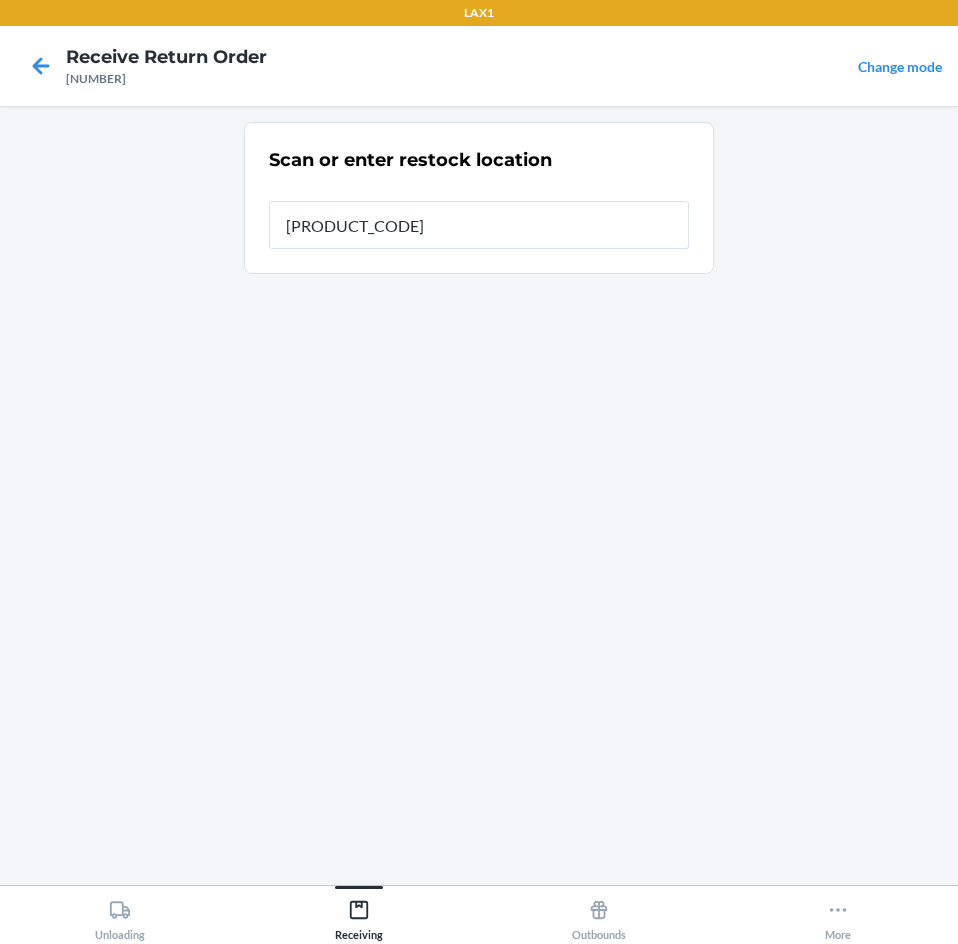 type on "[PRODUCT_CODE]" 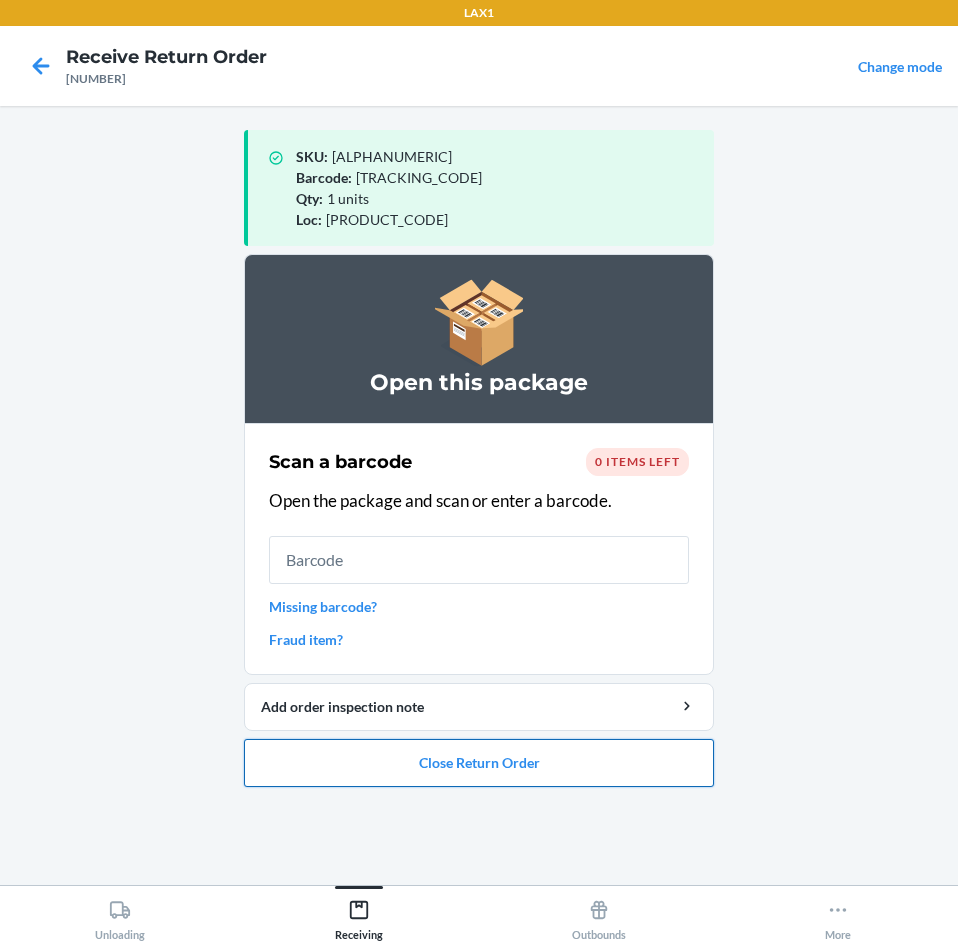 click on "Close Return Order" at bounding box center (479, 763) 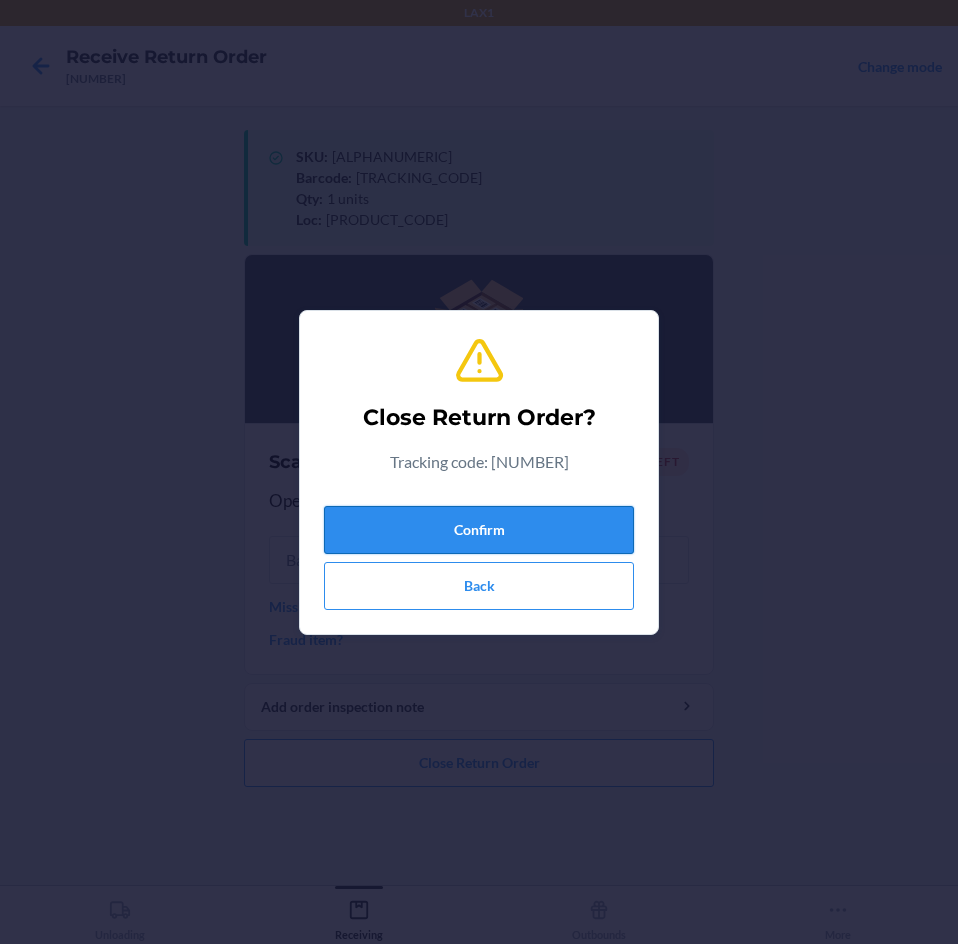 click on "Confirm" at bounding box center (479, 530) 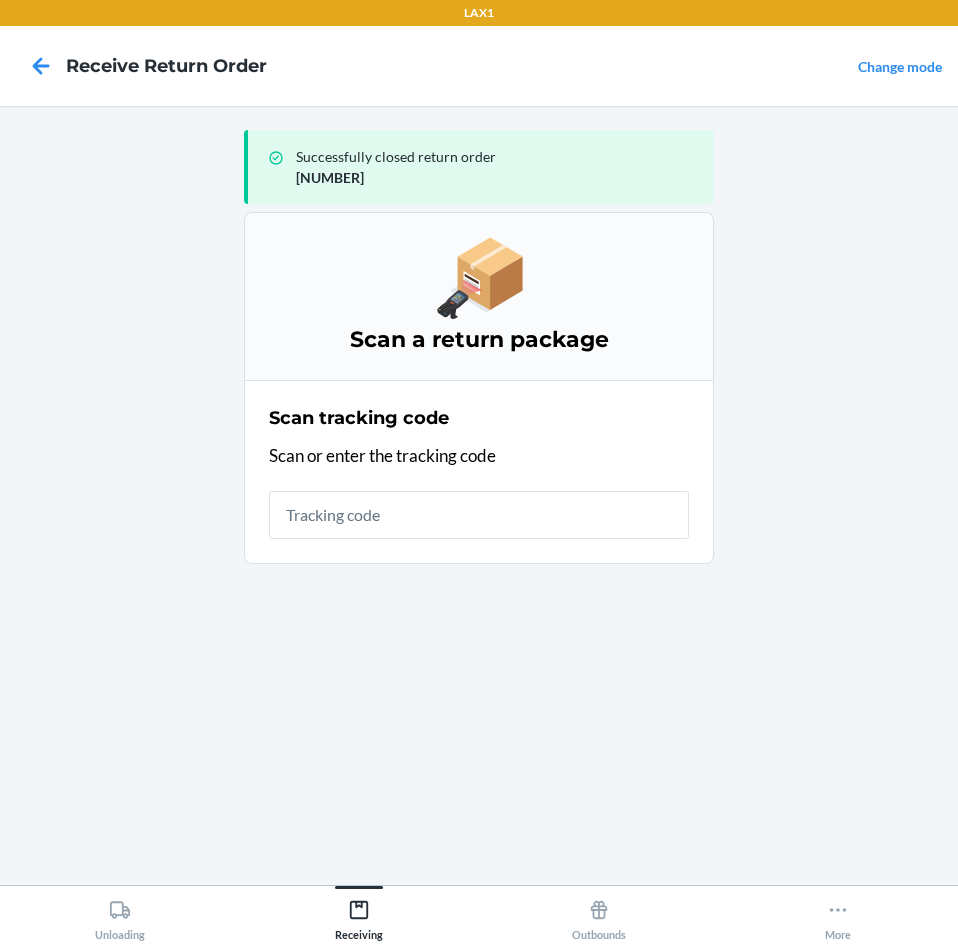 click at bounding box center [479, 515] 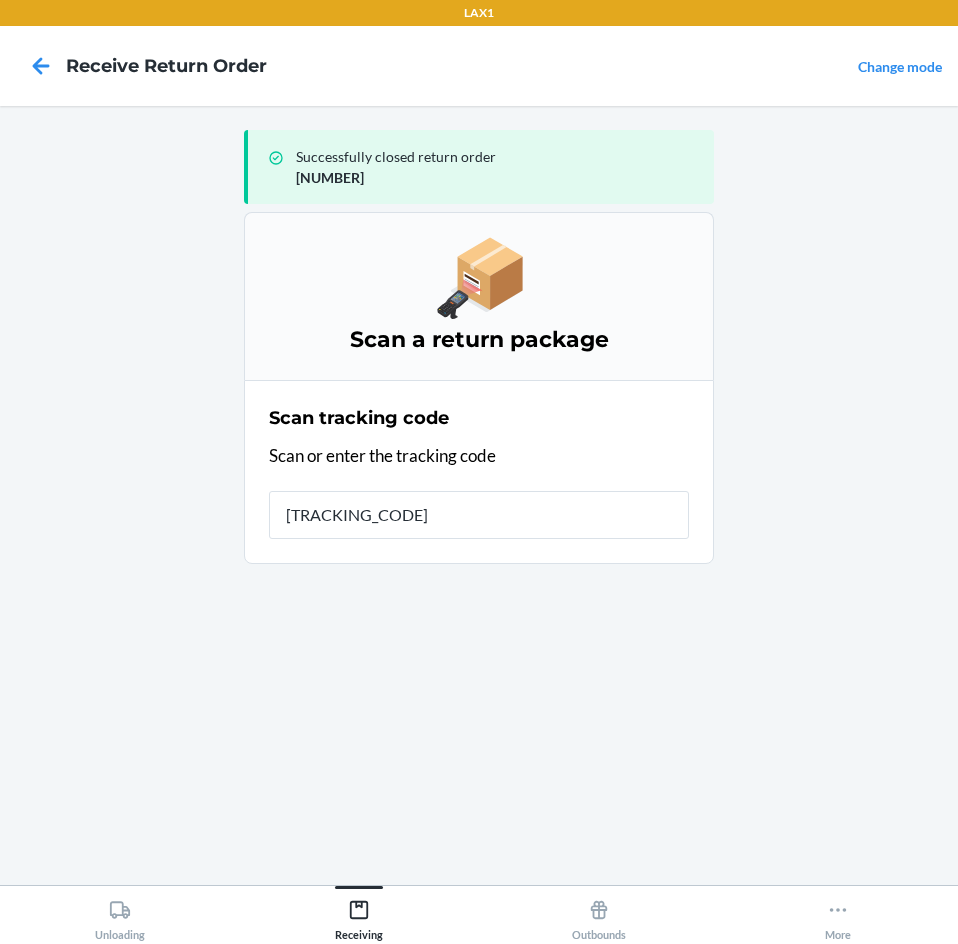 type on "[TRACKING_CODE]" 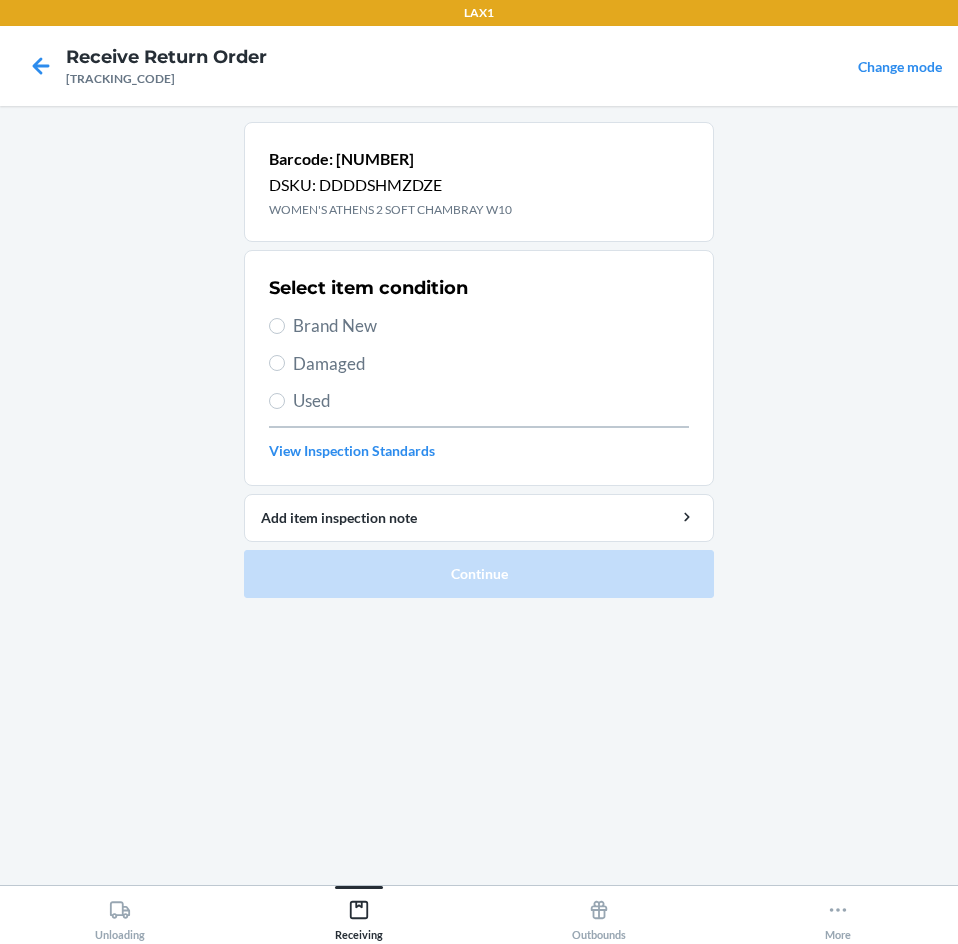 click on "Select item condition Brand New Damaged Used View Inspection Standards" at bounding box center (479, 368) 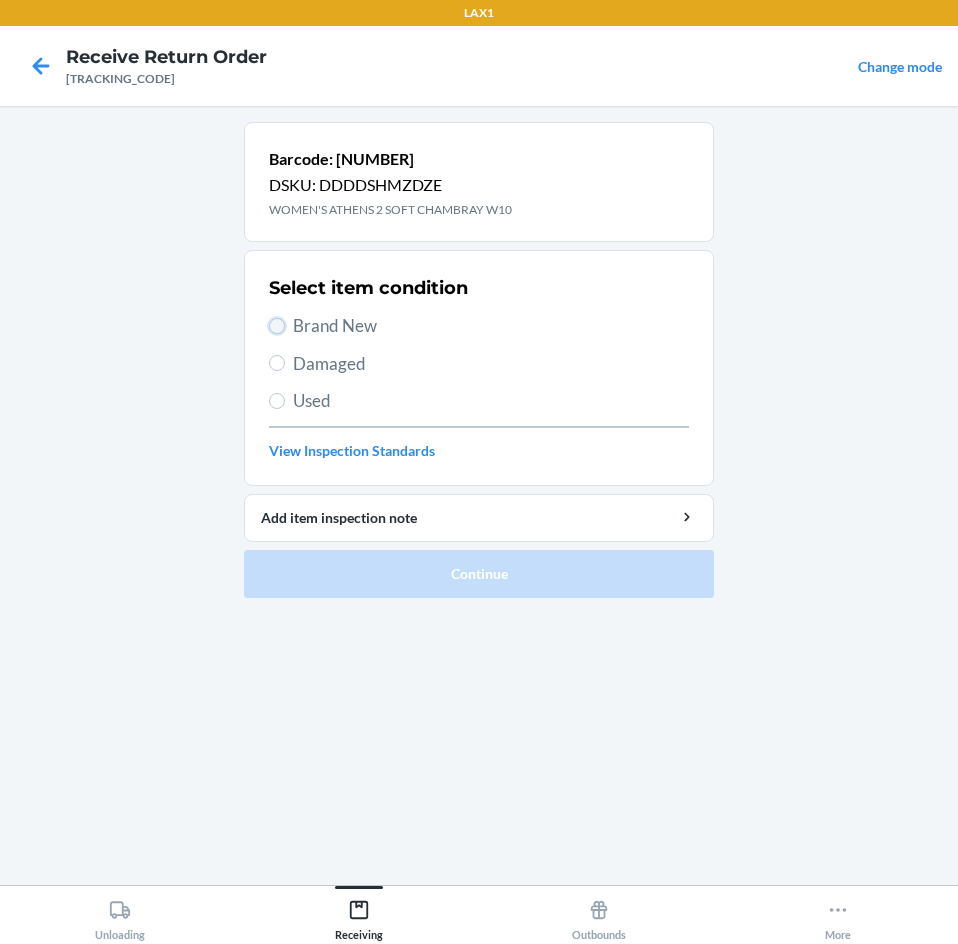 click on "Brand New" at bounding box center [277, 326] 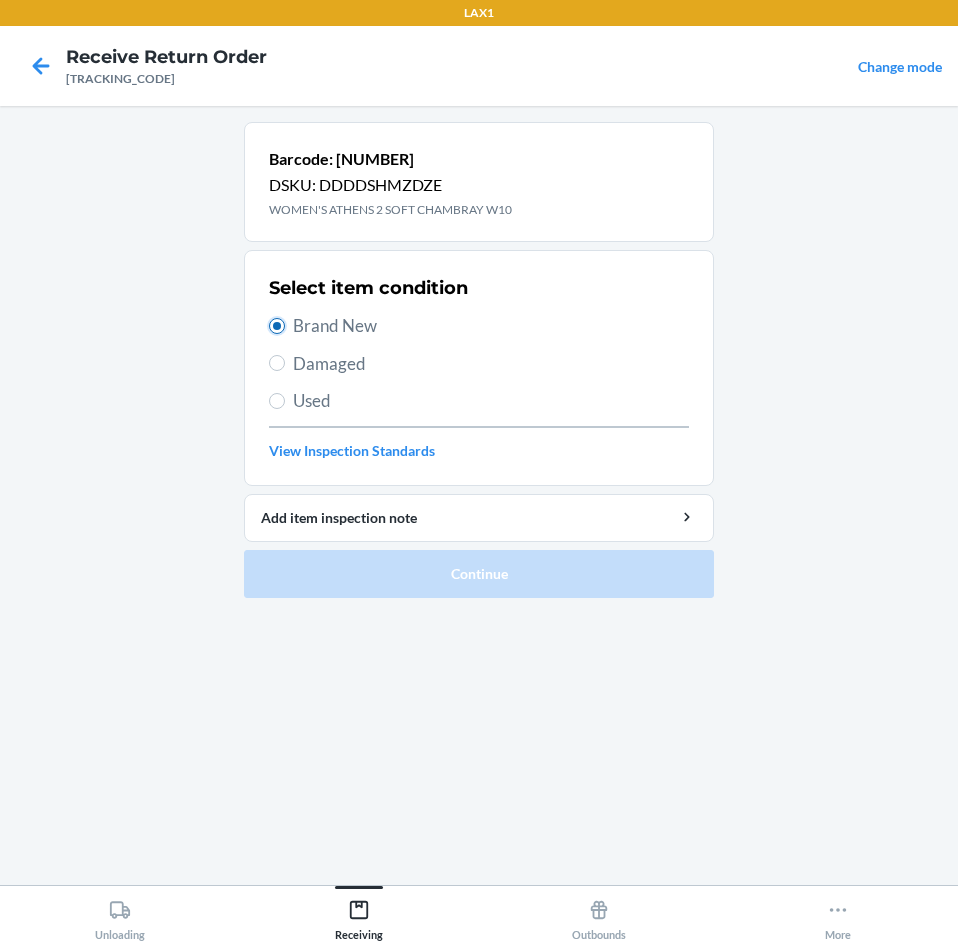radio on "true" 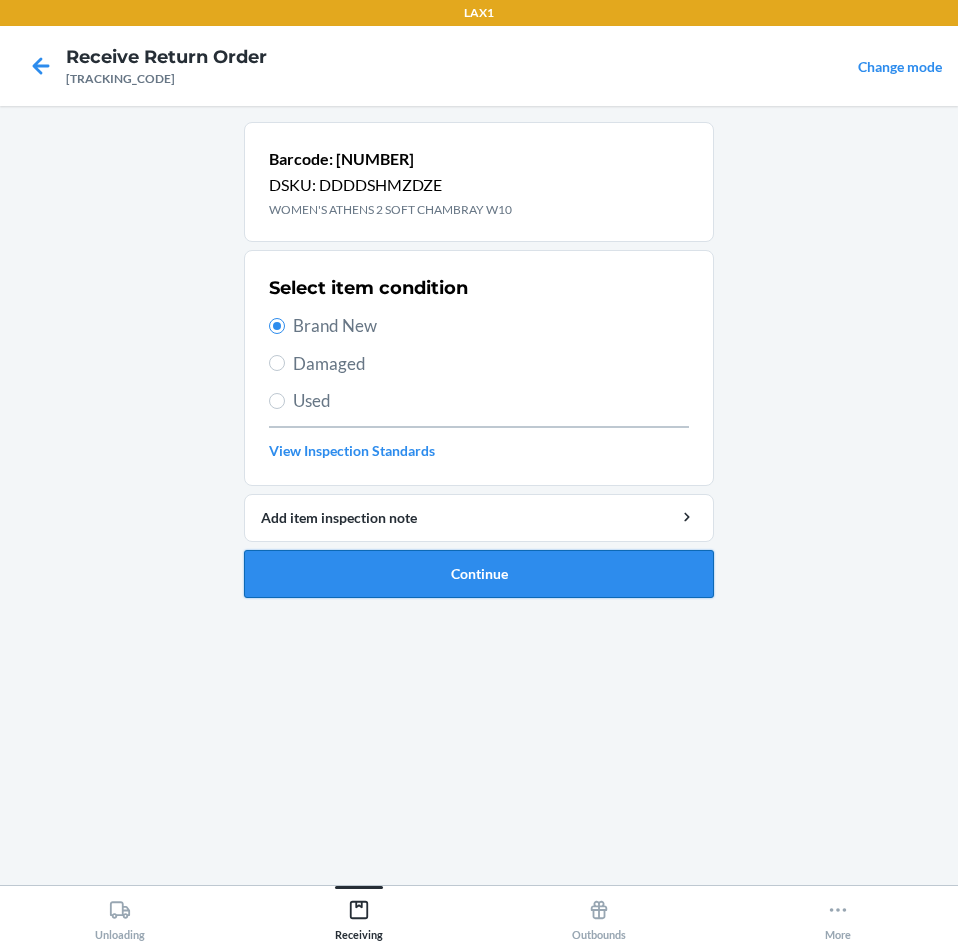 click on "Continue" at bounding box center (479, 574) 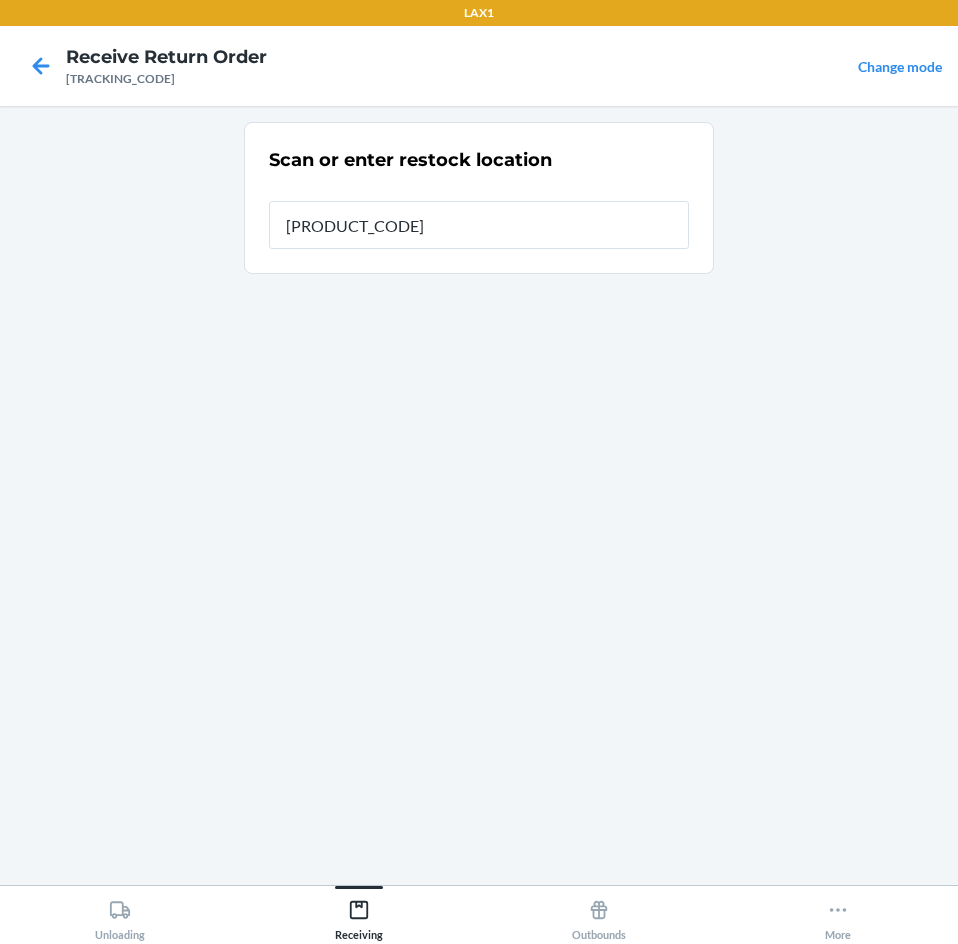type on "[PRODUCT_CODE]" 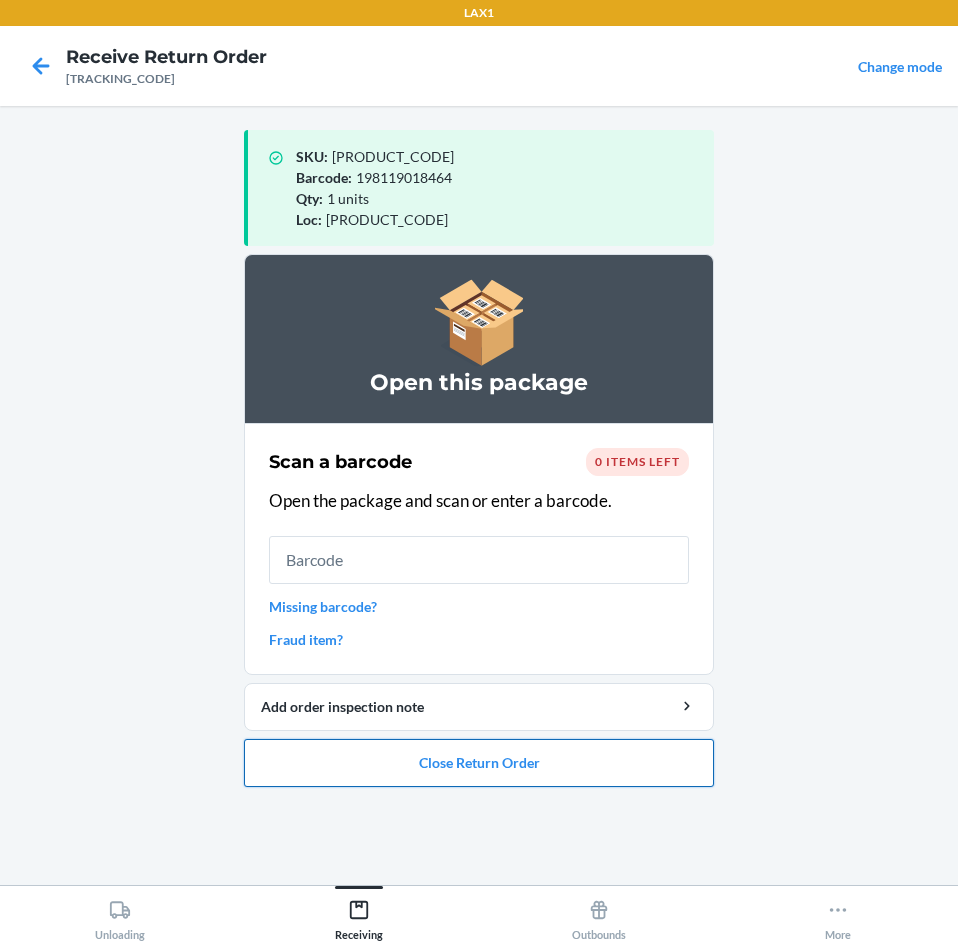 click on "Close Return Order" at bounding box center (479, 763) 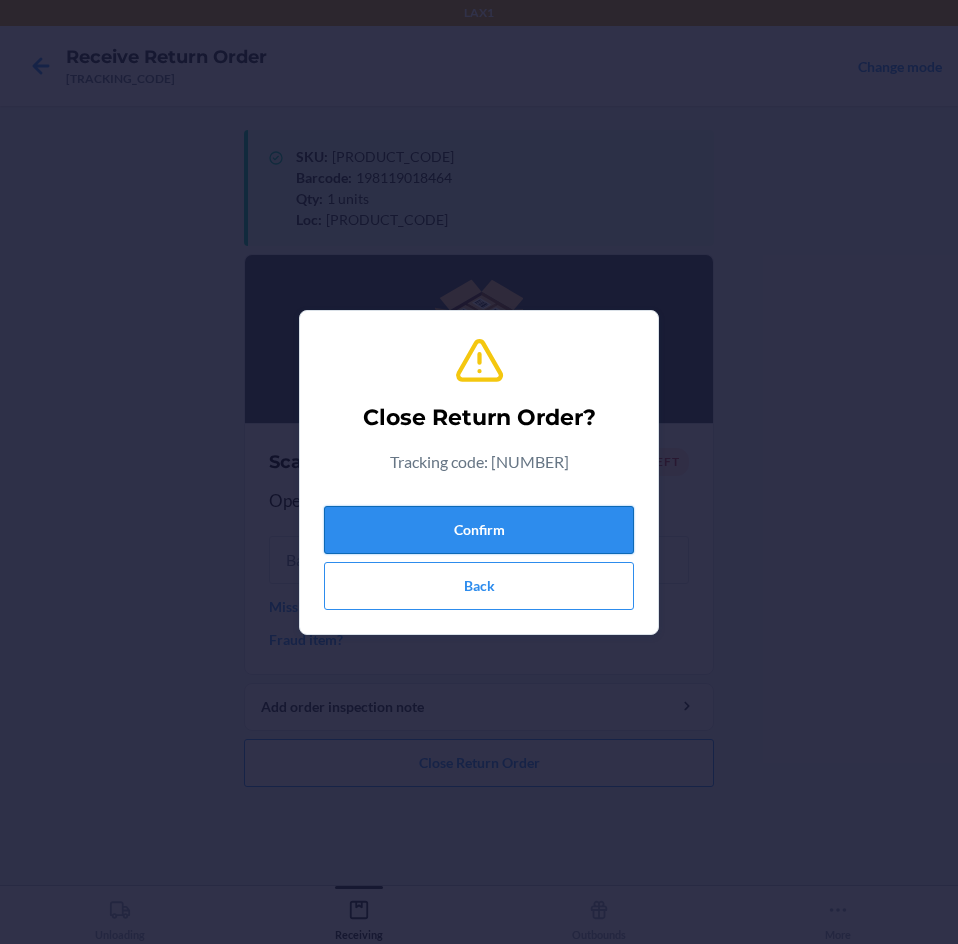 click on "Confirm" at bounding box center (479, 530) 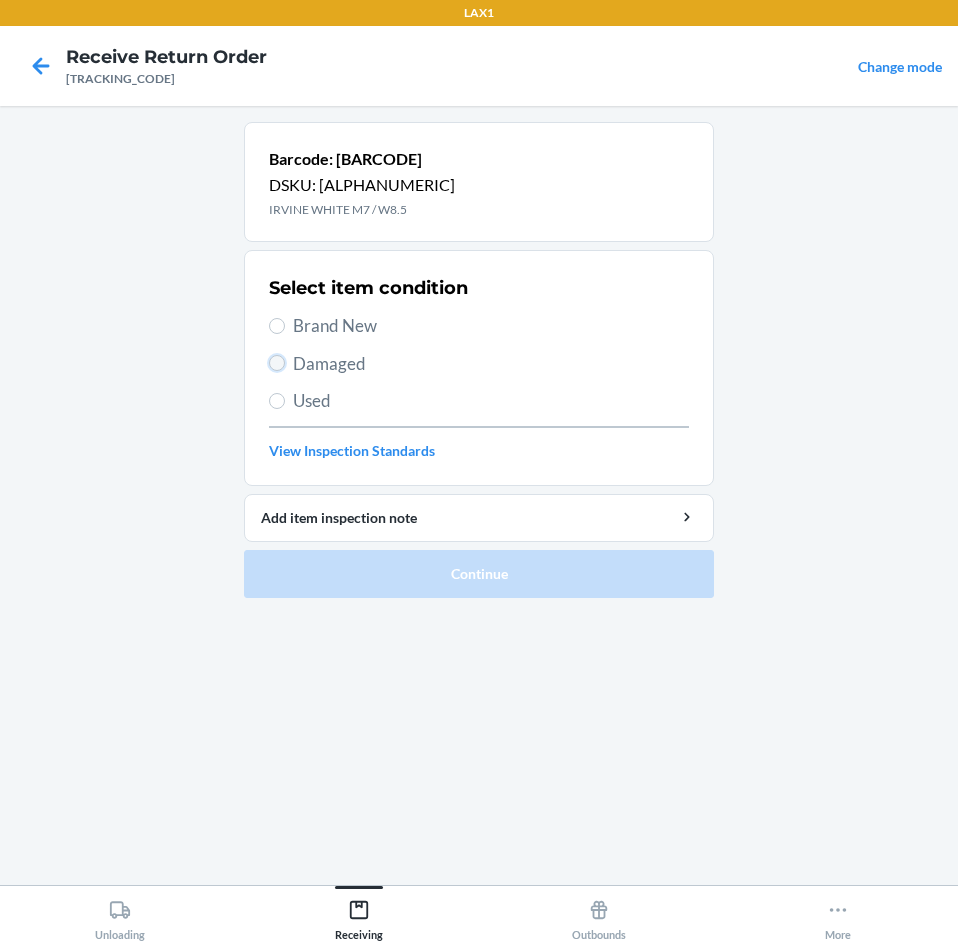 click on "Damaged" at bounding box center (277, 363) 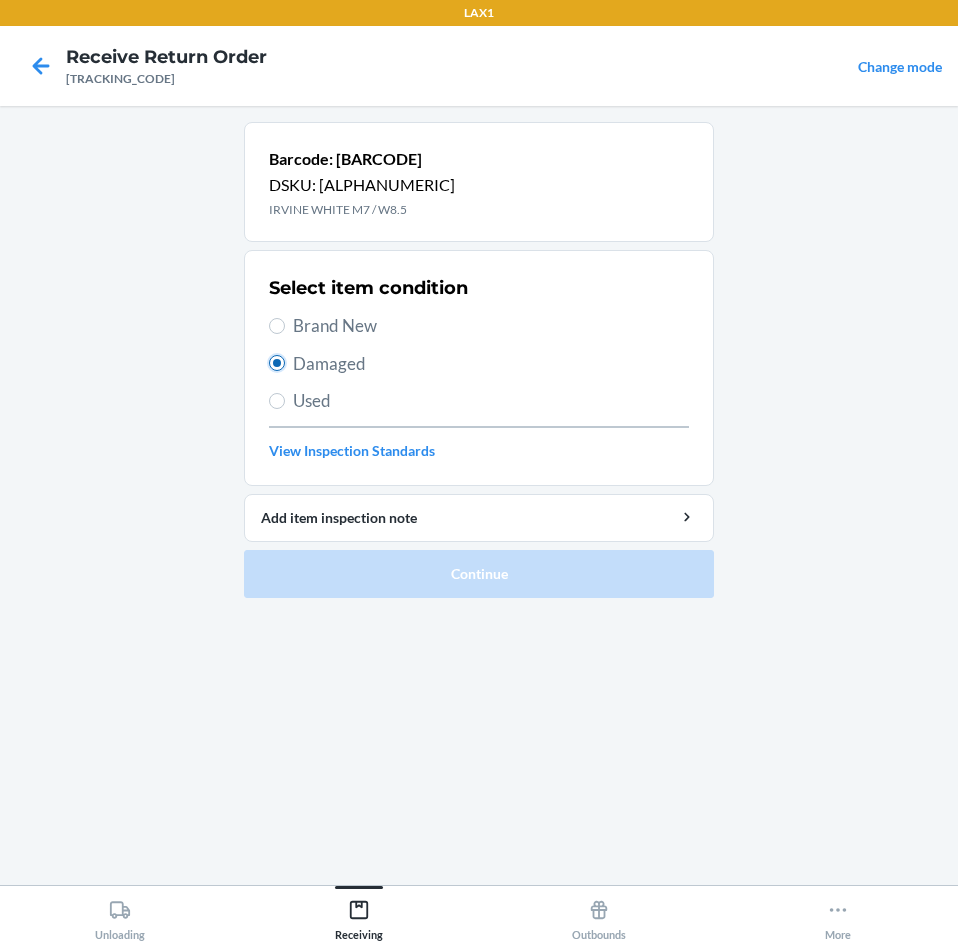 radio on "true" 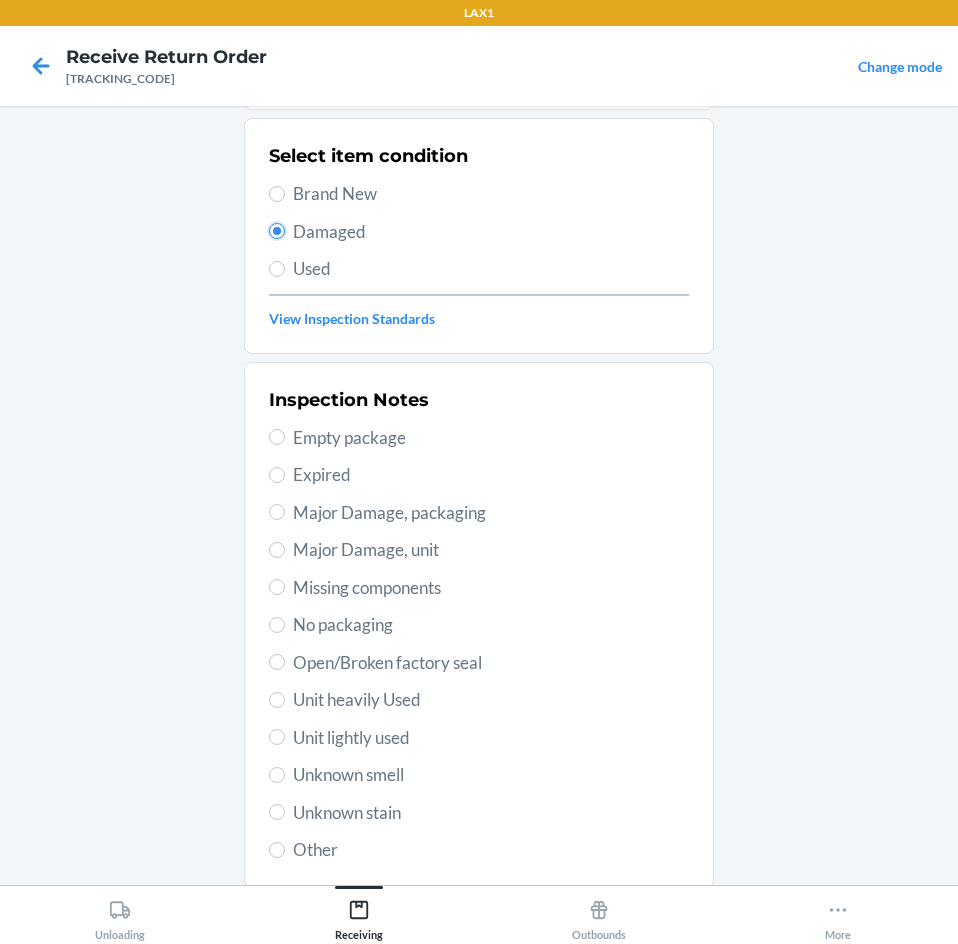 scroll, scrollTop: 263, scrollLeft: 0, axis: vertical 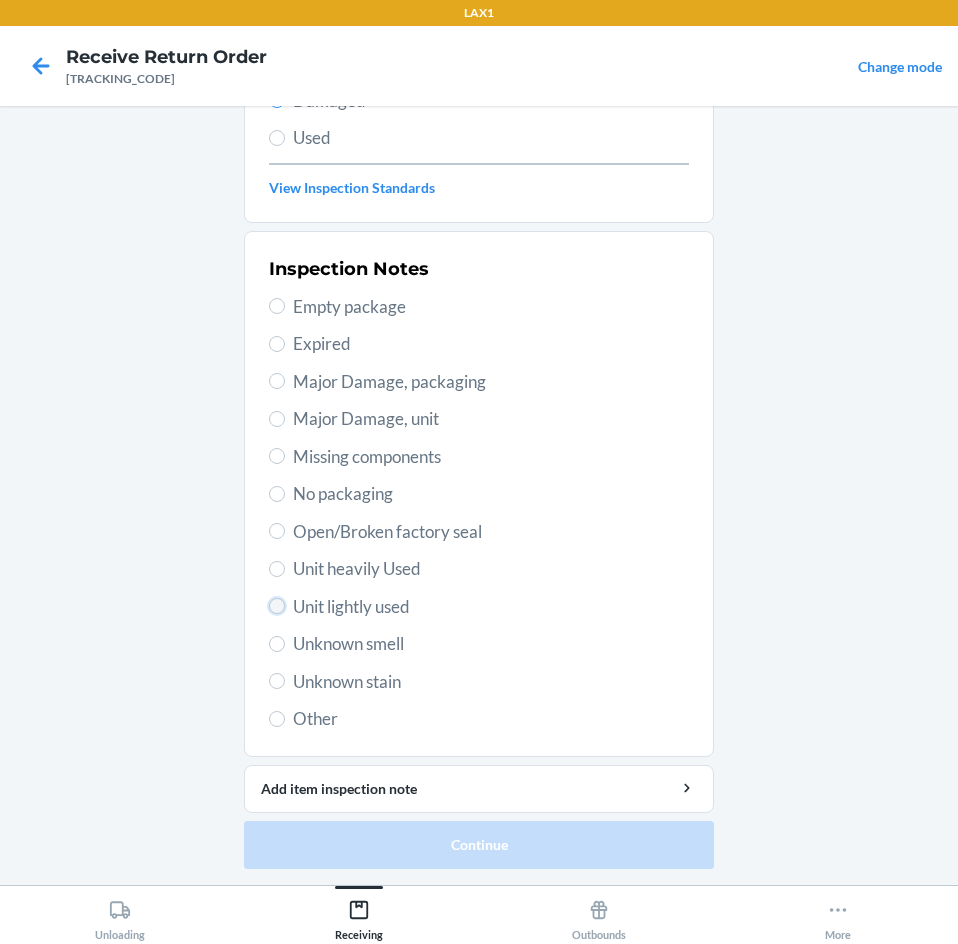 click on "Unit lightly used" at bounding box center [277, 606] 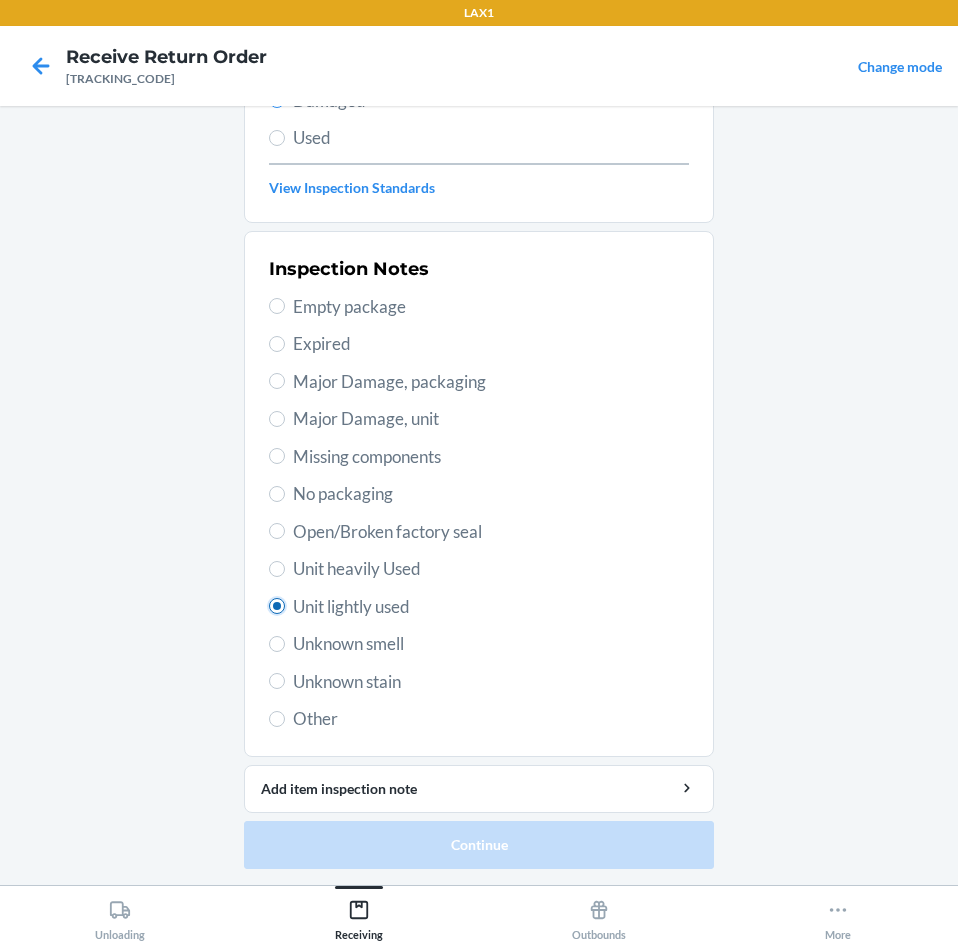 radio on "true" 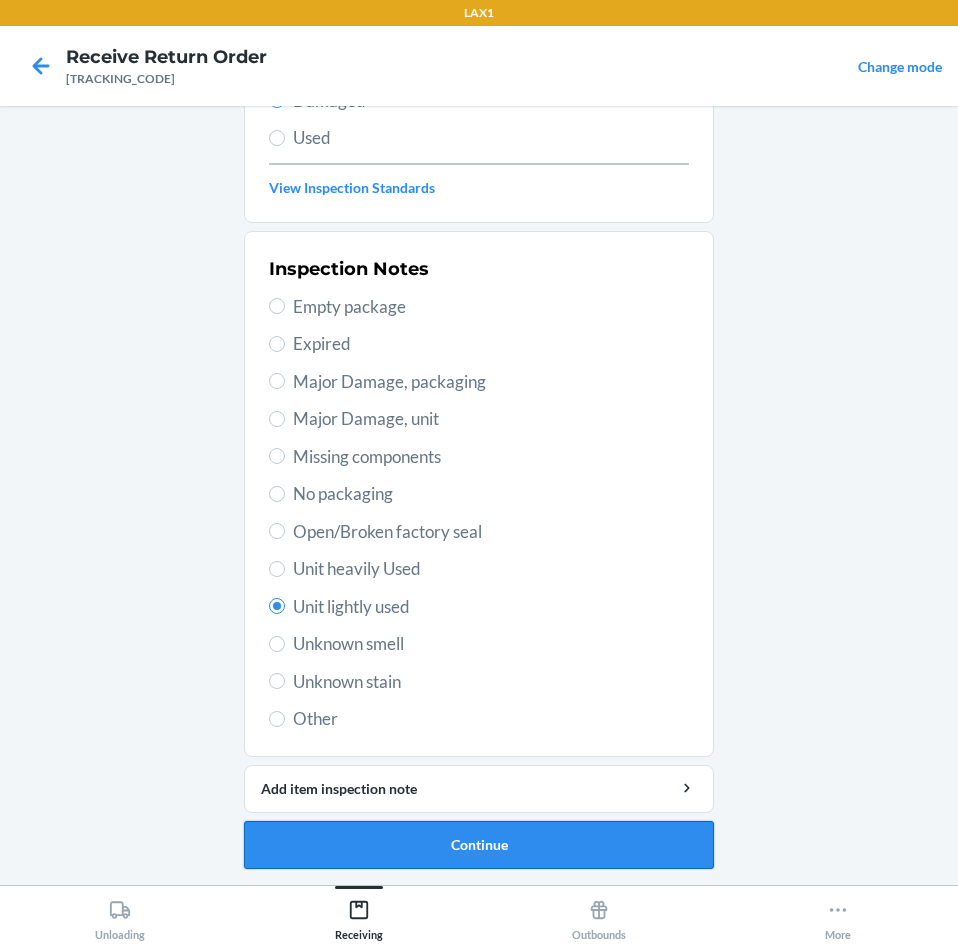click on "Continue" at bounding box center [479, 845] 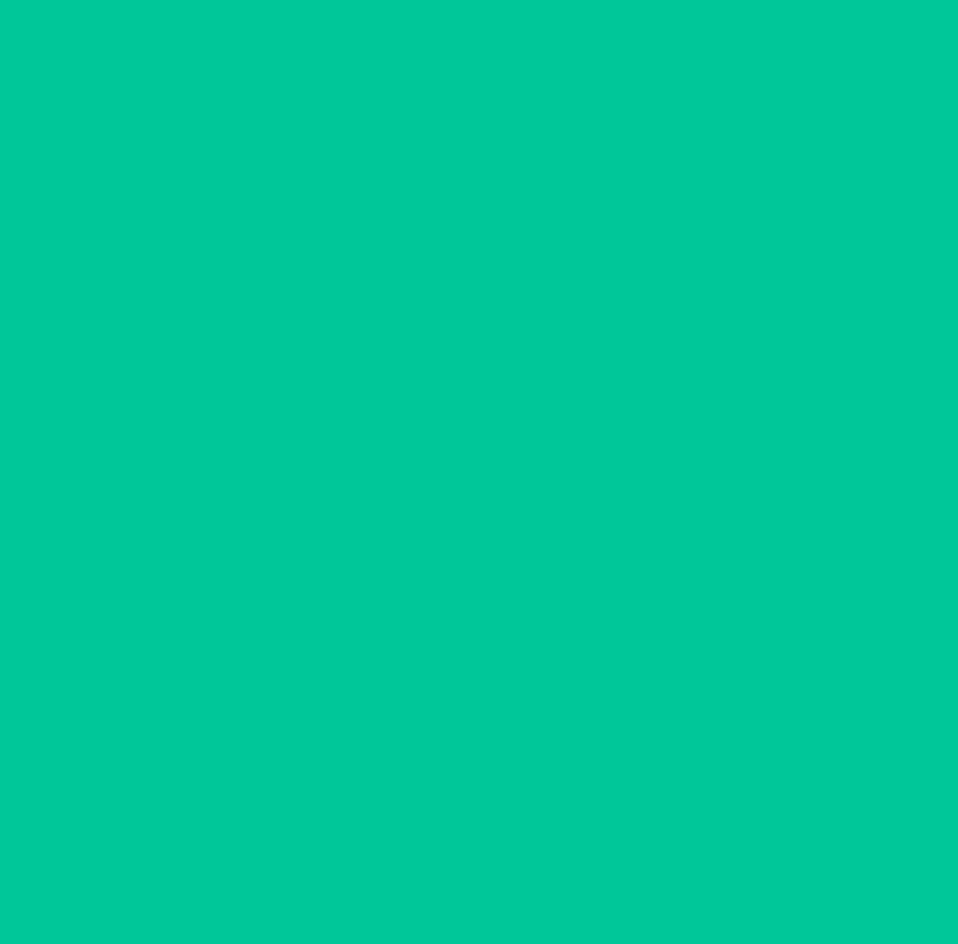 scroll, scrollTop: 86, scrollLeft: 0, axis: vertical 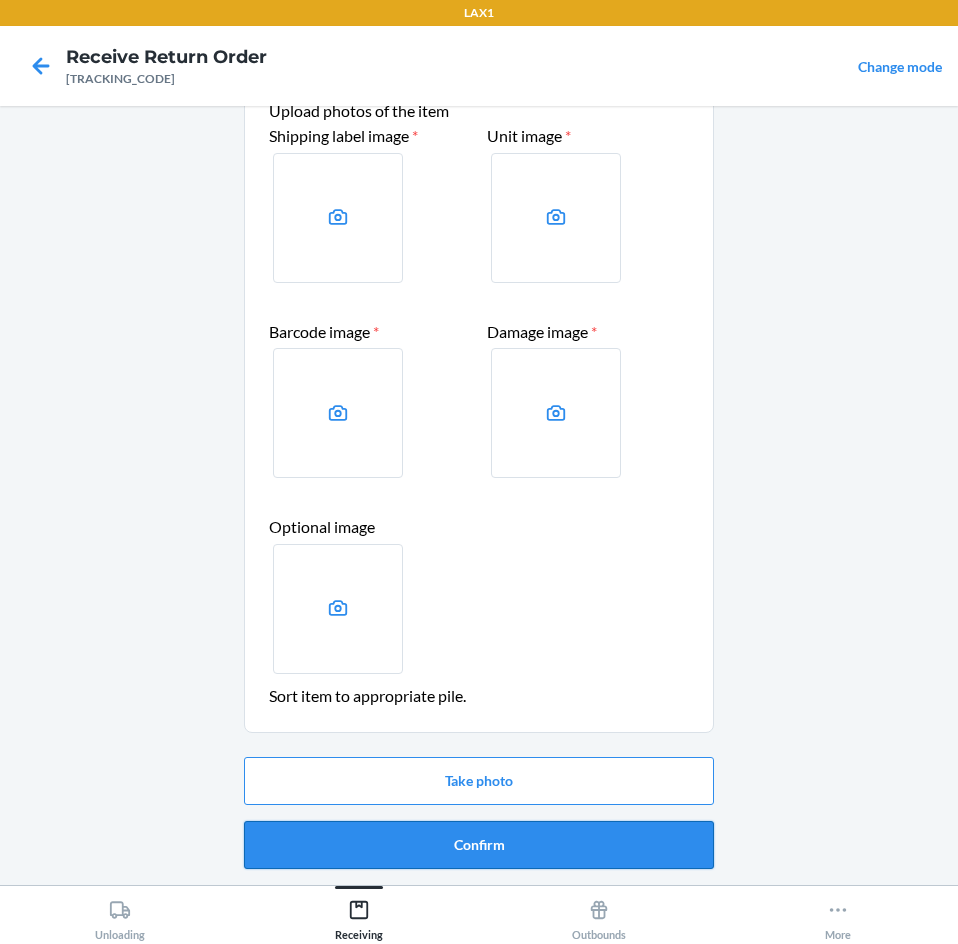 click on "Confirm" at bounding box center [479, 845] 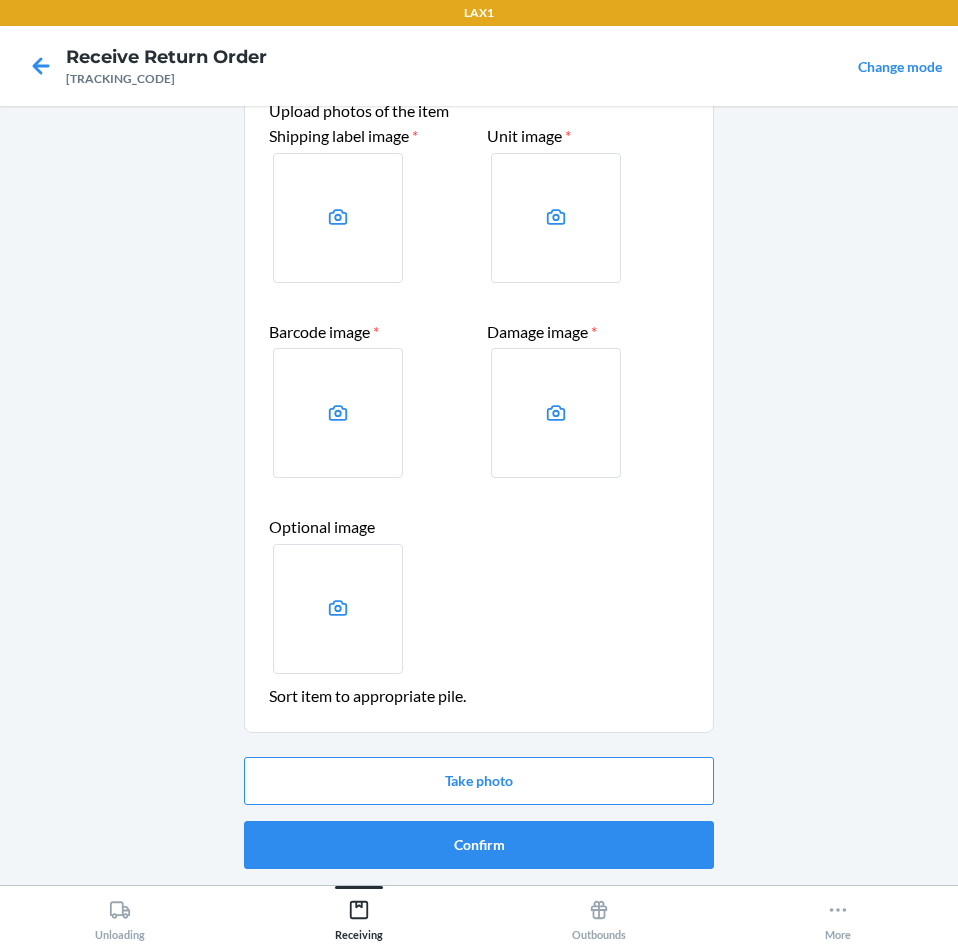 scroll, scrollTop: 0, scrollLeft: 0, axis: both 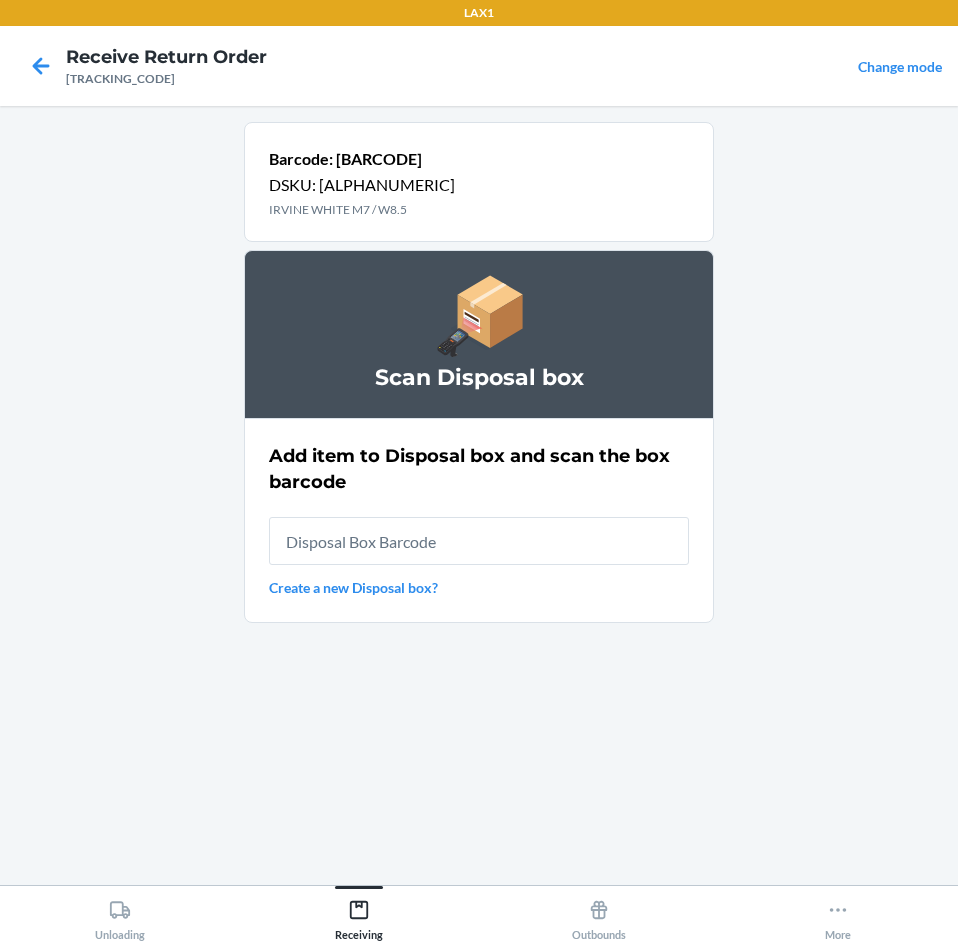 click at bounding box center [479, 541] 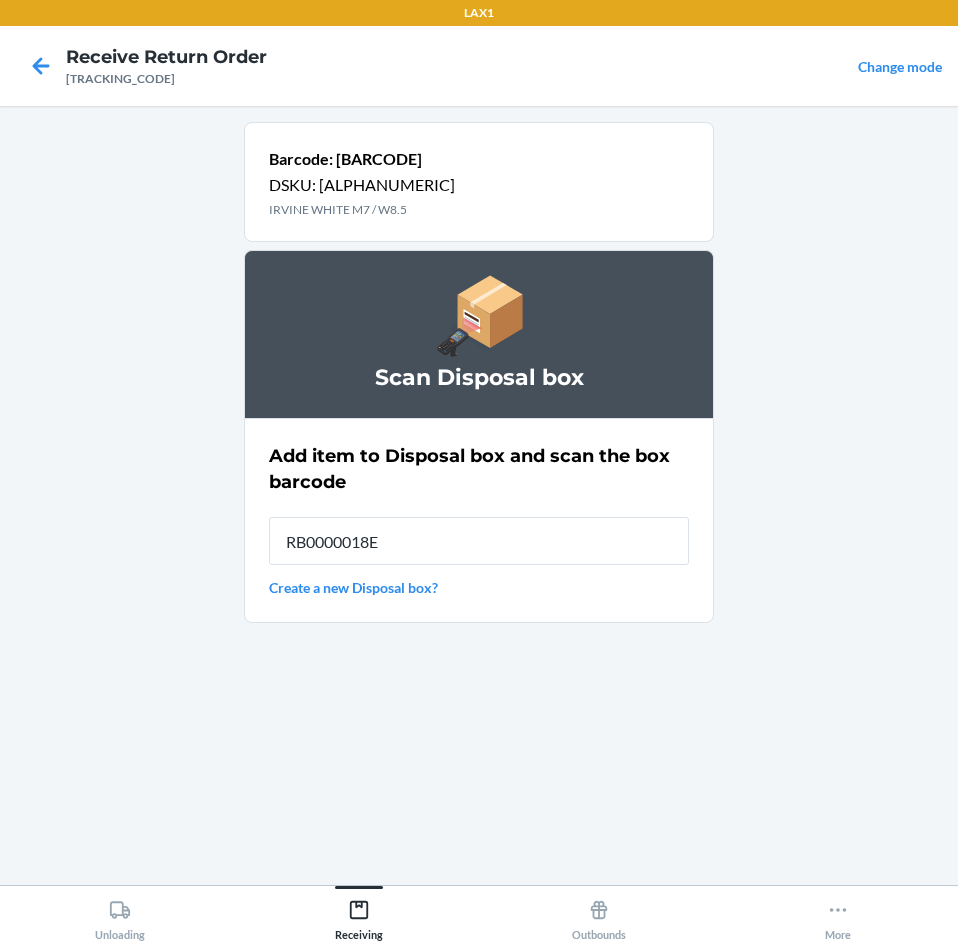 type on "[PRODUCT_CODE]" 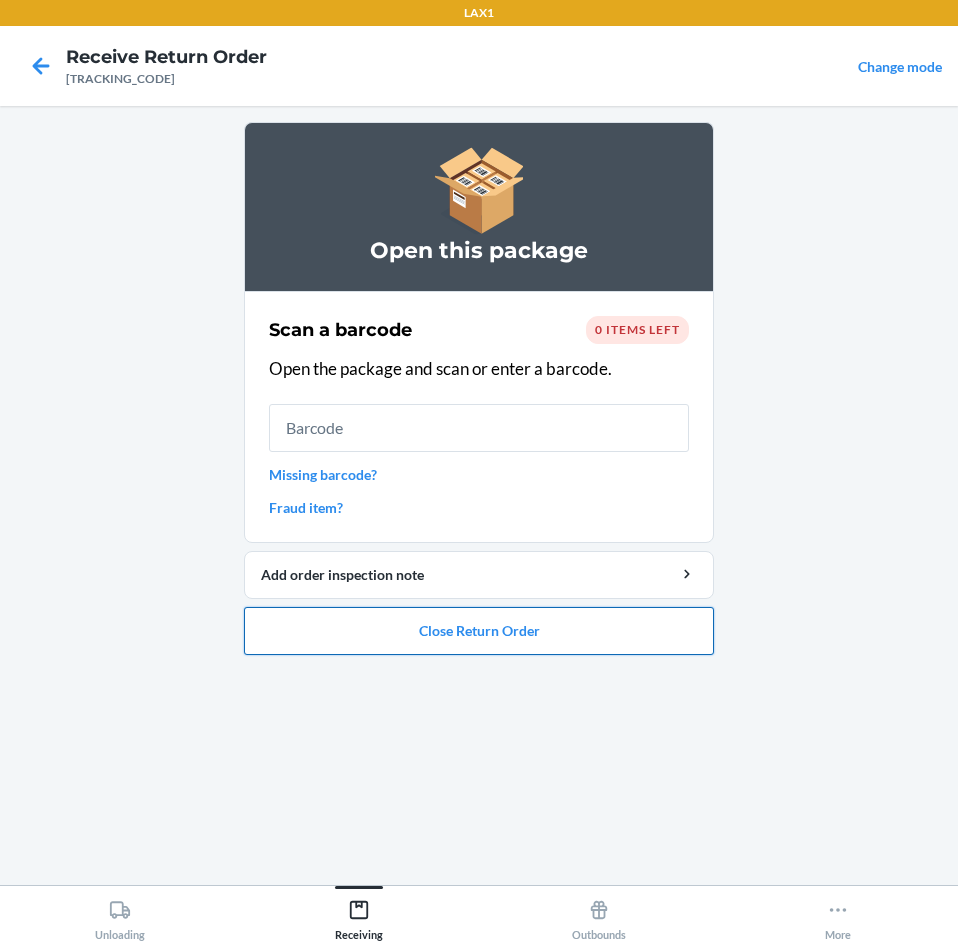 click on "Close Return Order" at bounding box center [479, 631] 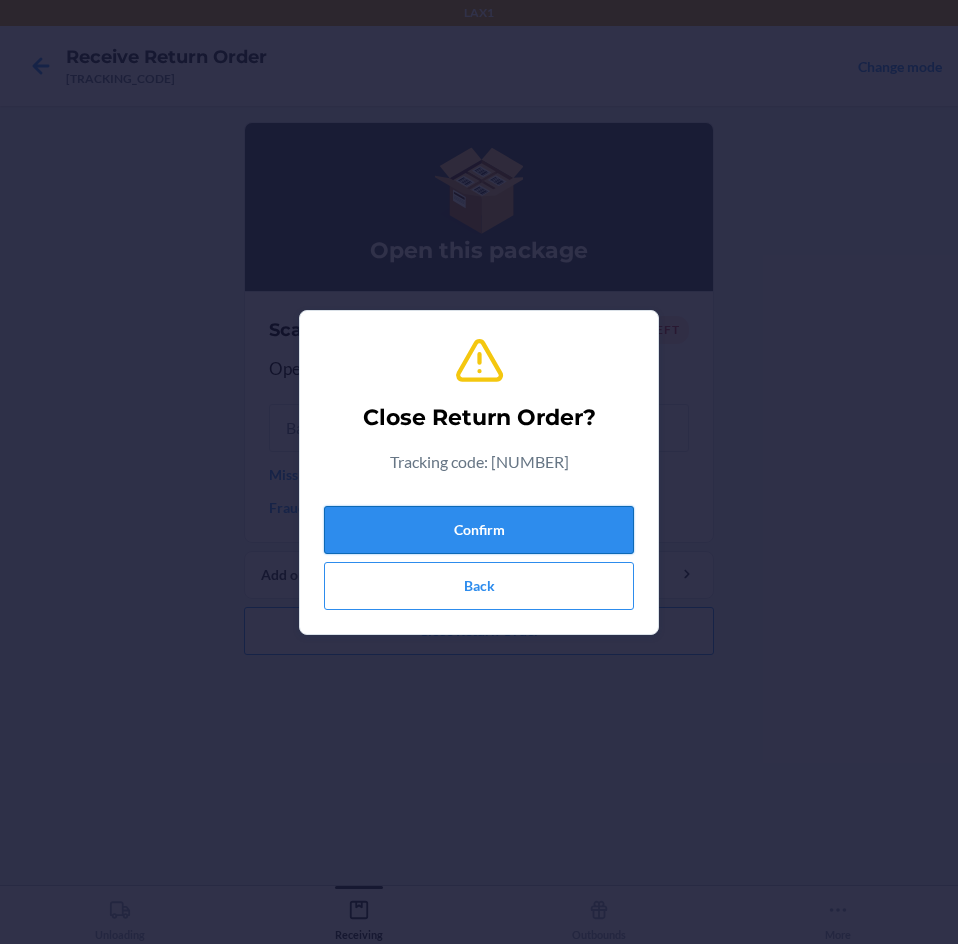 click on "Confirm" at bounding box center (479, 530) 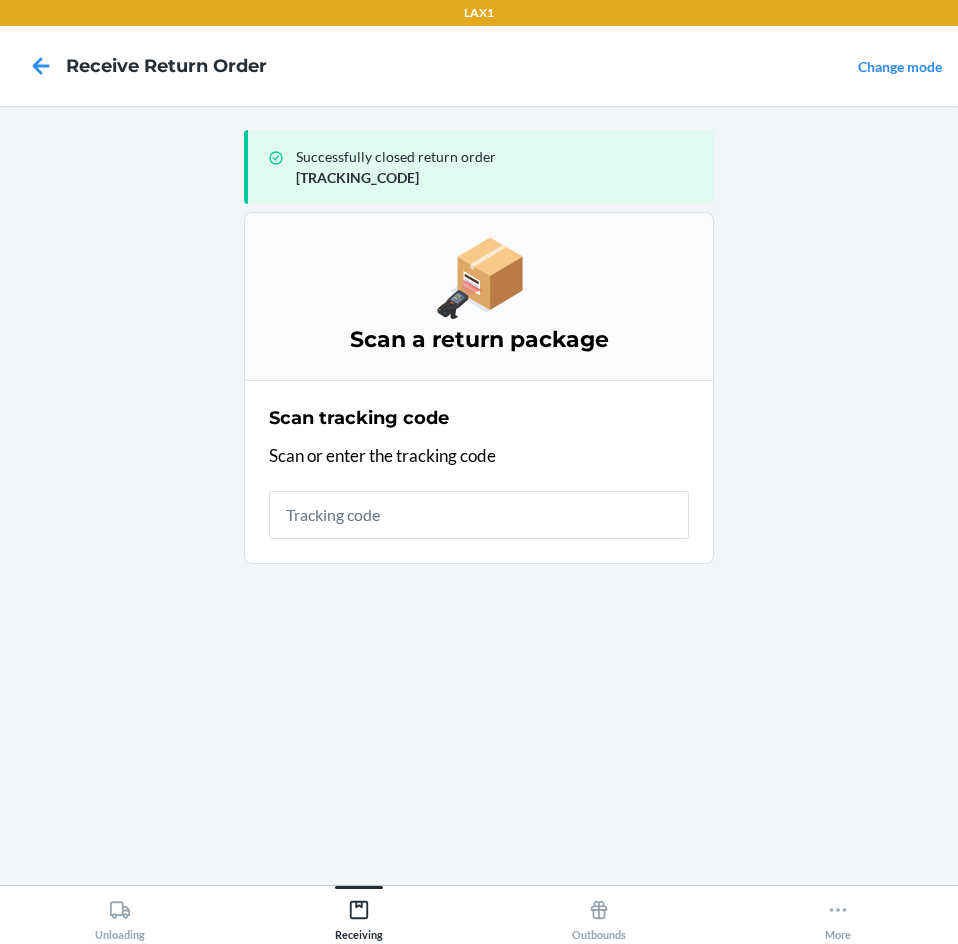 click at bounding box center (479, 515) 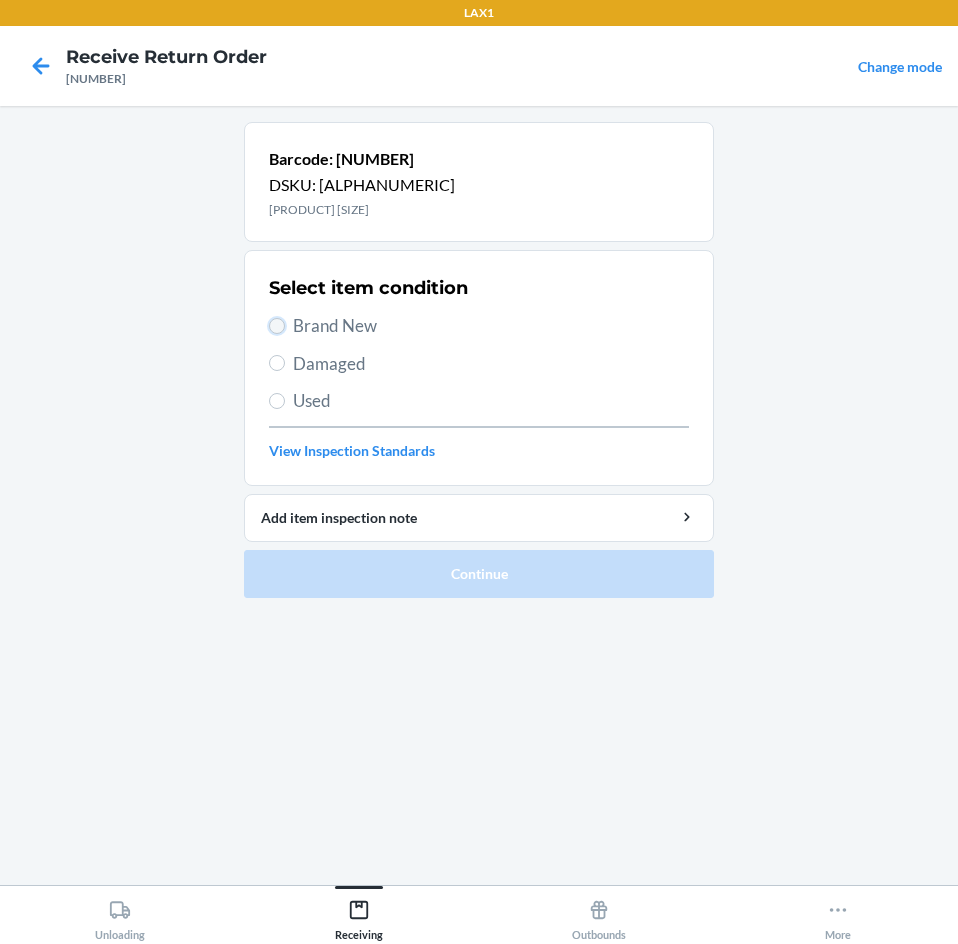 click on "Brand New" at bounding box center [277, 326] 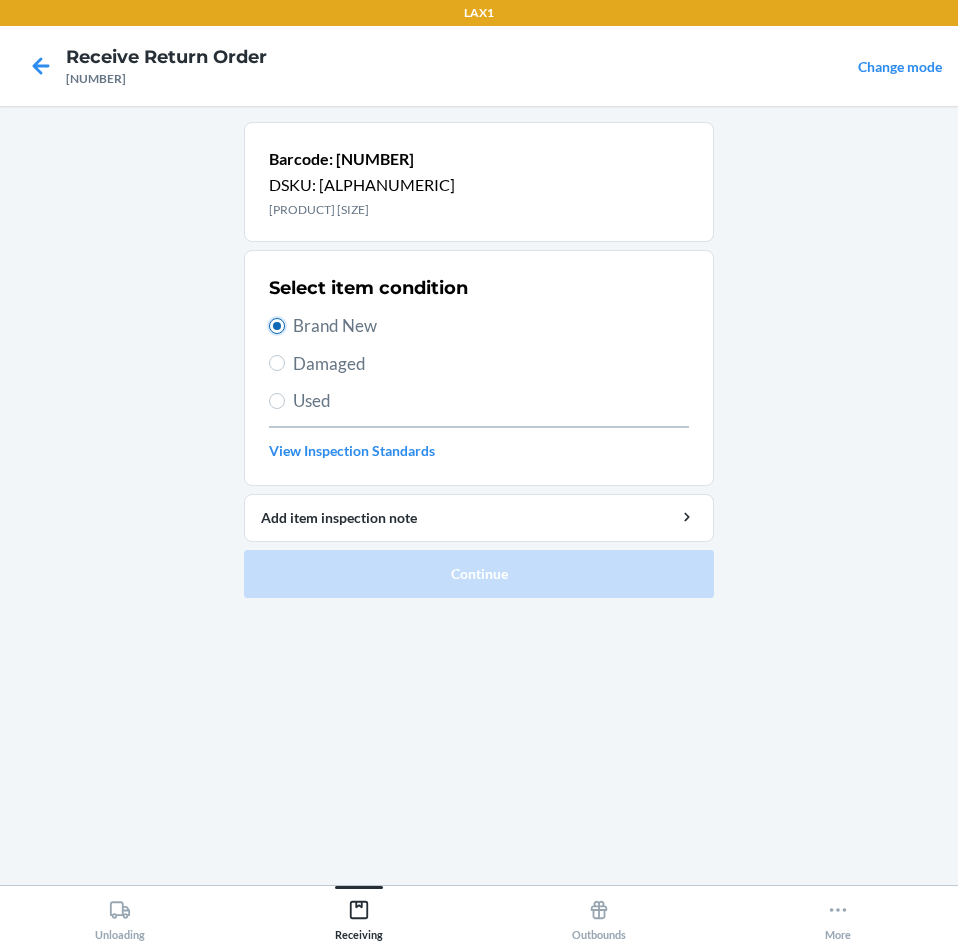 radio on "true" 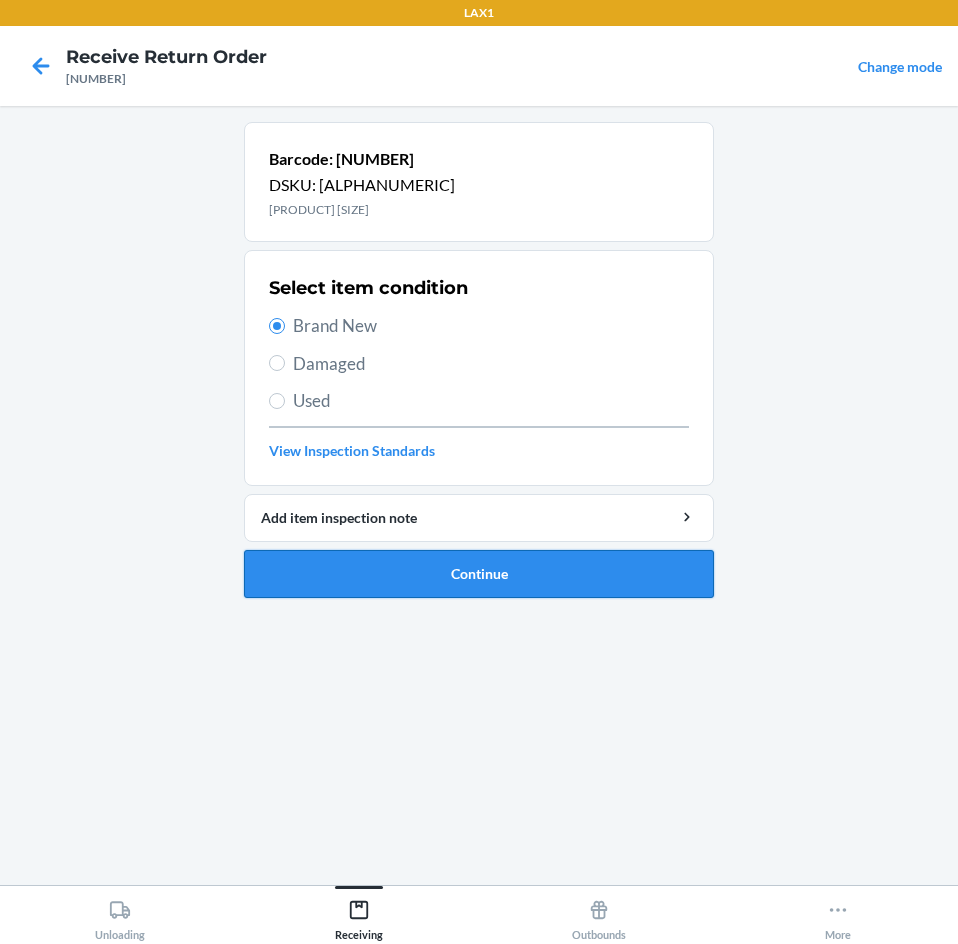 click on "Continue" at bounding box center (479, 574) 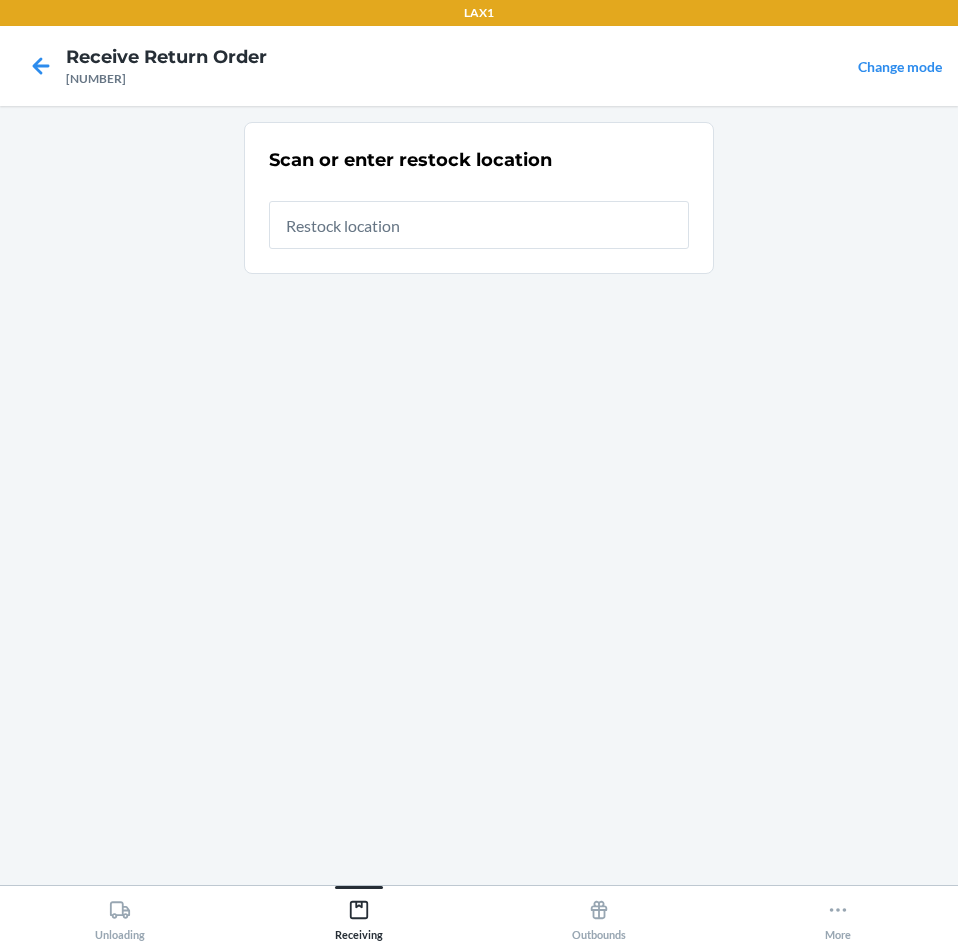 click at bounding box center [479, 225] 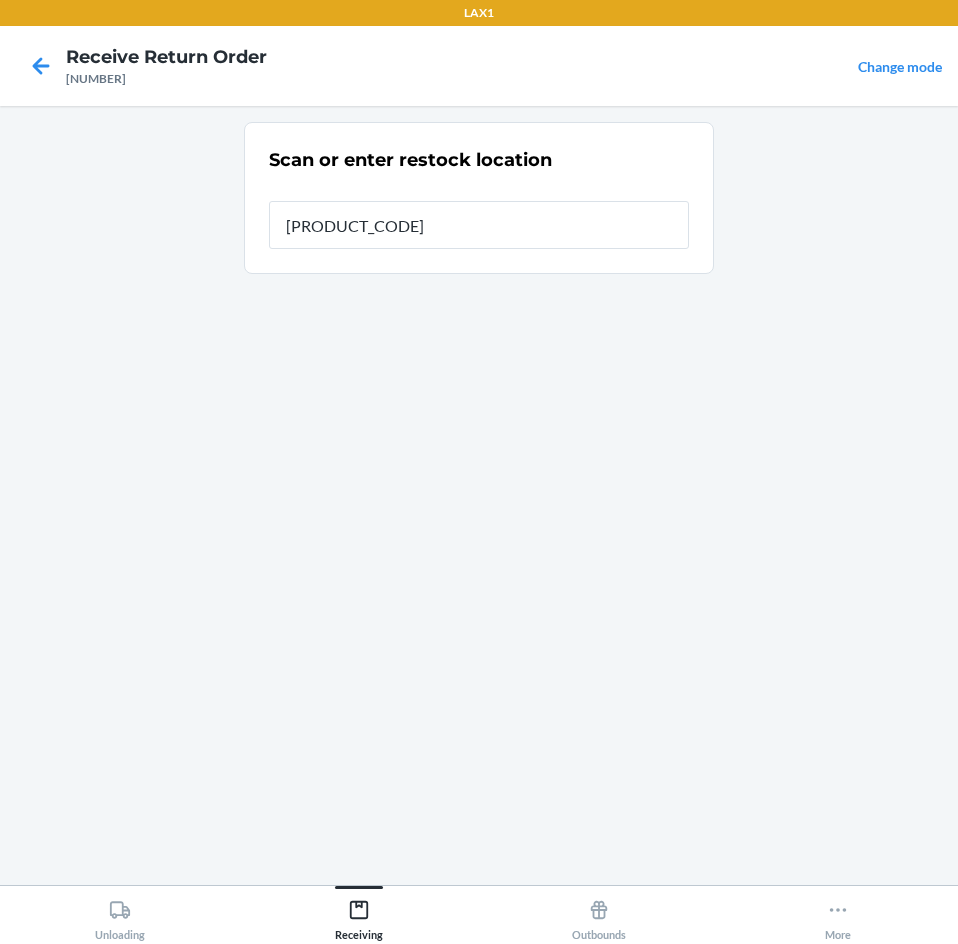 type on "[PRODUCT_CODE]" 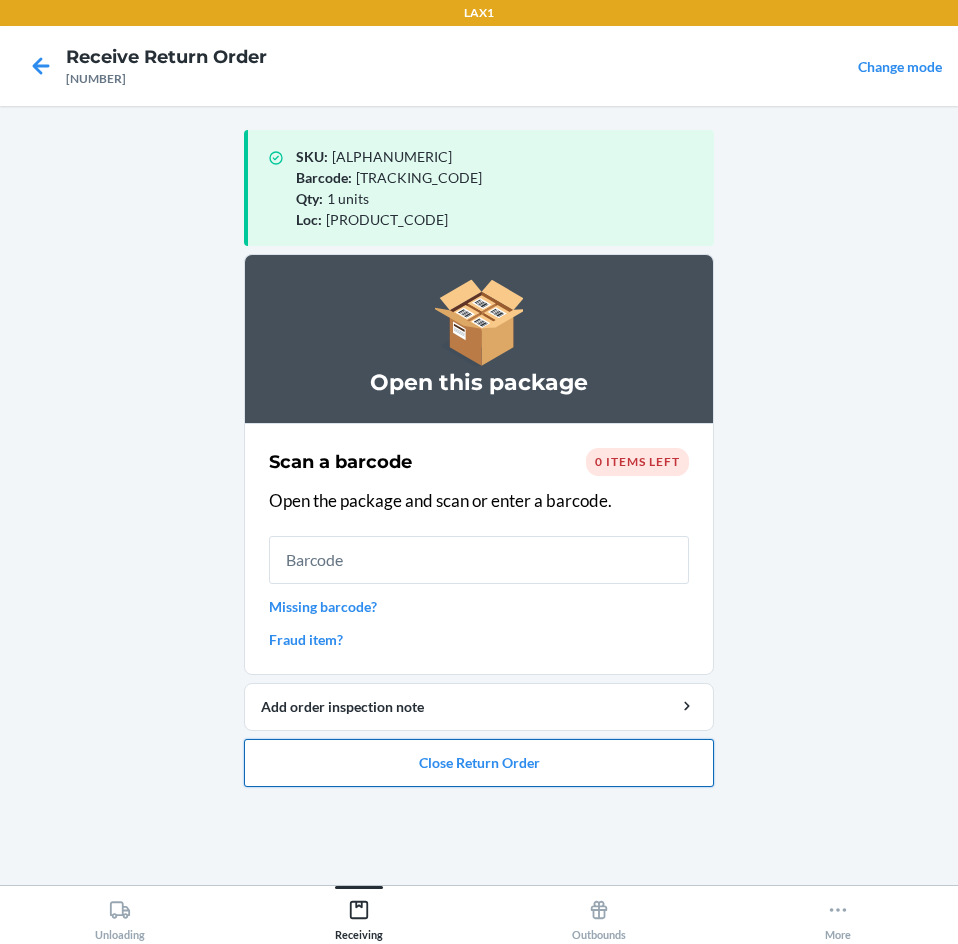 click on "Close Return Order" at bounding box center (479, 763) 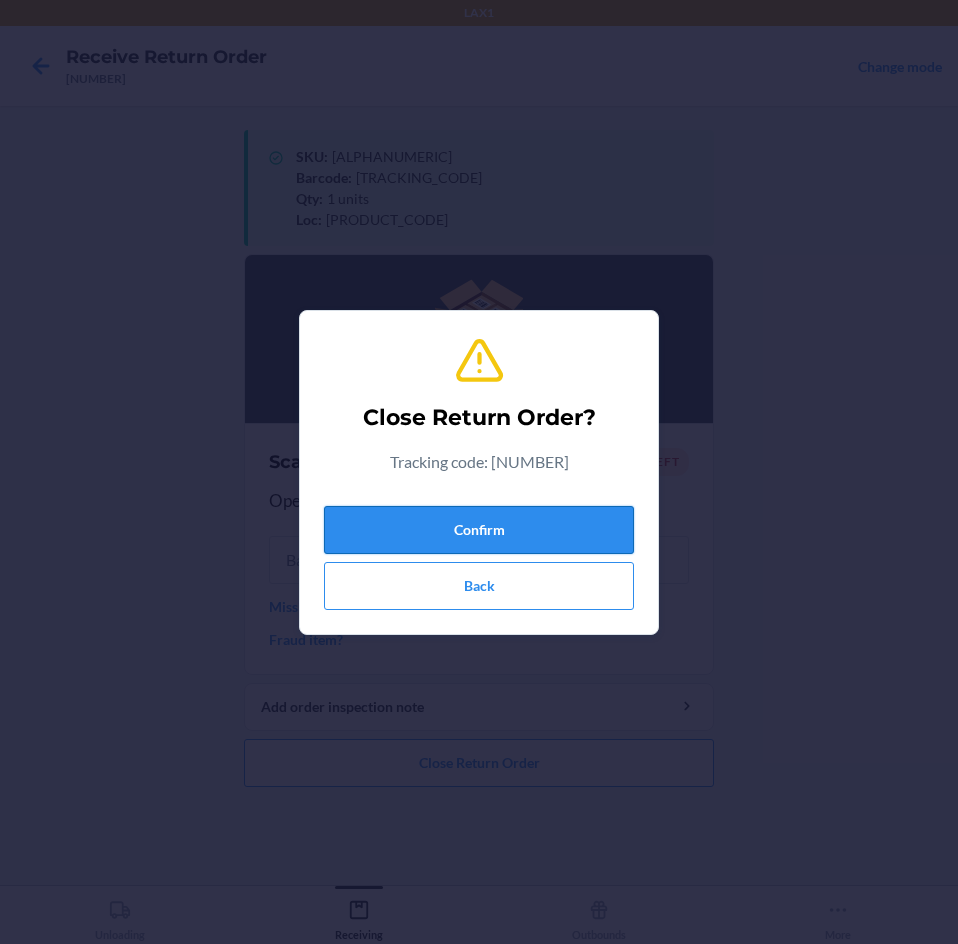 click on "Confirm" at bounding box center [479, 530] 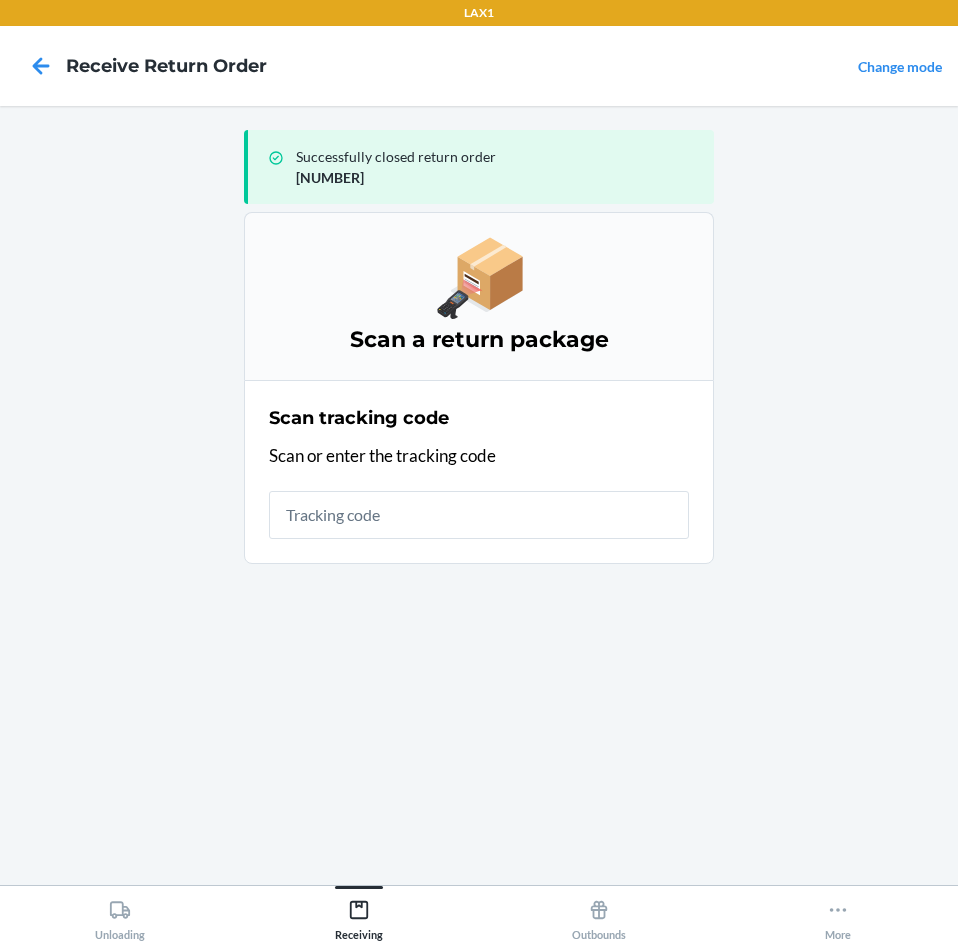 click at bounding box center (479, 515) 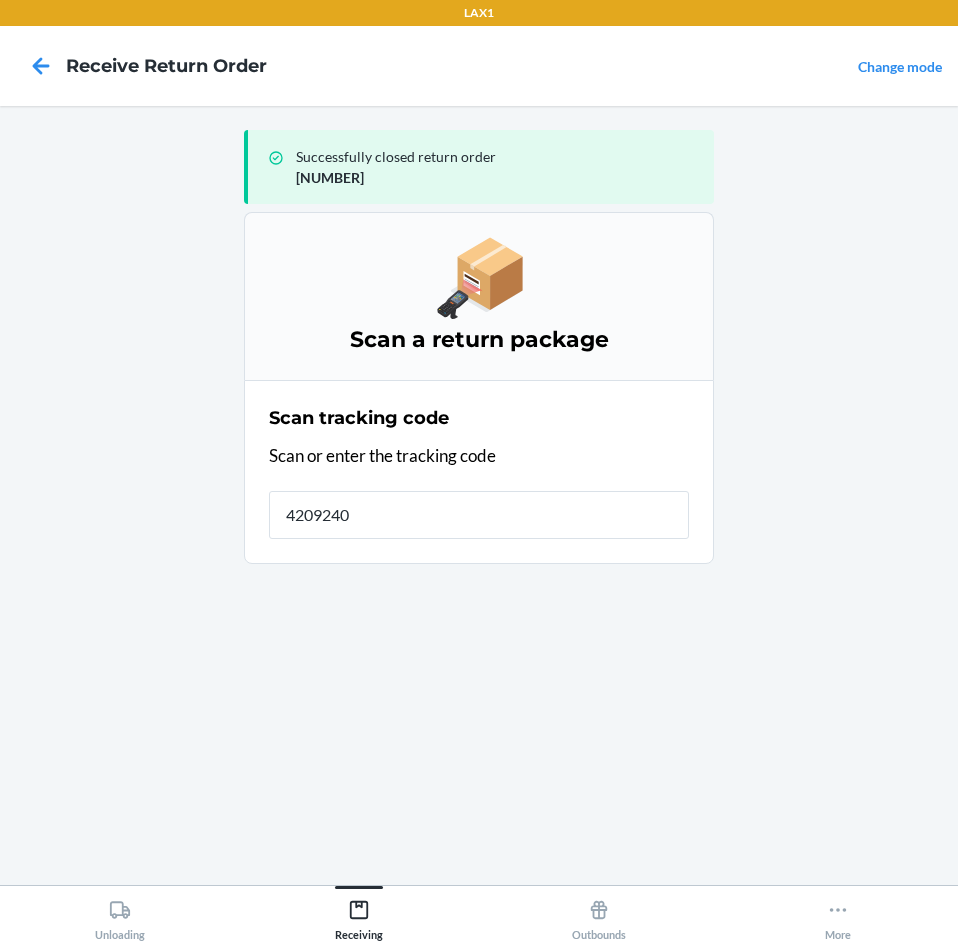 type on "42092408" 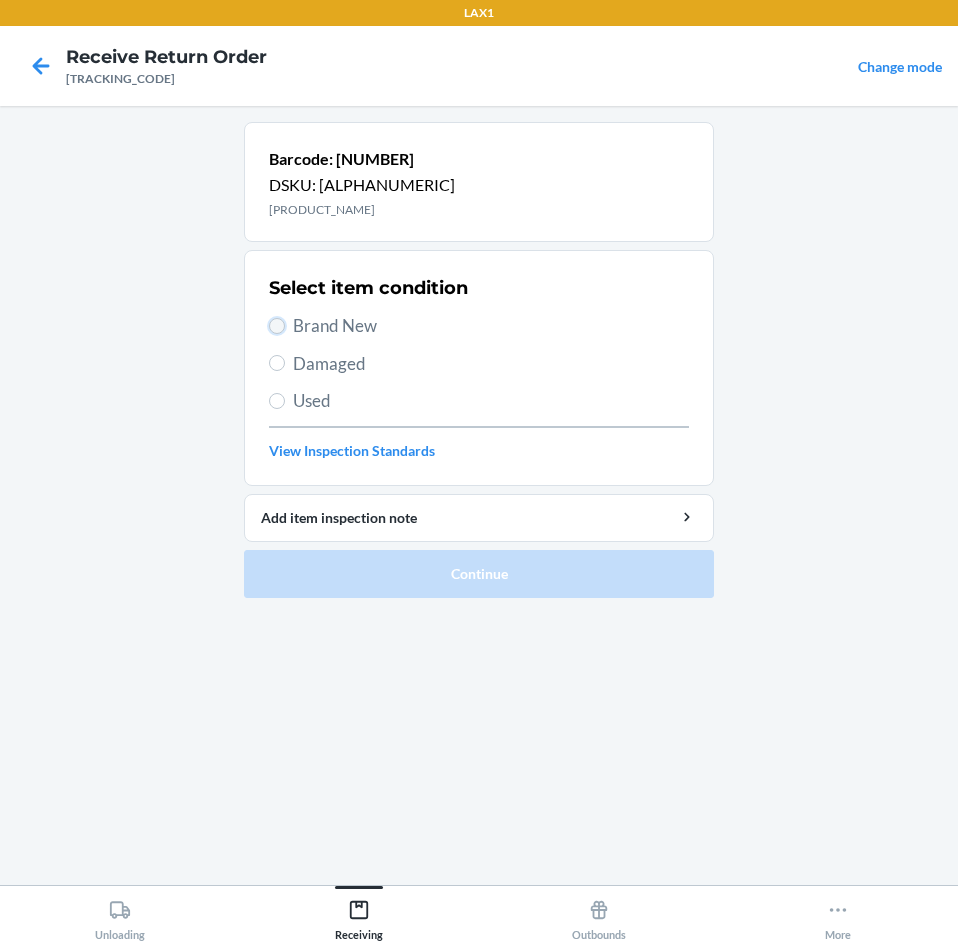 click on "Brand New" at bounding box center [277, 326] 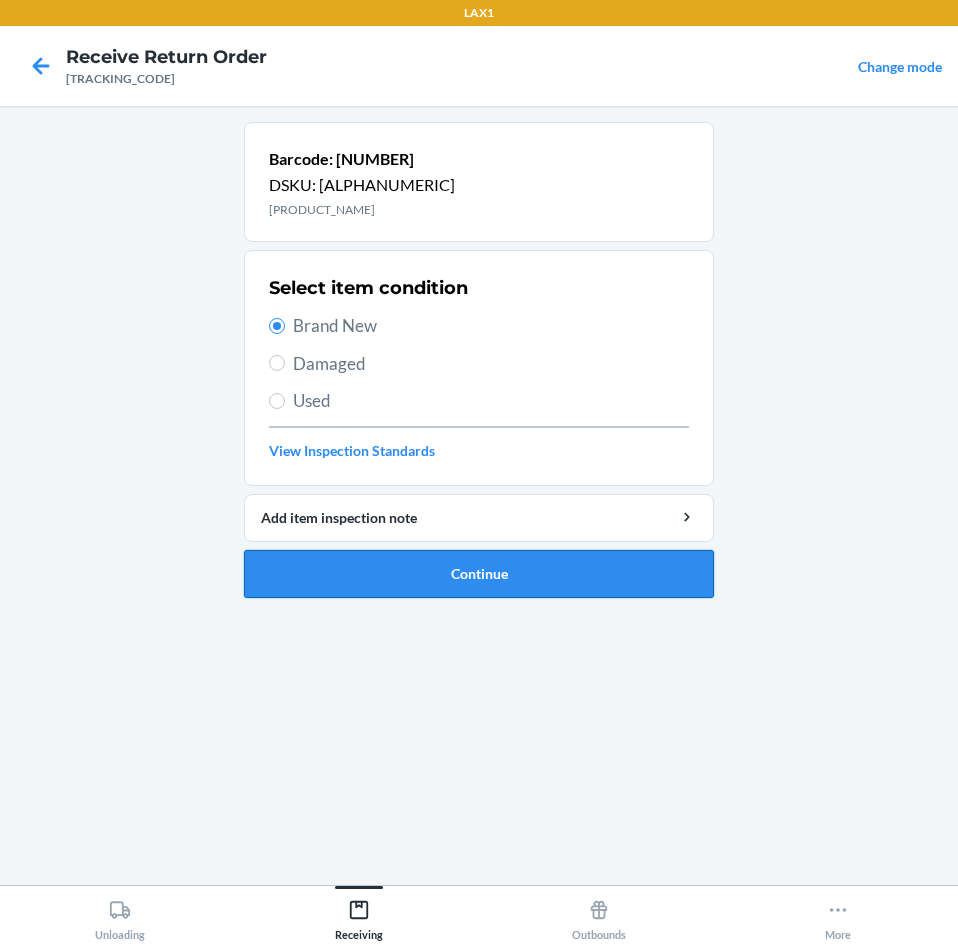 click on "Continue" at bounding box center (479, 574) 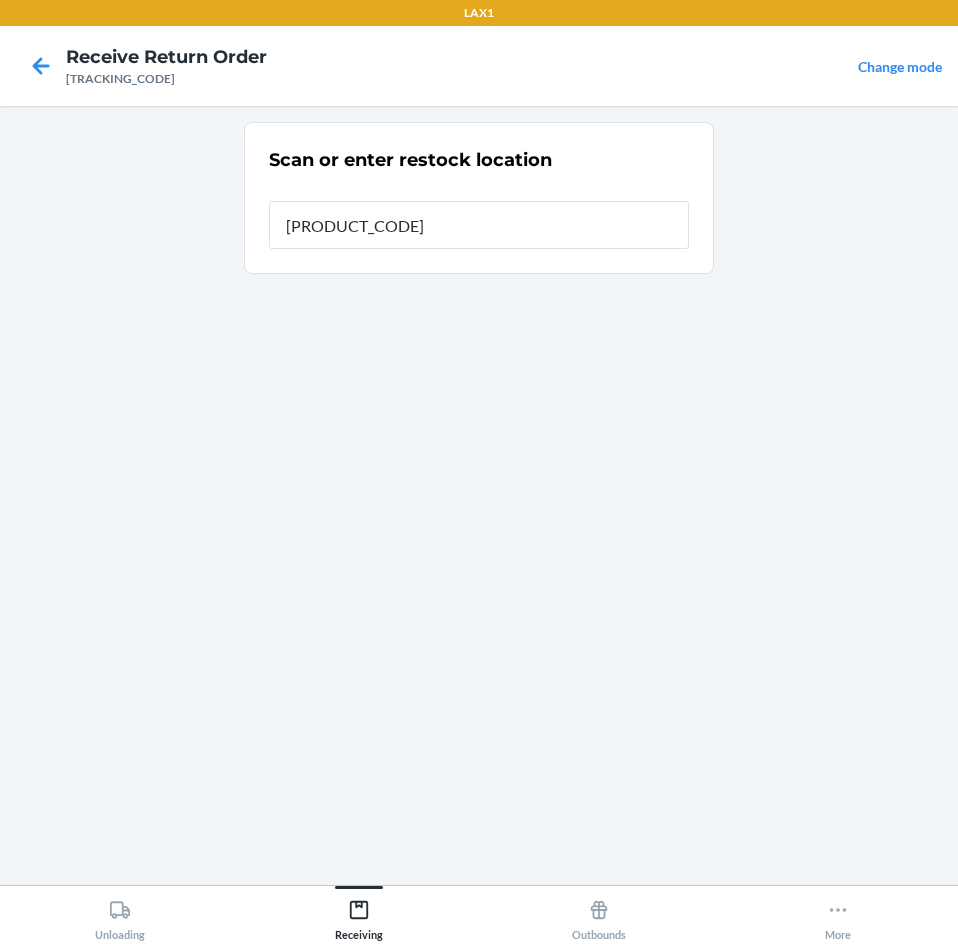 type on "[PRODUCT_CODE]" 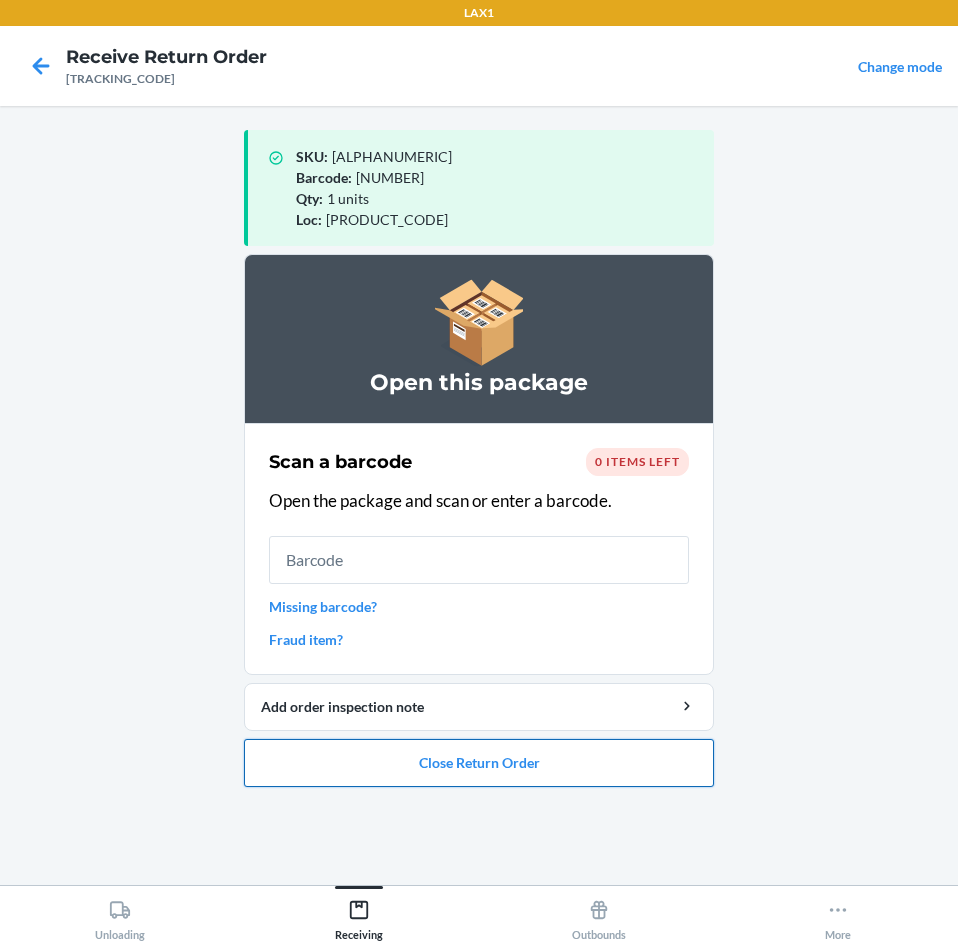 click on "Close Return Order" at bounding box center (479, 763) 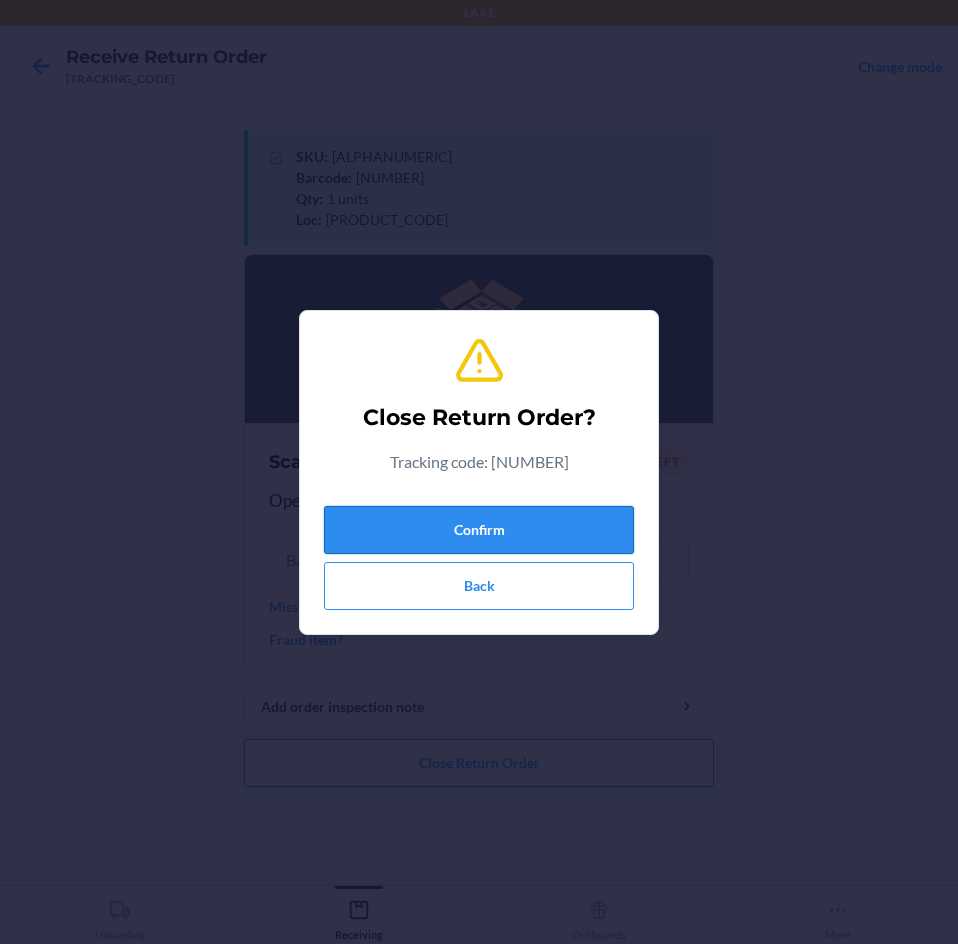 click on "Confirm" at bounding box center (479, 530) 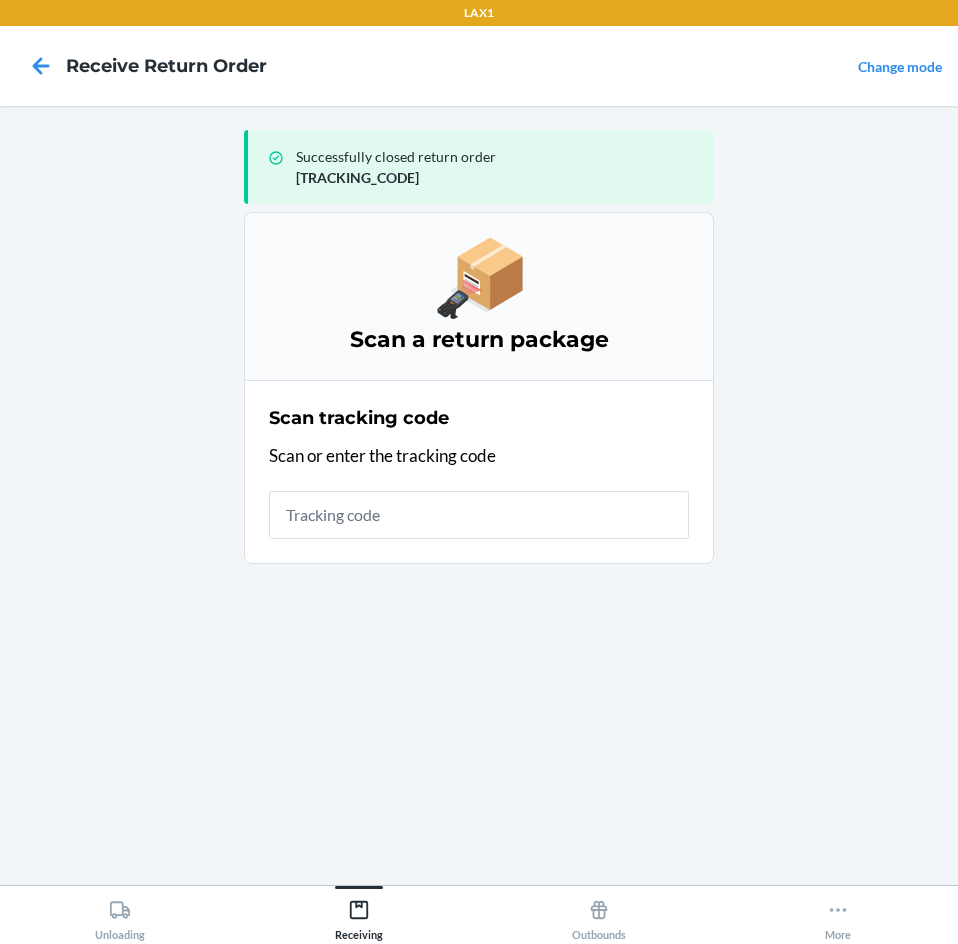 click at bounding box center [479, 515] 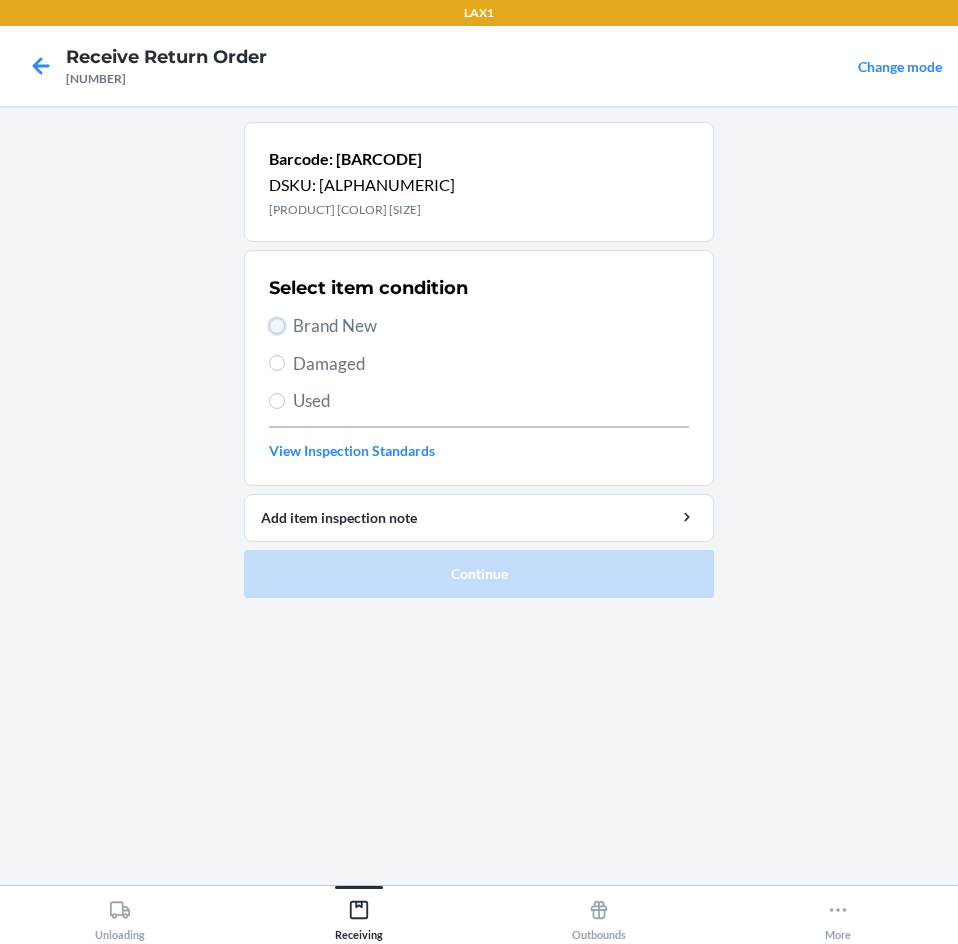 click on "Brand New" at bounding box center [277, 326] 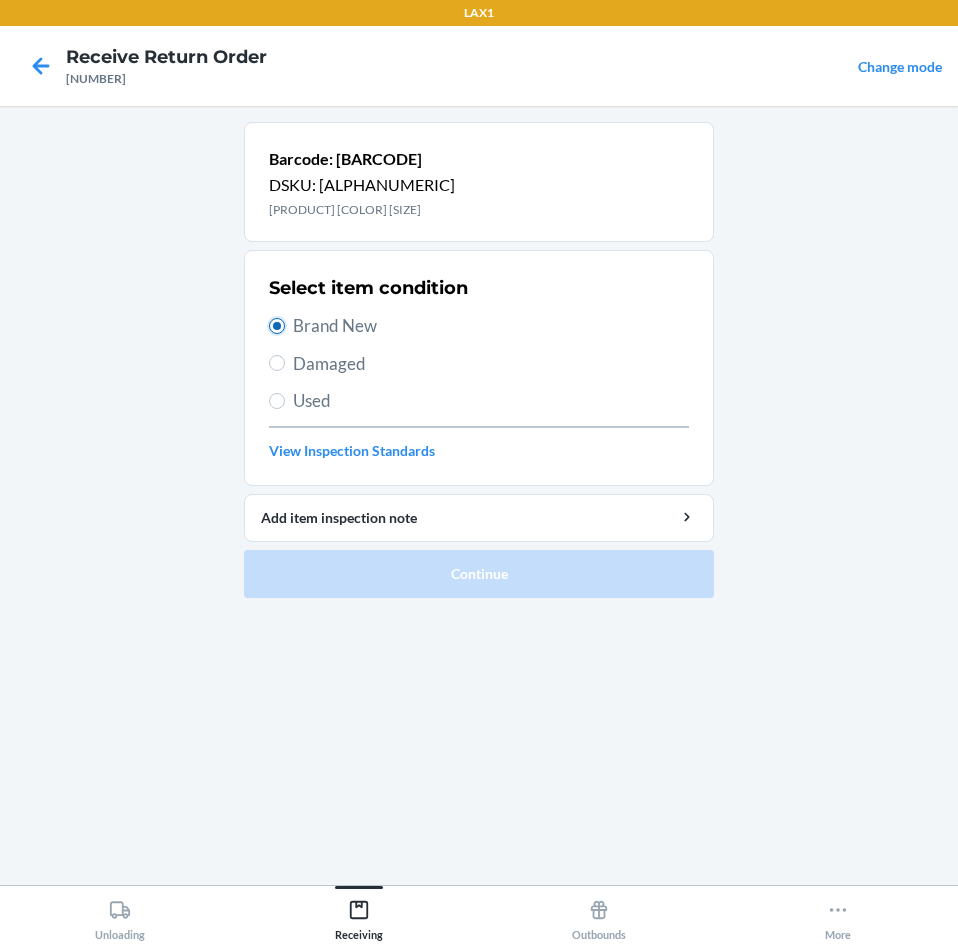 radio on "true" 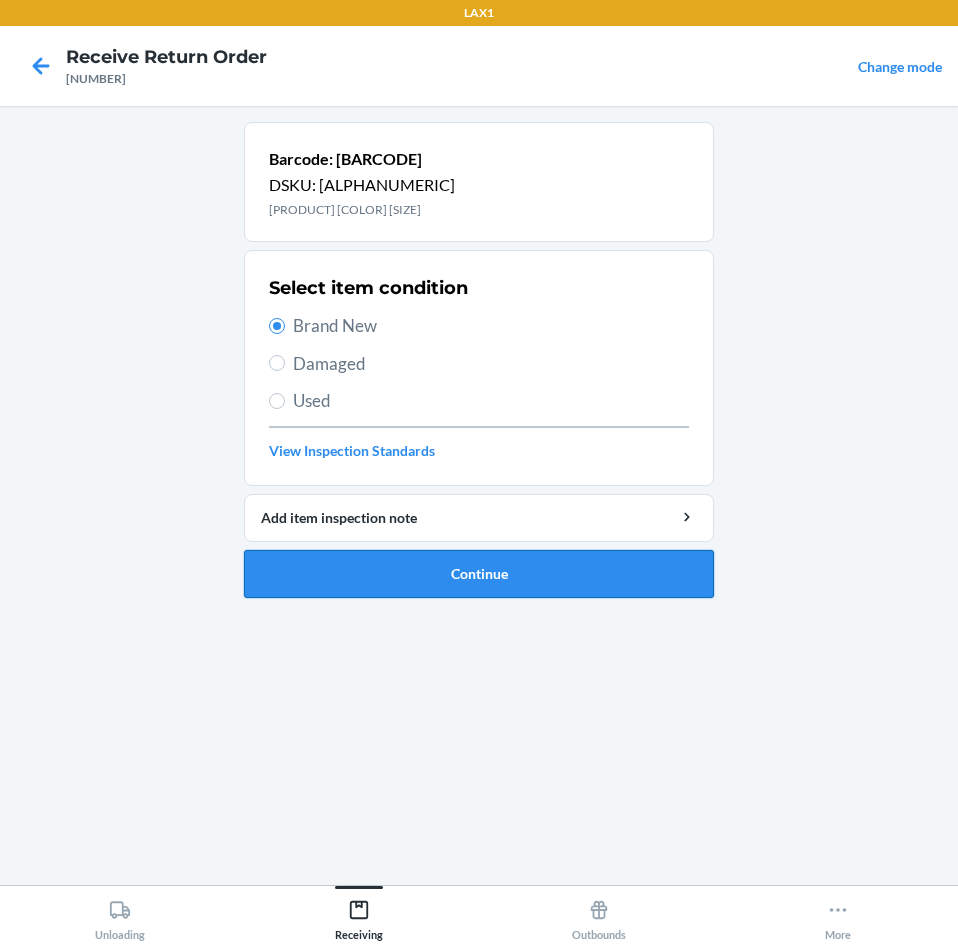 click on "Continue" at bounding box center [479, 574] 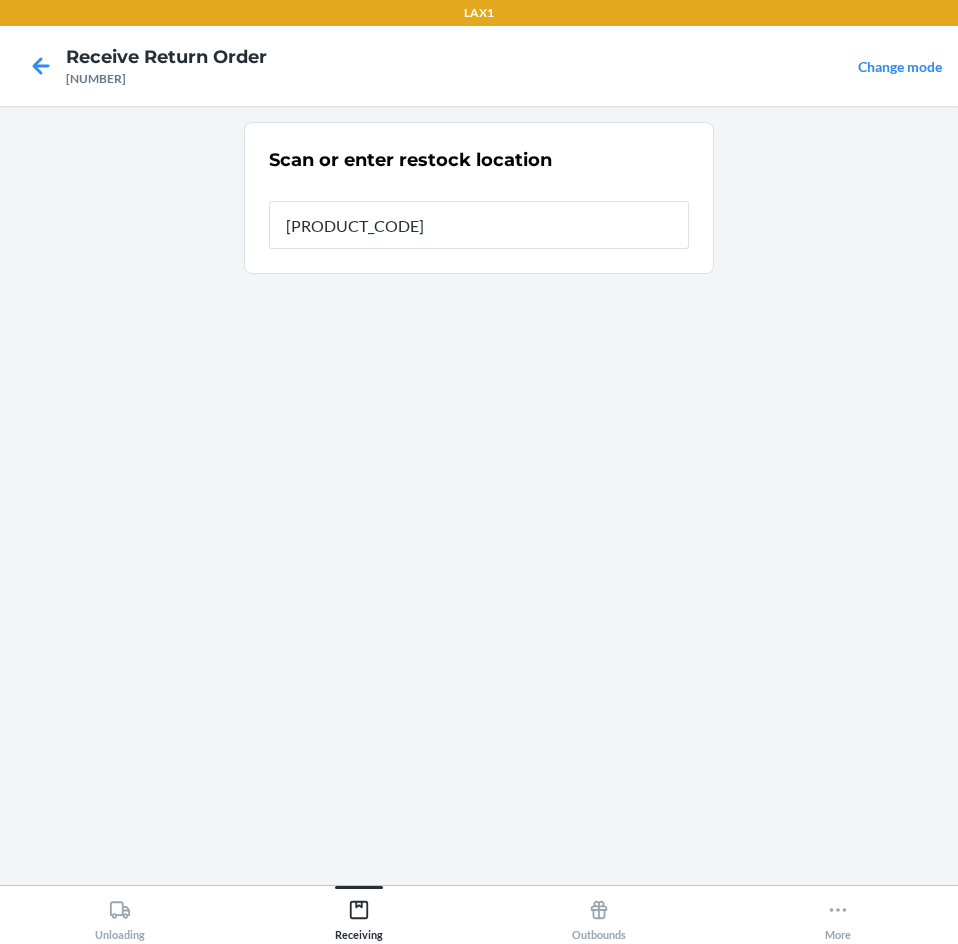 type on "[PRODUCT_CODE]" 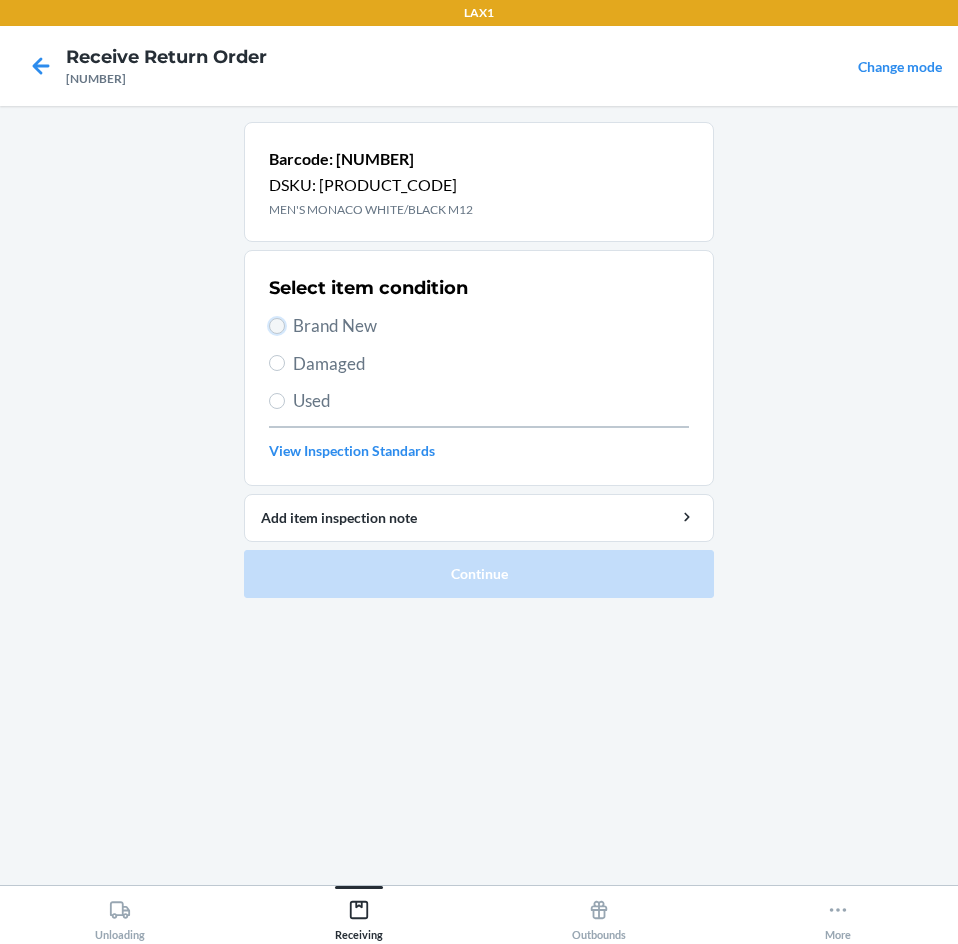 click on "Brand New" at bounding box center (277, 326) 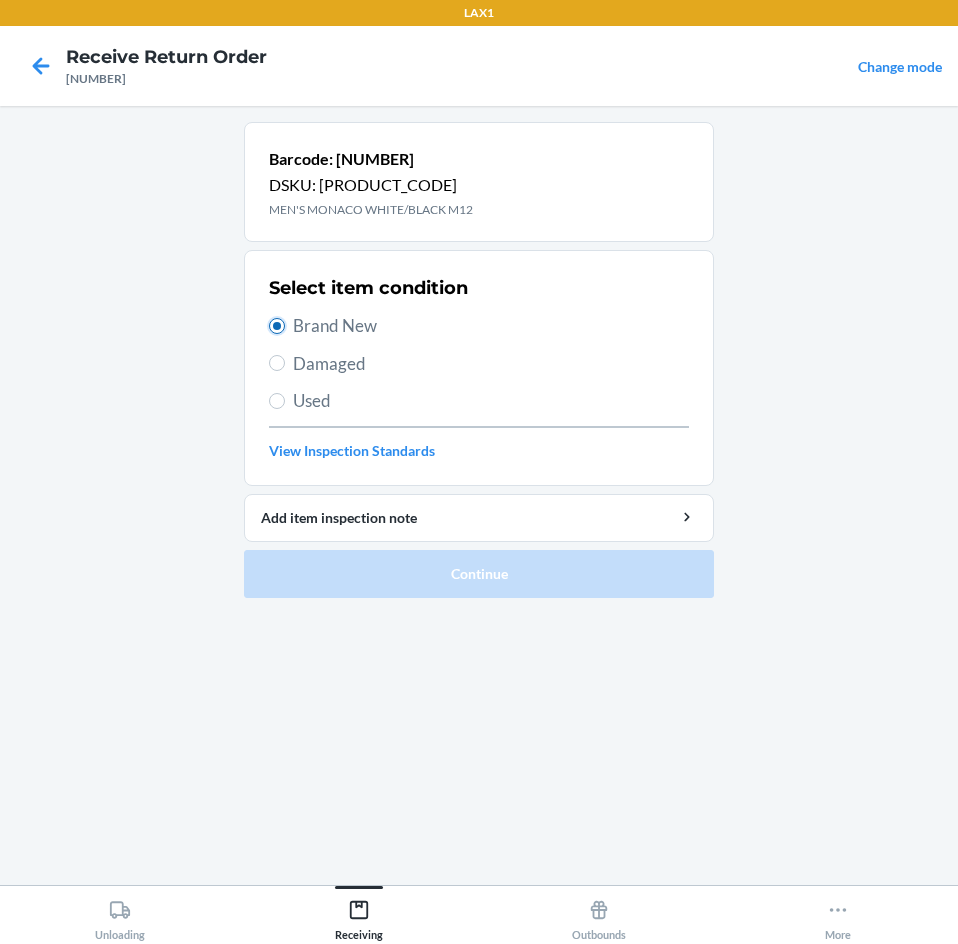 radio on "true" 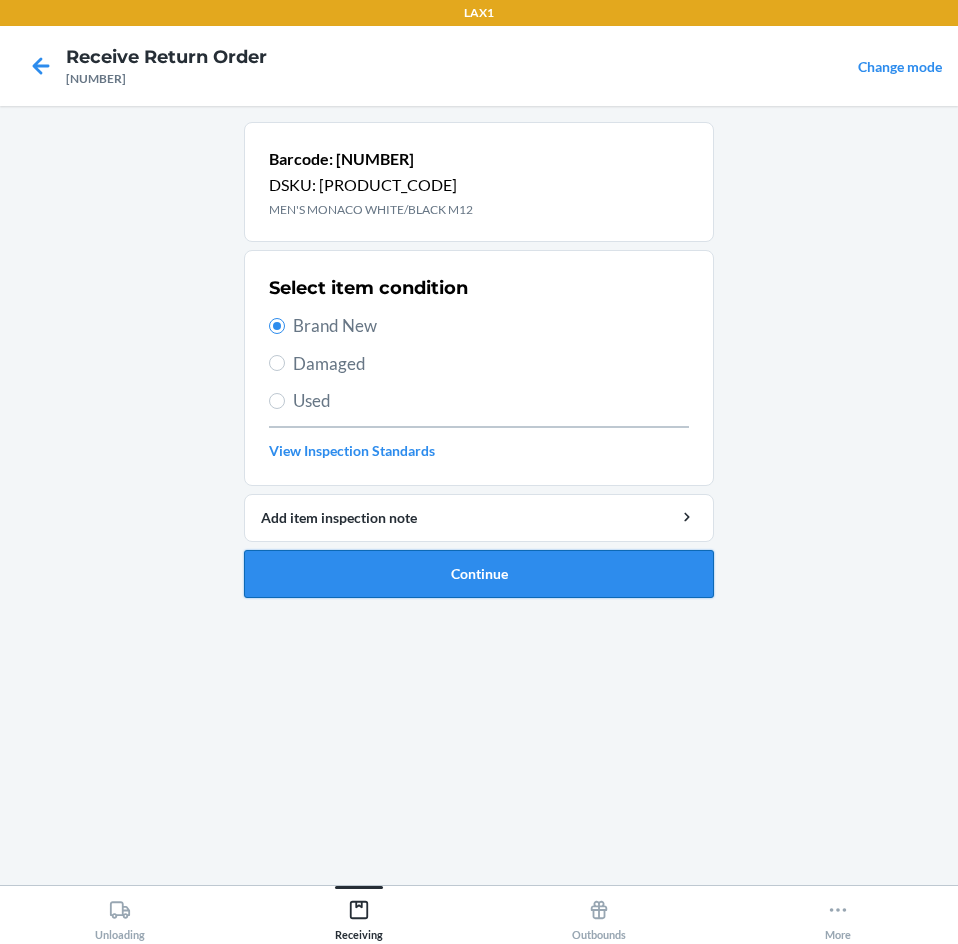 click on "Continue" at bounding box center [479, 574] 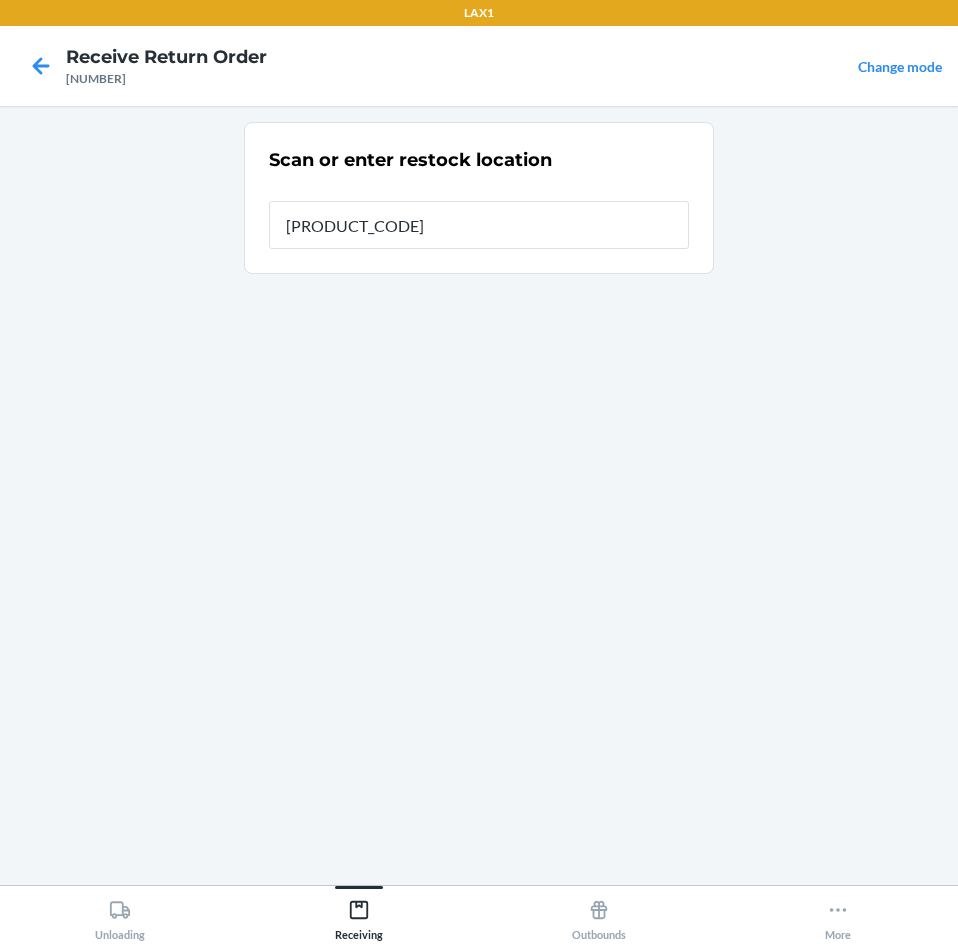 type on "[PRODUCT_CODE]" 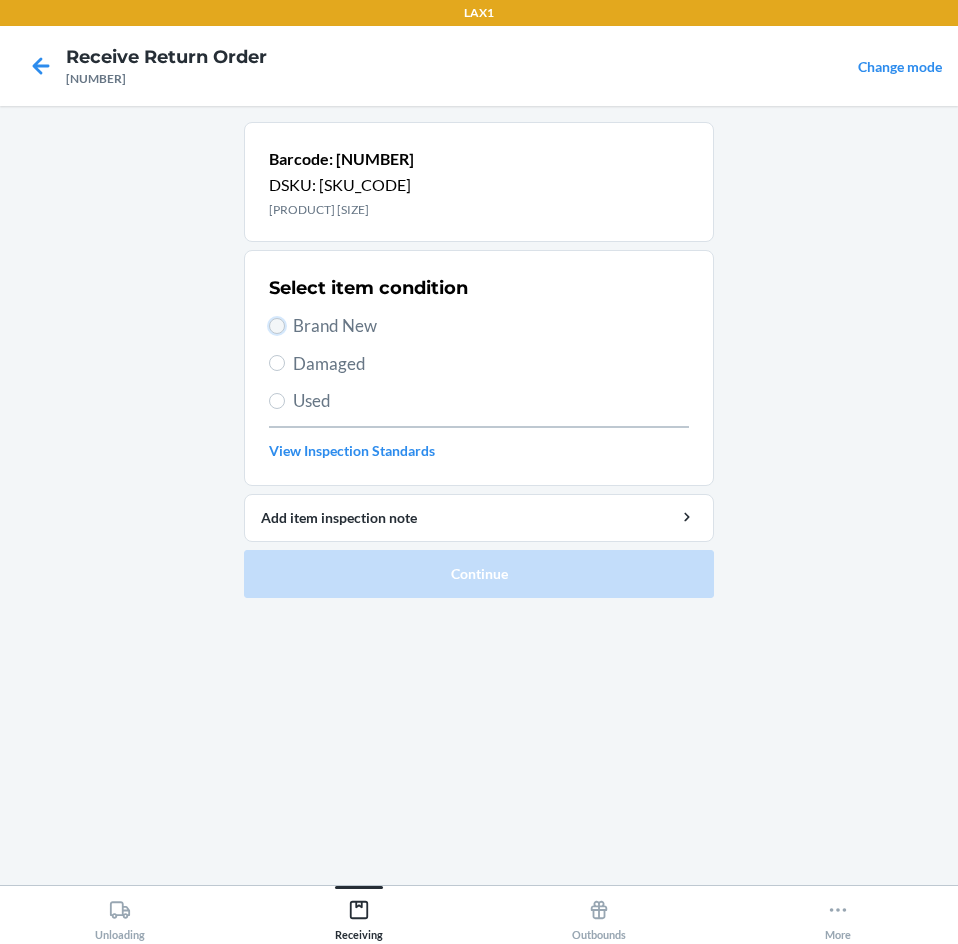 click on "Brand New" at bounding box center [277, 326] 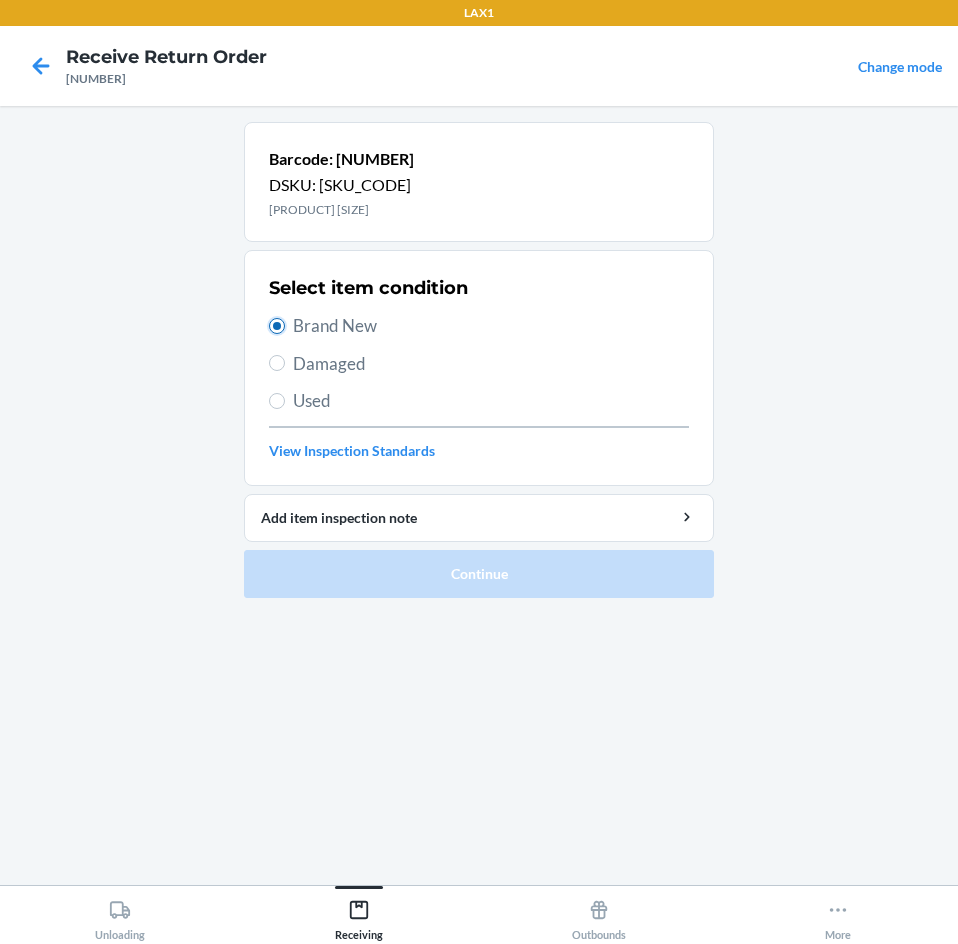radio on "true" 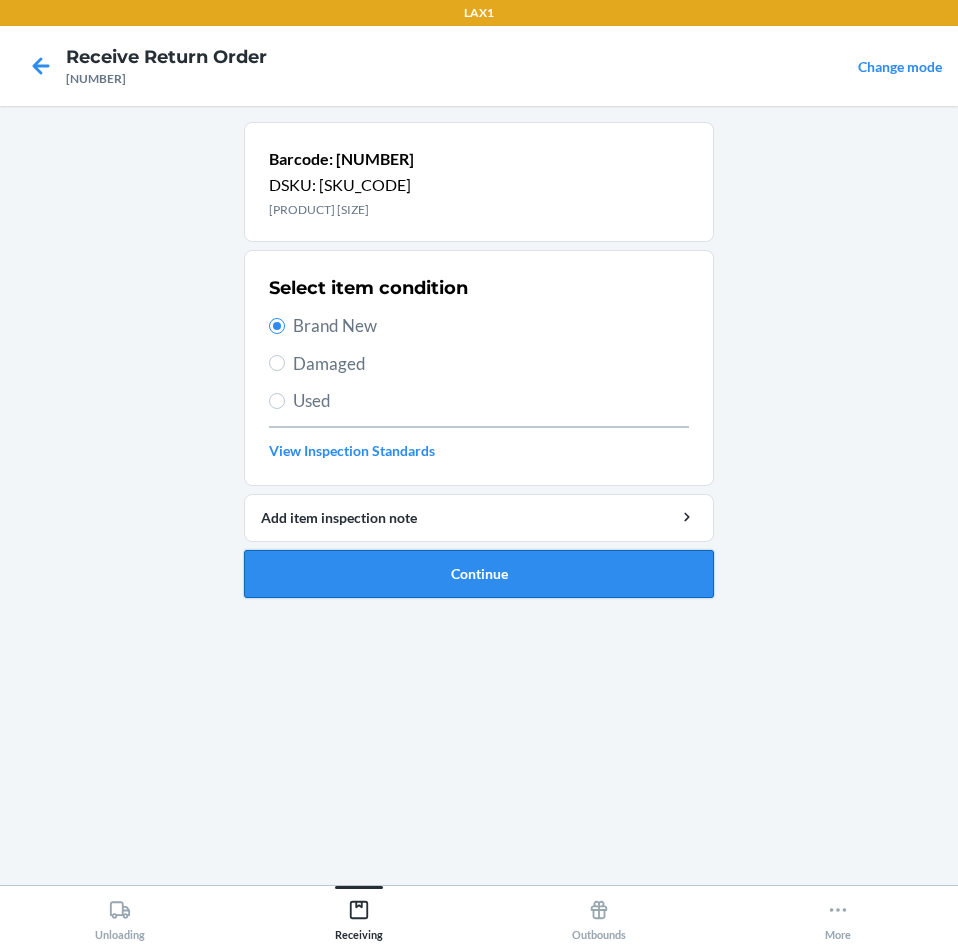 click on "Continue" at bounding box center (479, 574) 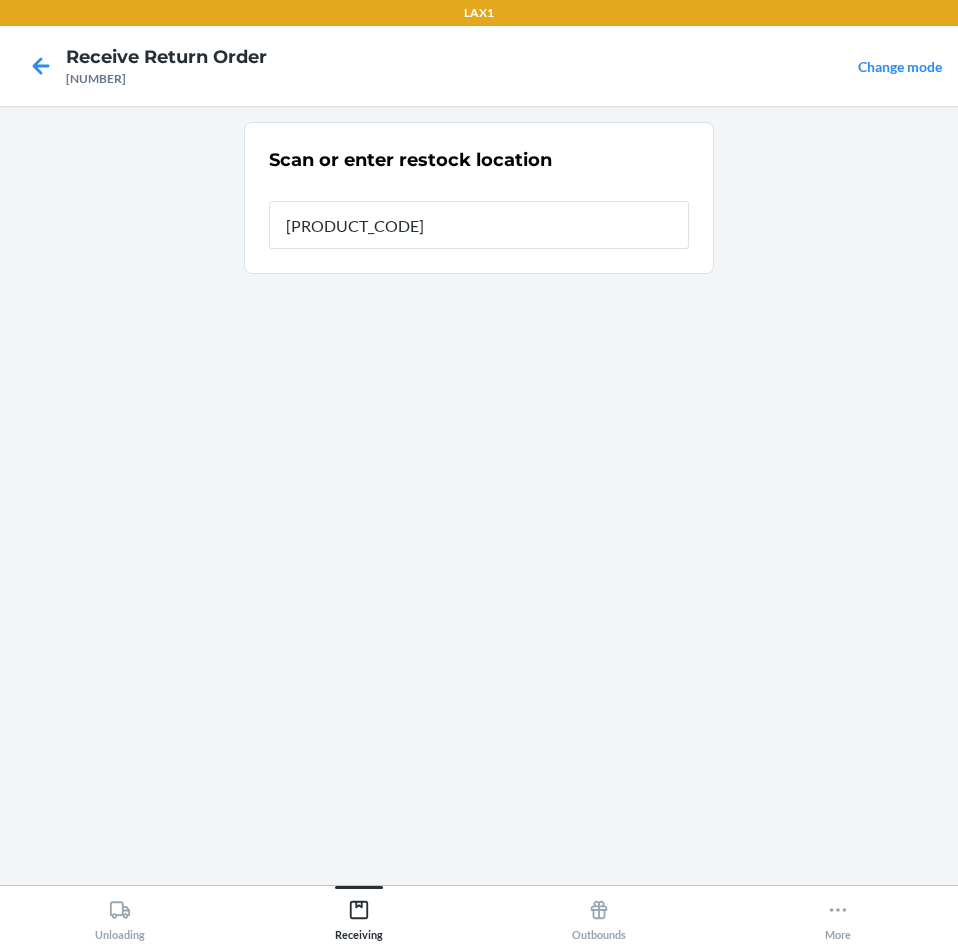 type on "[PRODUCT_CODE]" 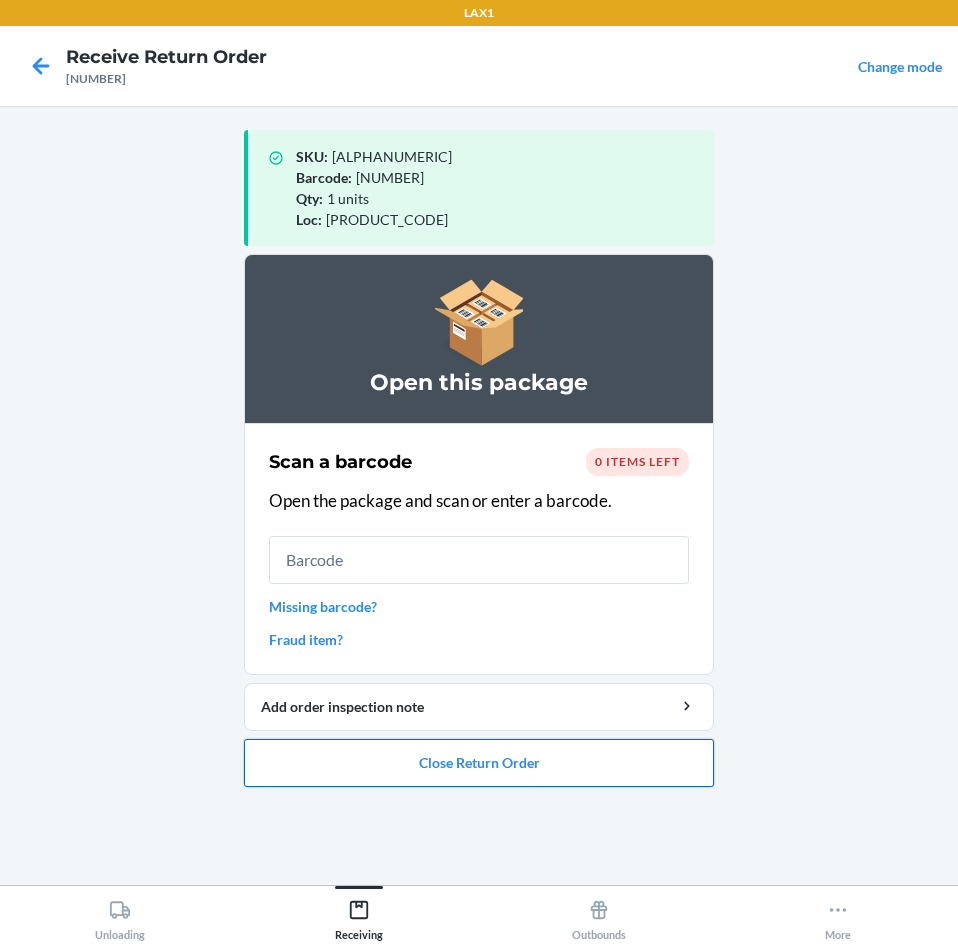 click on "Close Return Order" at bounding box center [479, 763] 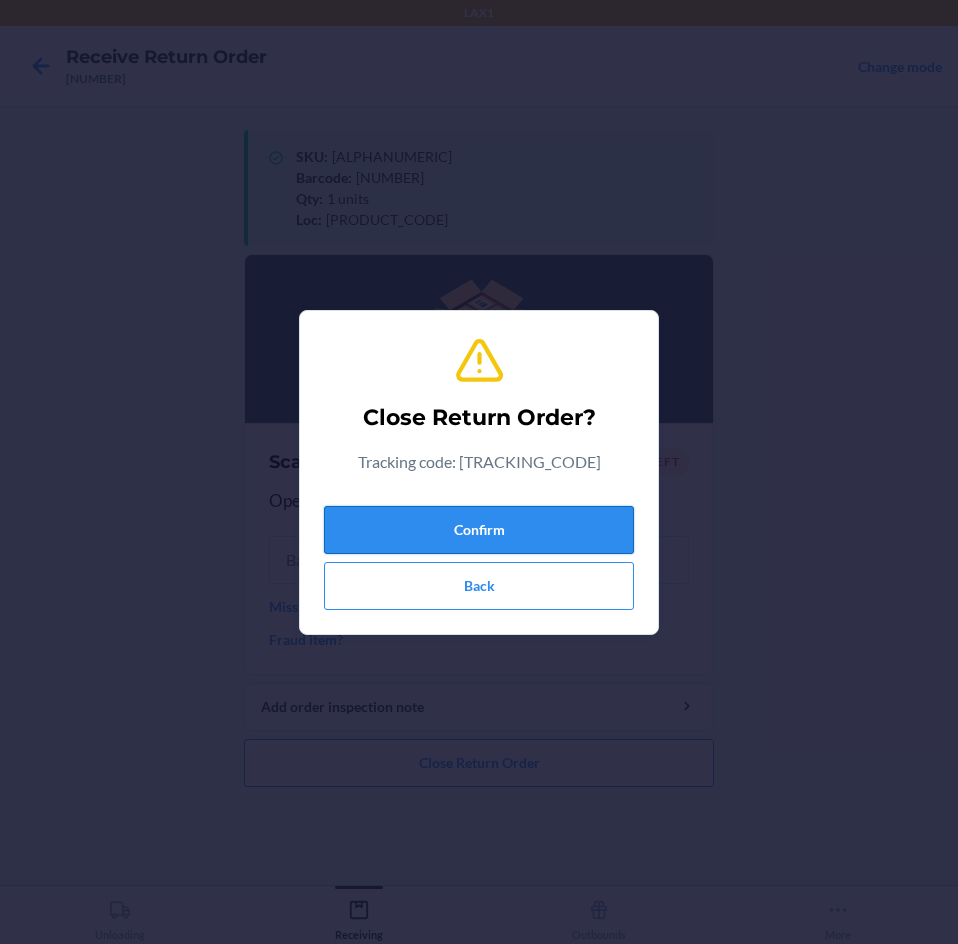 click on "Confirm" at bounding box center [479, 530] 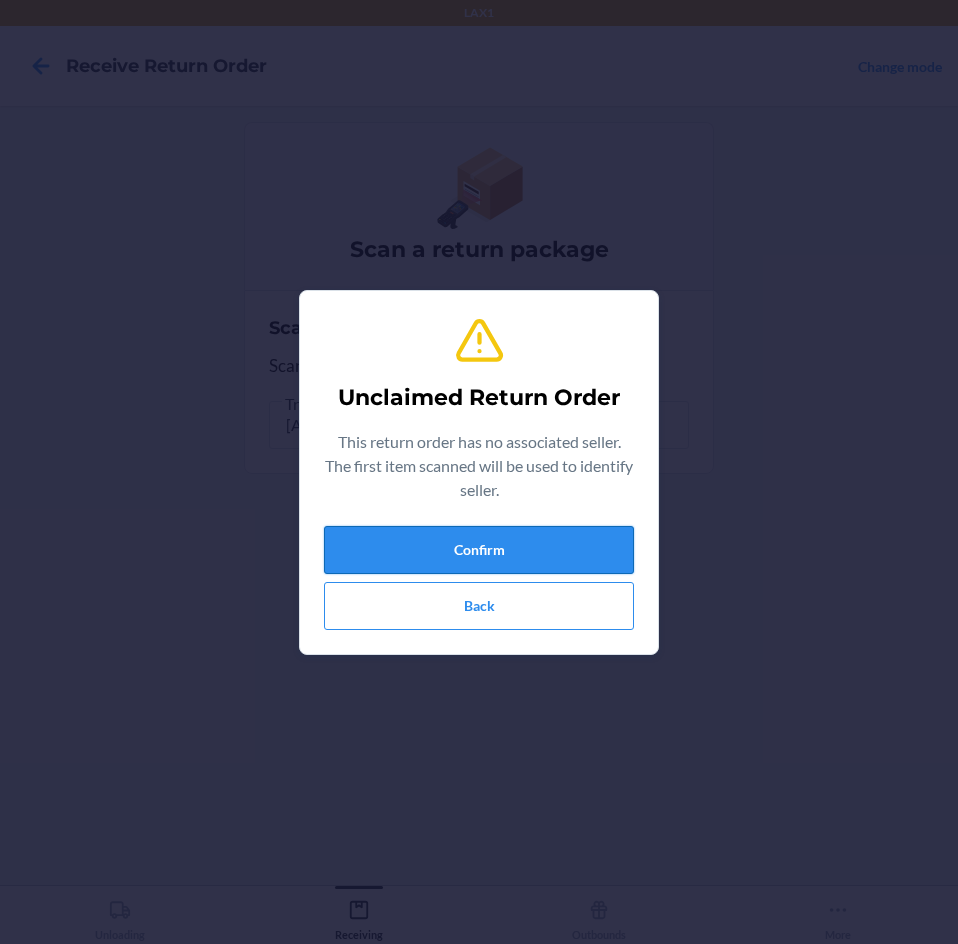 click on "Confirm" at bounding box center (479, 550) 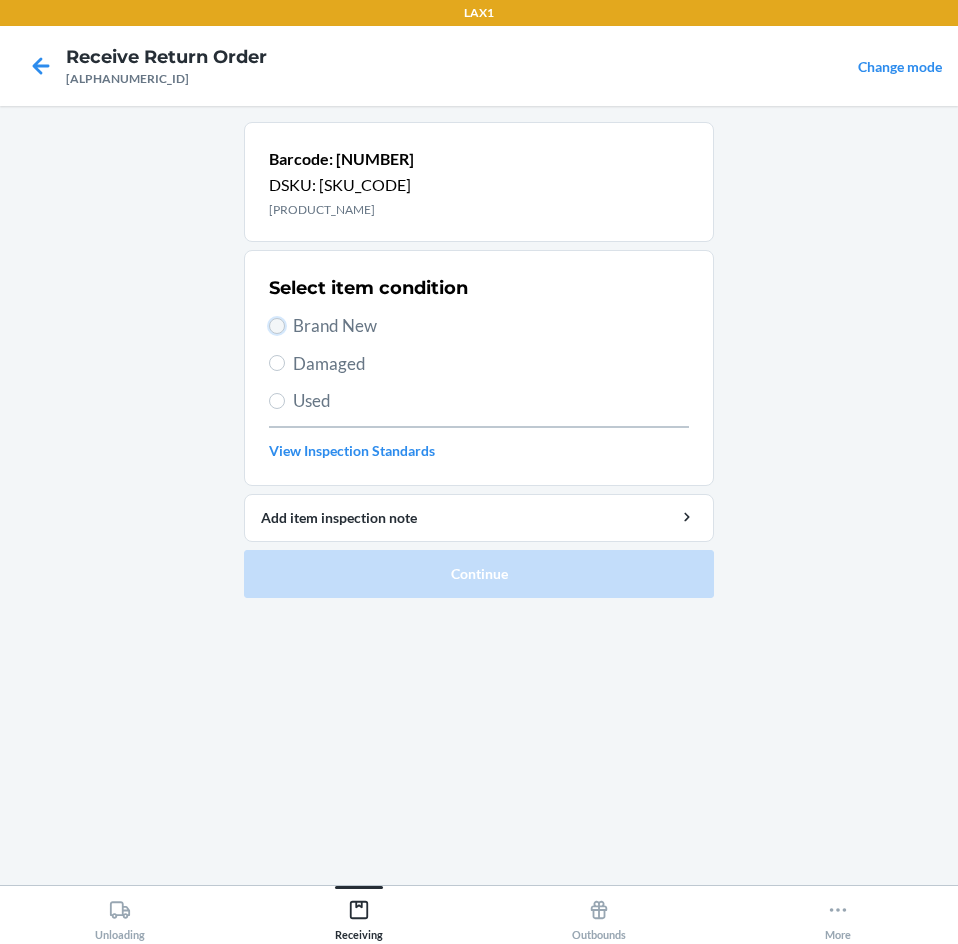 click on "Brand New" at bounding box center [277, 326] 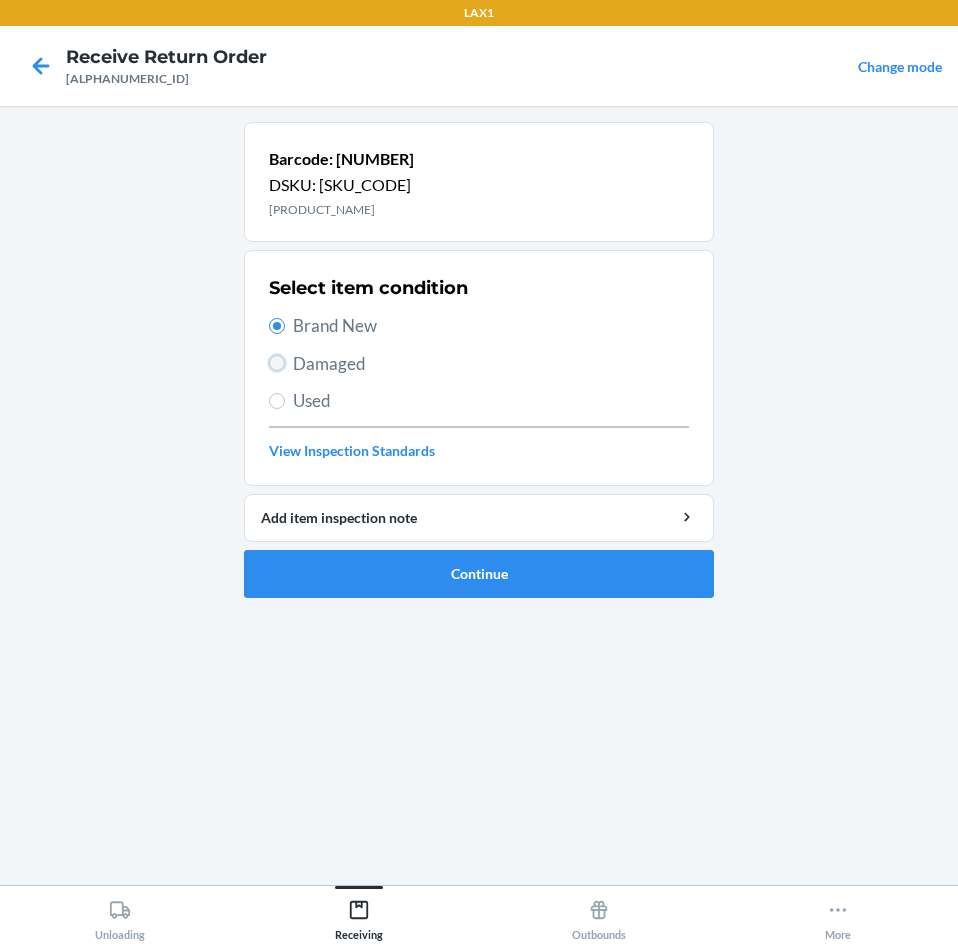 click on "Damaged" at bounding box center [277, 363] 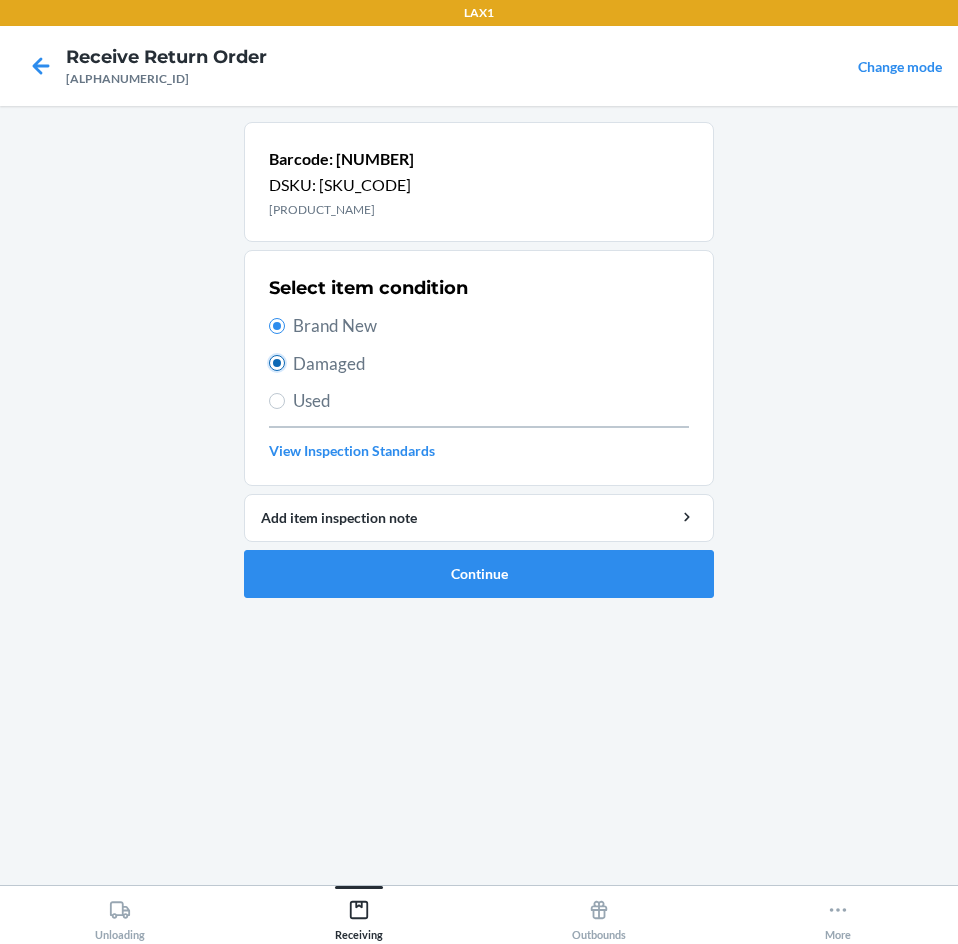 radio on "false" 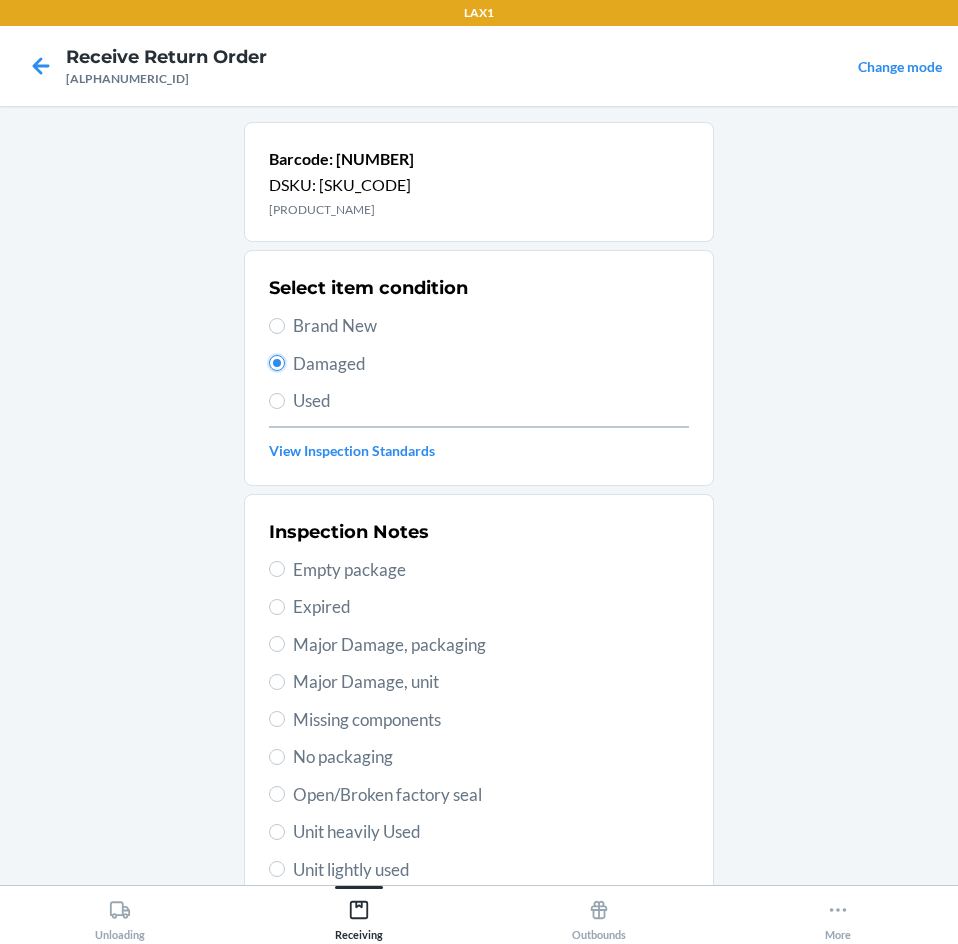 scroll, scrollTop: 200, scrollLeft: 0, axis: vertical 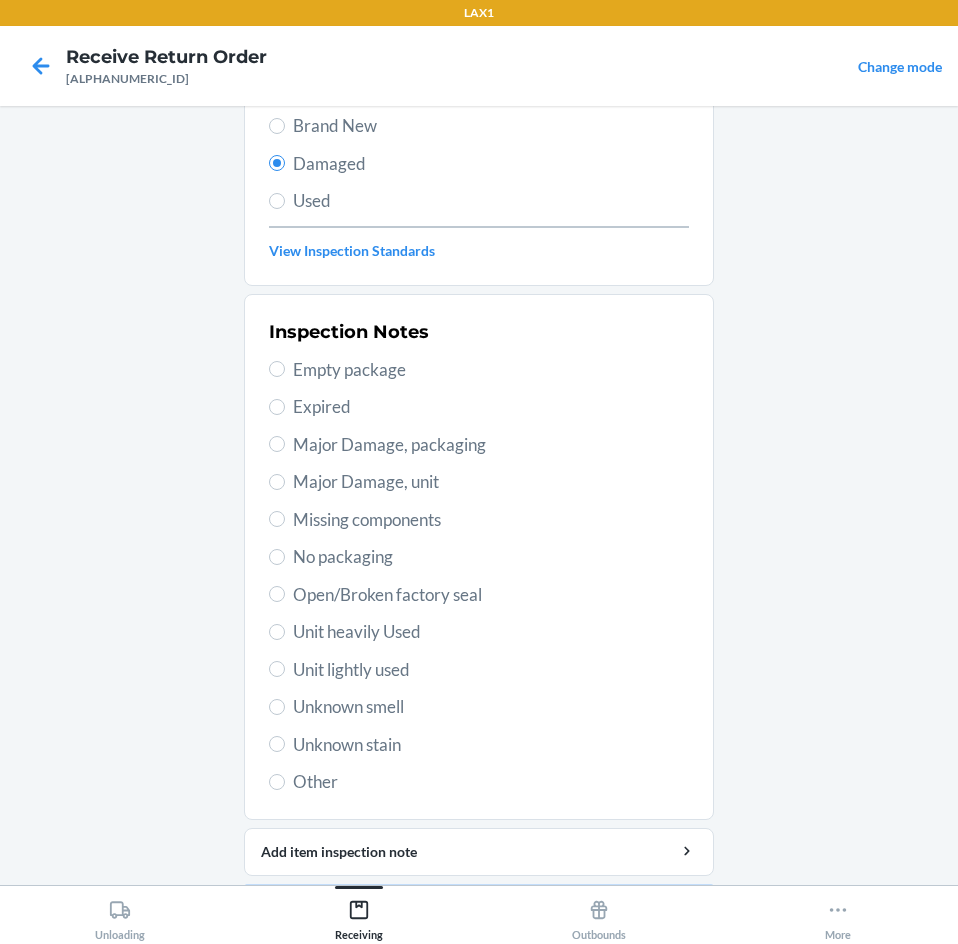 click on "Unit lightly used" at bounding box center [479, 670] 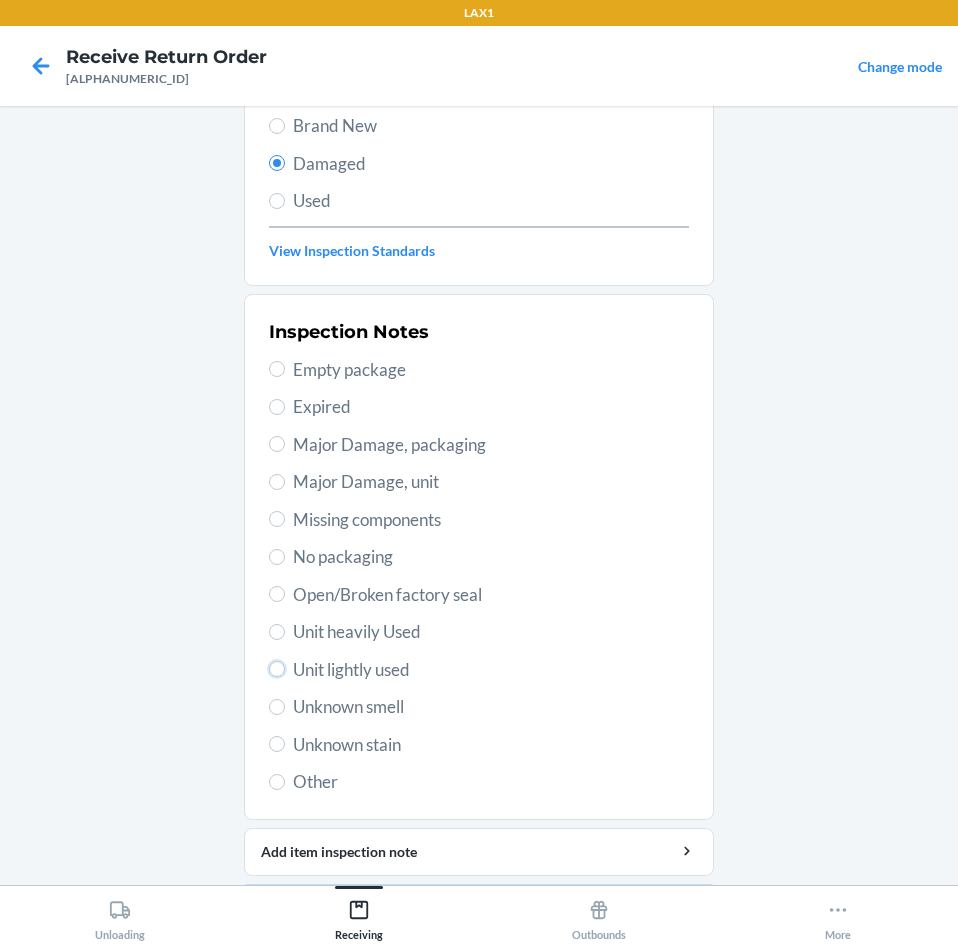 click on "Unit lightly used" at bounding box center [277, 669] 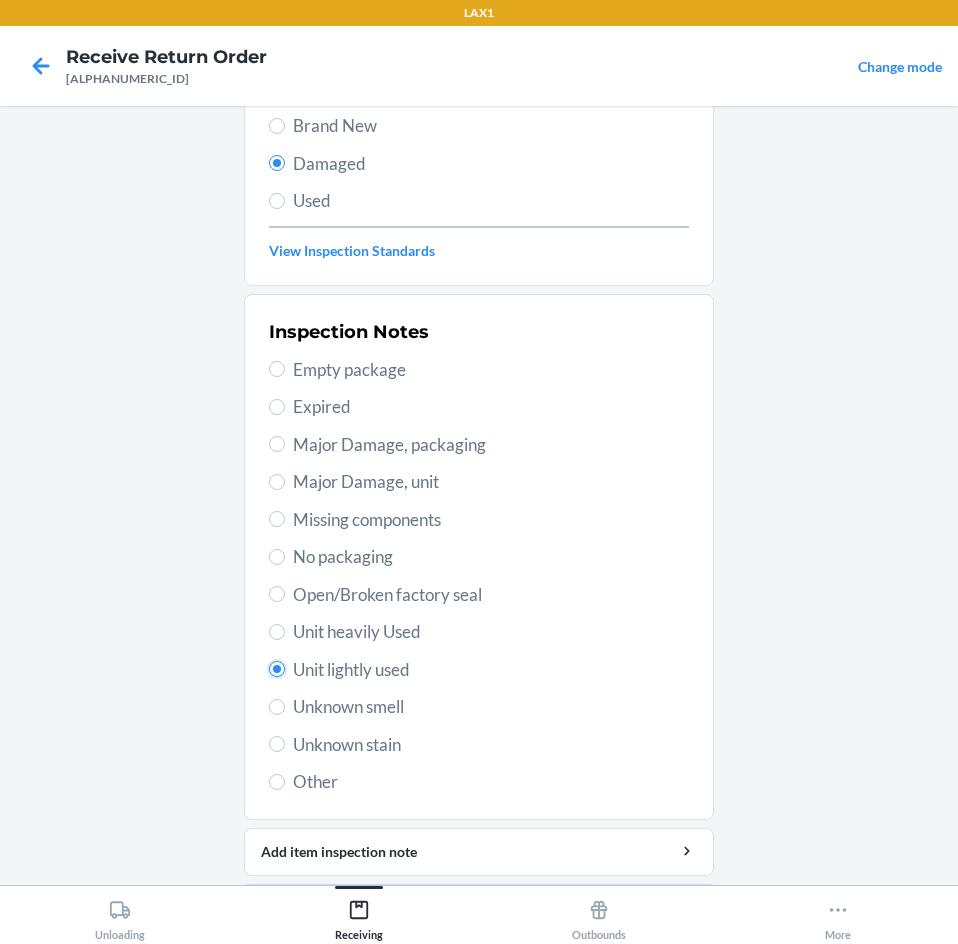 radio on "true" 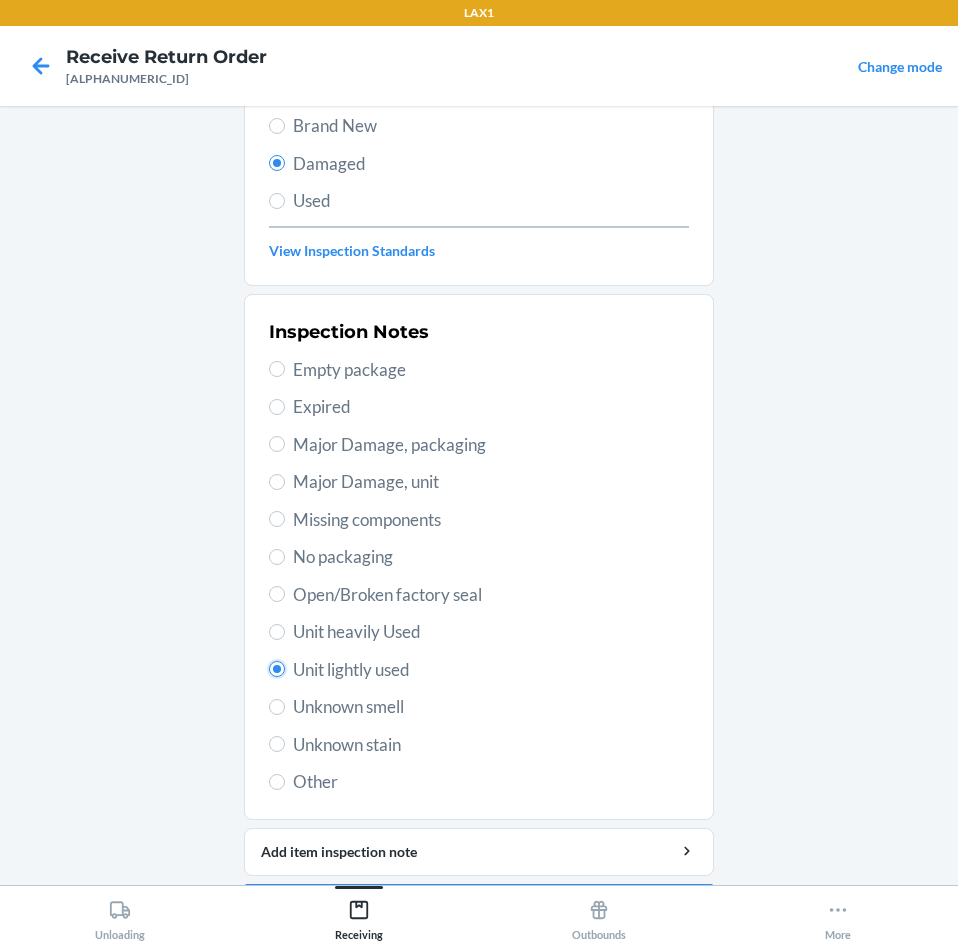 scroll, scrollTop: 263, scrollLeft: 0, axis: vertical 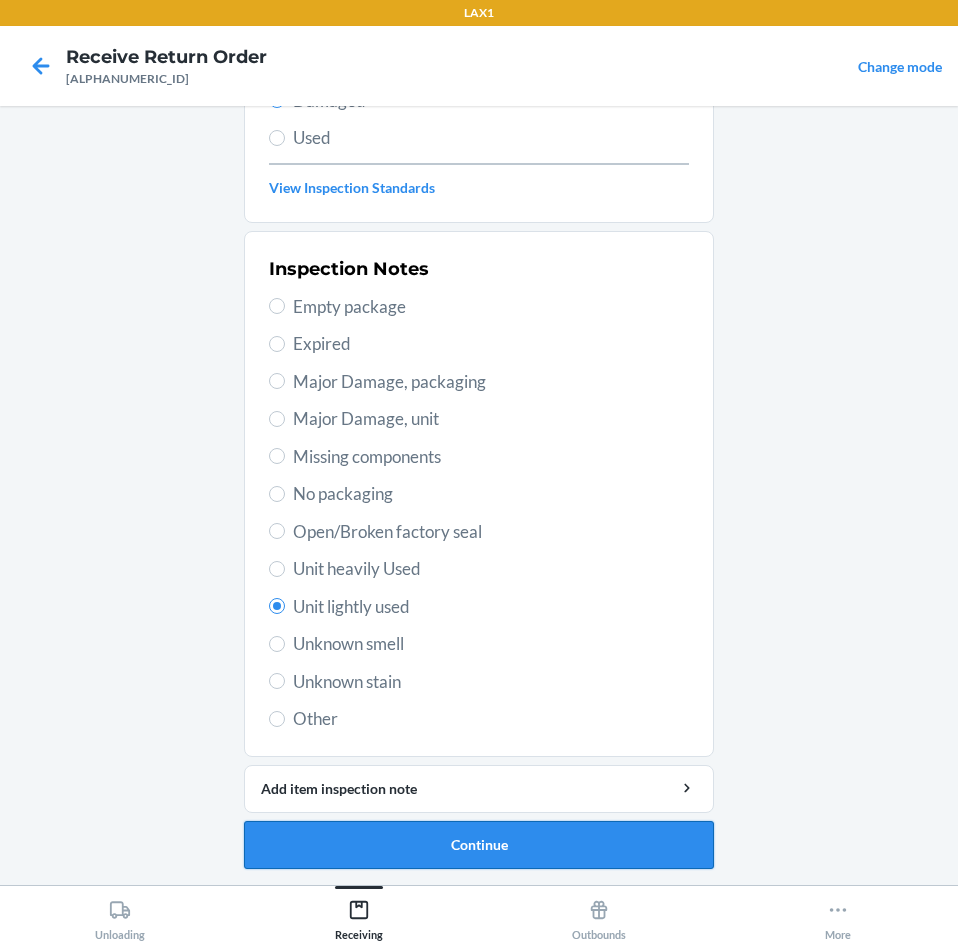 click on "Continue" at bounding box center (479, 845) 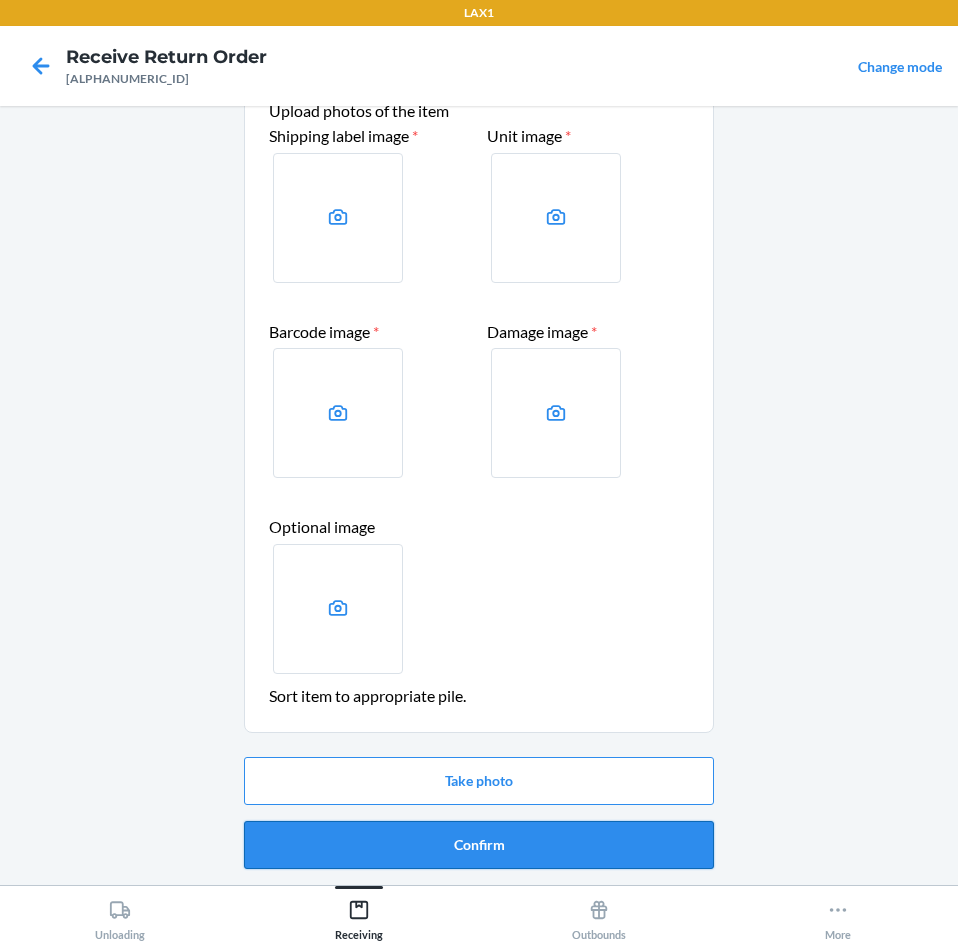 click on "Confirm" at bounding box center (479, 845) 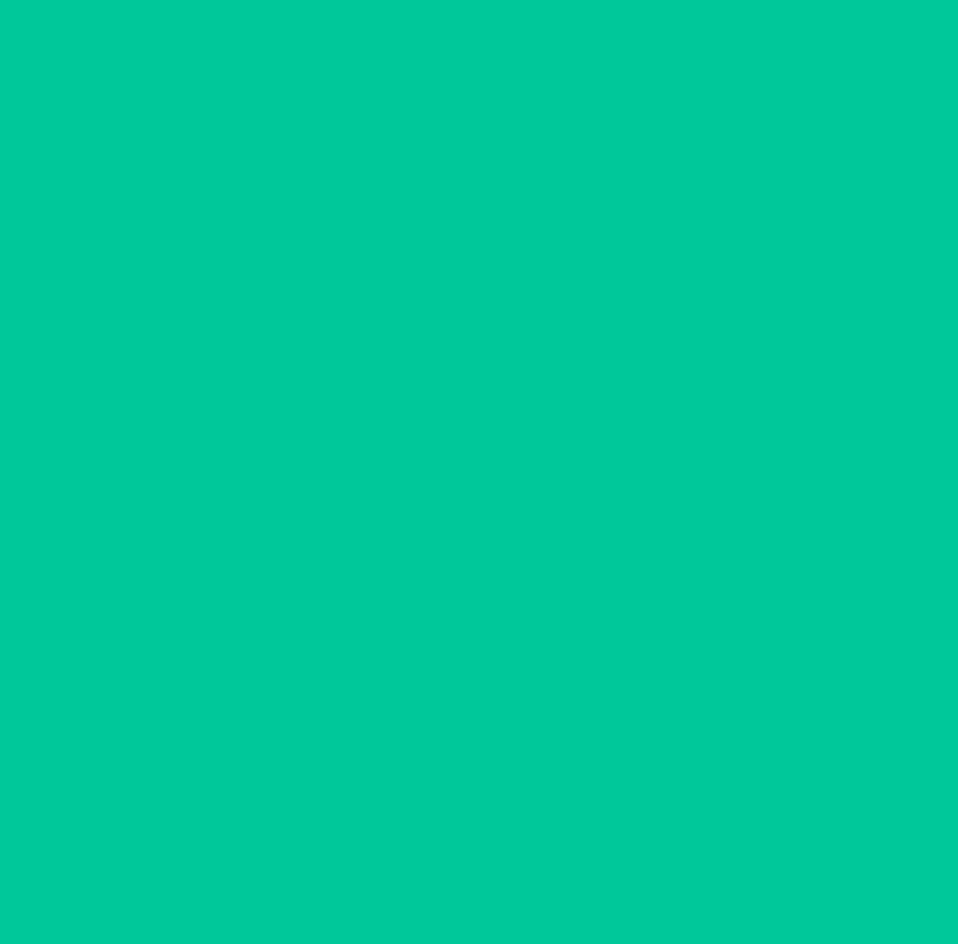 scroll, scrollTop: 0, scrollLeft: 0, axis: both 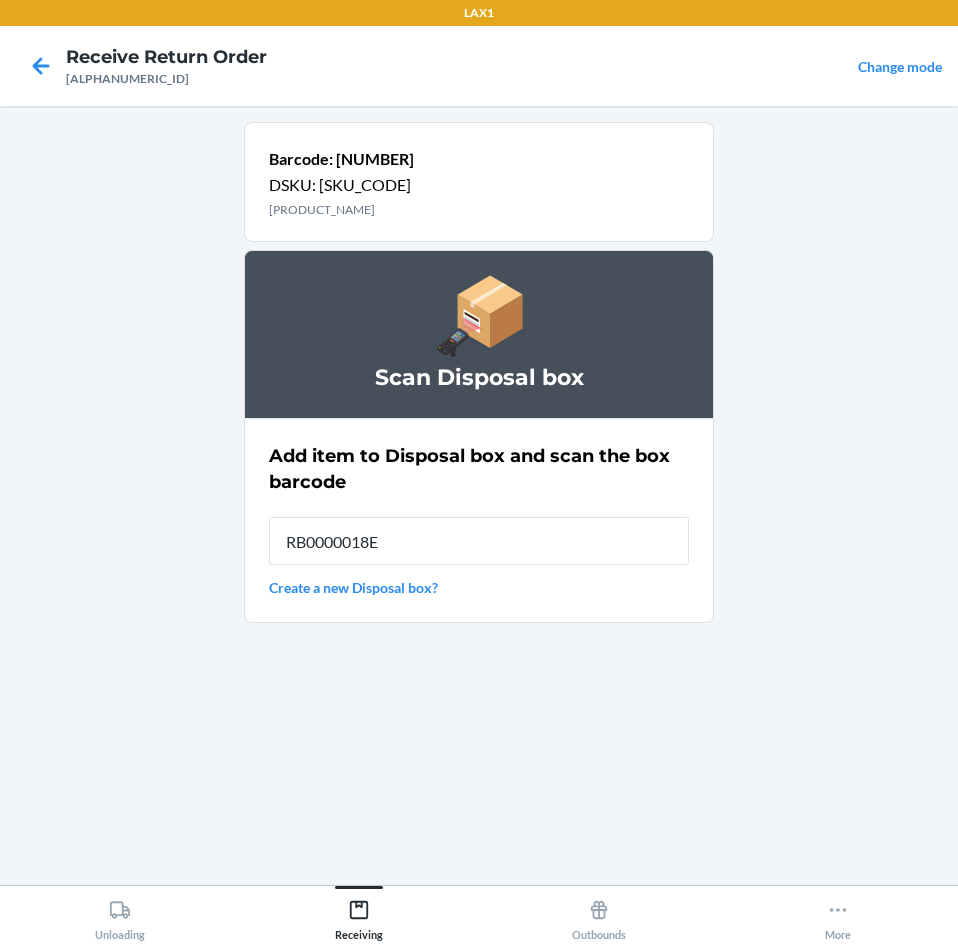 type on "[PRODUCT_CODE]" 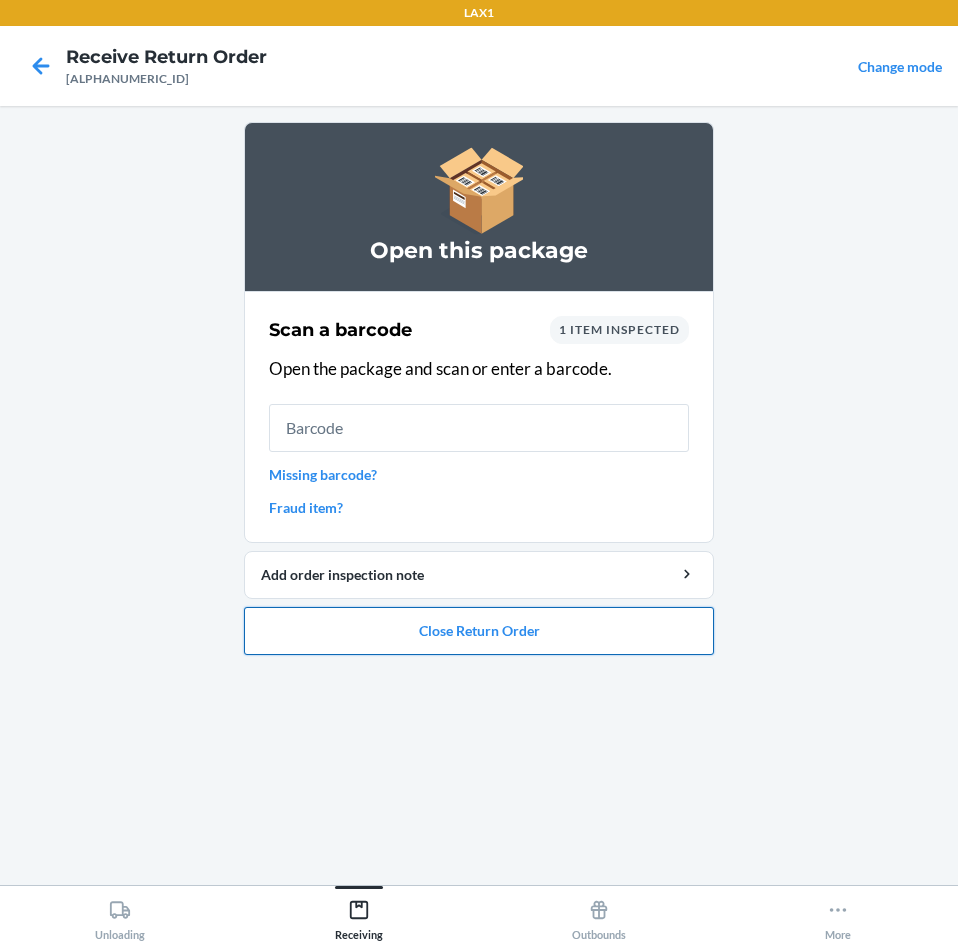 click on "Close Return Order" at bounding box center (479, 631) 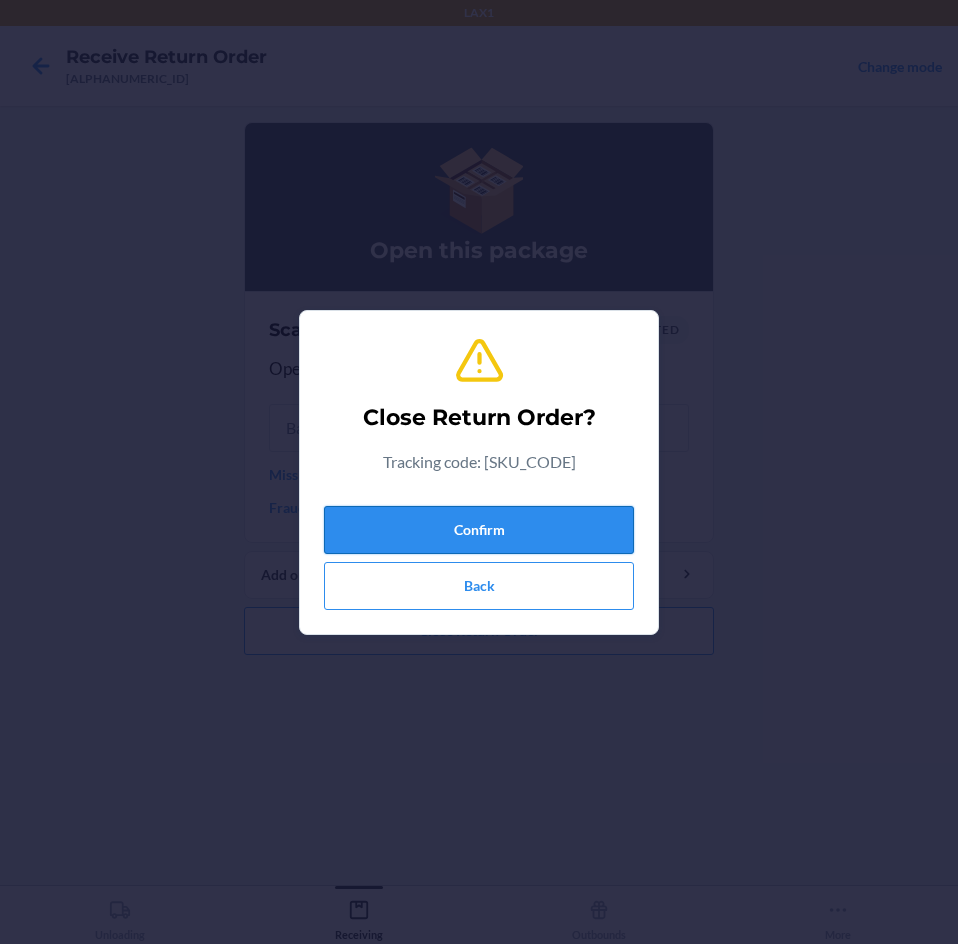 click on "Confirm" at bounding box center [479, 530] 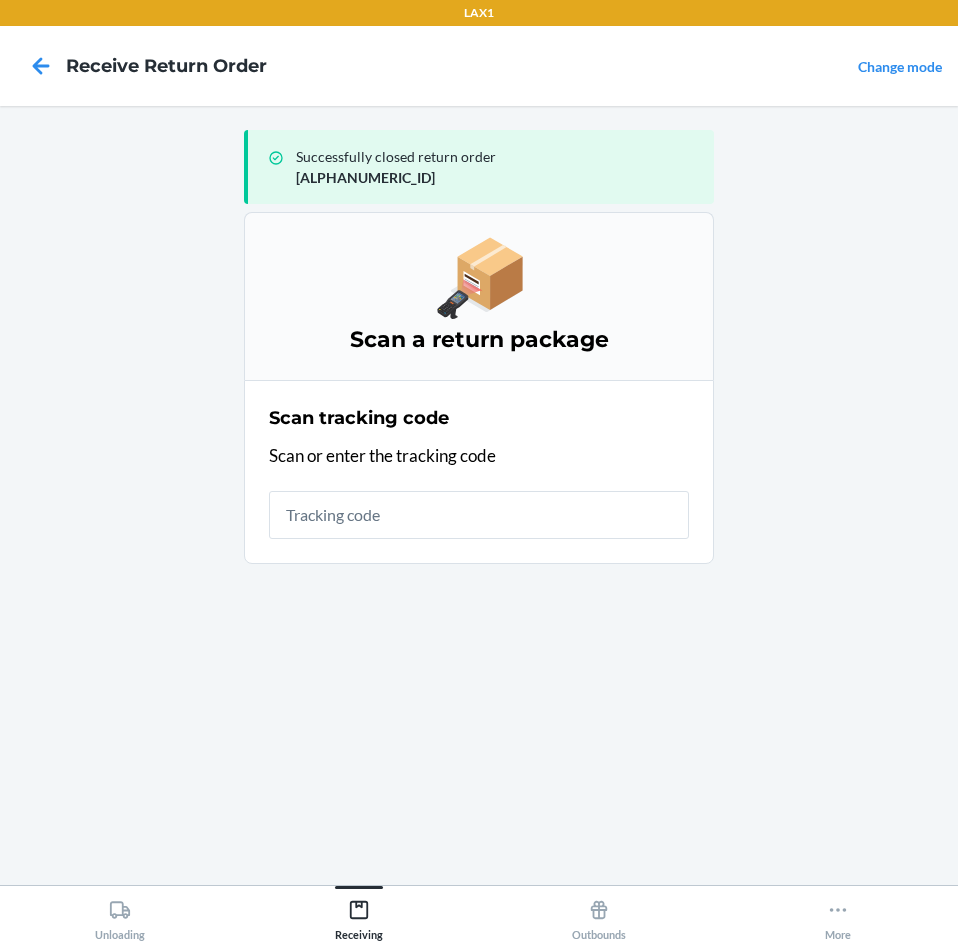 click at bounding box center [479, 515] 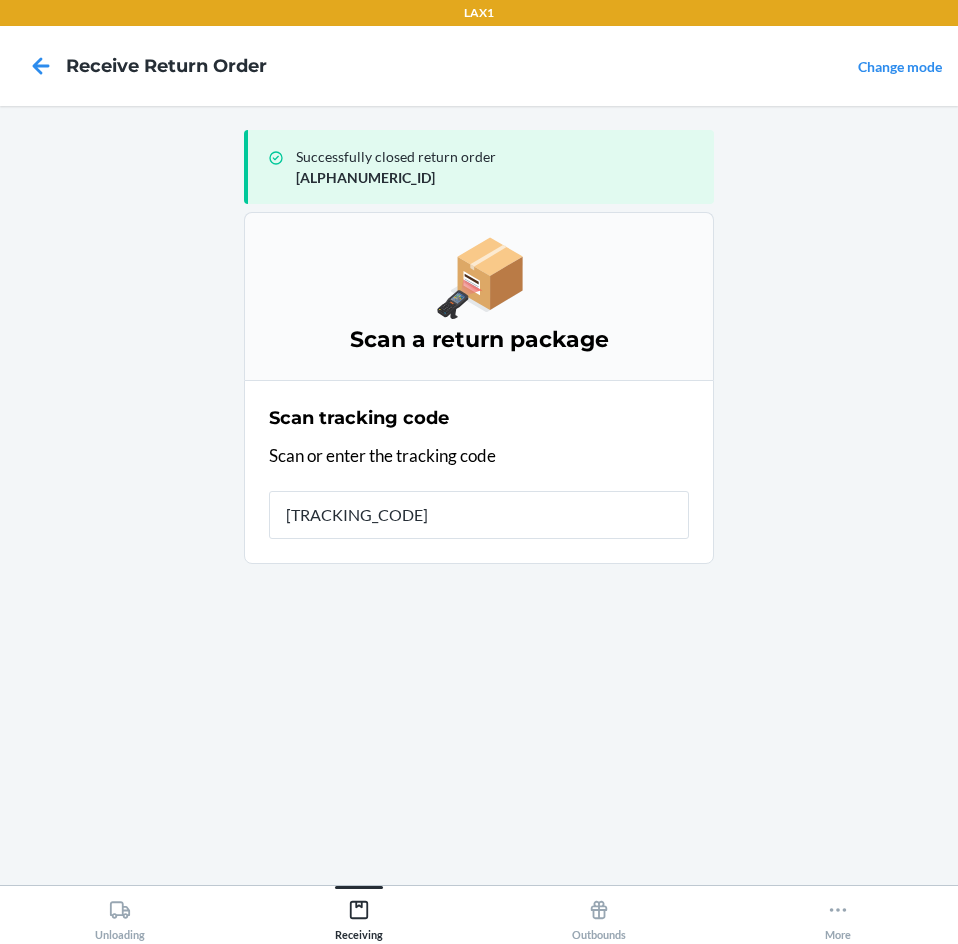 type on "[NUMBER]" 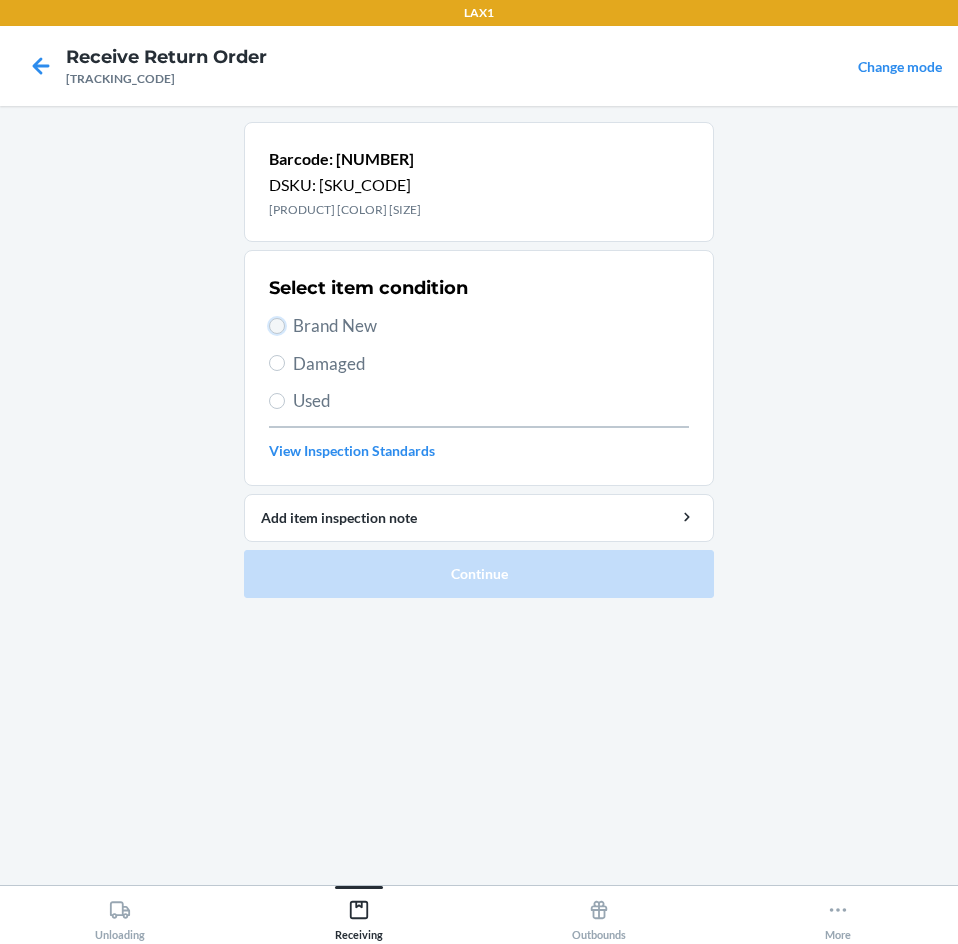 click on "Brand New" at bounding box center (277, 326) 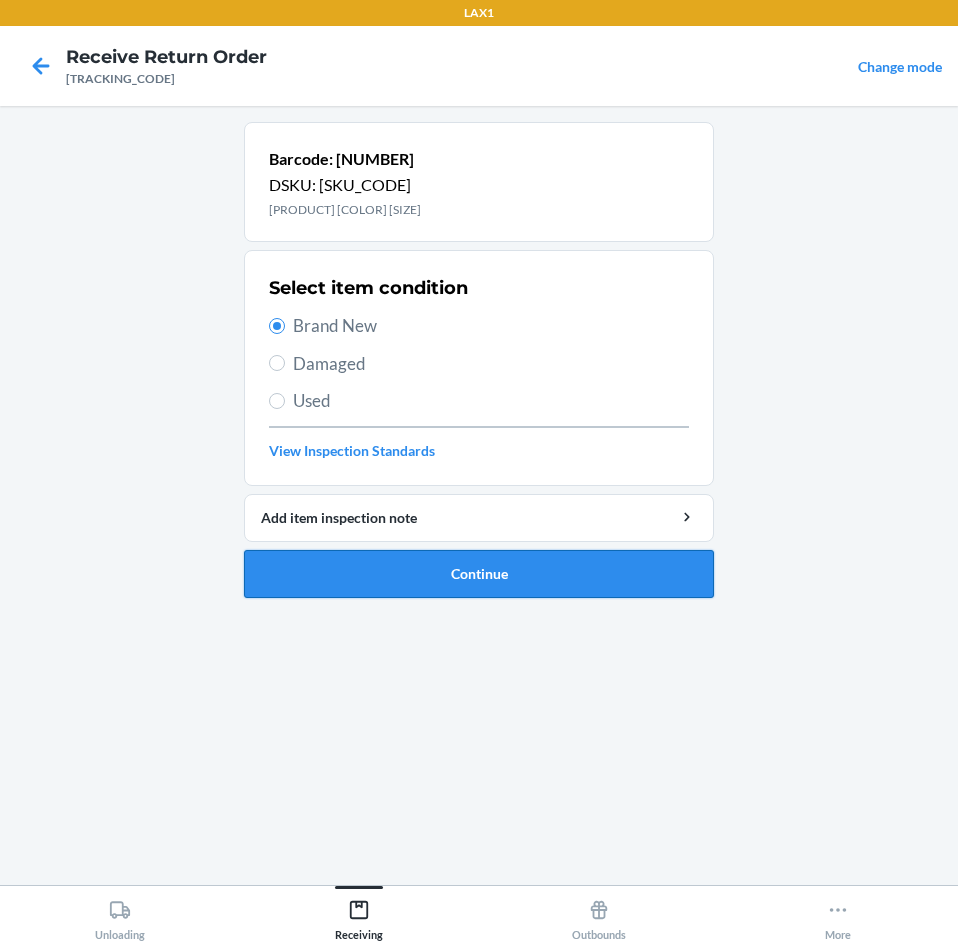 click on "Continue" at bounding box center [479, 574] 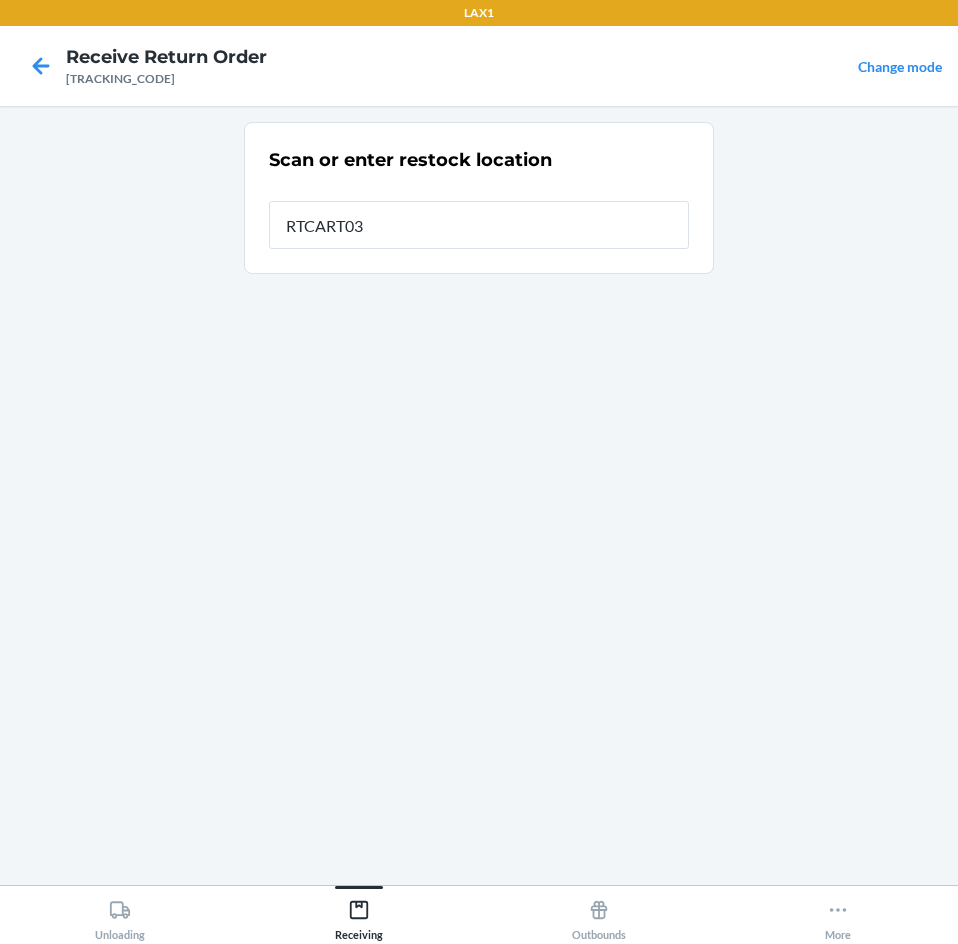 type on "RTCART038" 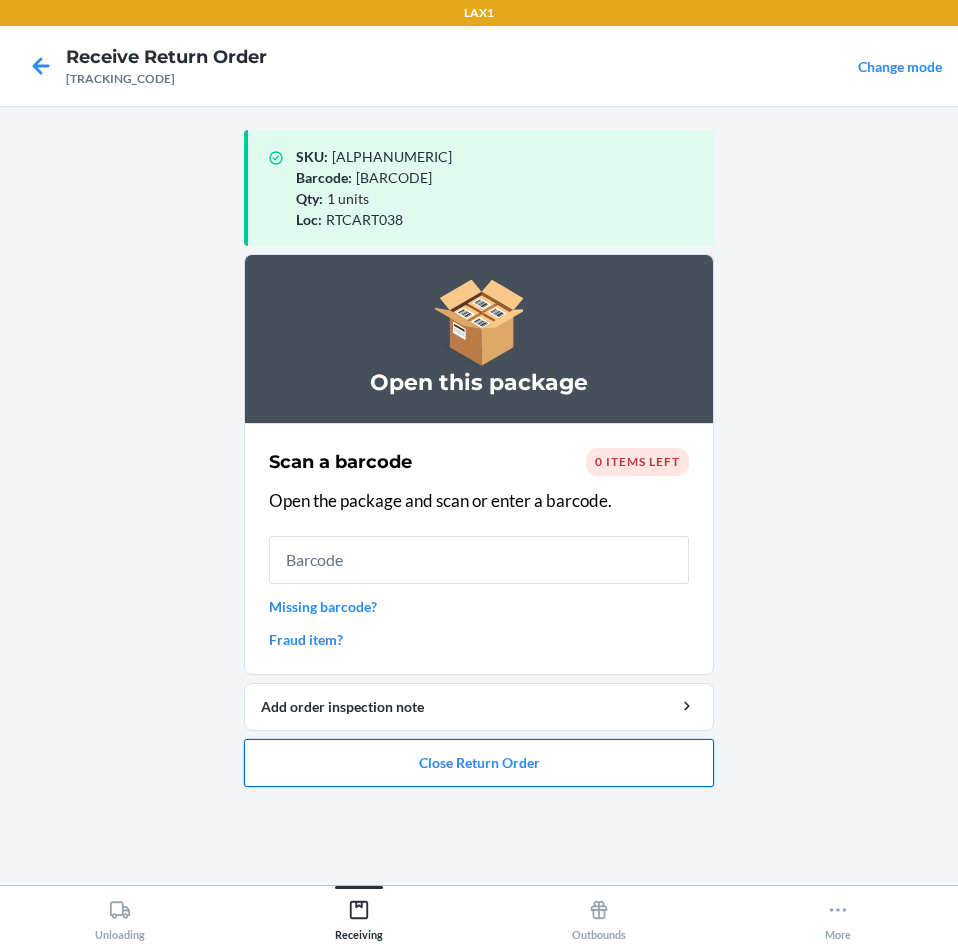 click on "Close Return Order" at bounding box center [479, 763] 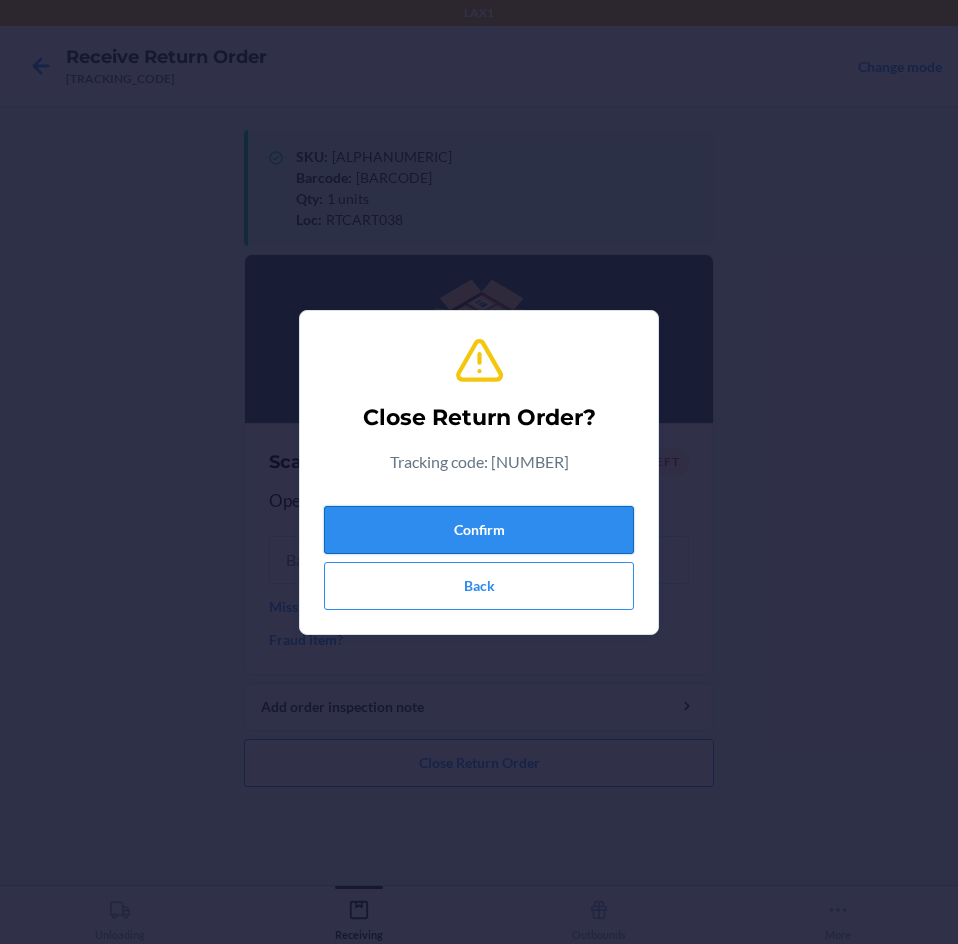 click on "Confirm" at bounding box center [479, 530] 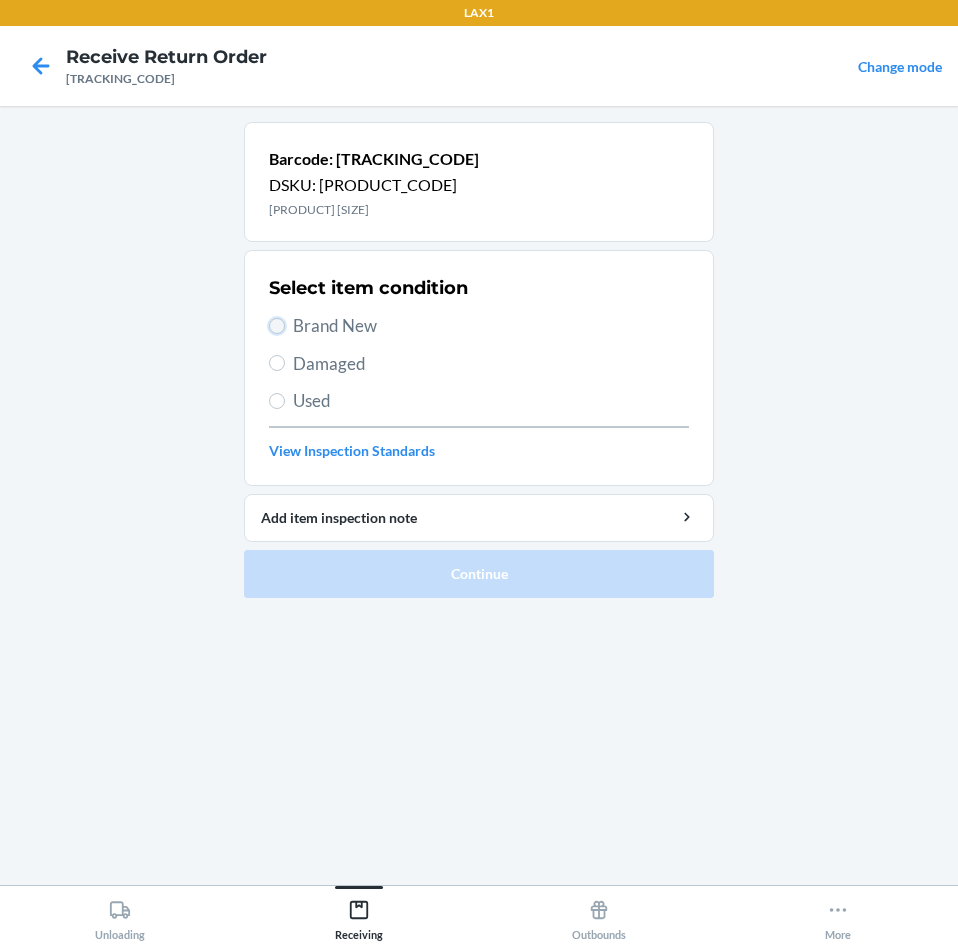 click on "Brand New" at bounding box center [277, 326] 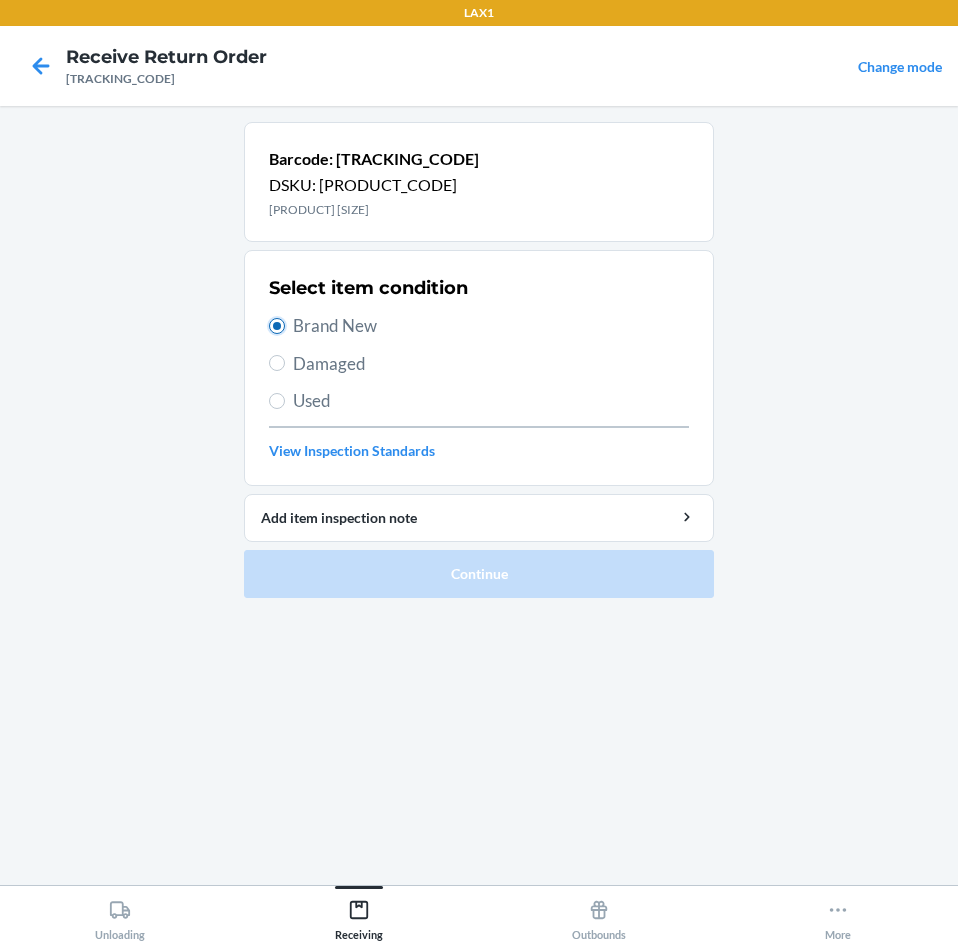 radio on "true" 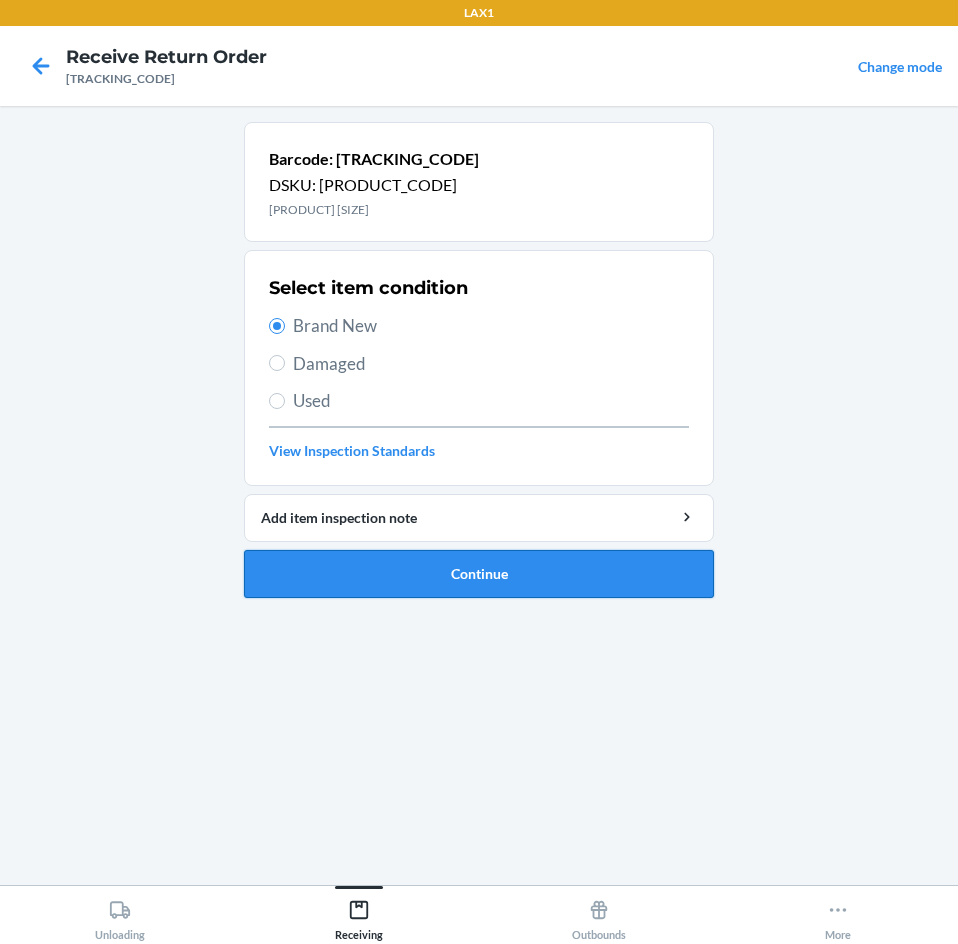 click on "Continue" at bounding box center (479, 574) 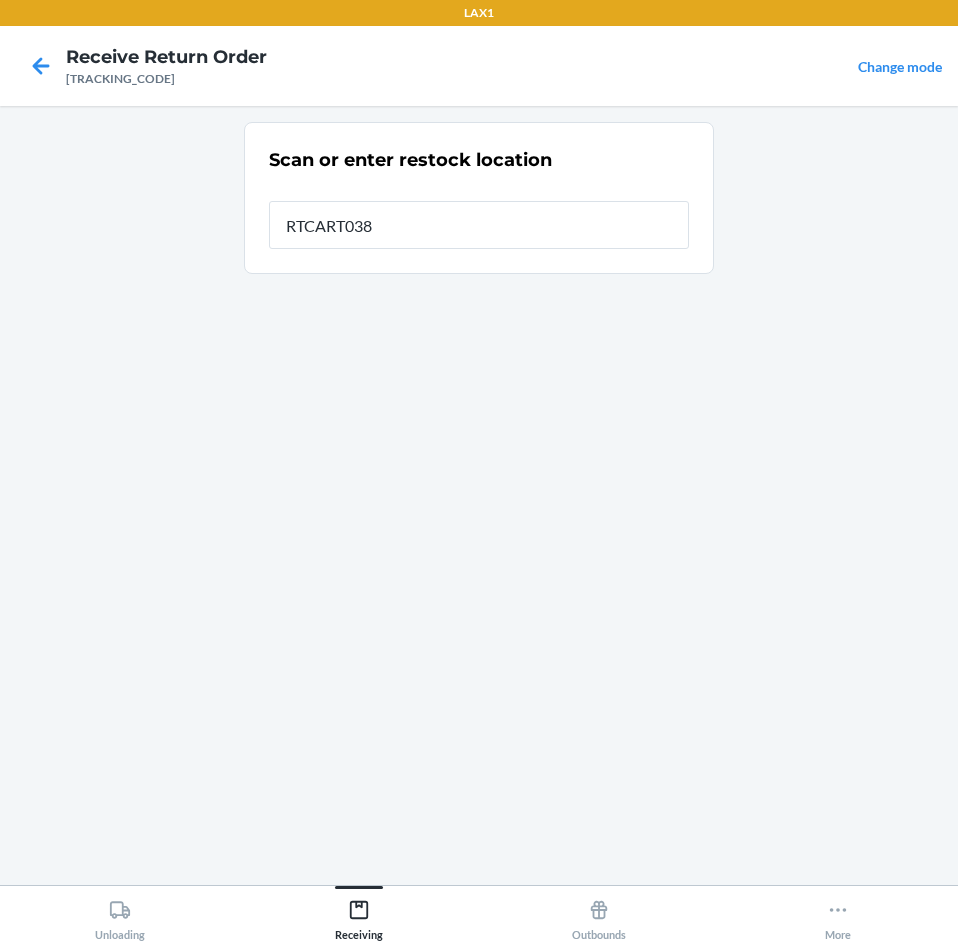 type on "RTCART038" 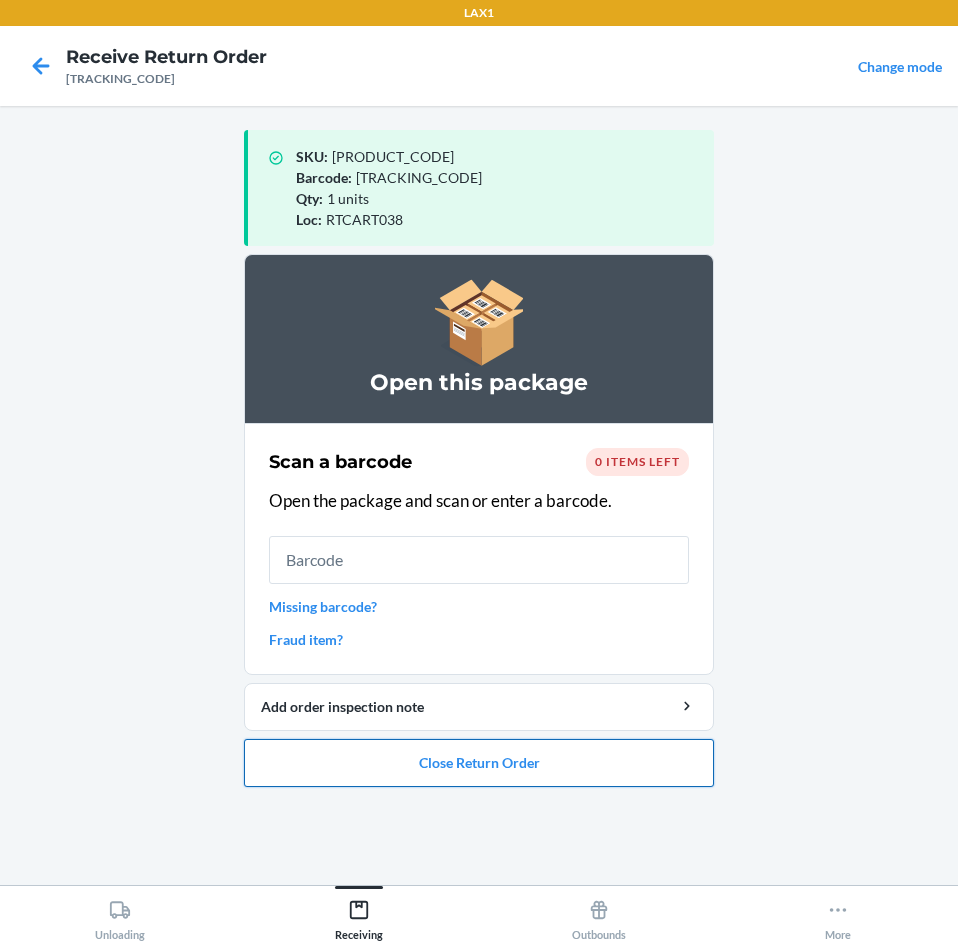 click on "Close Return Order" at bounding box center (479, 763) 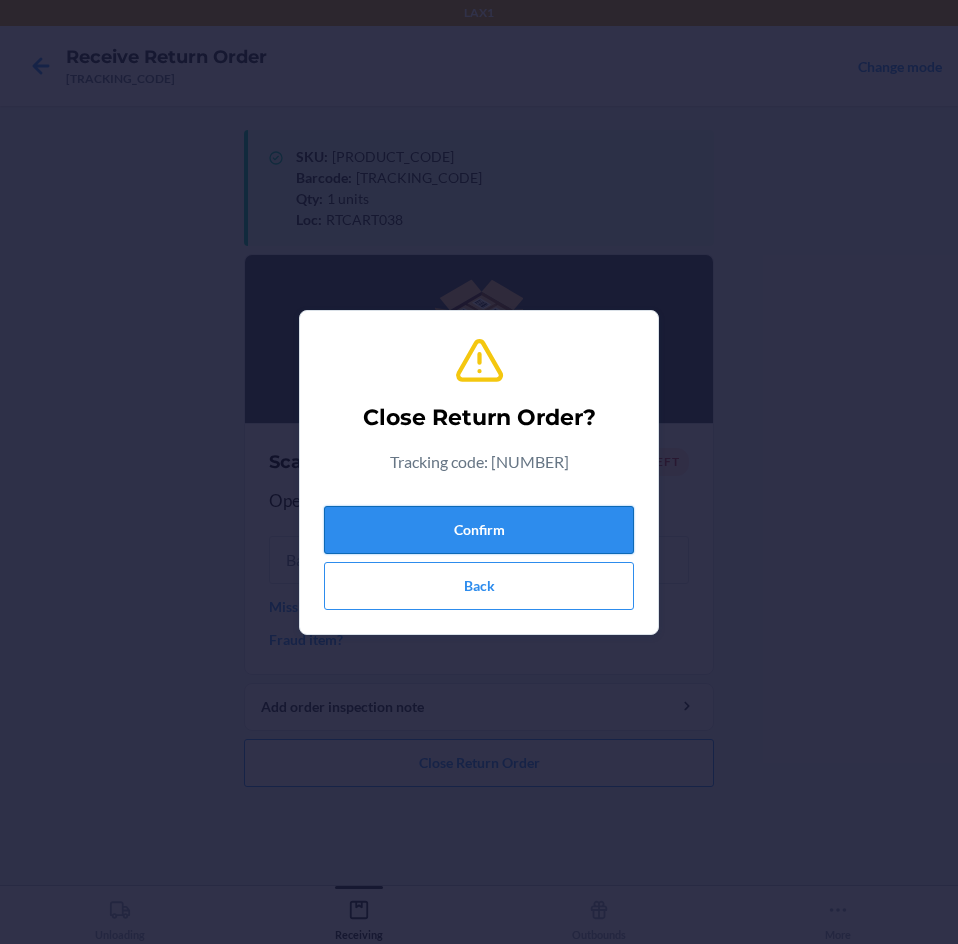click on "Confirm" at bounding box center [479, 530] 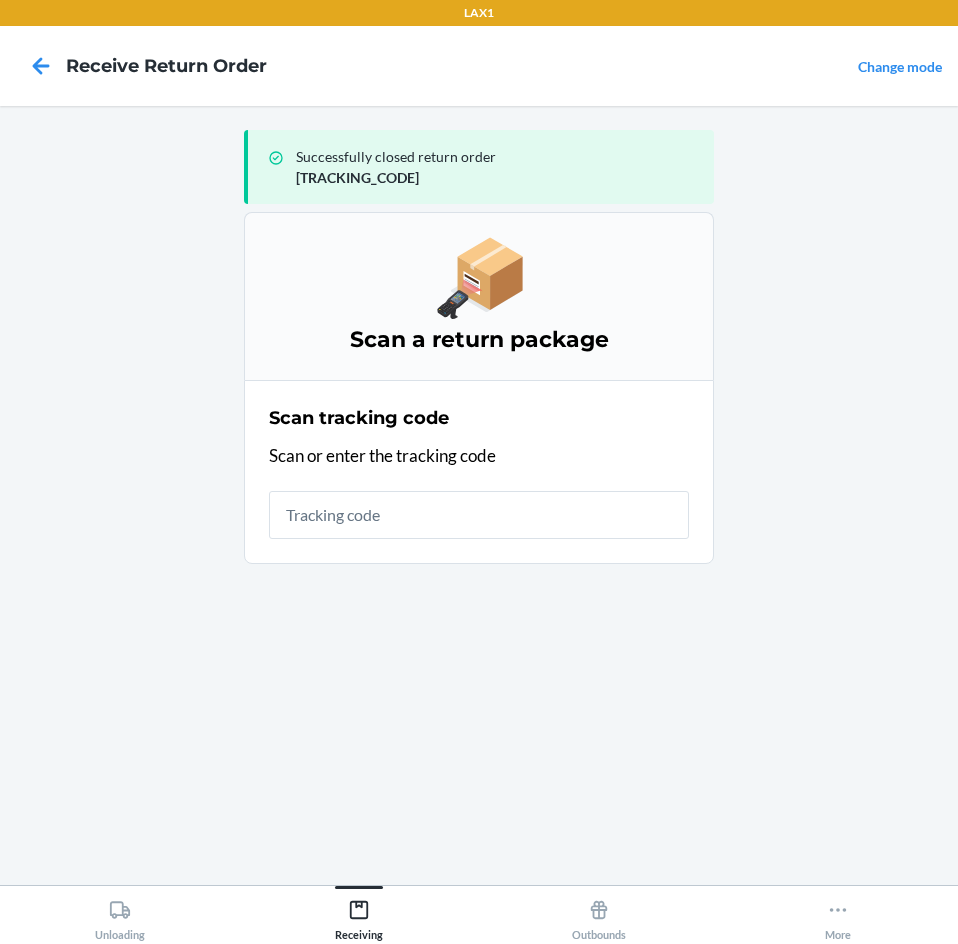 click at bounding box center [479, 515] 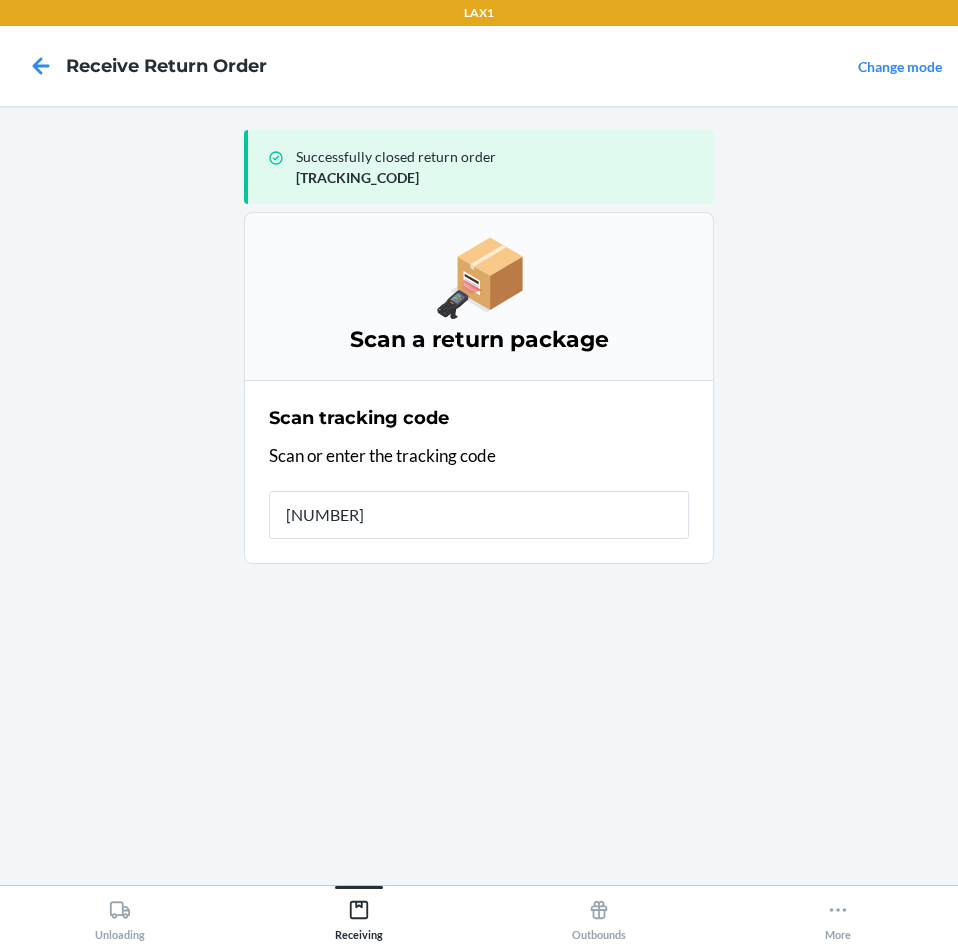type on "[NUMBER]" 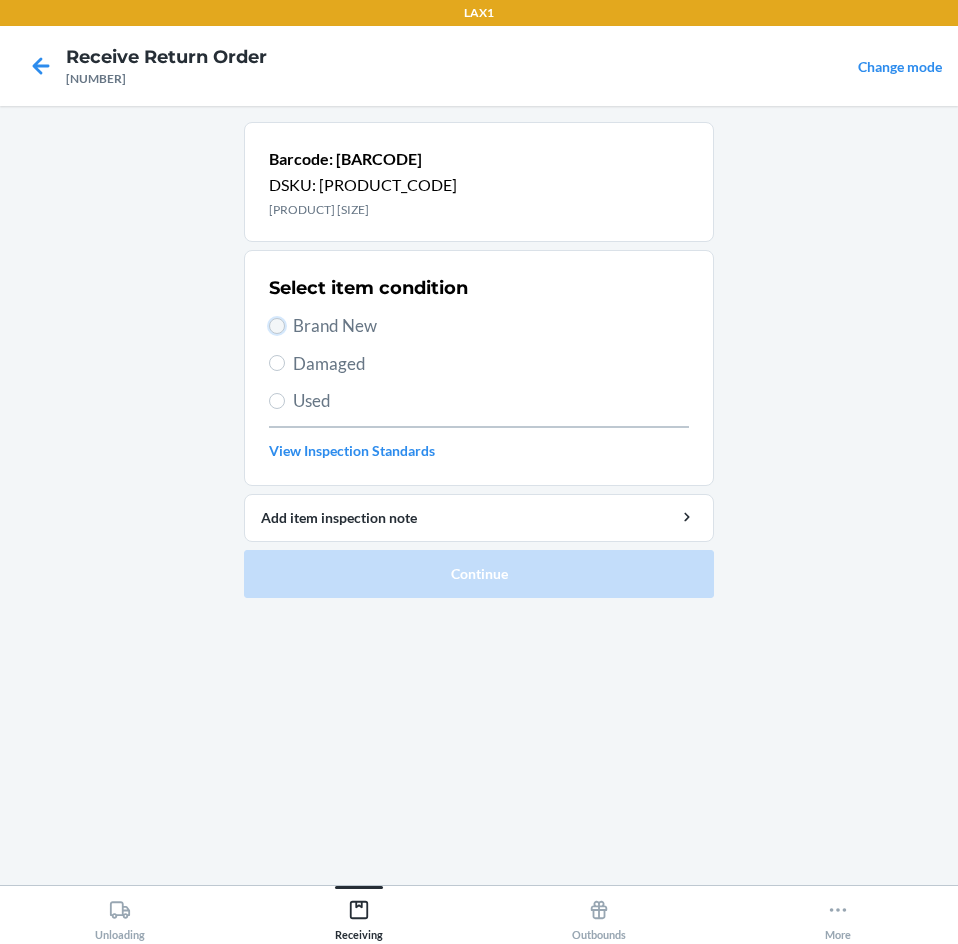 click on "Brand New" at bounding box center (277, 326) 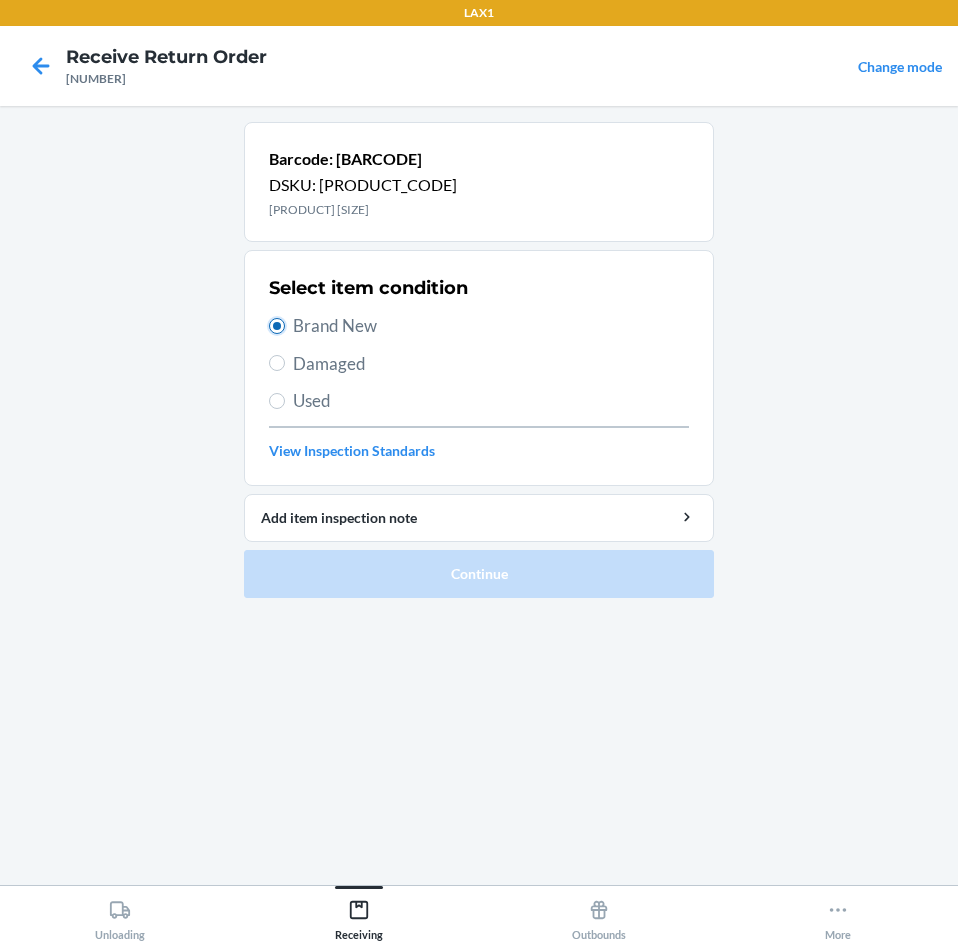 radio on "true" 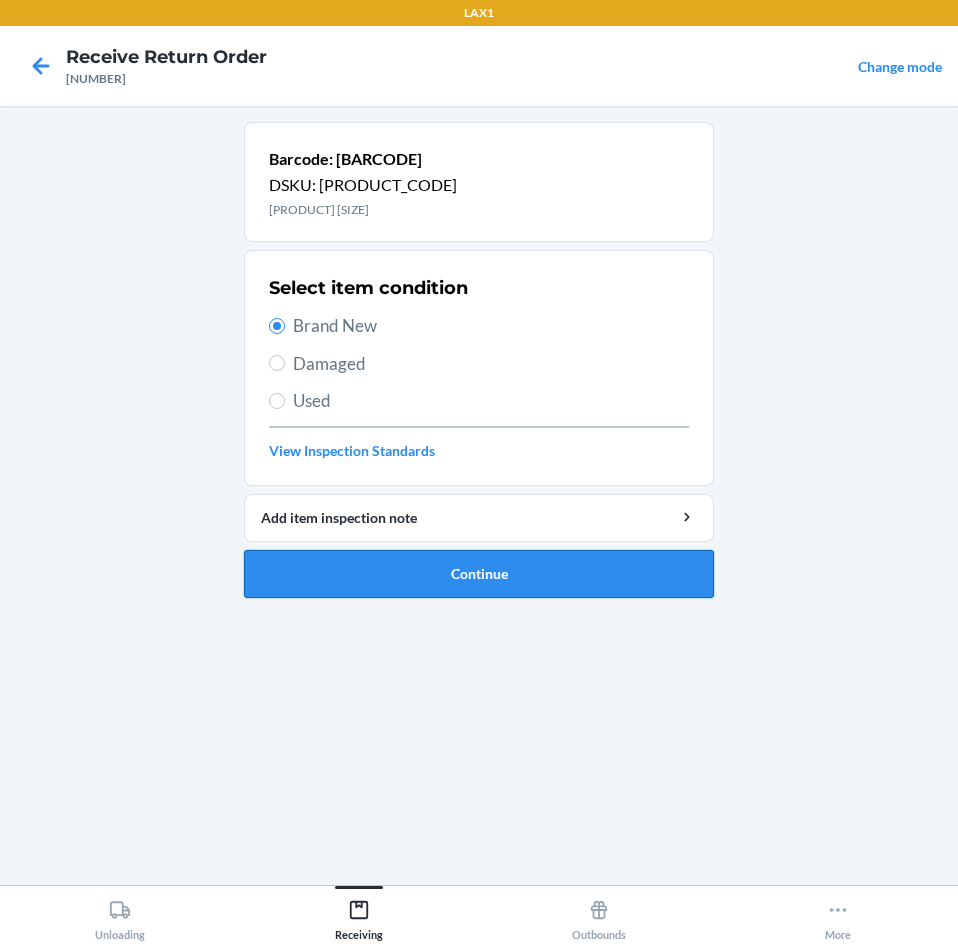 click on "Continue" at bounding box center (479, 574) 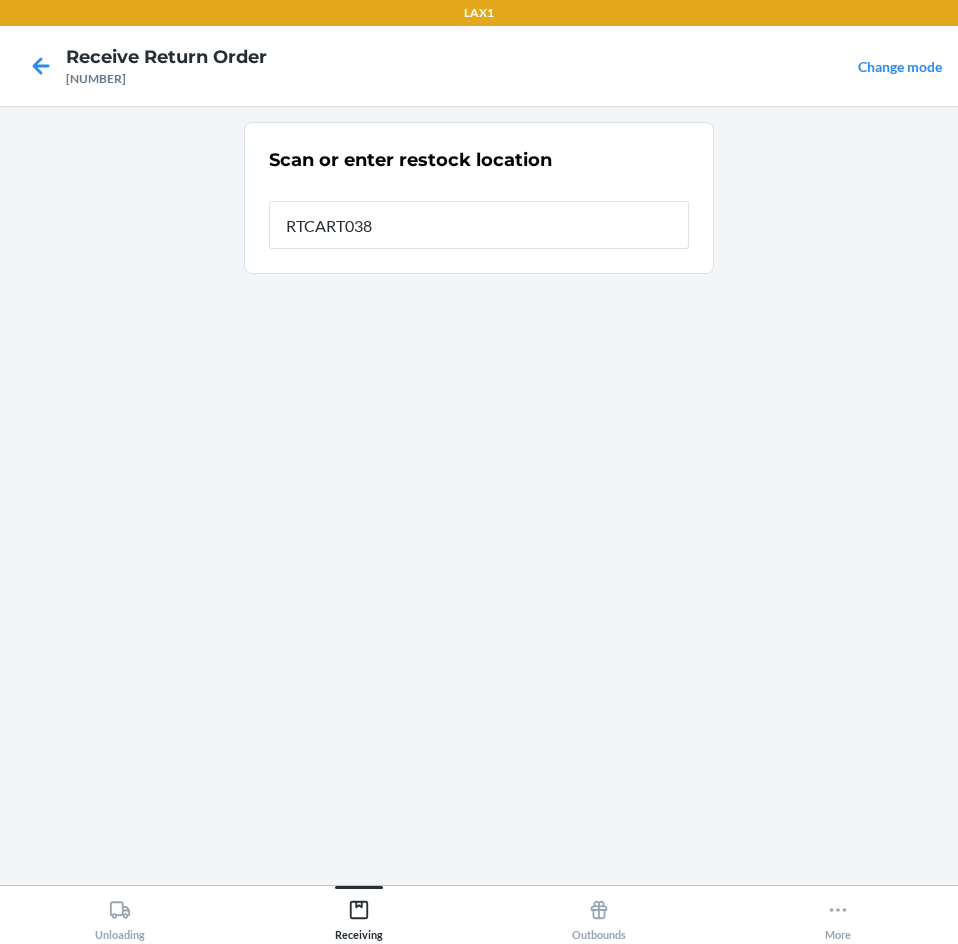 type on "RTCART038" 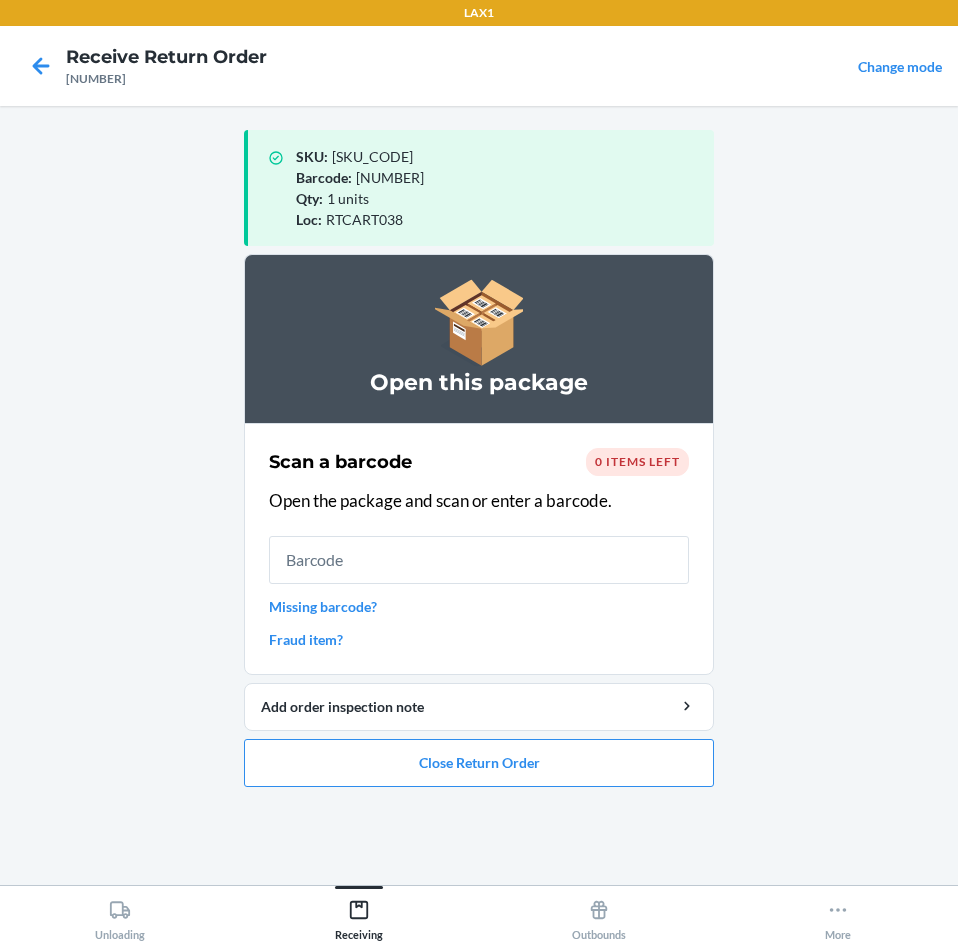 click on "Open this package Scan a barcode 0 items left Open the package and scan or enter a barcode. Missing barcode? Fraud item? Add order inspection note Close Return Order" at bounding box center [479, 528] 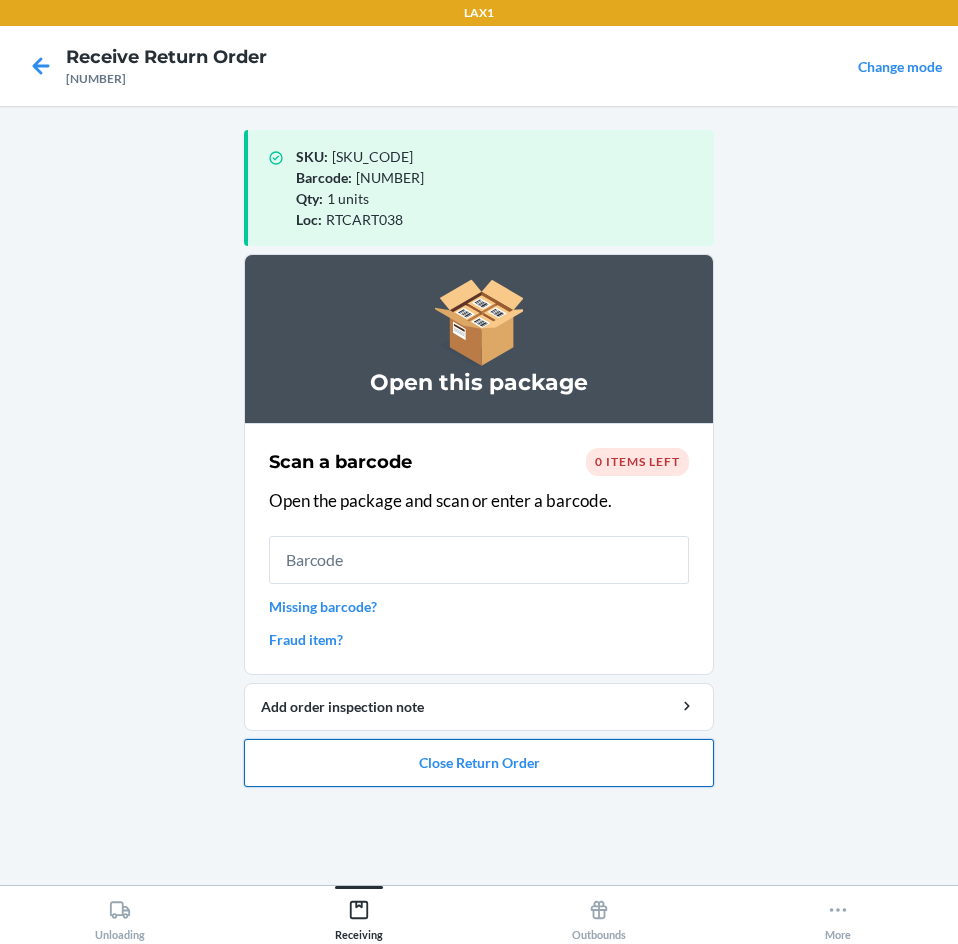 click on "Close Return Order" at bounding box center (479, 763) 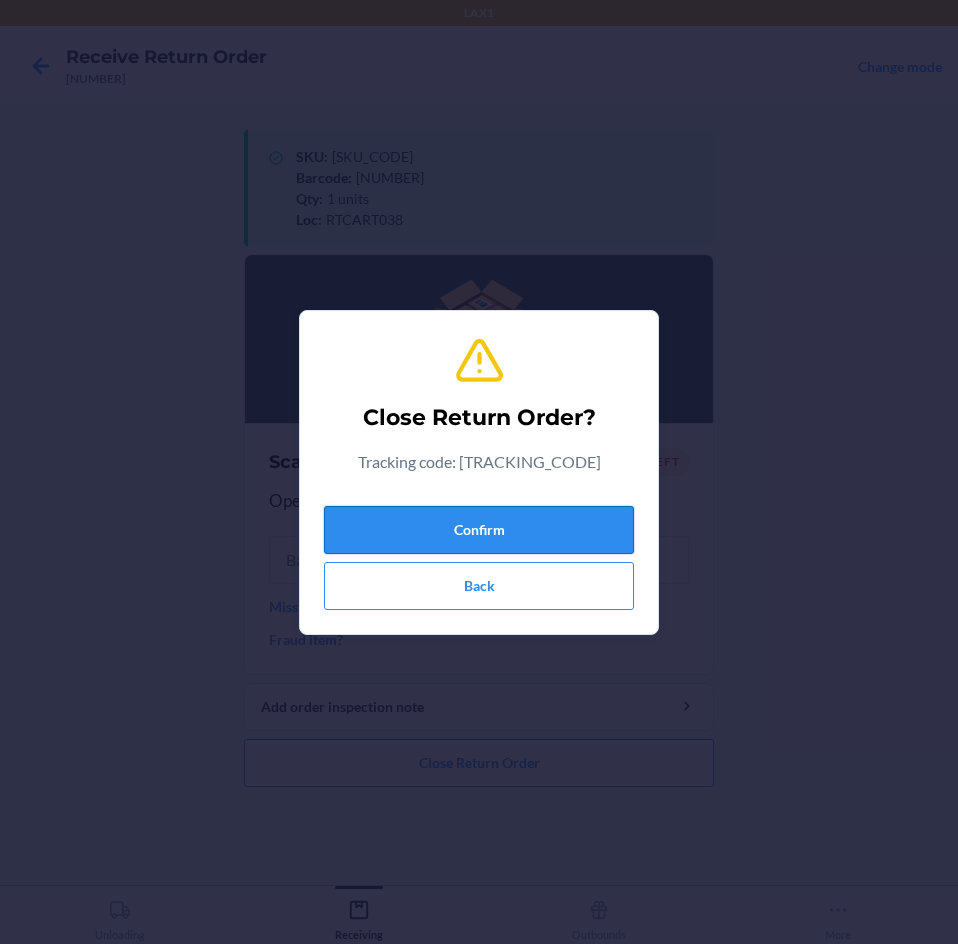 click on "Confirm" at bounding box center (479, 530) 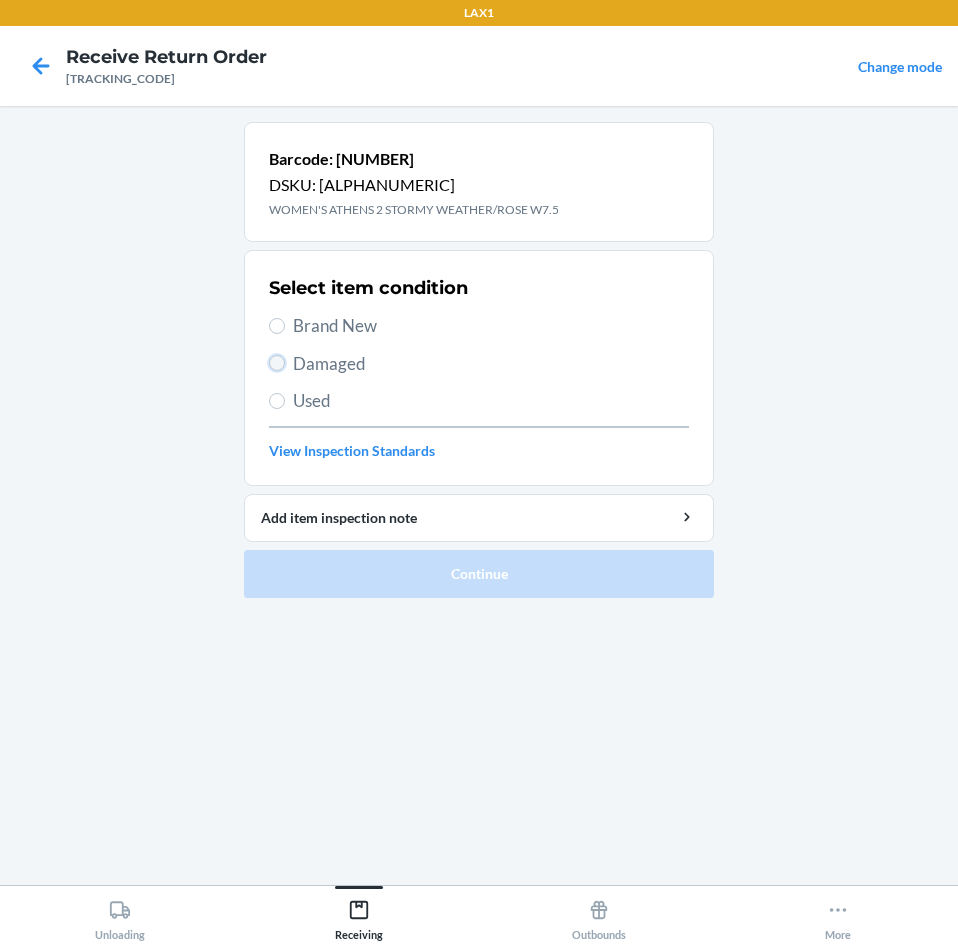 click on "Damaged" at bounding box center (277, 363) 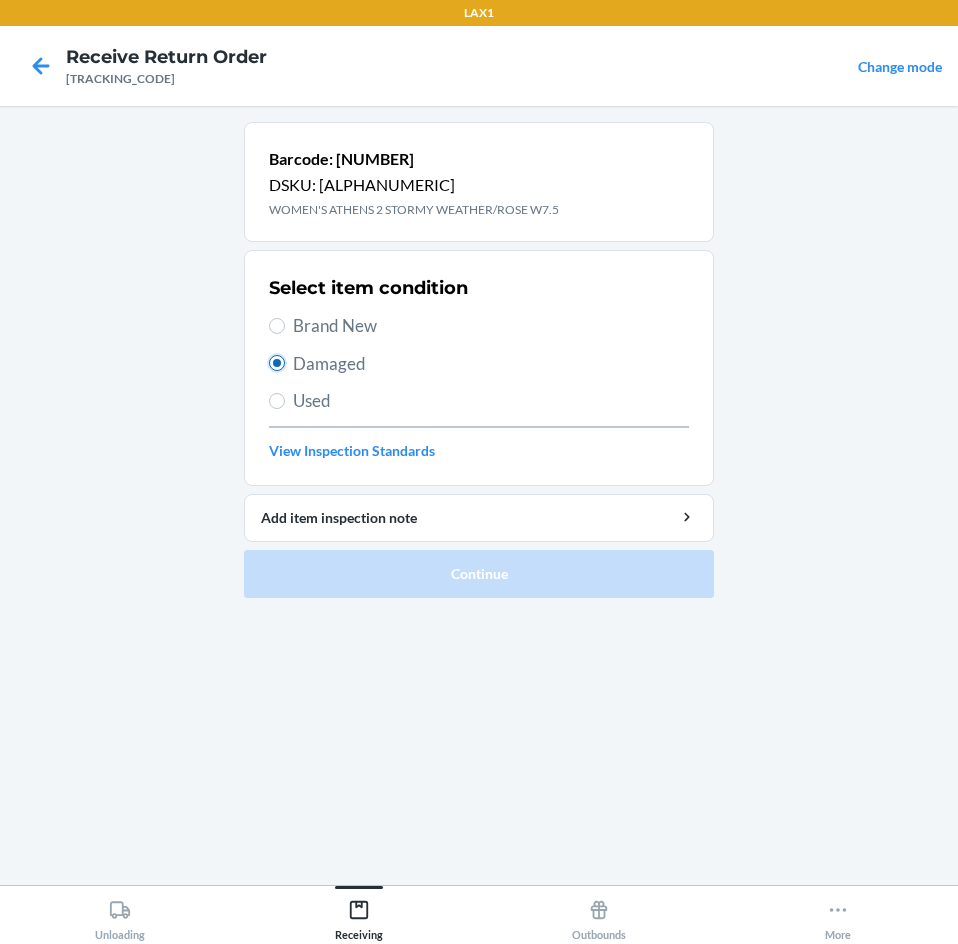 radio on "true" 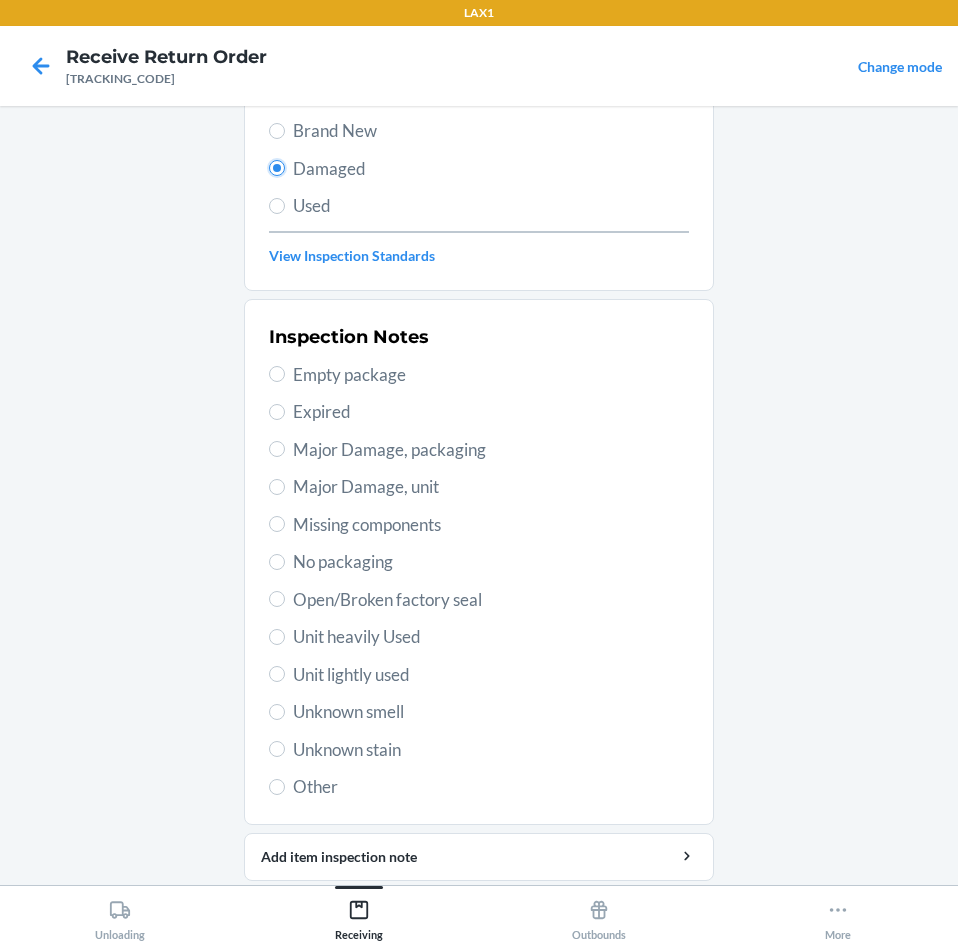 scroll, scrollTop: 200, scrollLeft: 0, axis: vertical 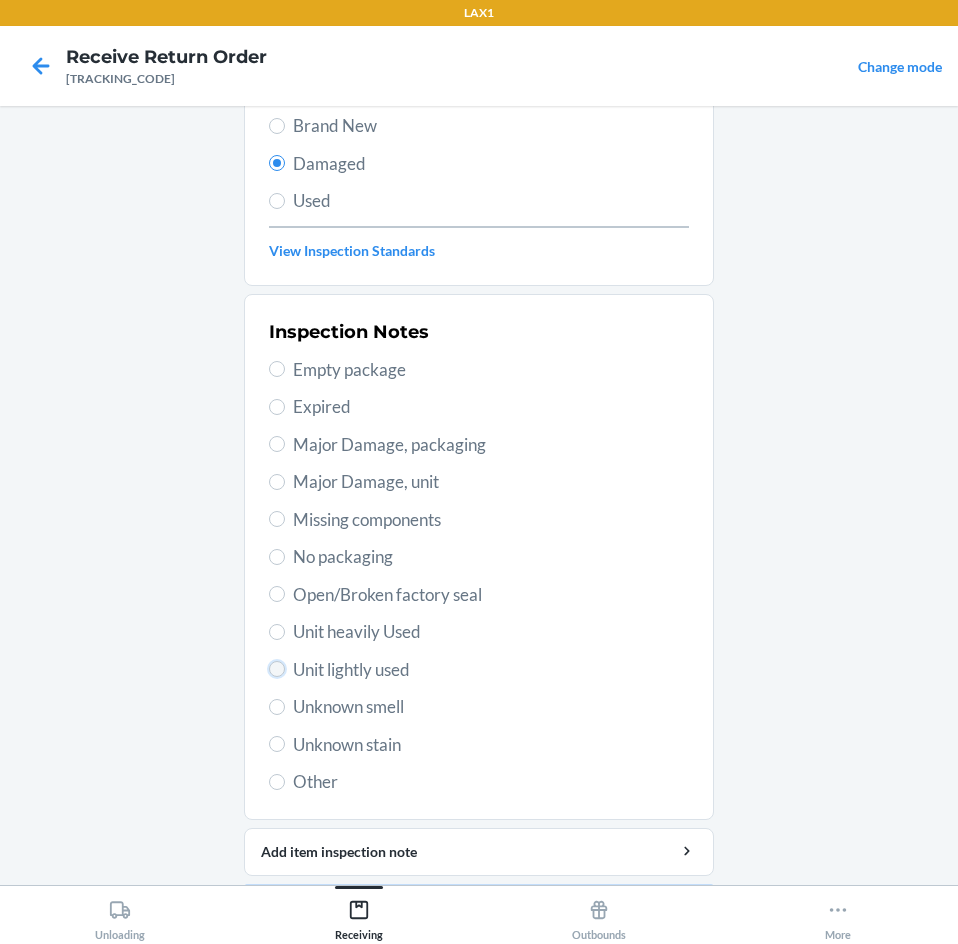click on "Unit lightly used" at bounding box center (277, 669) 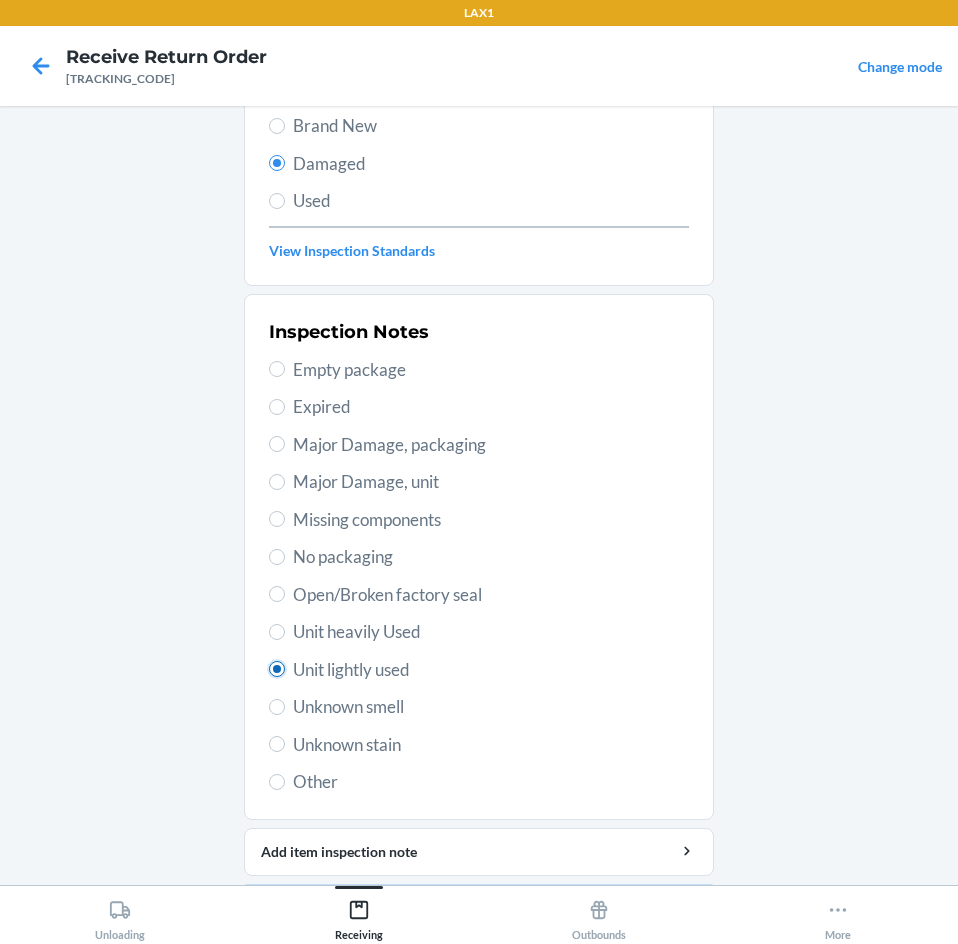 radio on "true" 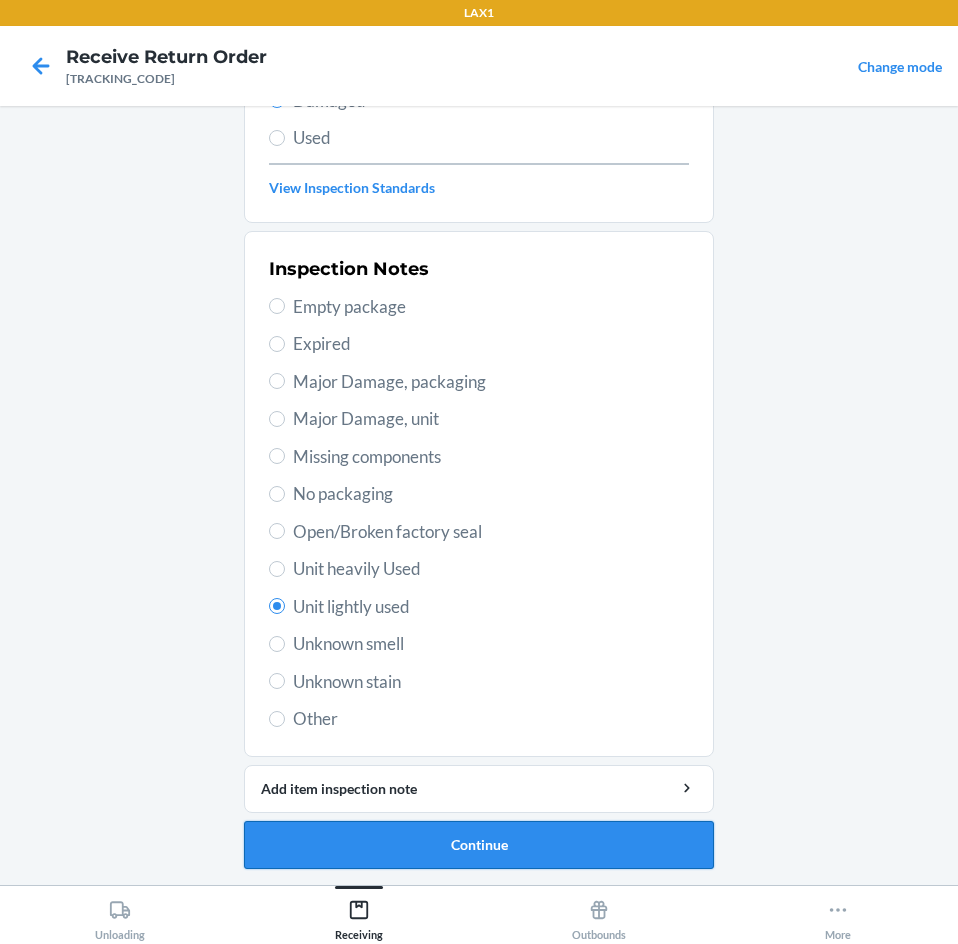 click on "Continue" at bounding box center (479, 845) 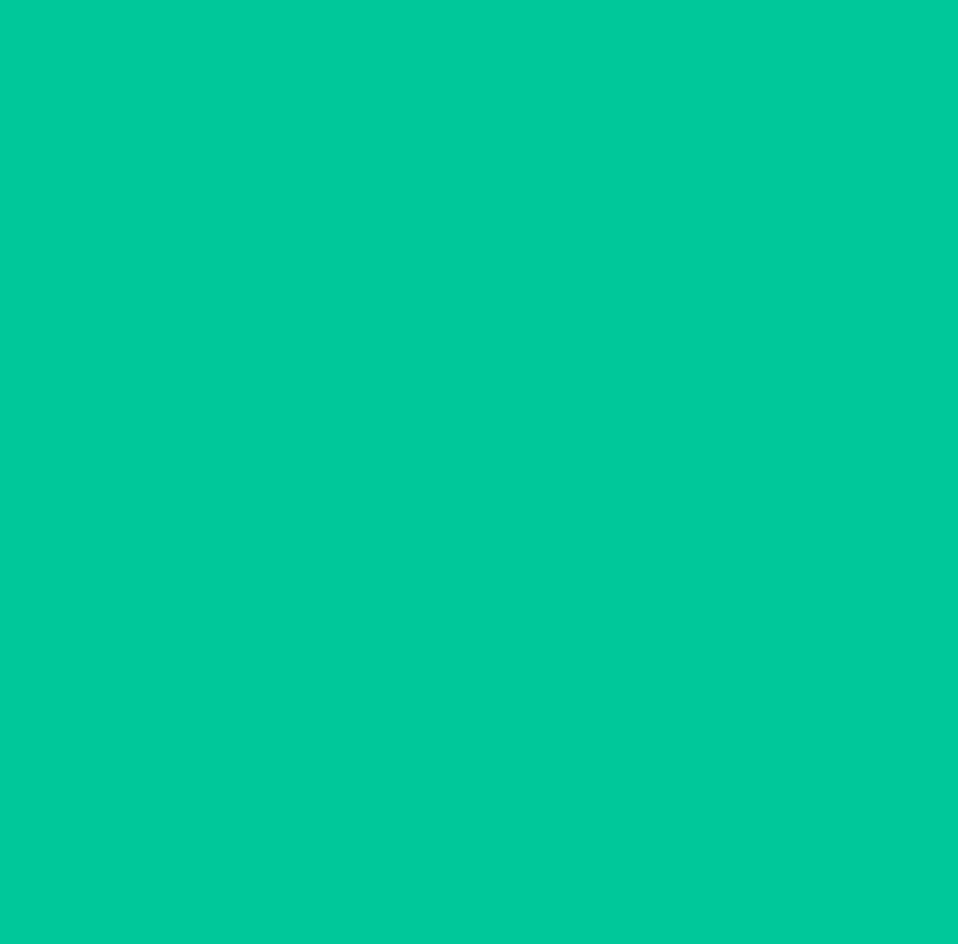 scroll, scrollTop: 86, scrollLeft: 0, axis: vertical 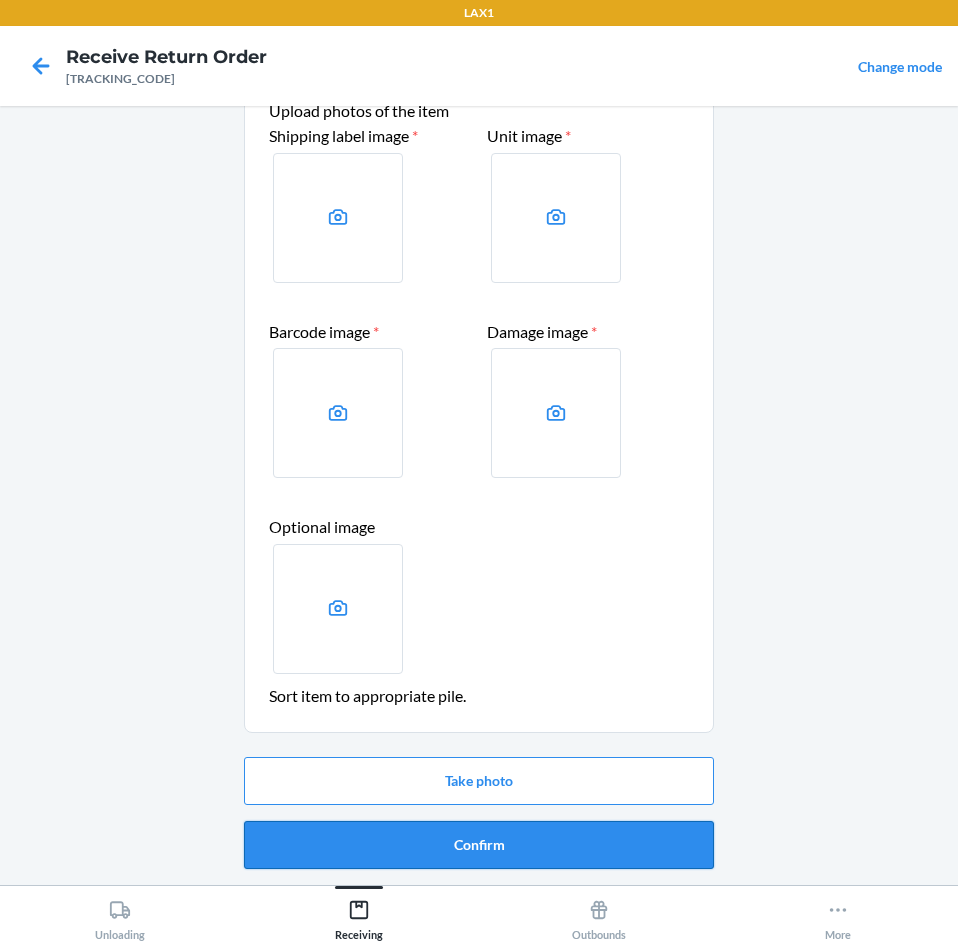 click on "Confirm" at bounding box center [479, 845] 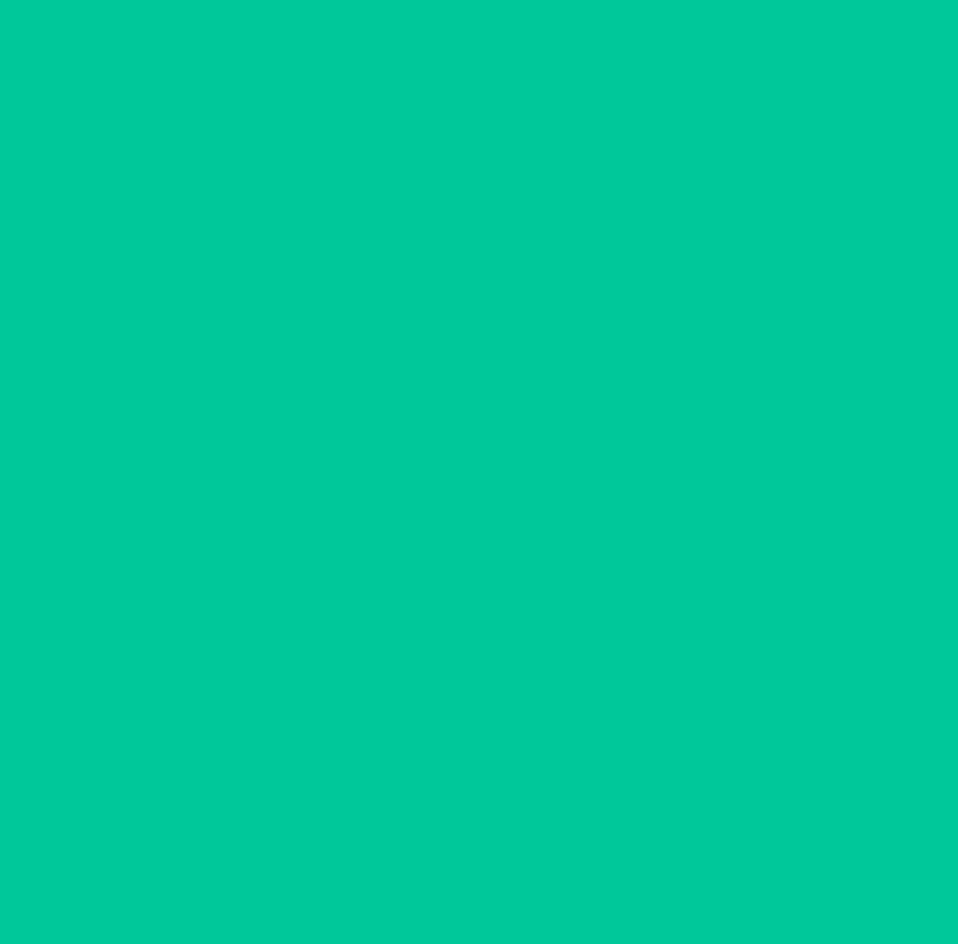 scroll, scrollTop: 0, scrollLeft: 0, axis: both 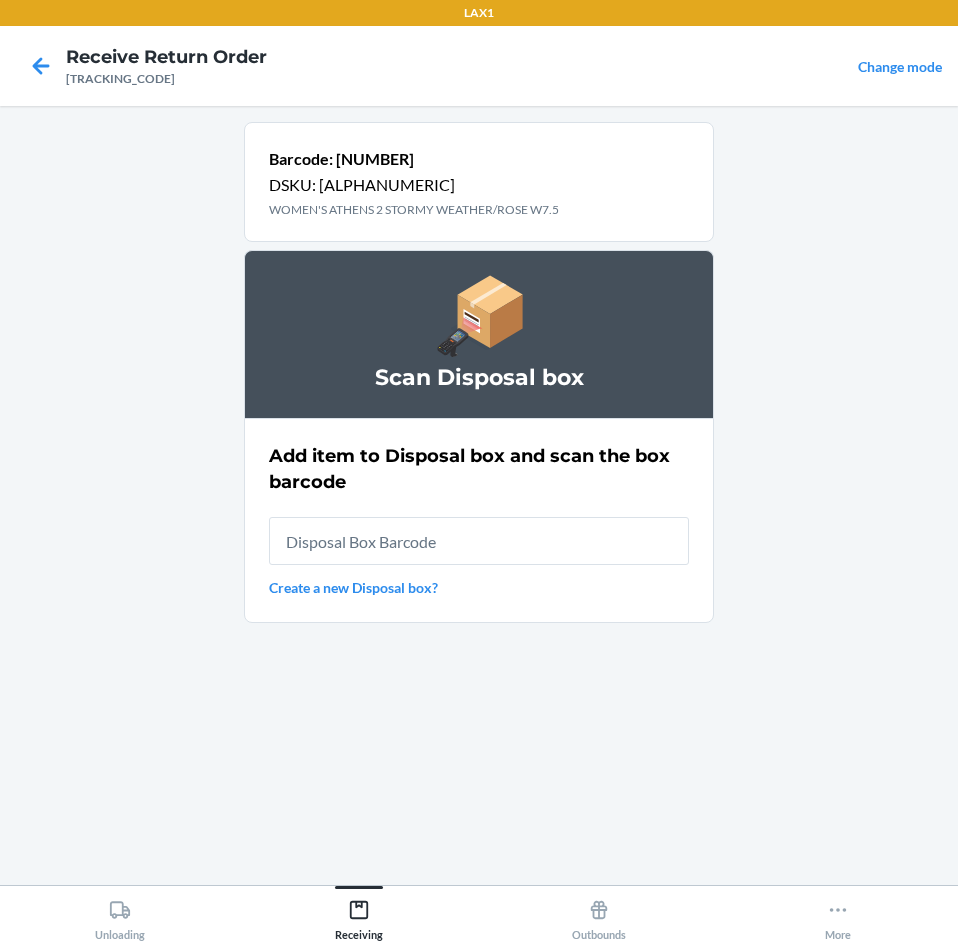 click at bounding box center [479, 541] 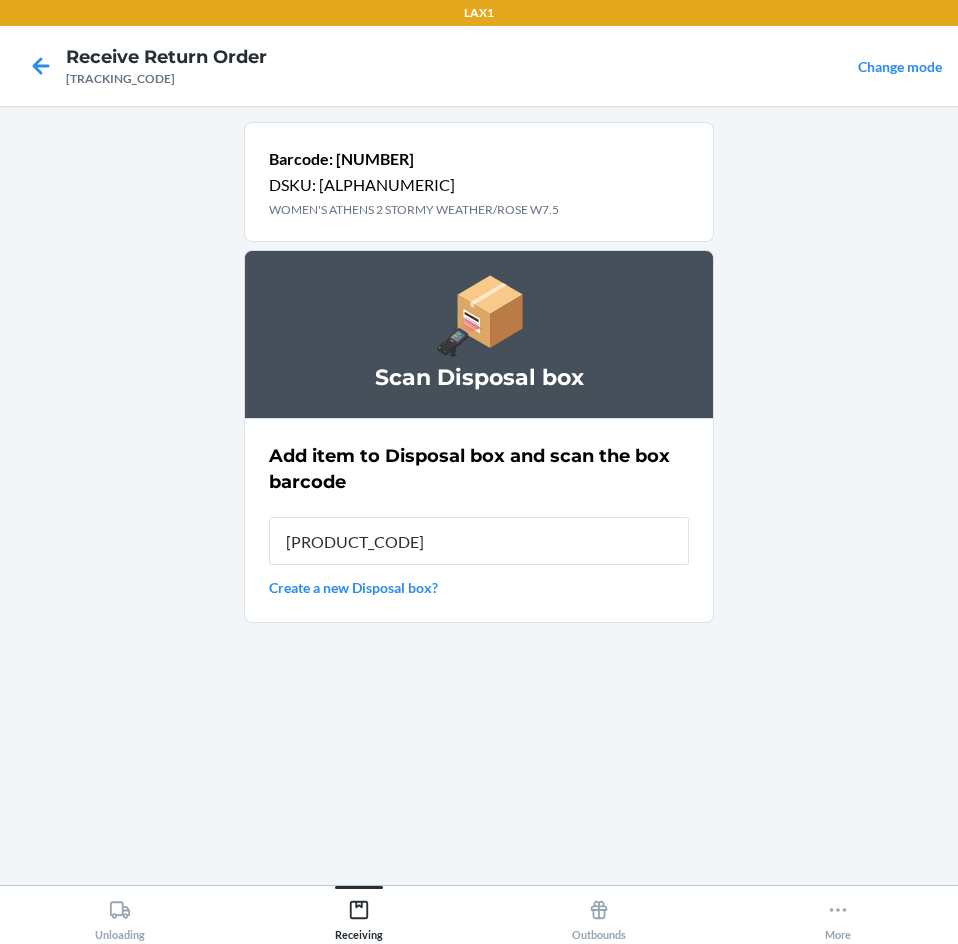 type on "[PRODUCT_CODE]" 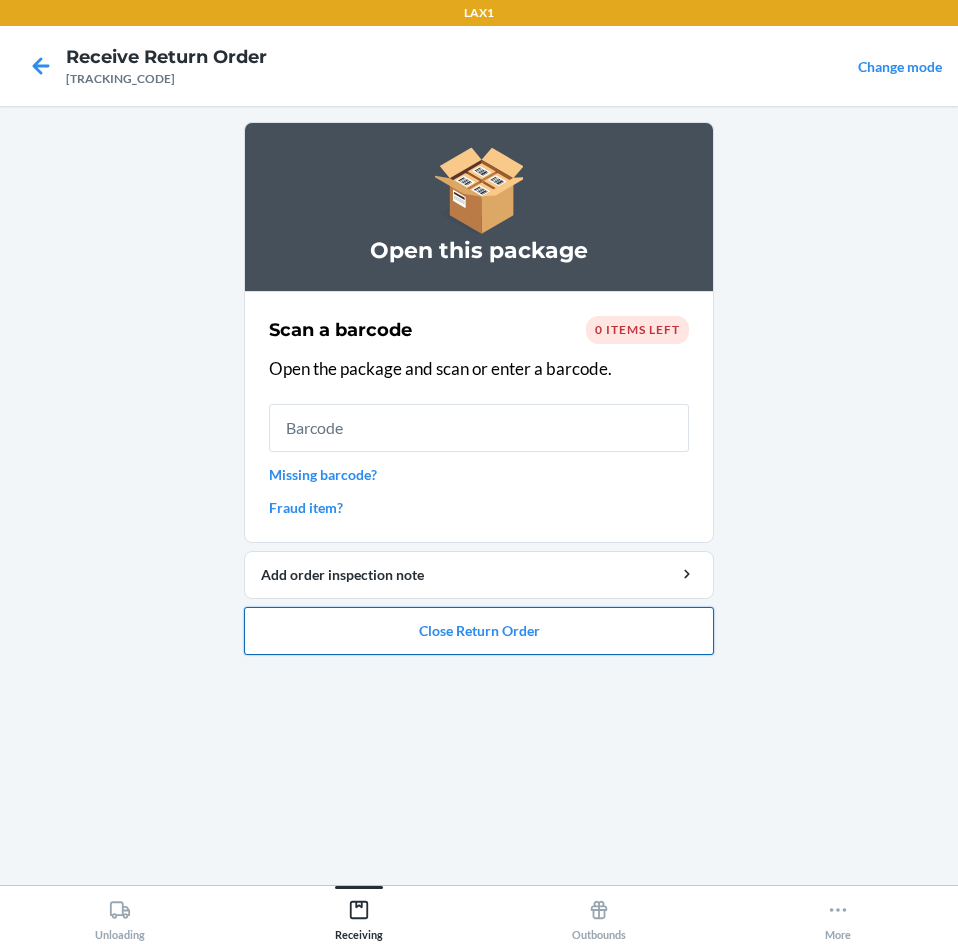 click on "Close Return Order" at bounding box center (479, 631) 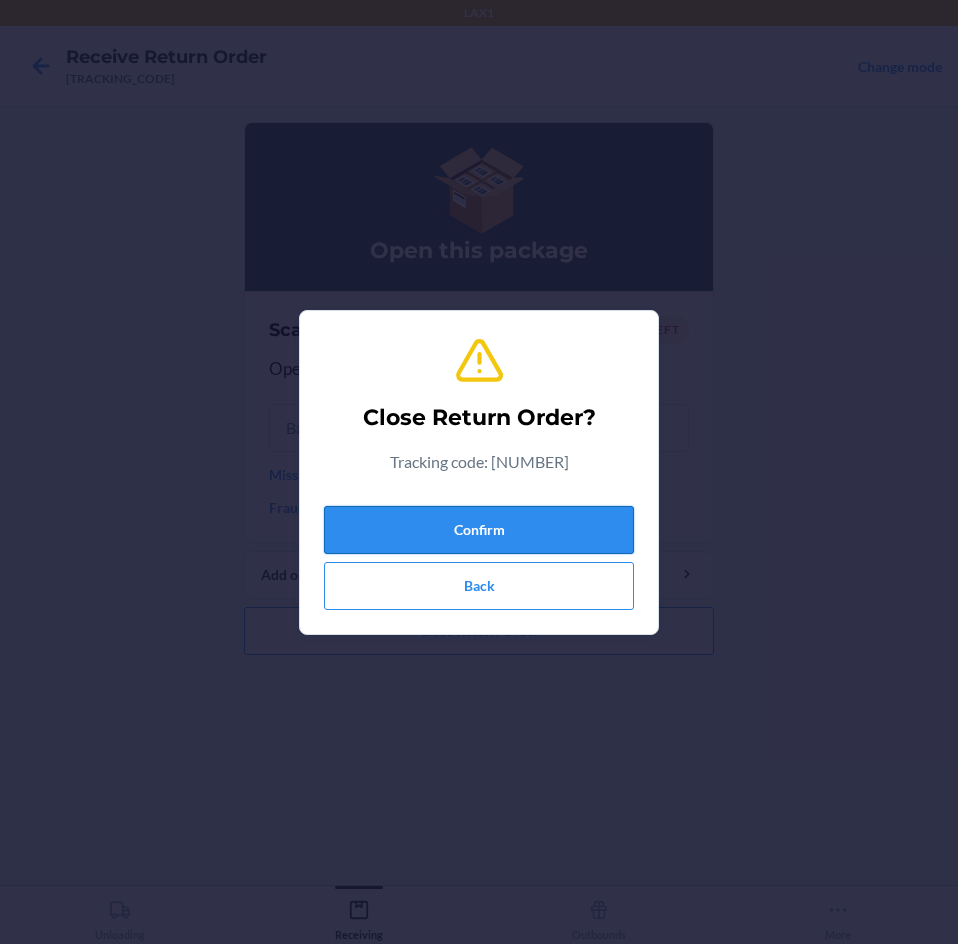 click on "Confirm" at bounding box center (479, 530) 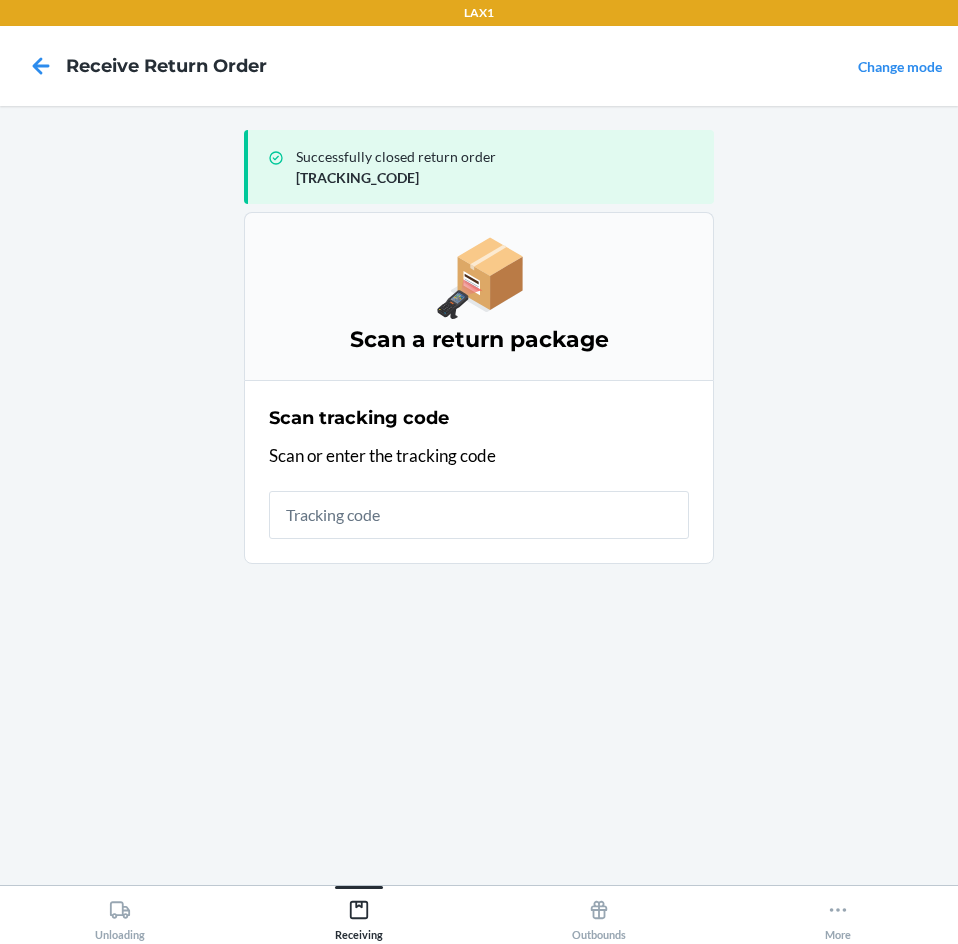 click at bounding box center (479, 515) 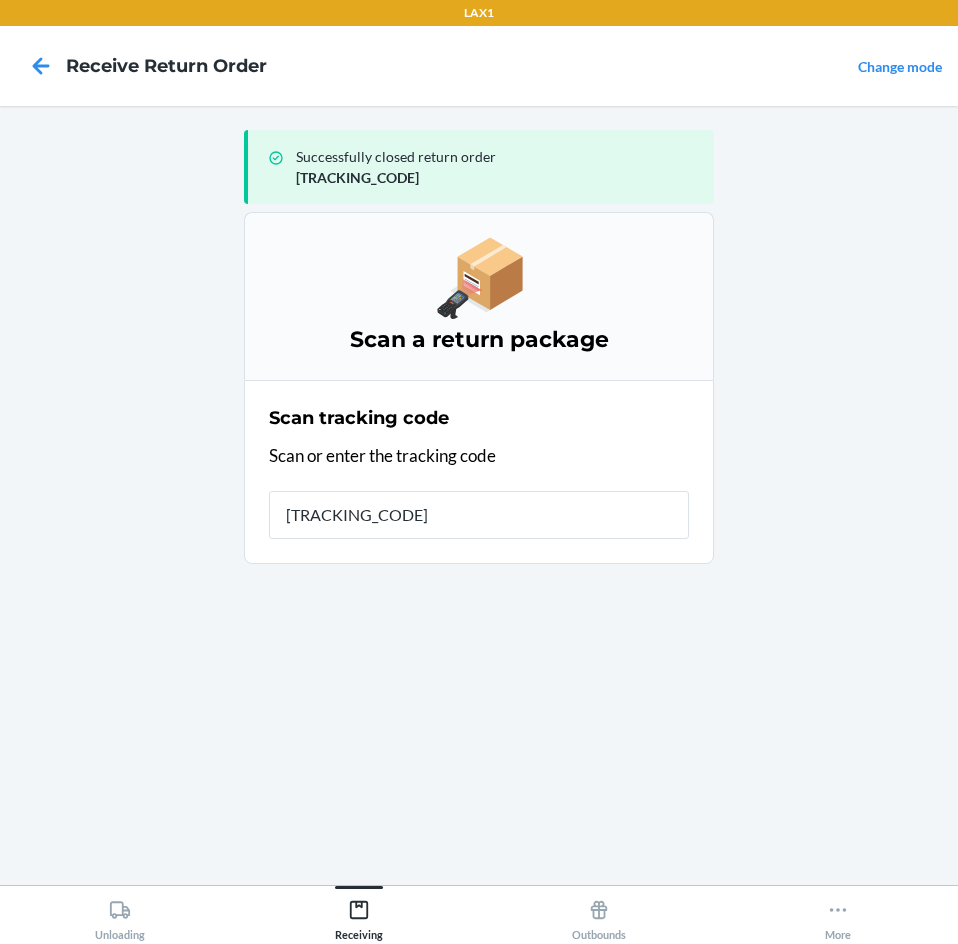 type on "[NUMBER]" 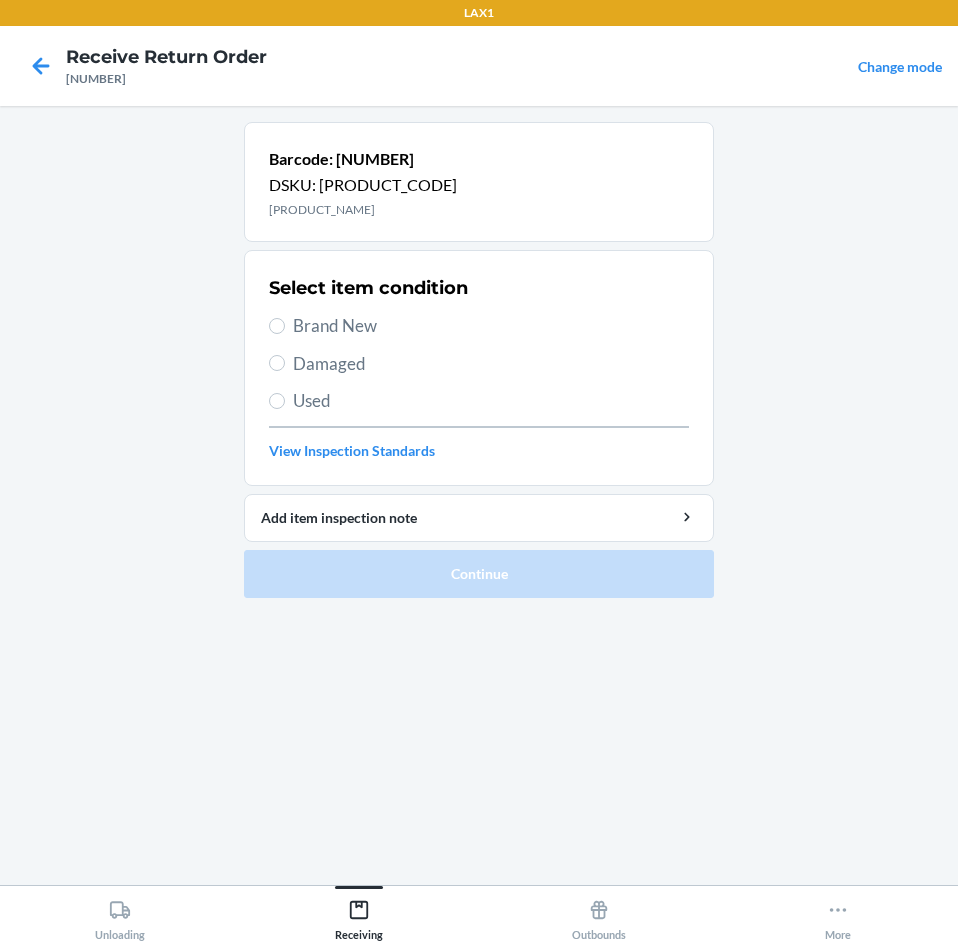 click on "Damaged" at bounding box center [479, 364] 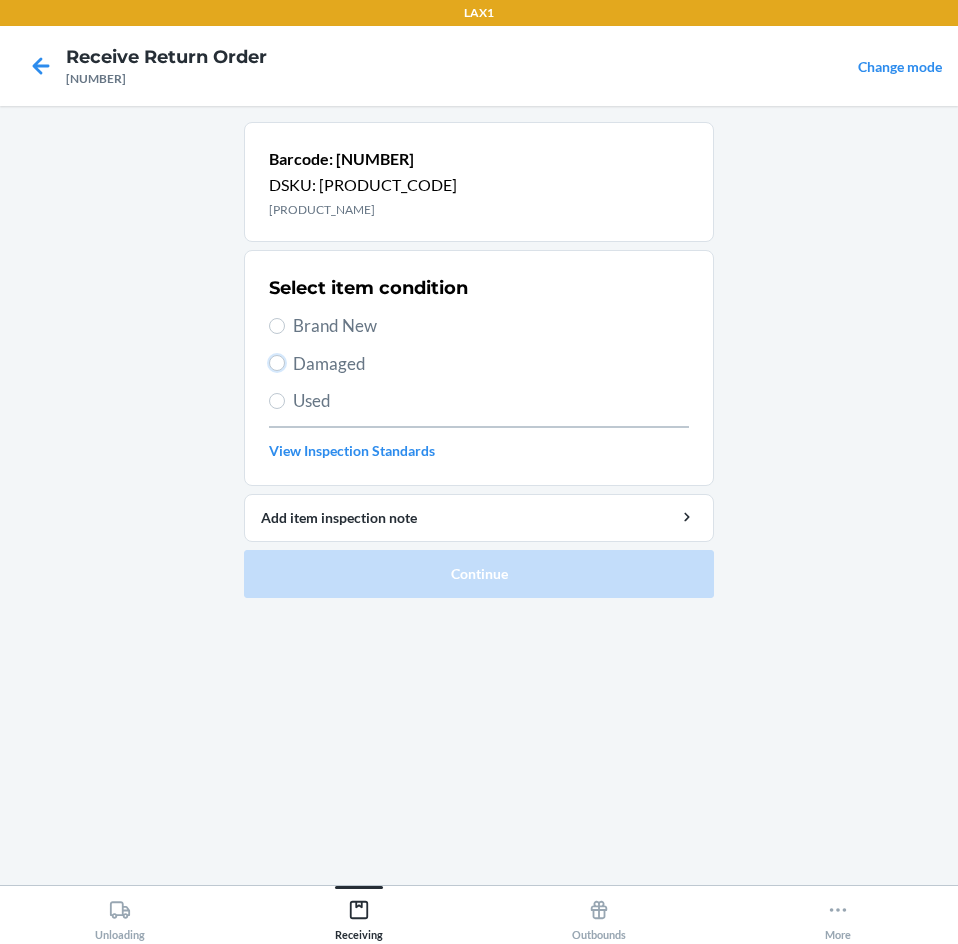 click on "Damaged" at bounding box center (277, 363) 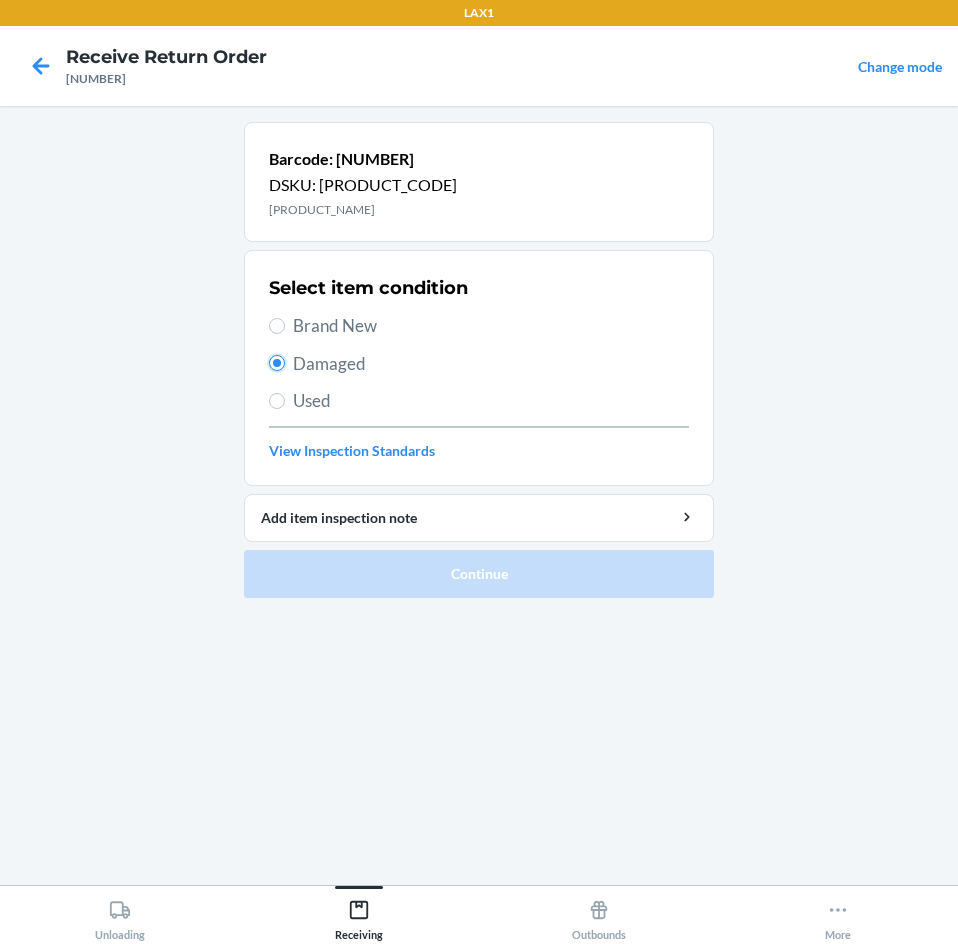radio on "true" 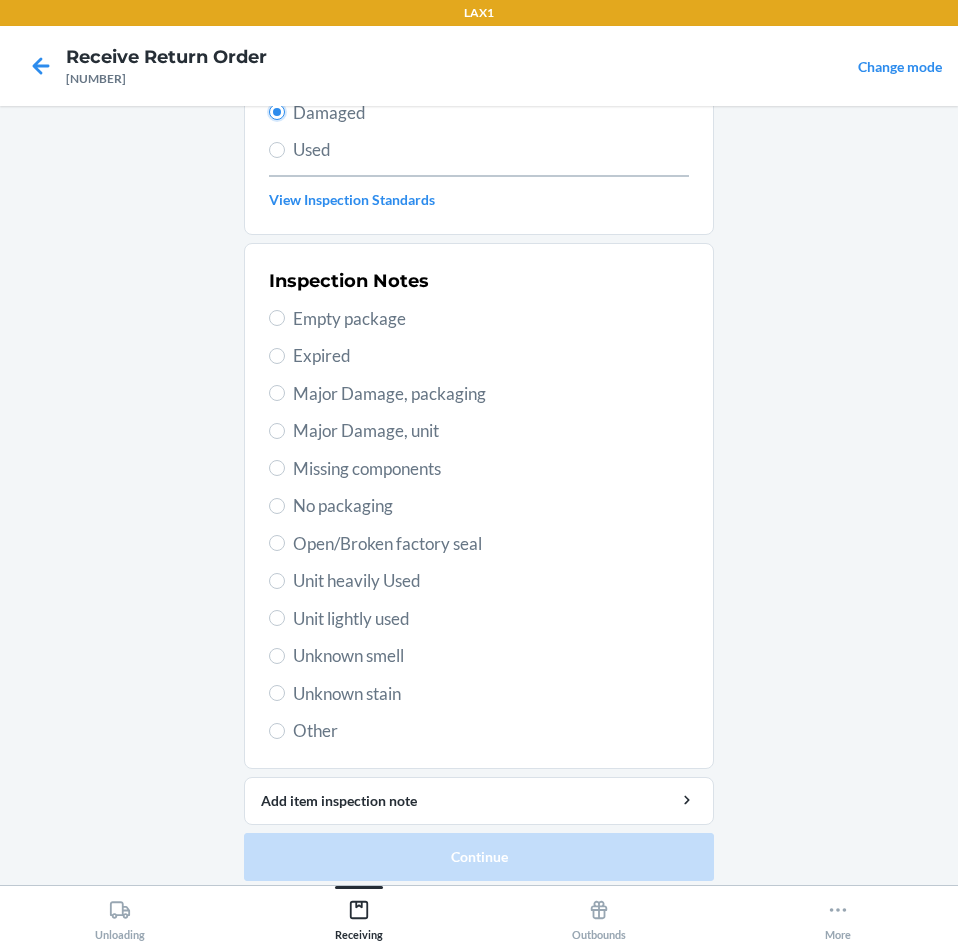 scroll, scrollTop: 263, scrollLeft: 0, axis: vertical 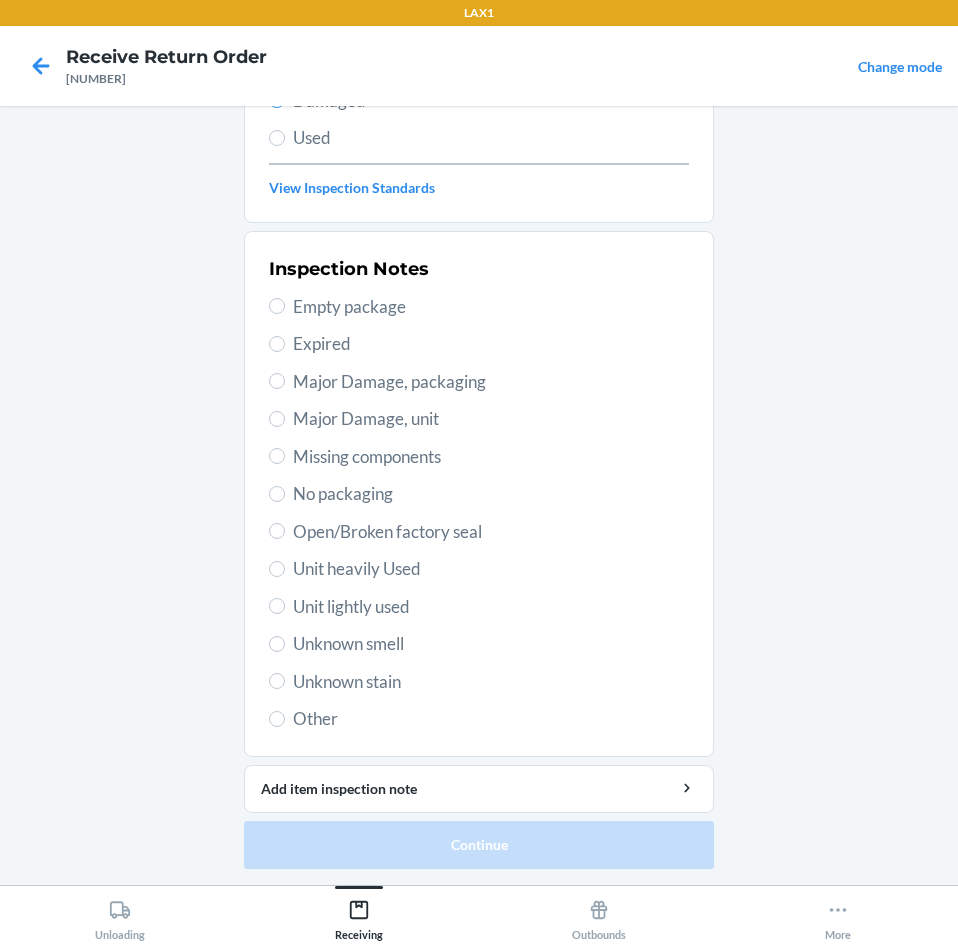 click on "Unit lightly used" at bounding box center (479, 607) 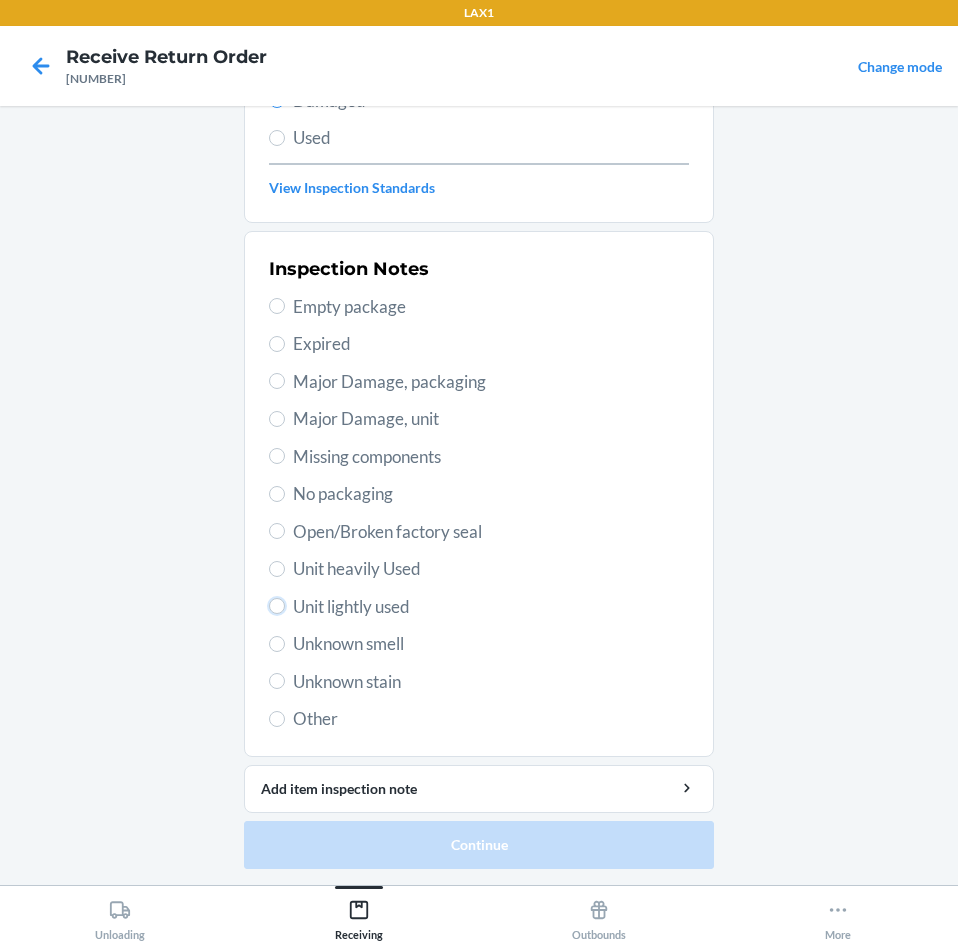 click on "Unit lightly used" at bounding box center [277, 606] 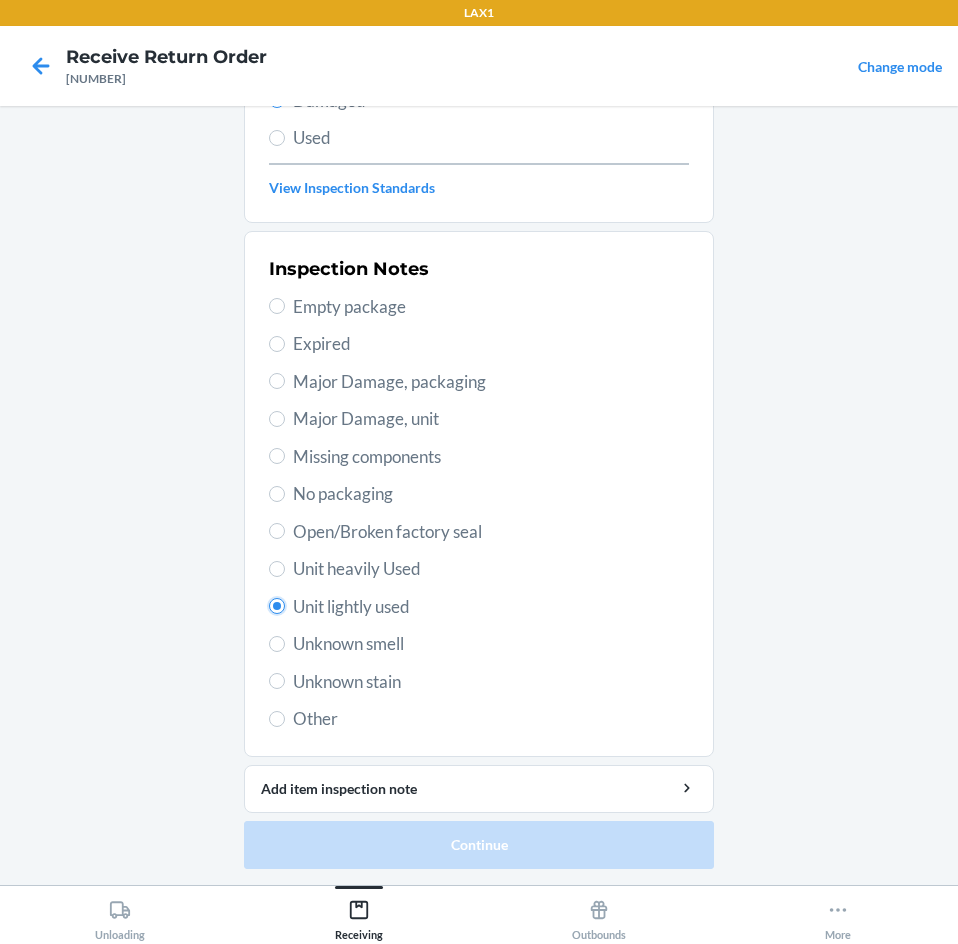 radio on "true" 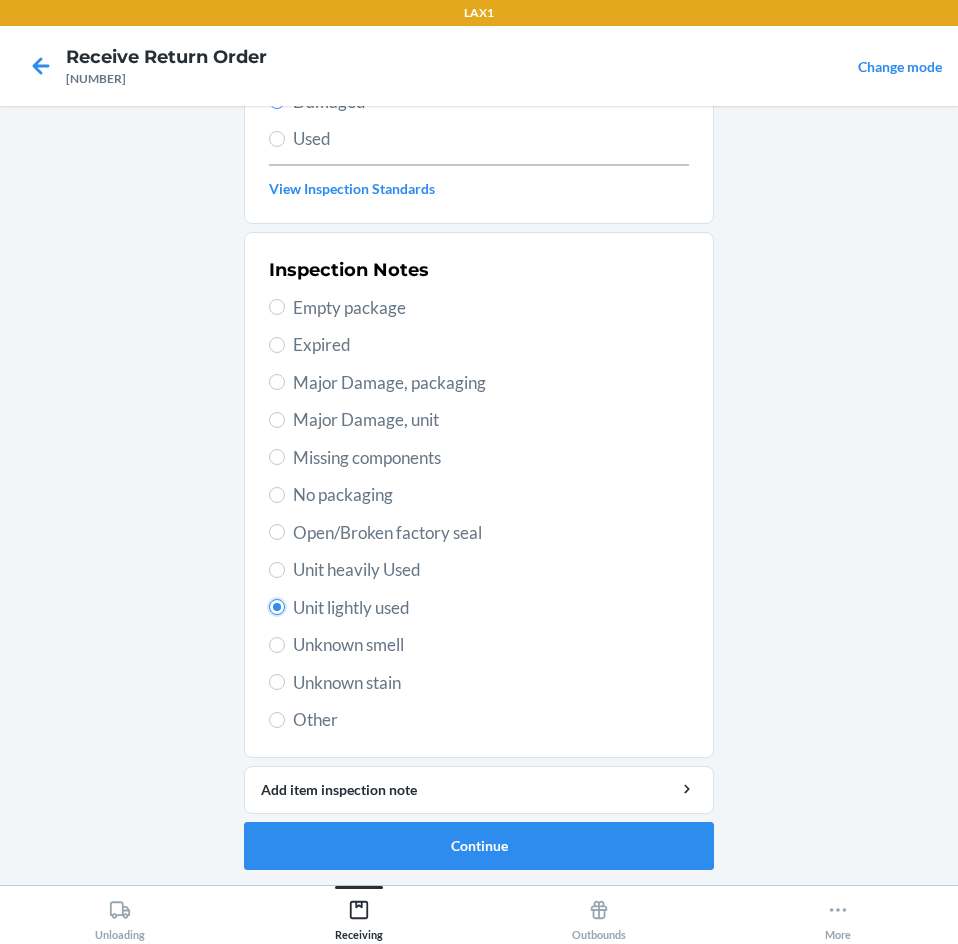 scroll, scrollTop: 263, scrollLeft: 0, axis: vertical 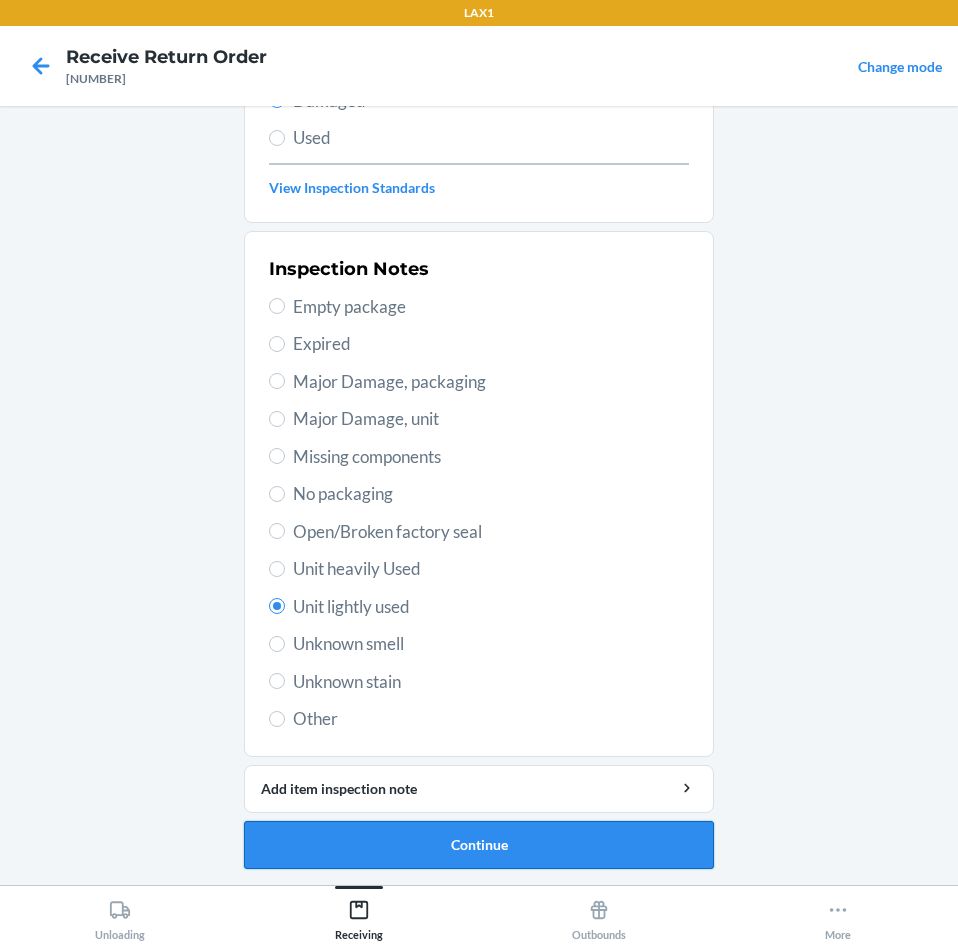 click on "Continue" at bounding box center (479, 845) 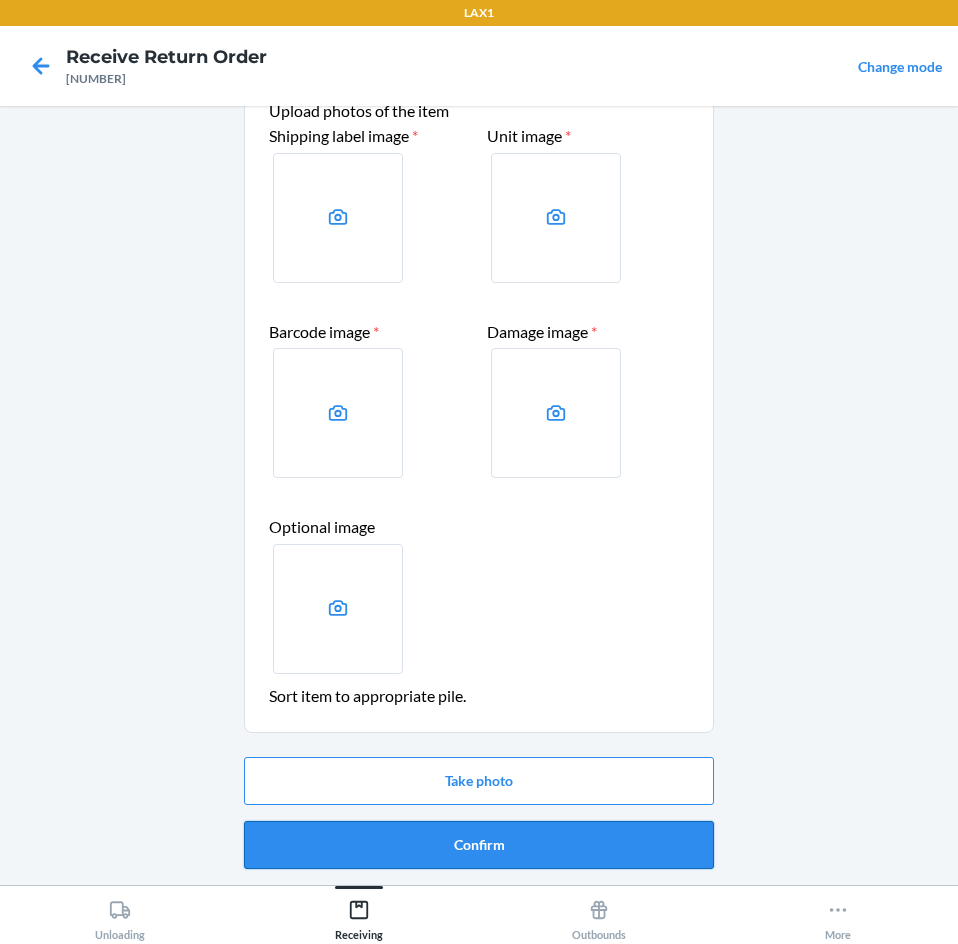click on "Confirm" at bounding box center (479, 845) 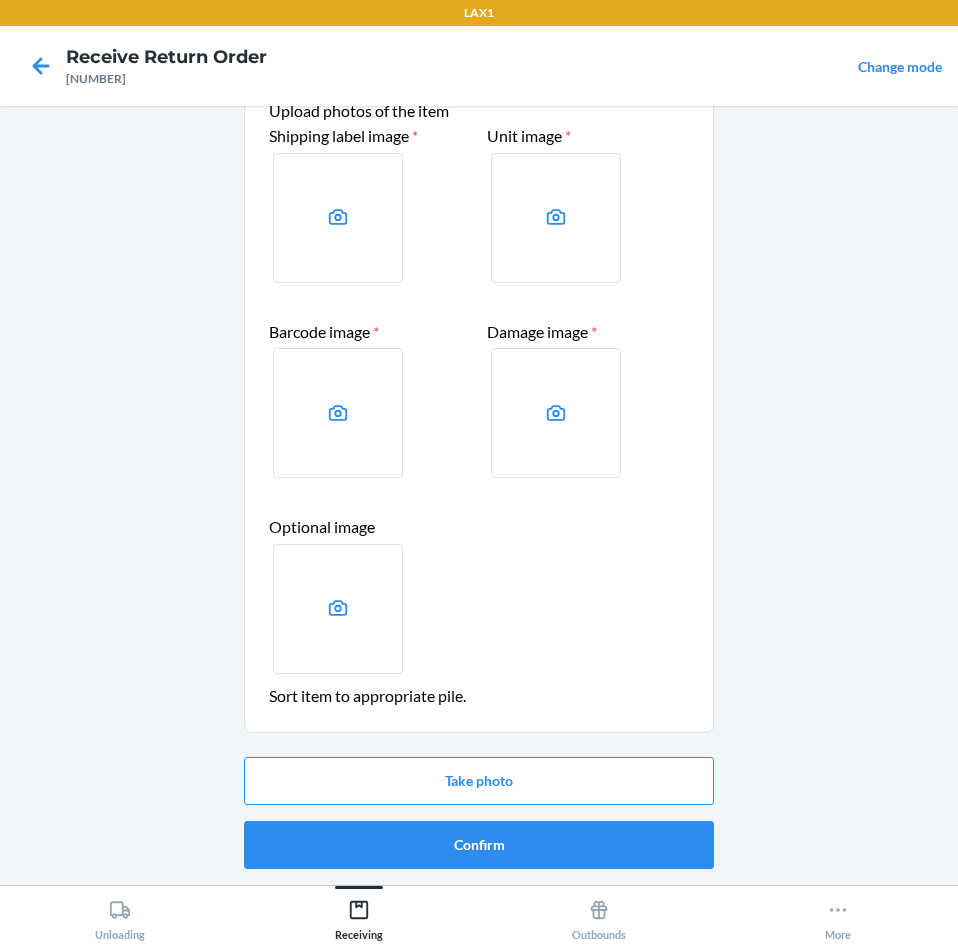 scroll, scrollTop: 0, scrollLeft: 0, axis: both 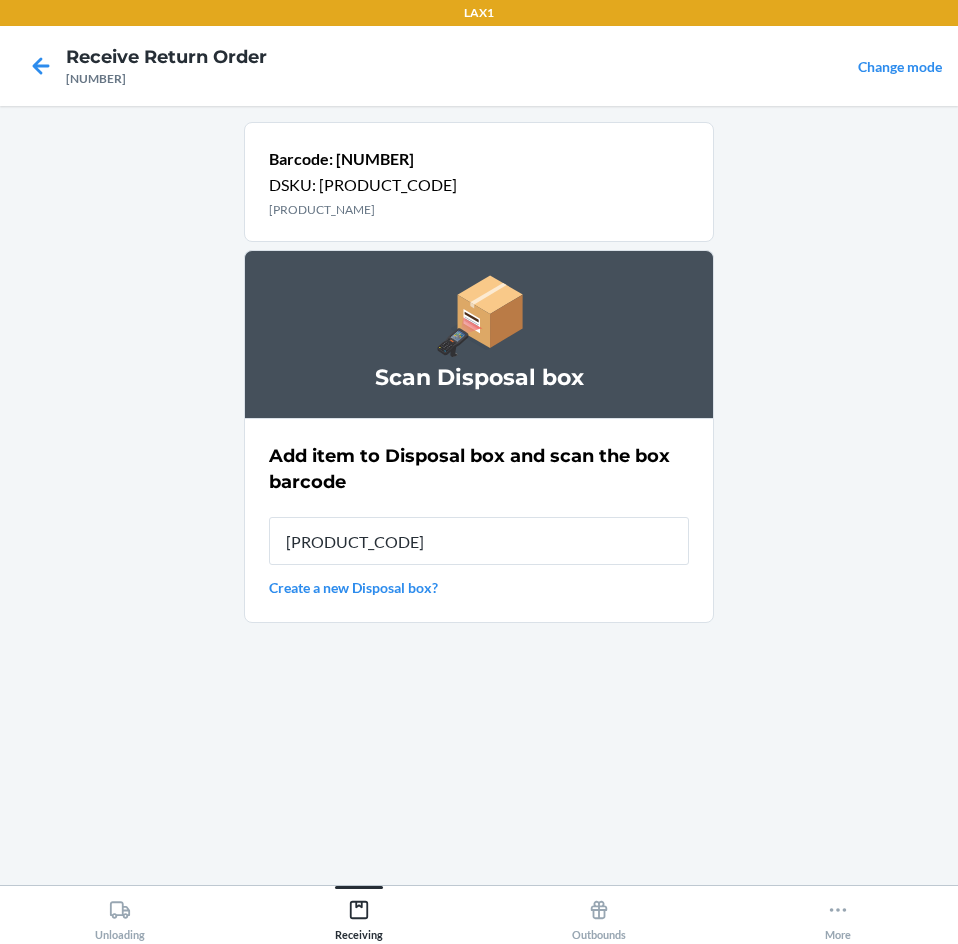 type on "[PRODUCT_CODE]" 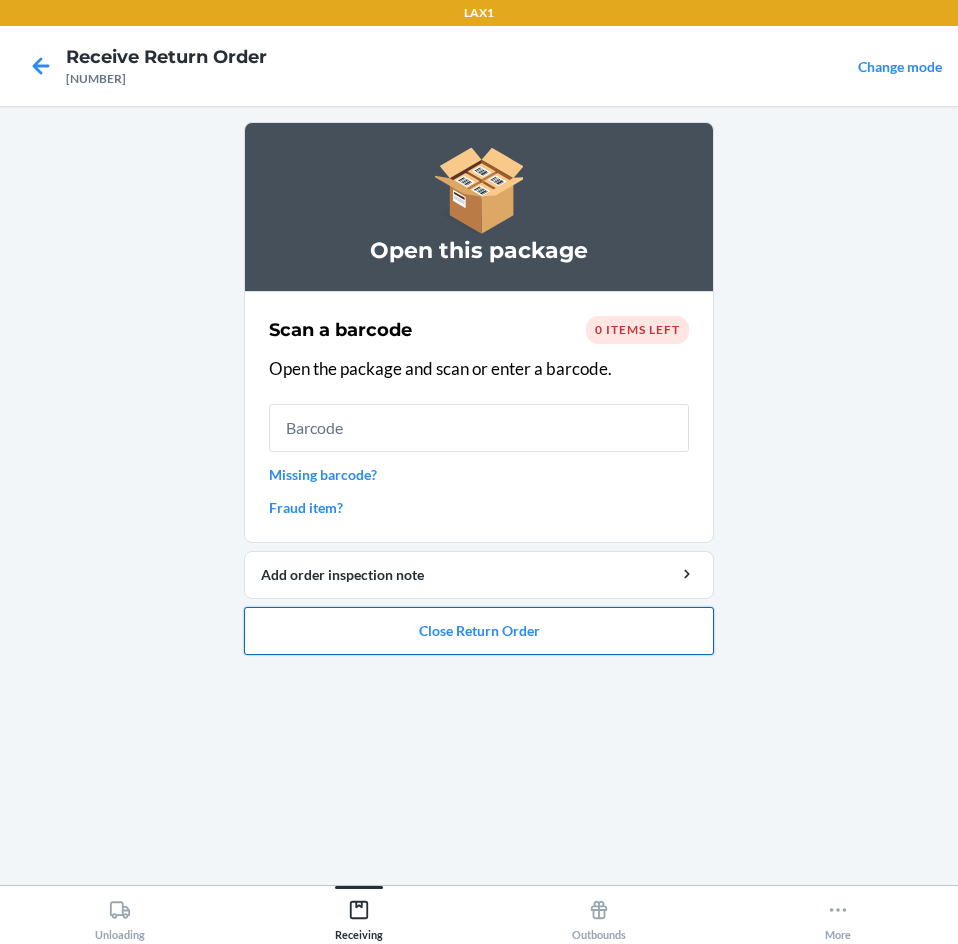click on "Close Return Order" at bounding box center [479, 631] 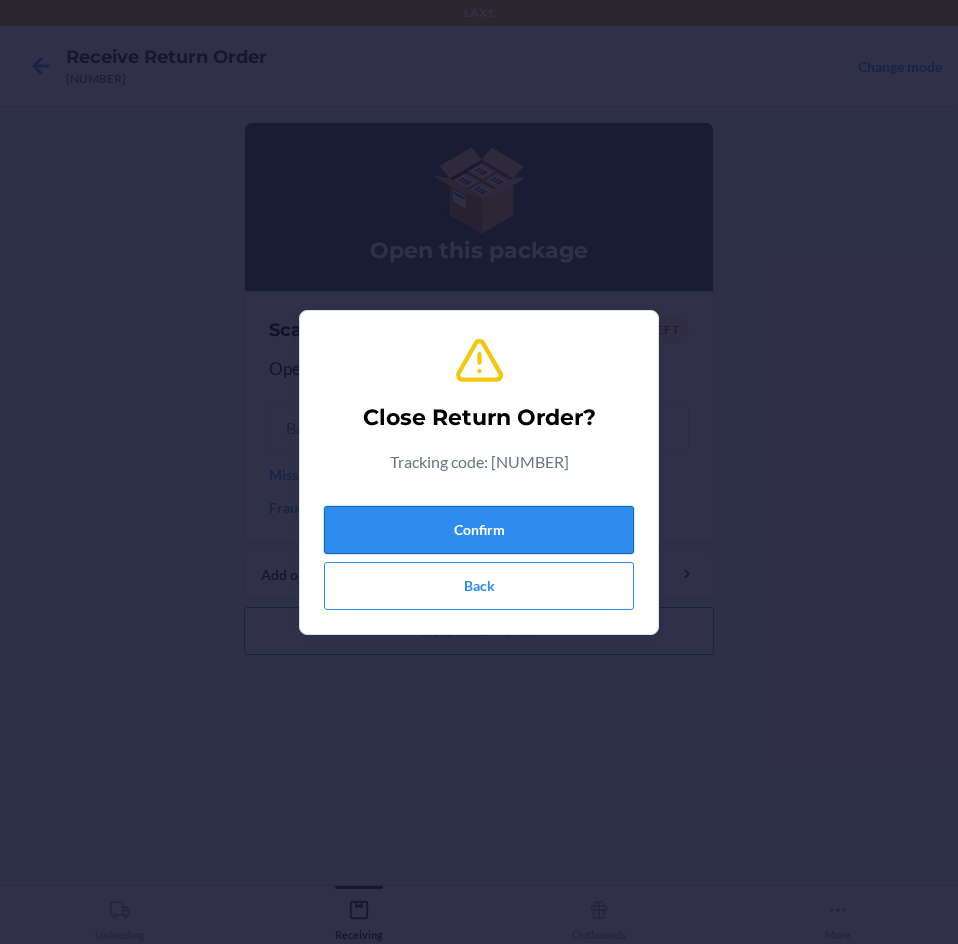 click on "Confirm" at bounding box center [479, 530] 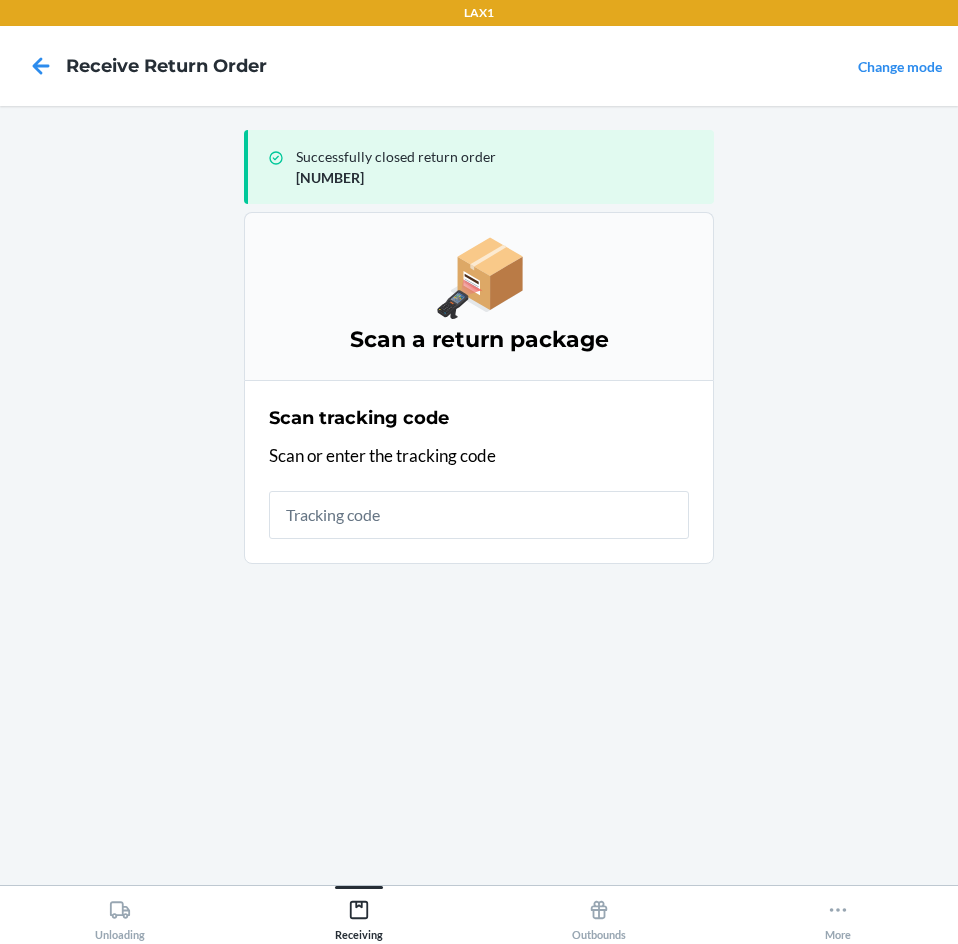 click at bounding box center [479, 515] 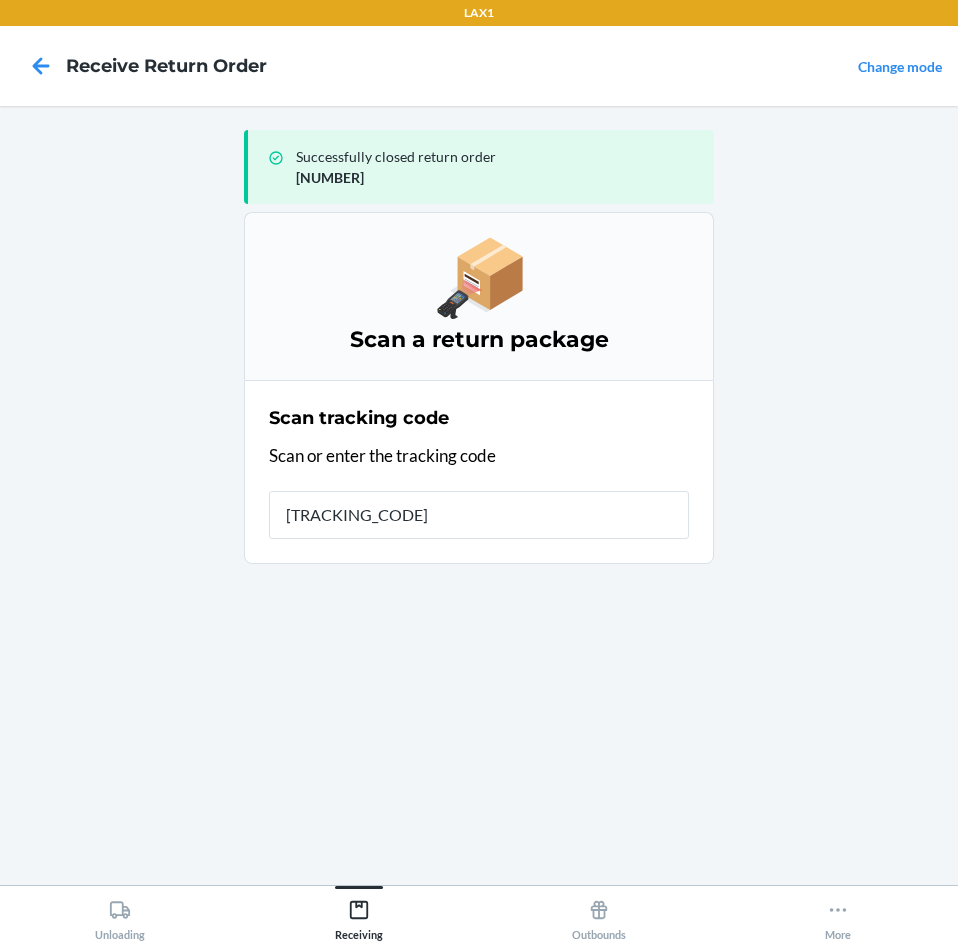 type on "[NUMBER]" 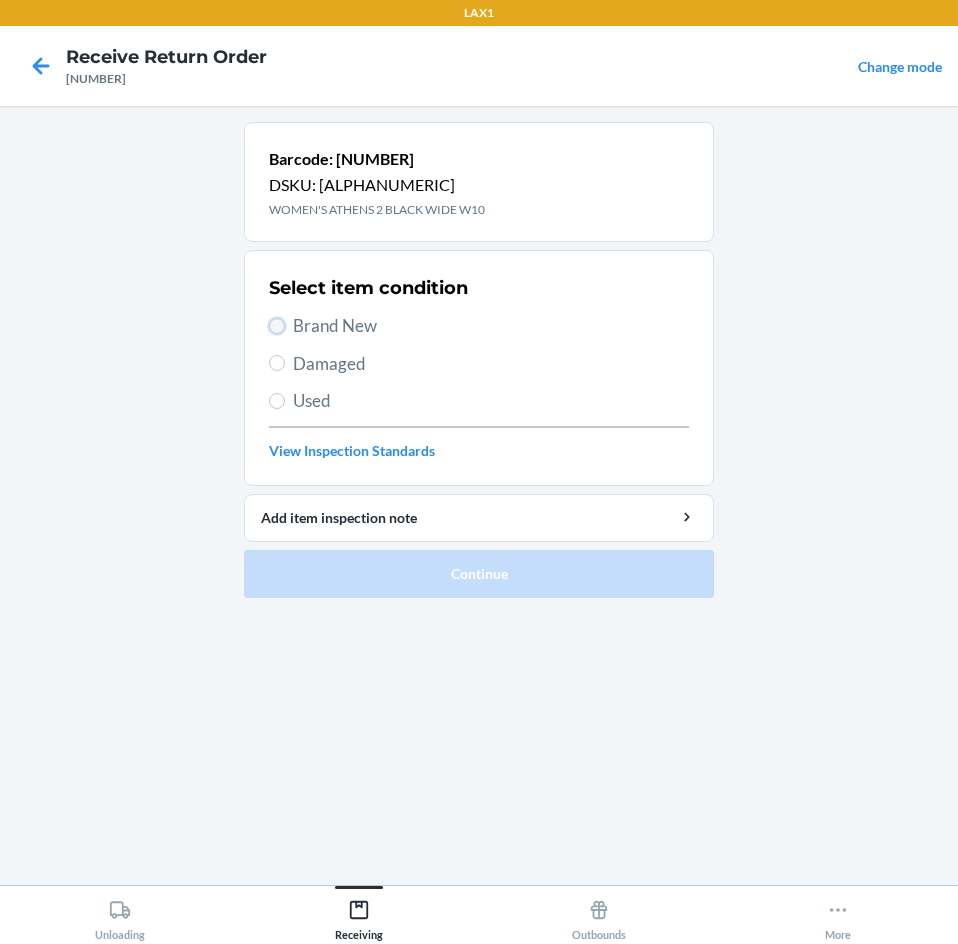 click on "Brand New" at bounding box center (277, 326) 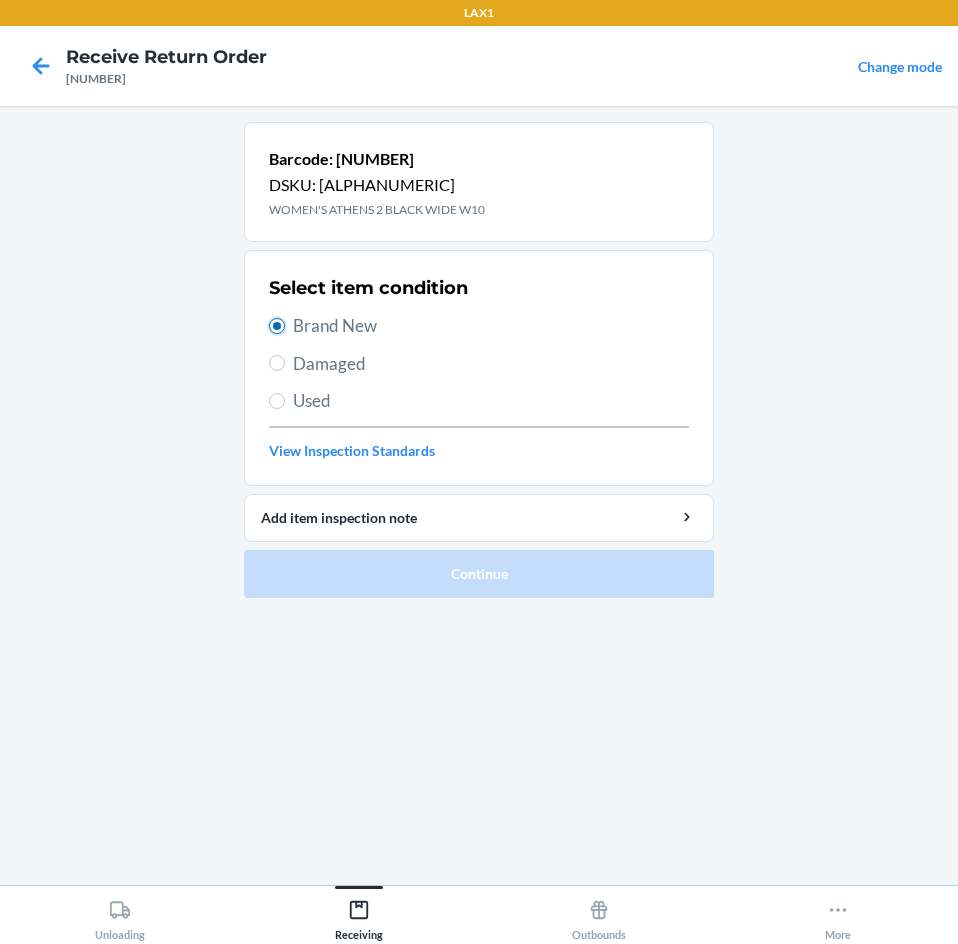 radio on "true" 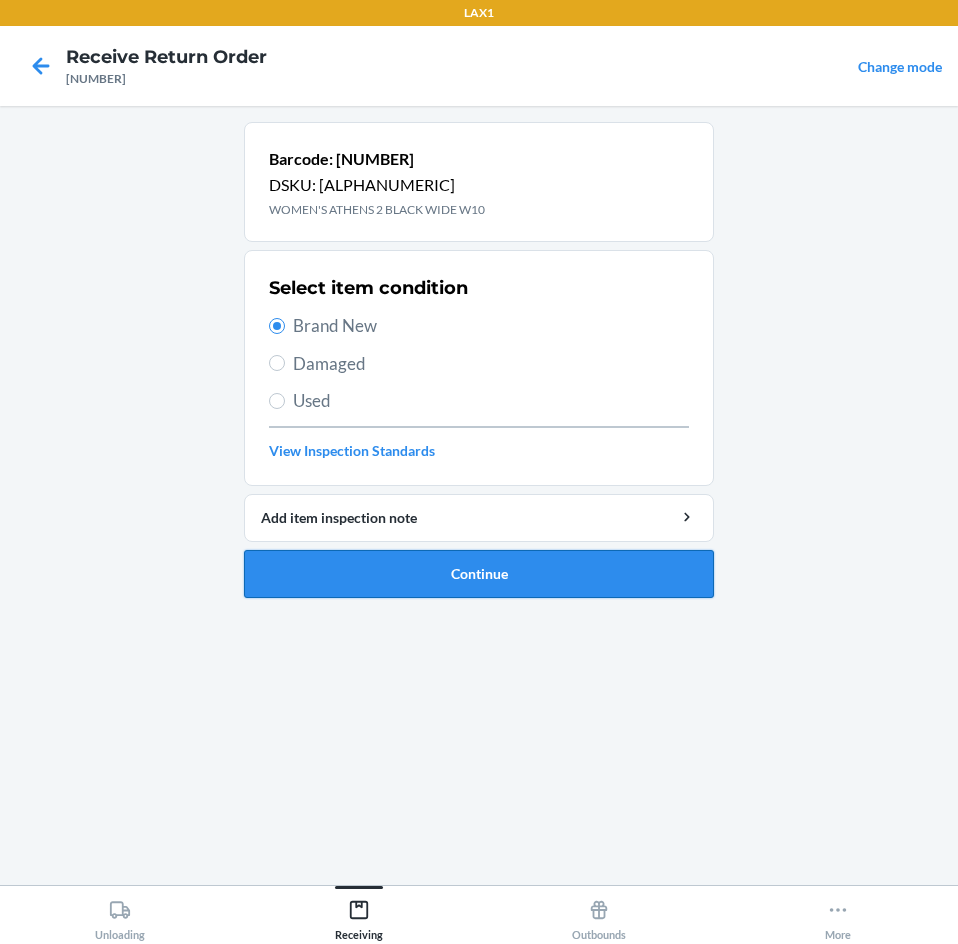 click on "Continue" at bounding box center (479, 574) 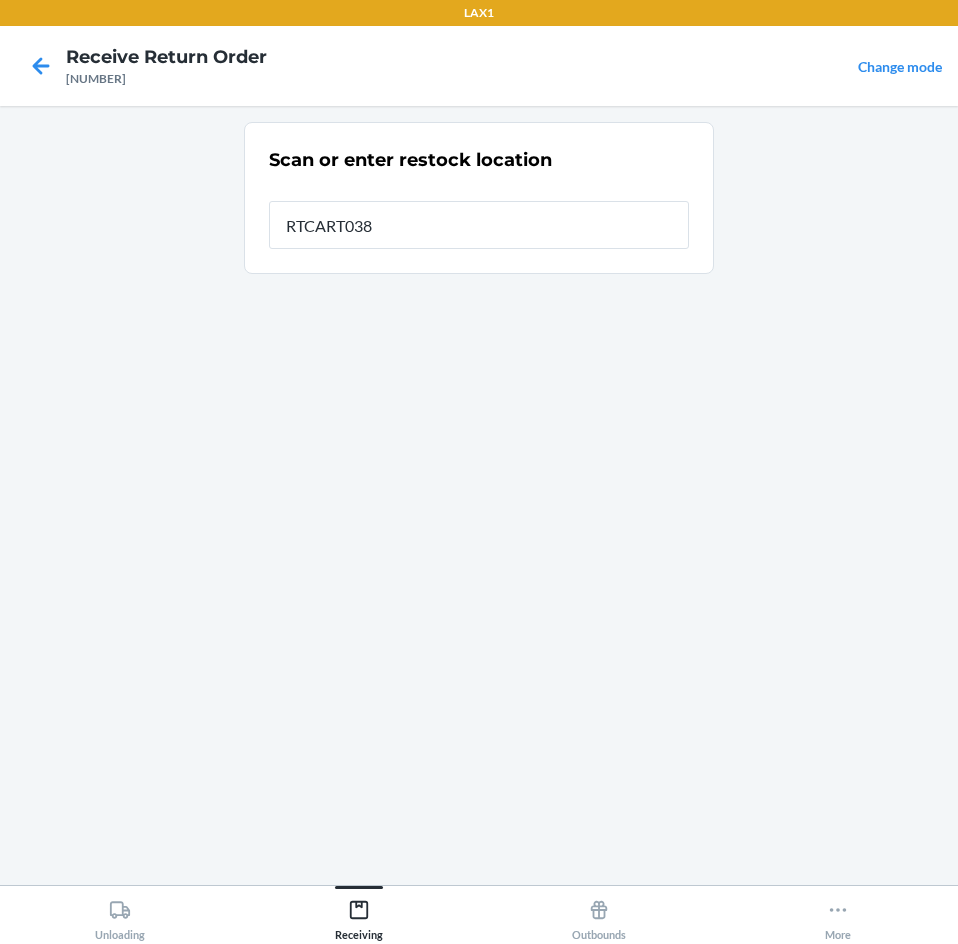 type on "RTCART038" 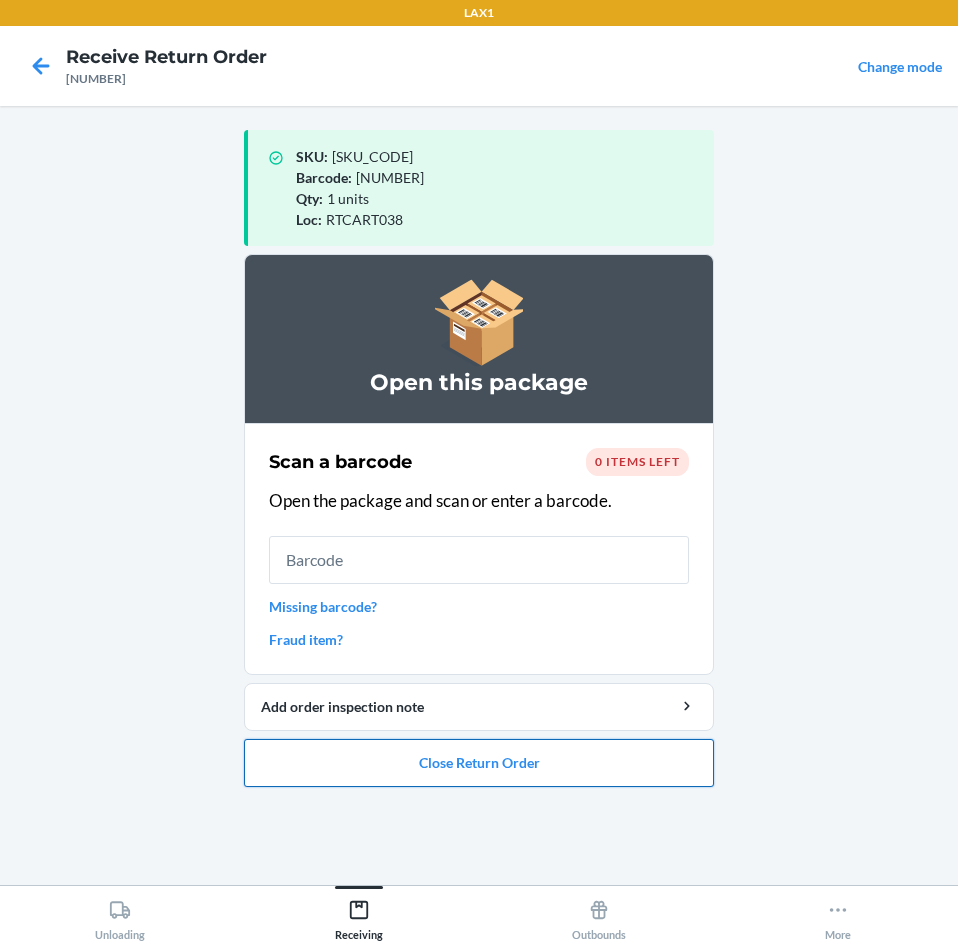 click on "Close Return Order" at bounding box center (479, 763) 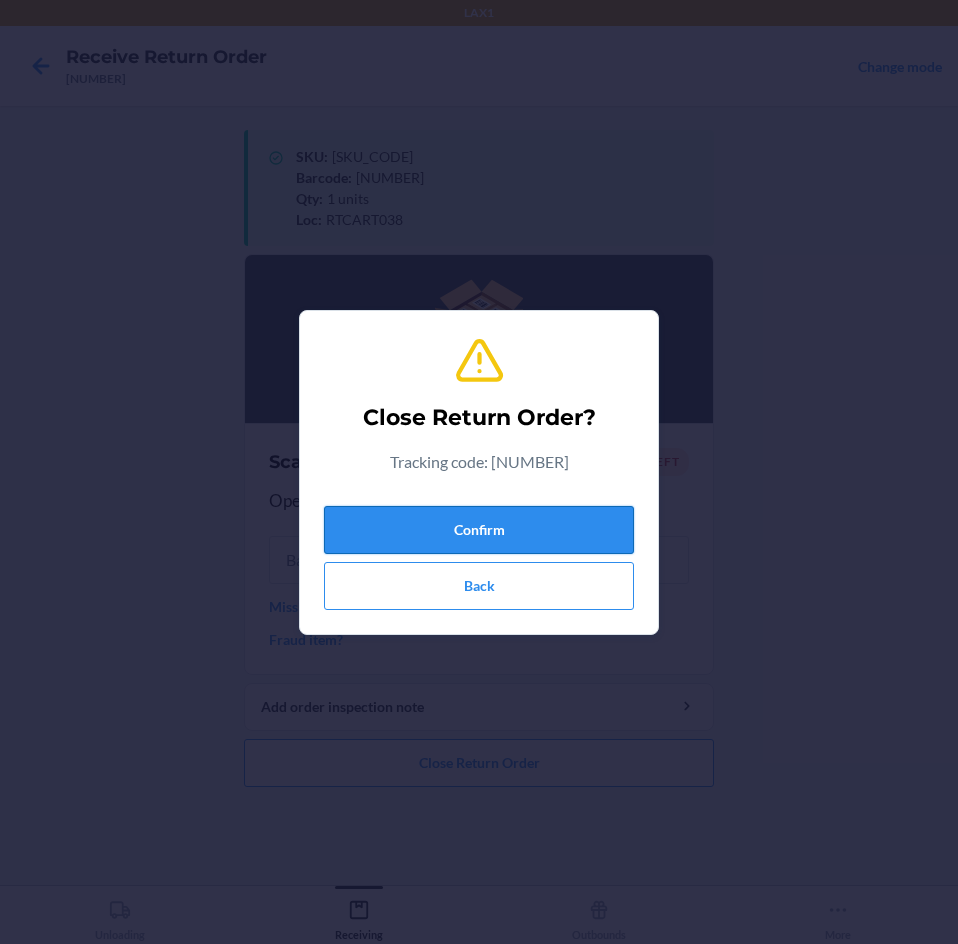 click on "Confirm" at bounding box center [479, 530] 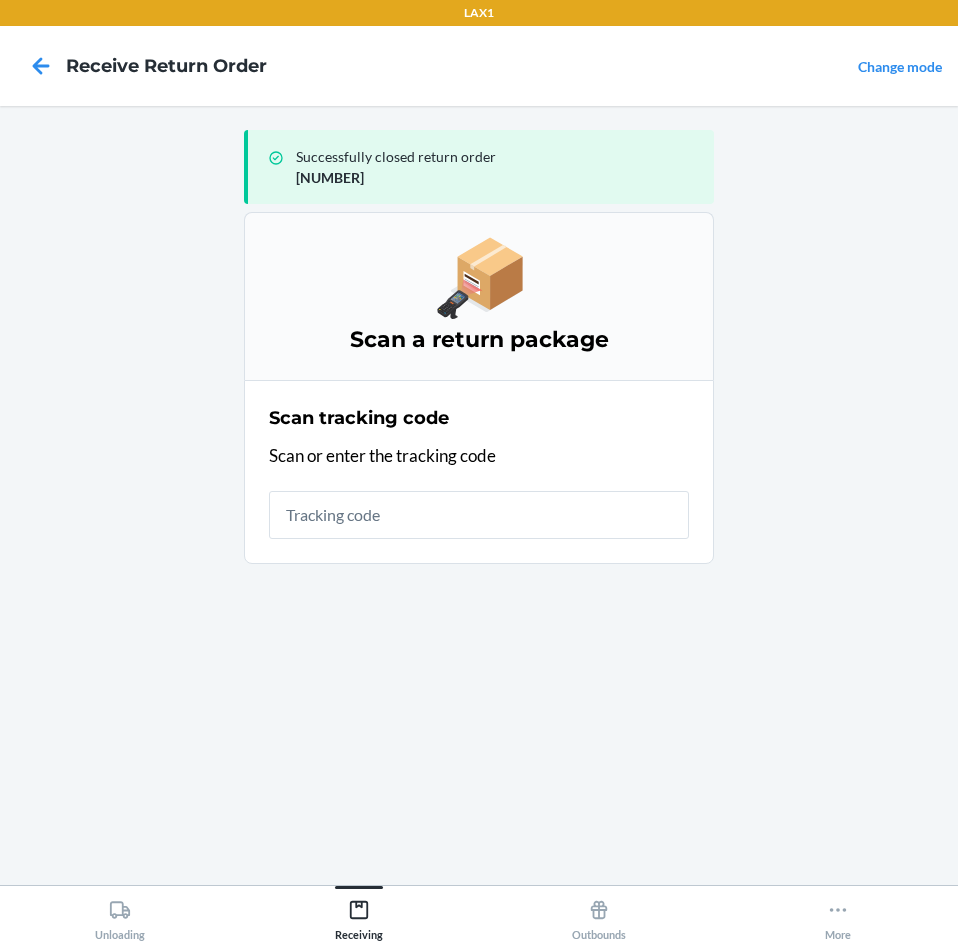 click at bounding box center (479, 515) 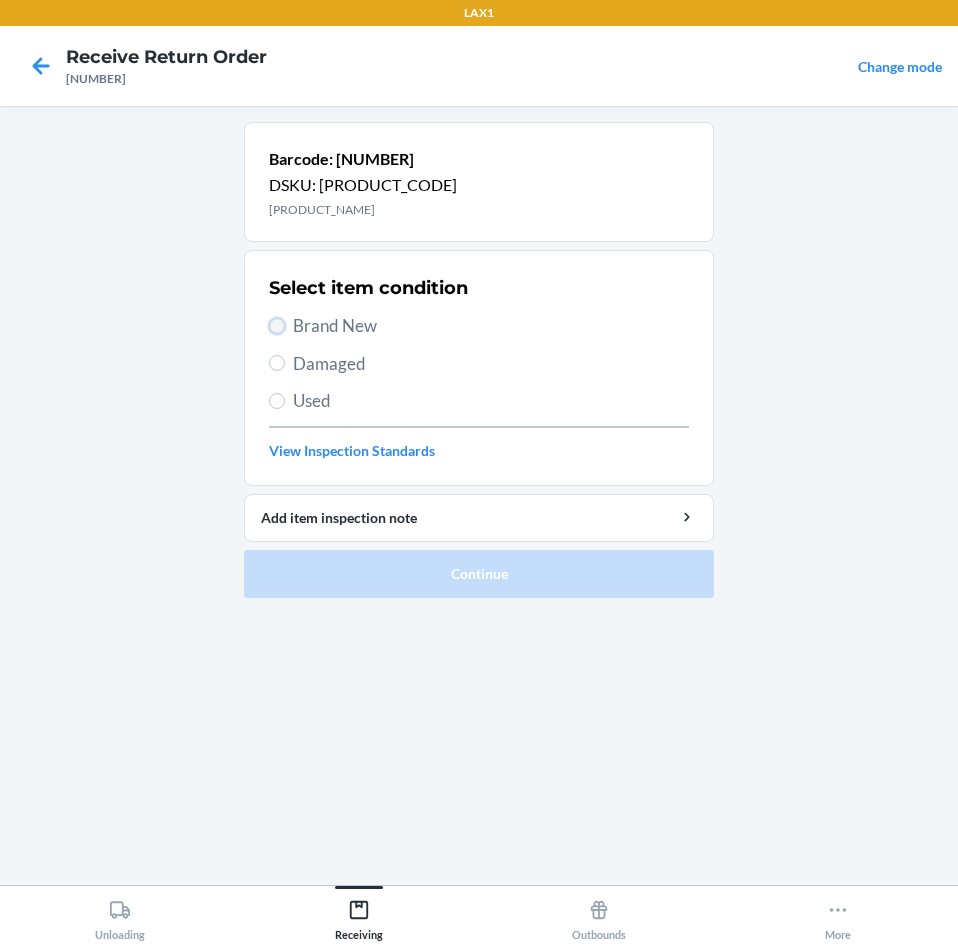 click on "Brand New" at bounding box center [277, 326] 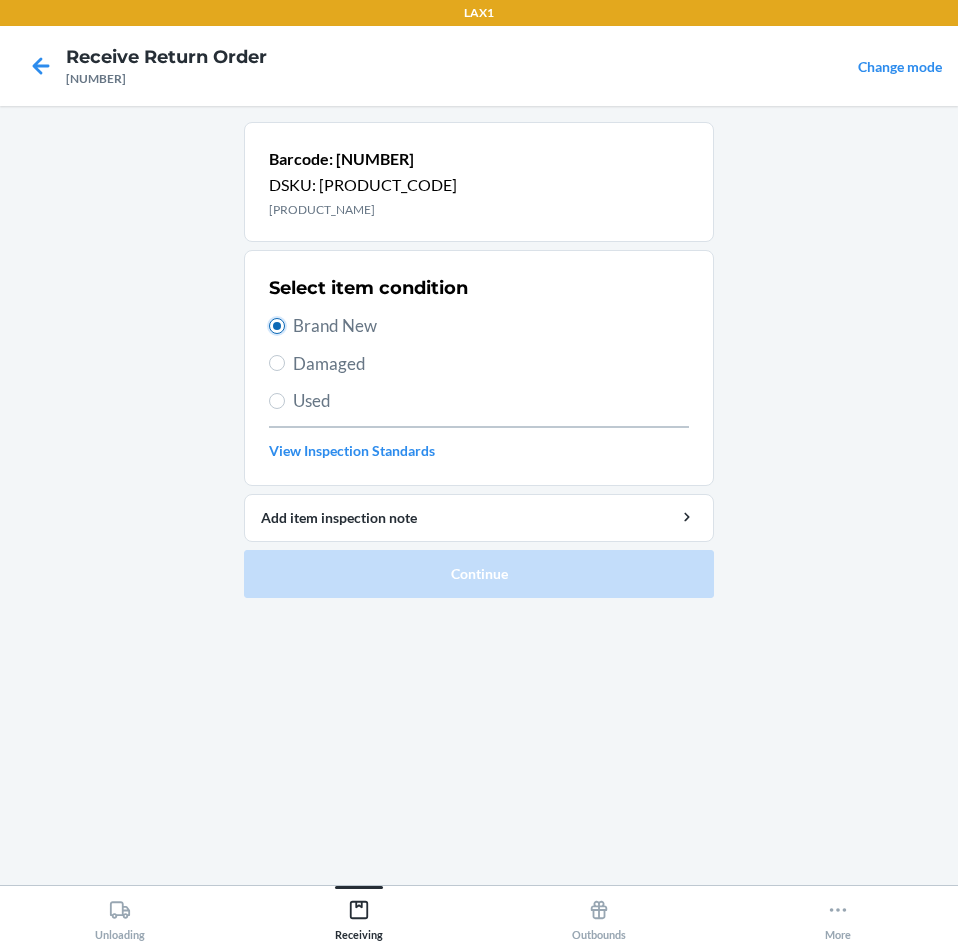 radio on "true" 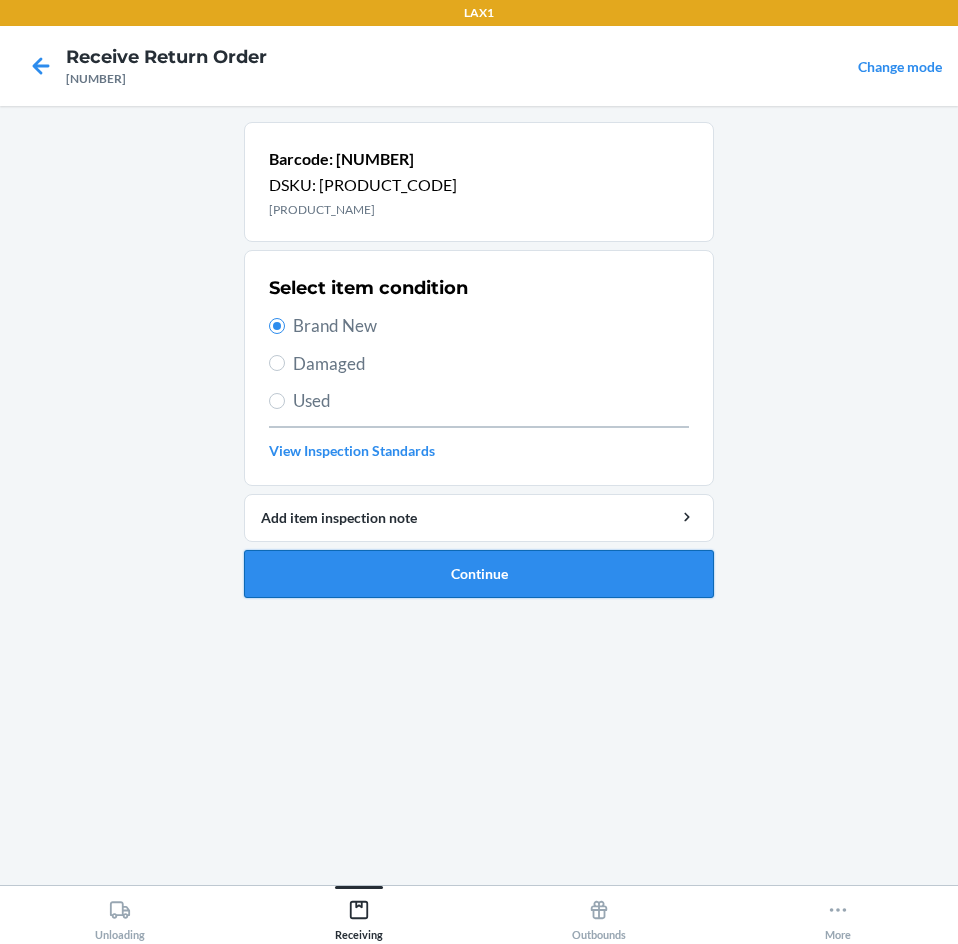 click on "Continue" at bounding box center (479, 574) 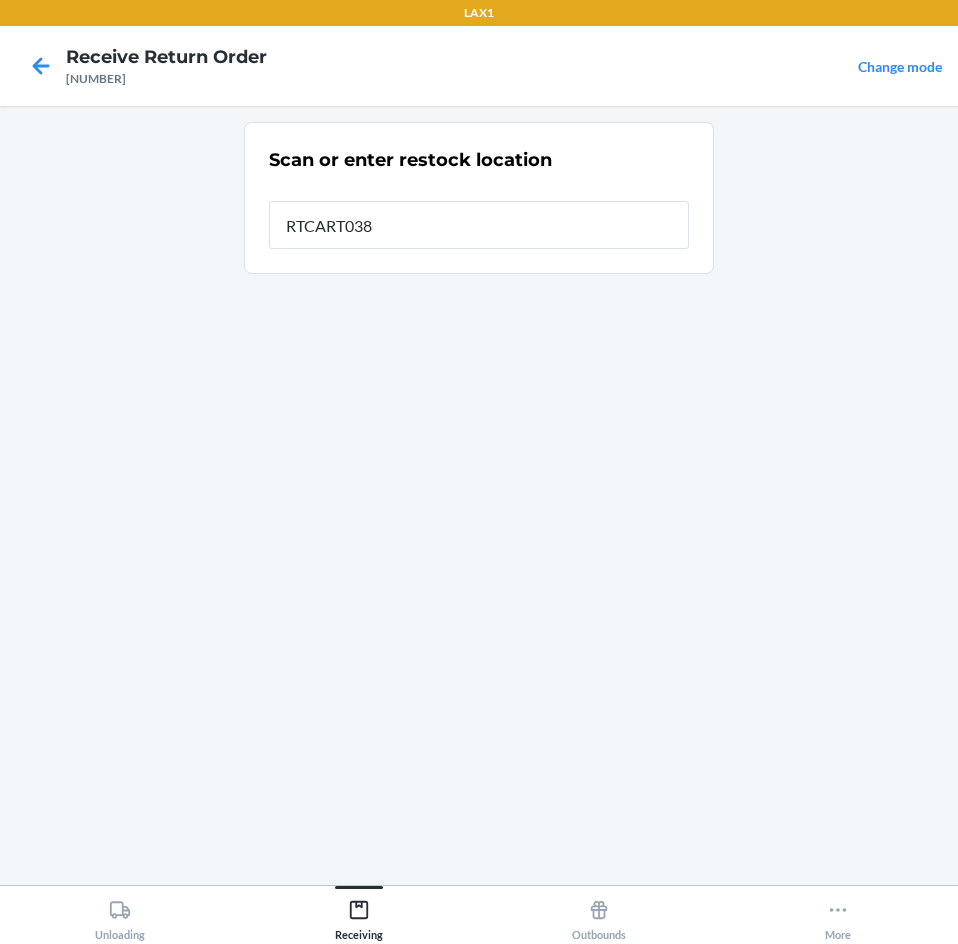 type on "RTCART038" 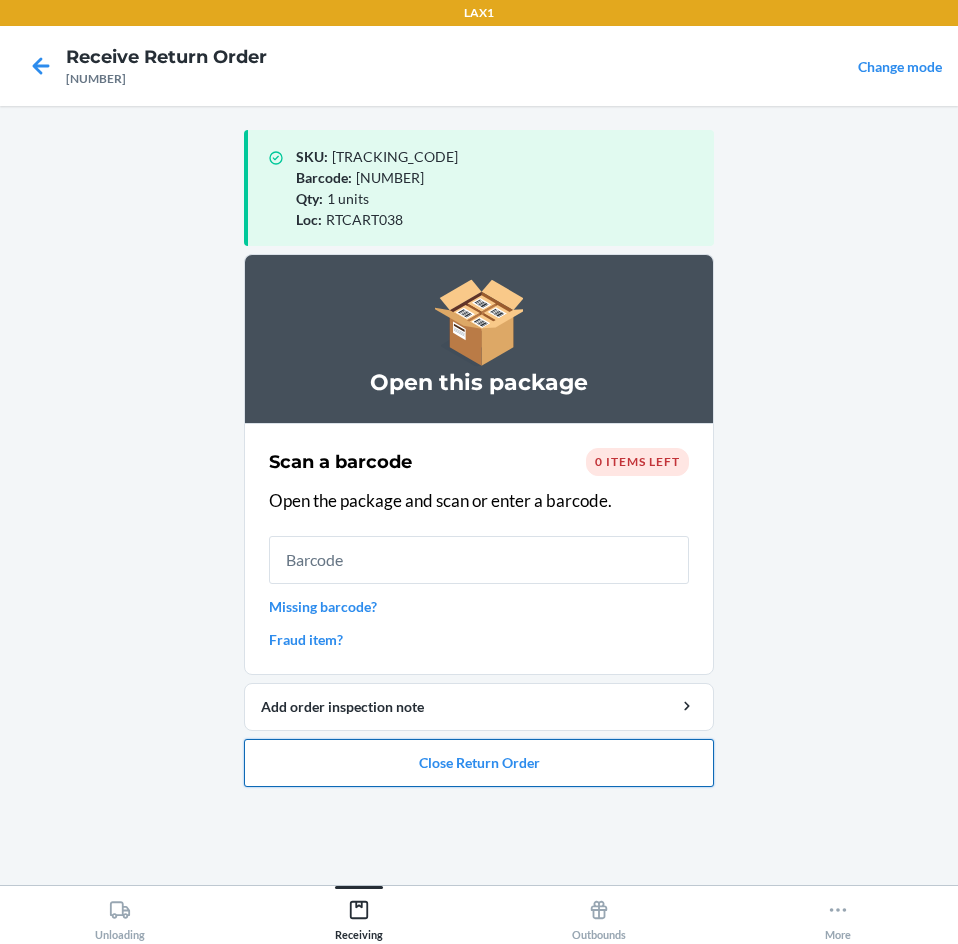 click on "Close Return Order" at bounding box center [479, 763] 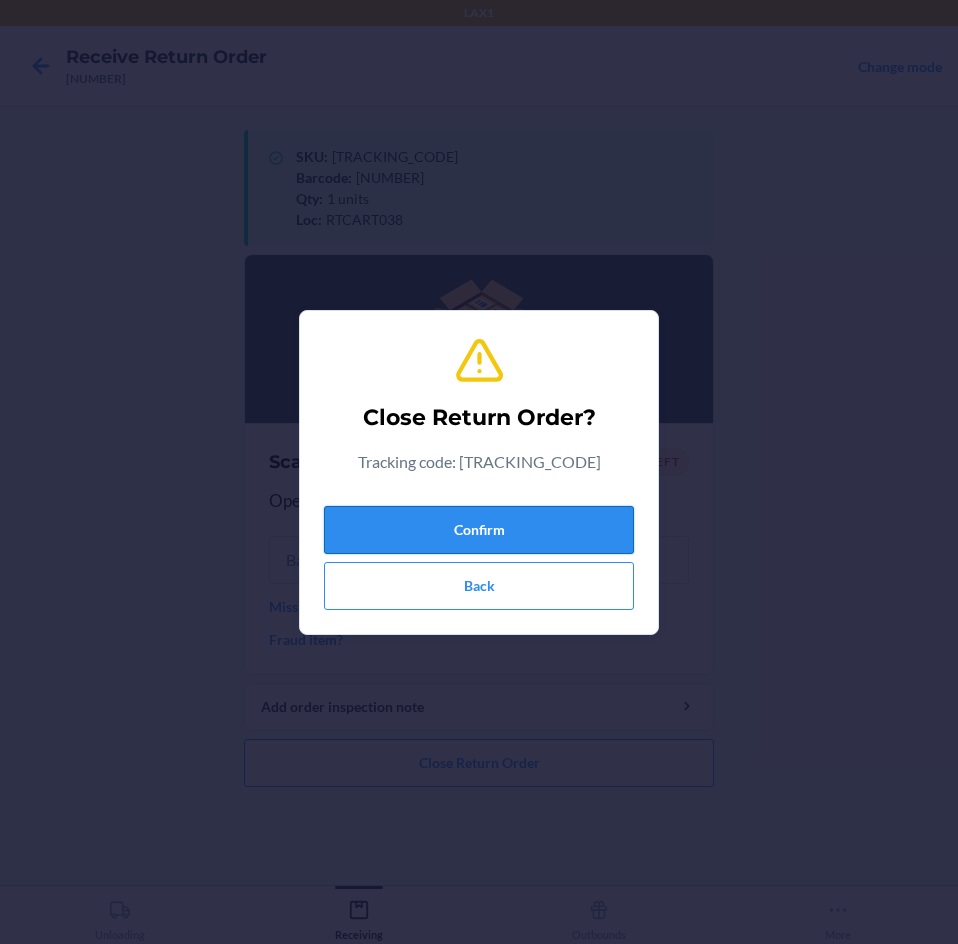 click on "Confirm" at bounding box center (479, 530) 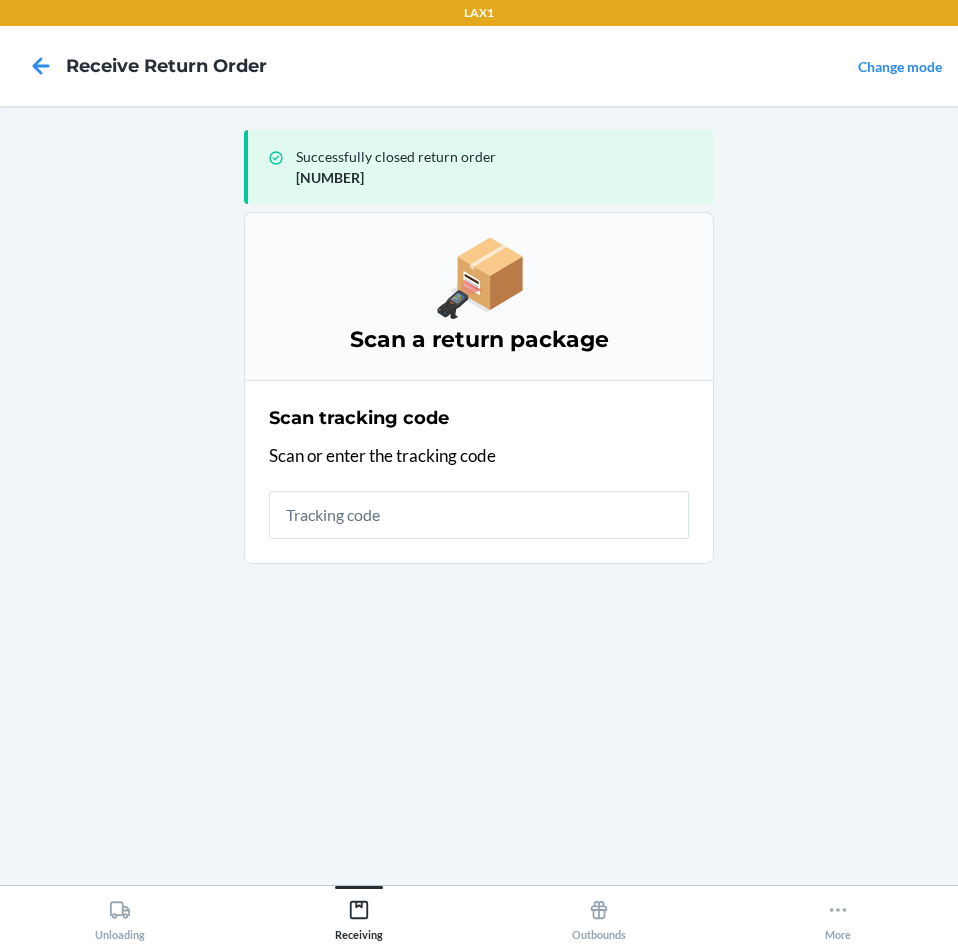 click at bounding box center [479, 515] 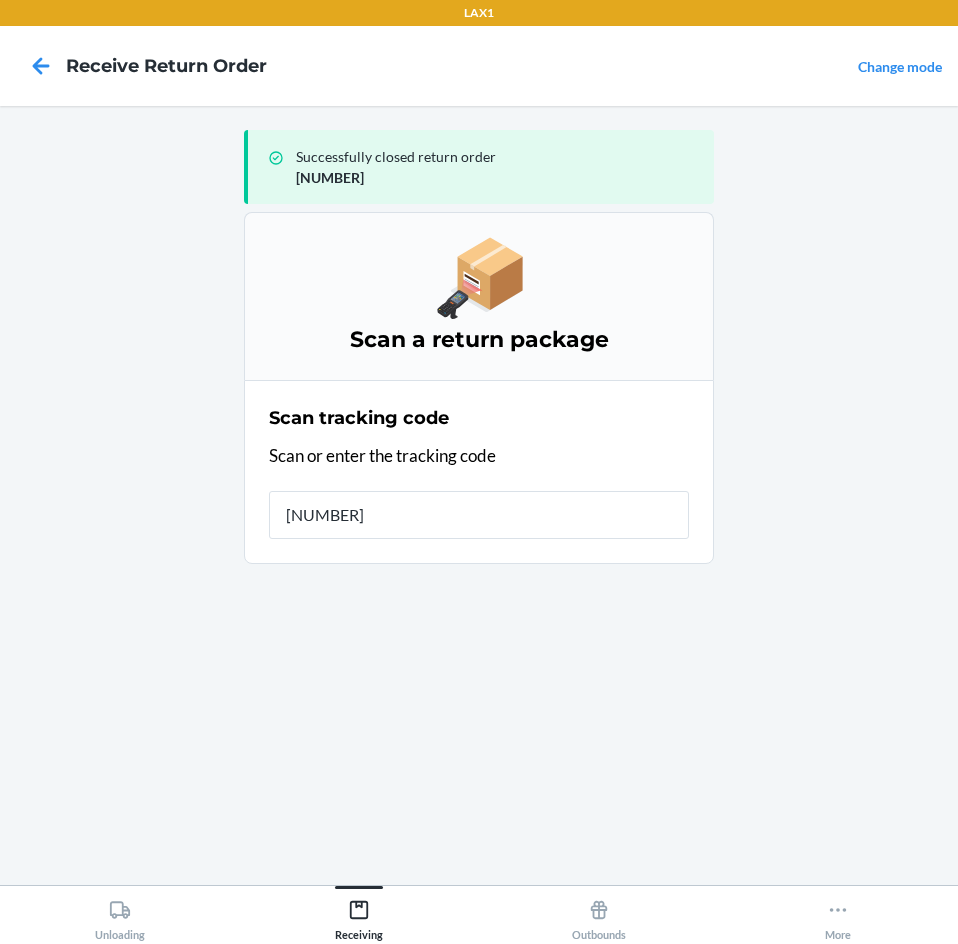 type on "[NUMBER]" 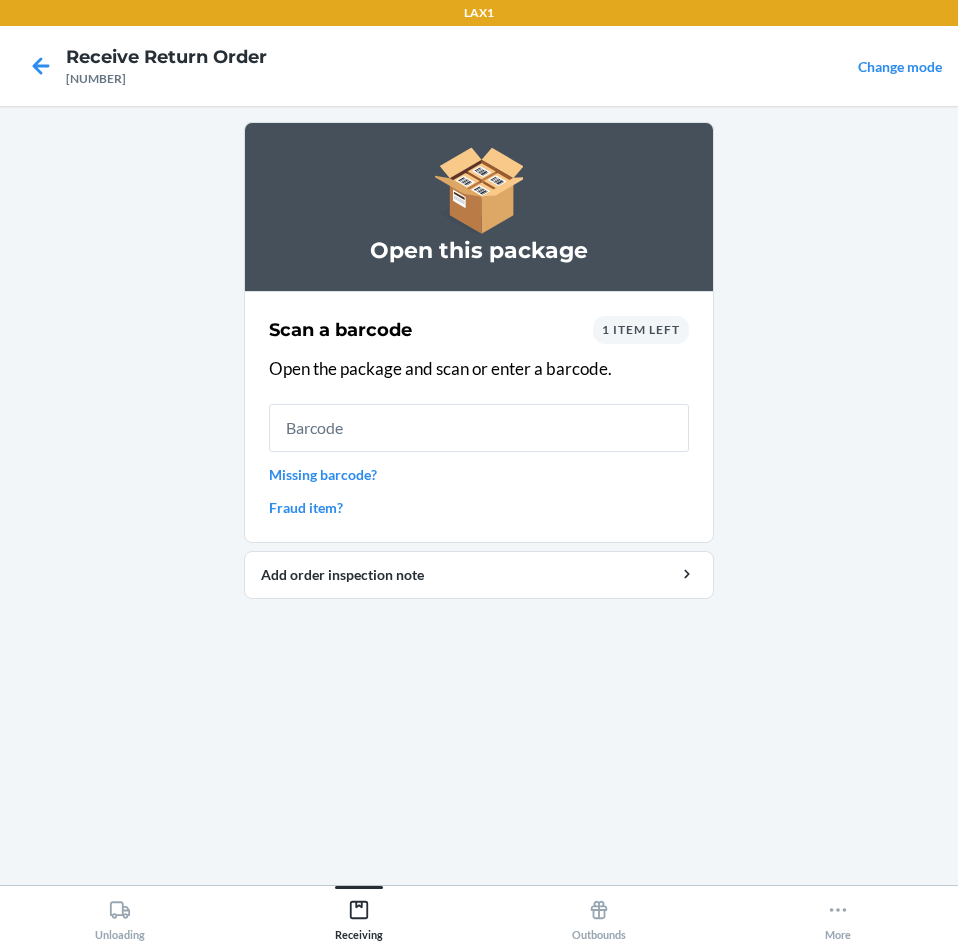 click at bounding box center [479, 428] 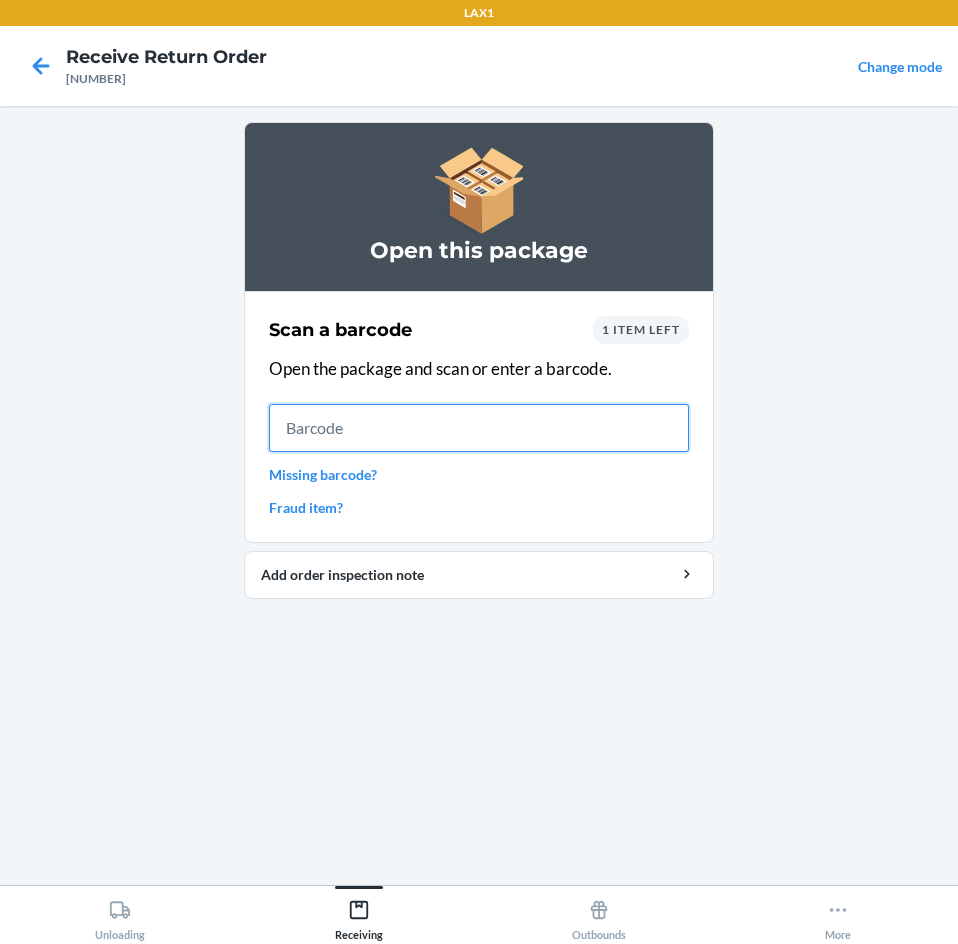click at bounding box center (479, 428) 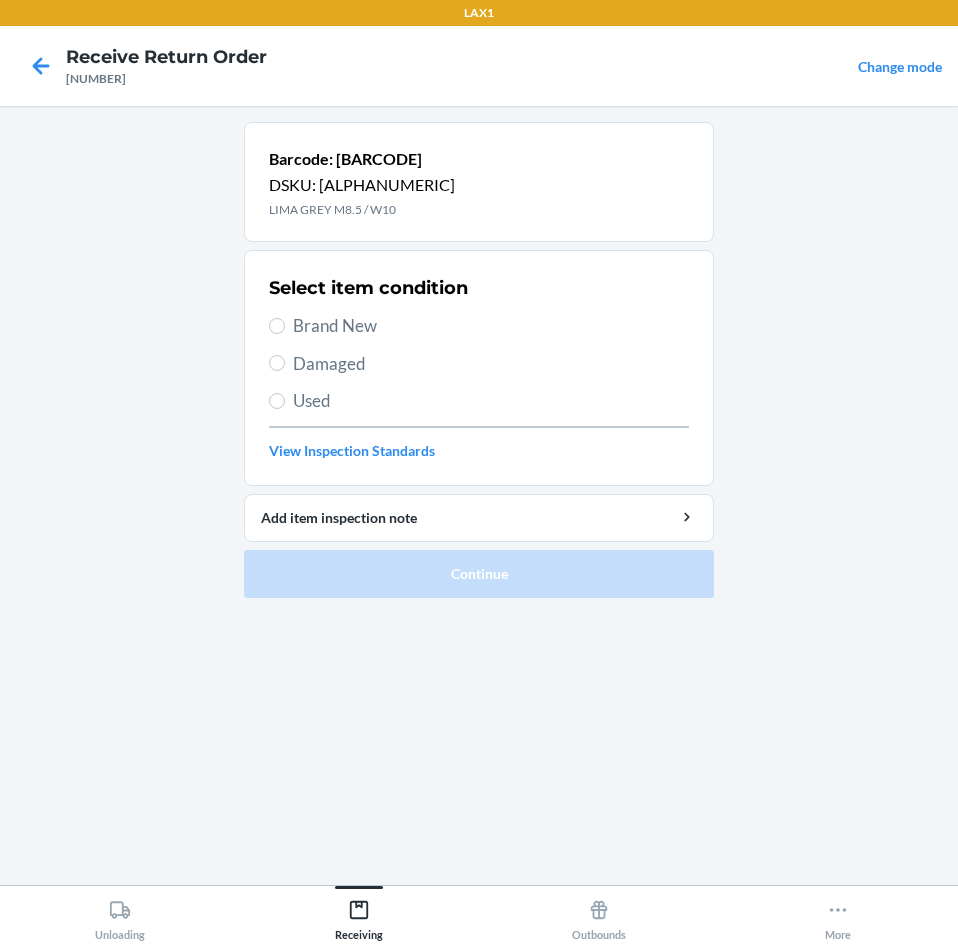 click on "Select item condition Brand New Damaged Used View Inspection Standards" at bounding box center (479, 368) 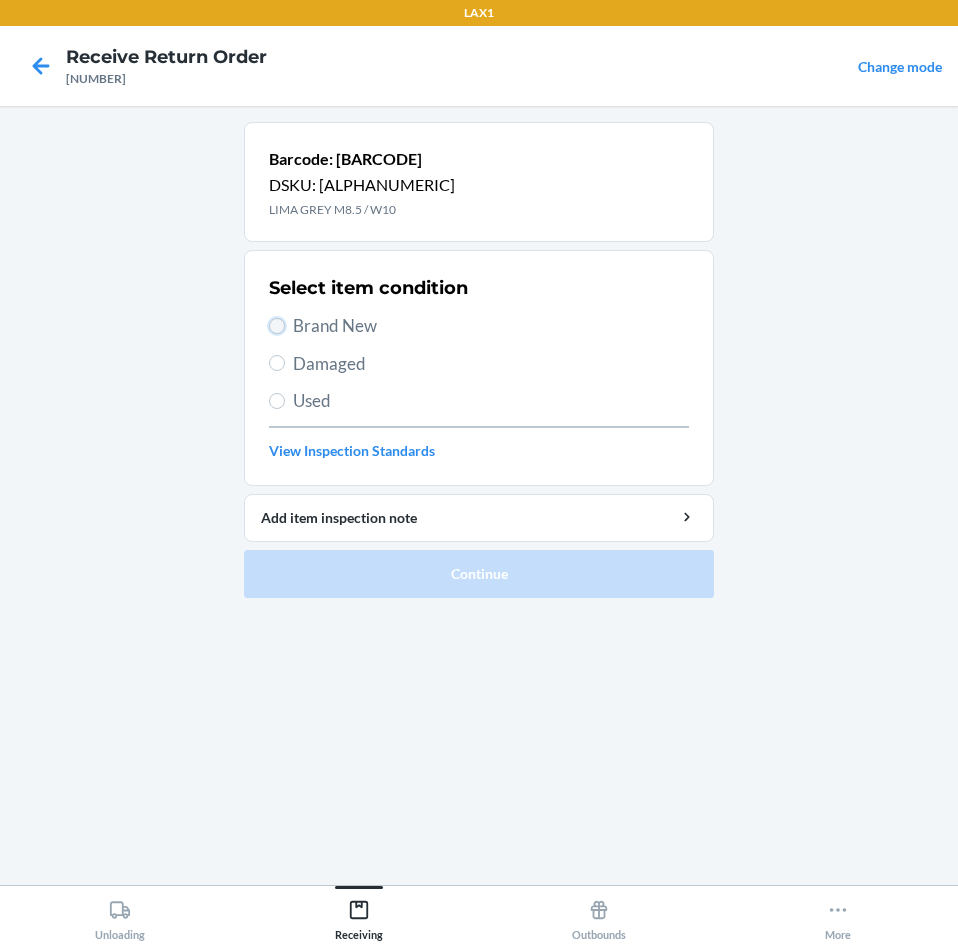 click on "Brand New" at bounding box center (277, 326) 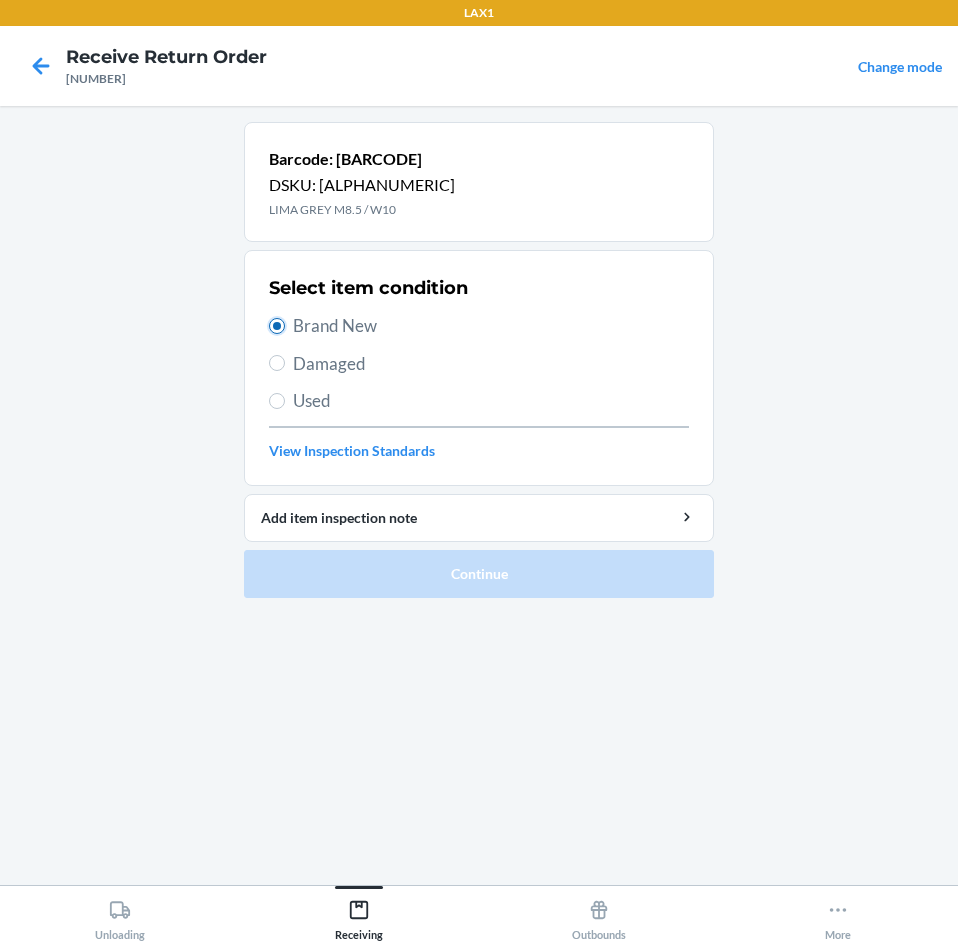 radio on "true" 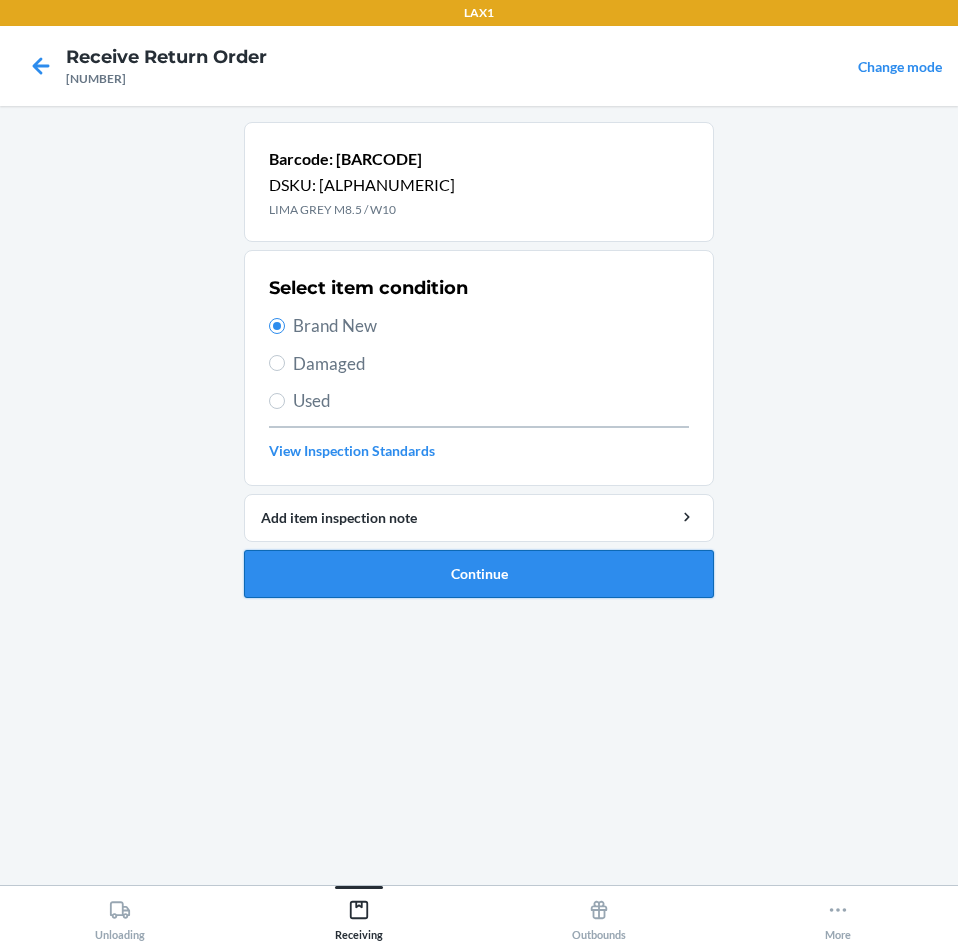 click on "Continue" at bounding box center [479, 574] 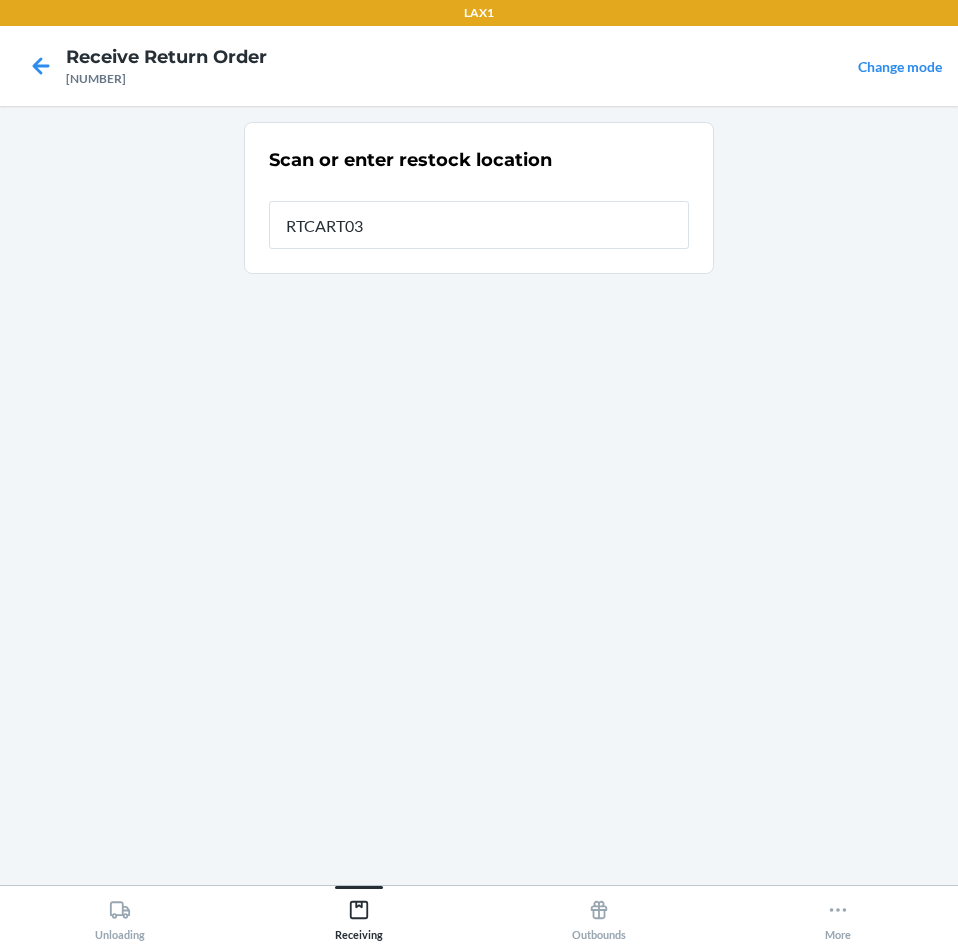 type on "RTCART038" 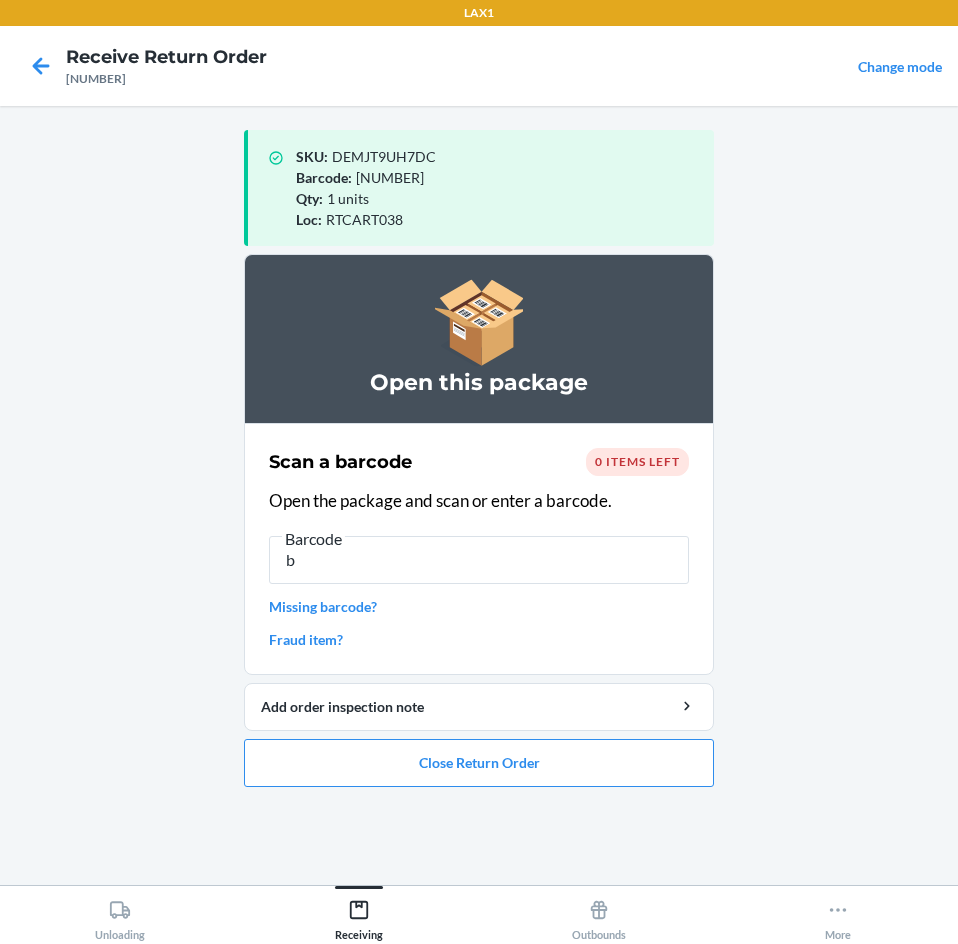 type on "b" 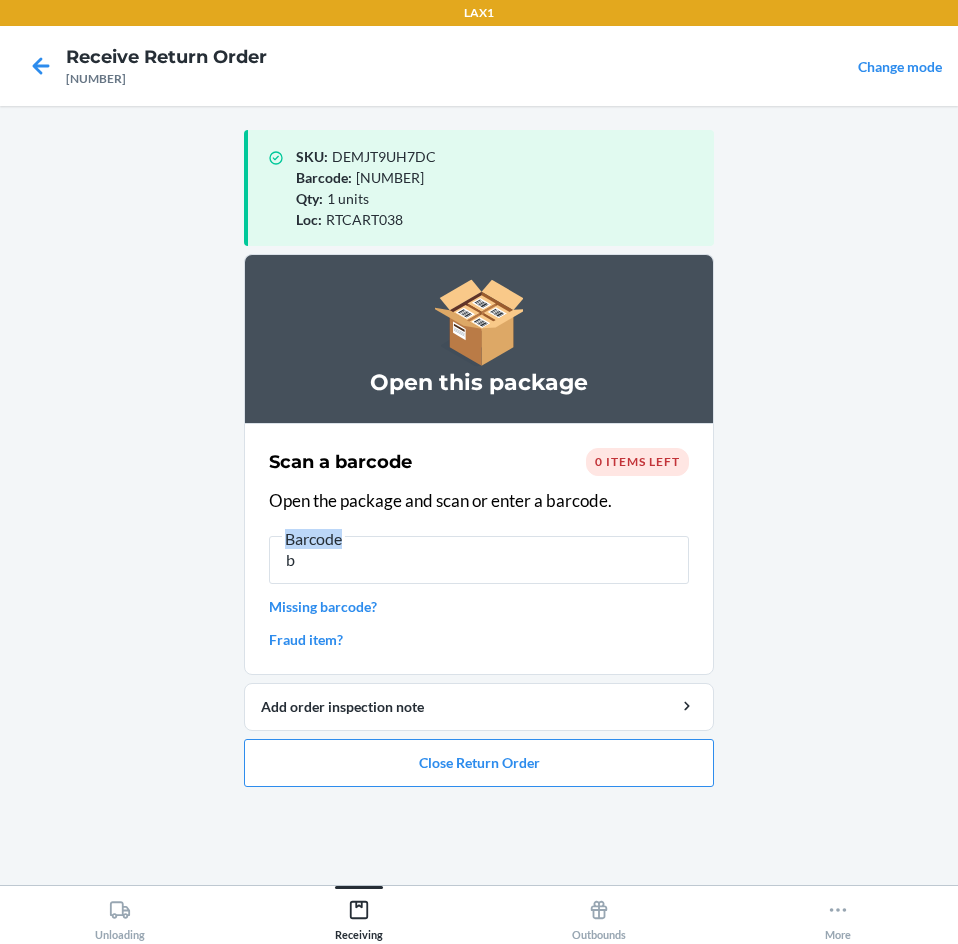 click on "Barcode" at bounding box center [313, 539] 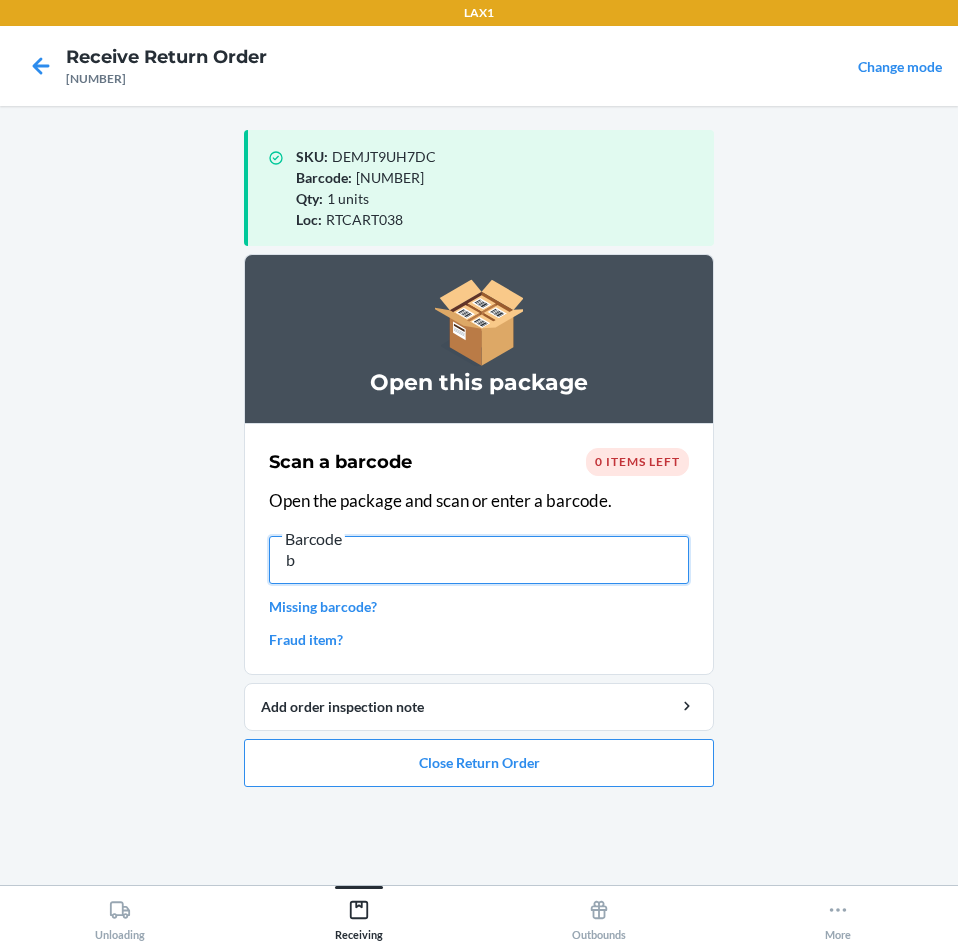 click on "b" at bounding box center (479, 560) 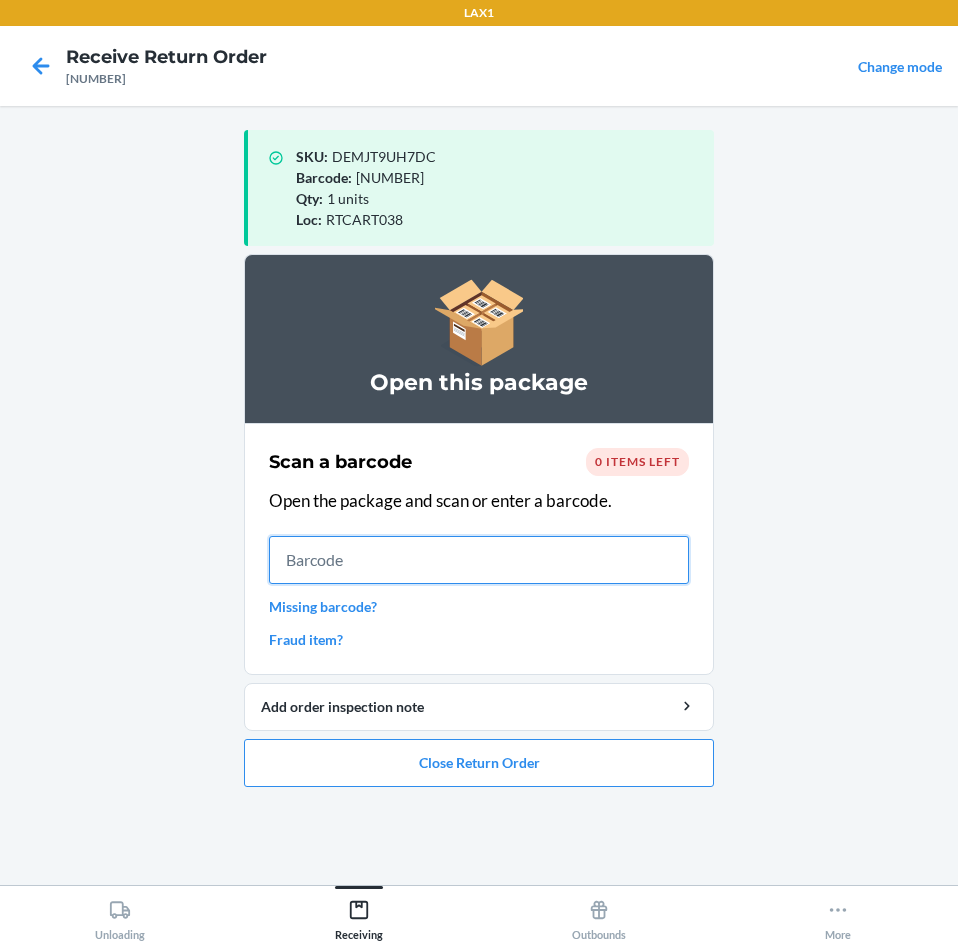 type 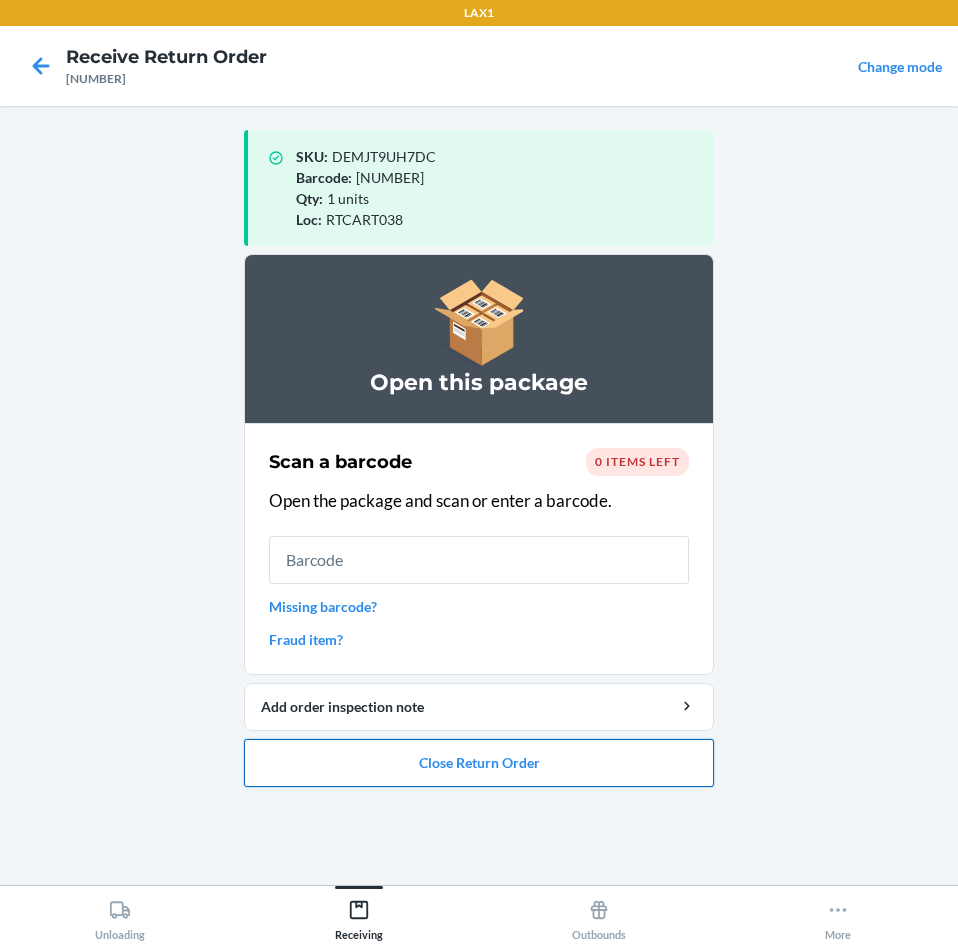 click on "Close Return Order" at bounding box center (479, 763) 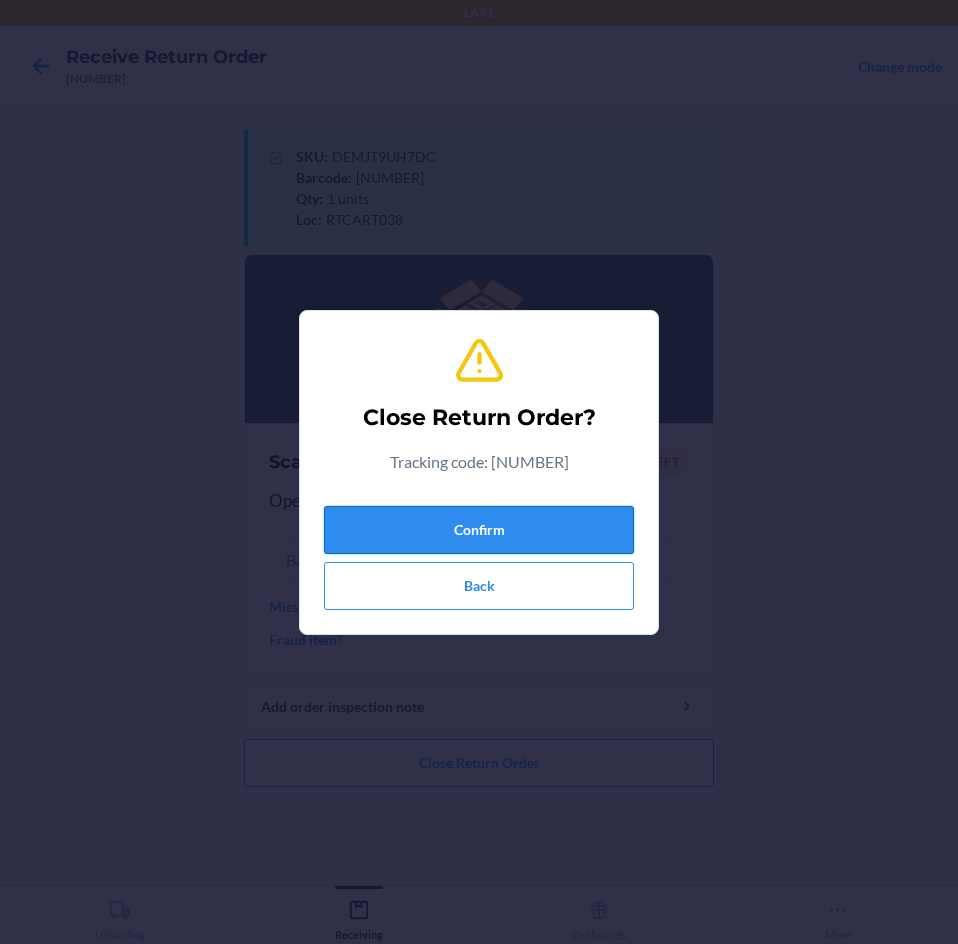 click on "Confirm" at bounding box center [479, 530] 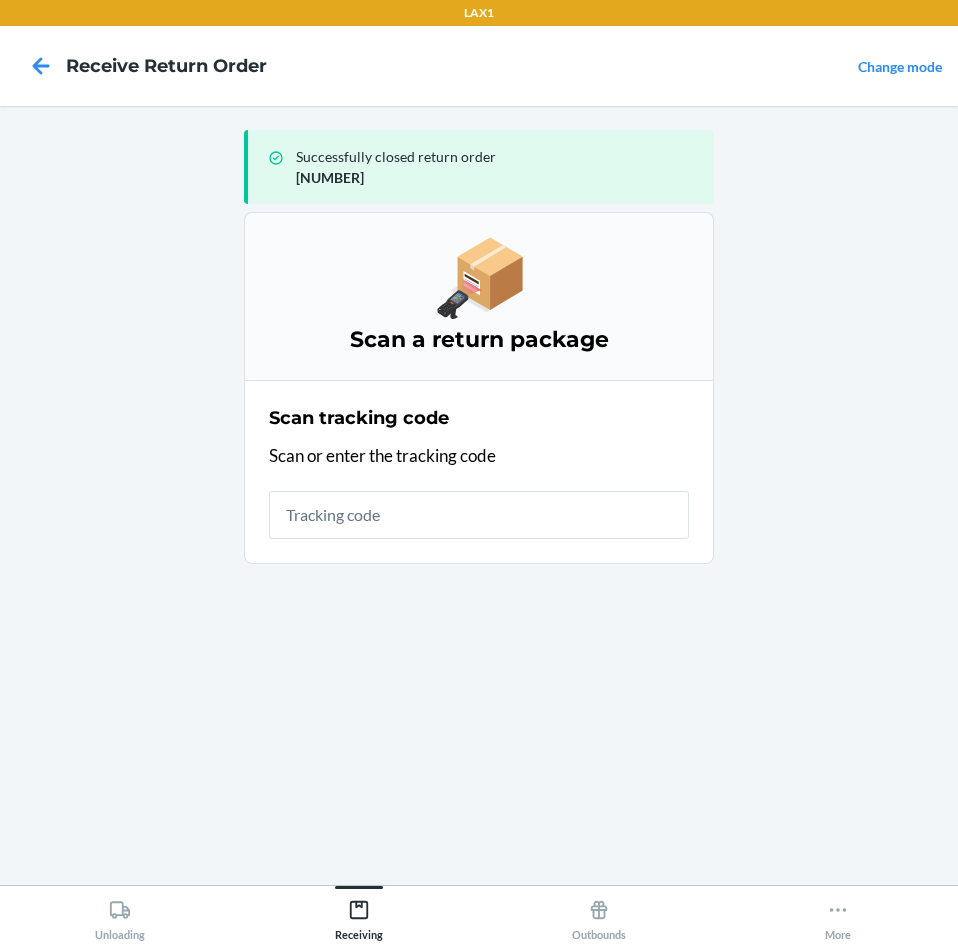 drag, startPoint x: 446, startPoint y: 504, endPoint x: 446, endPoint y: 518, distance: 14 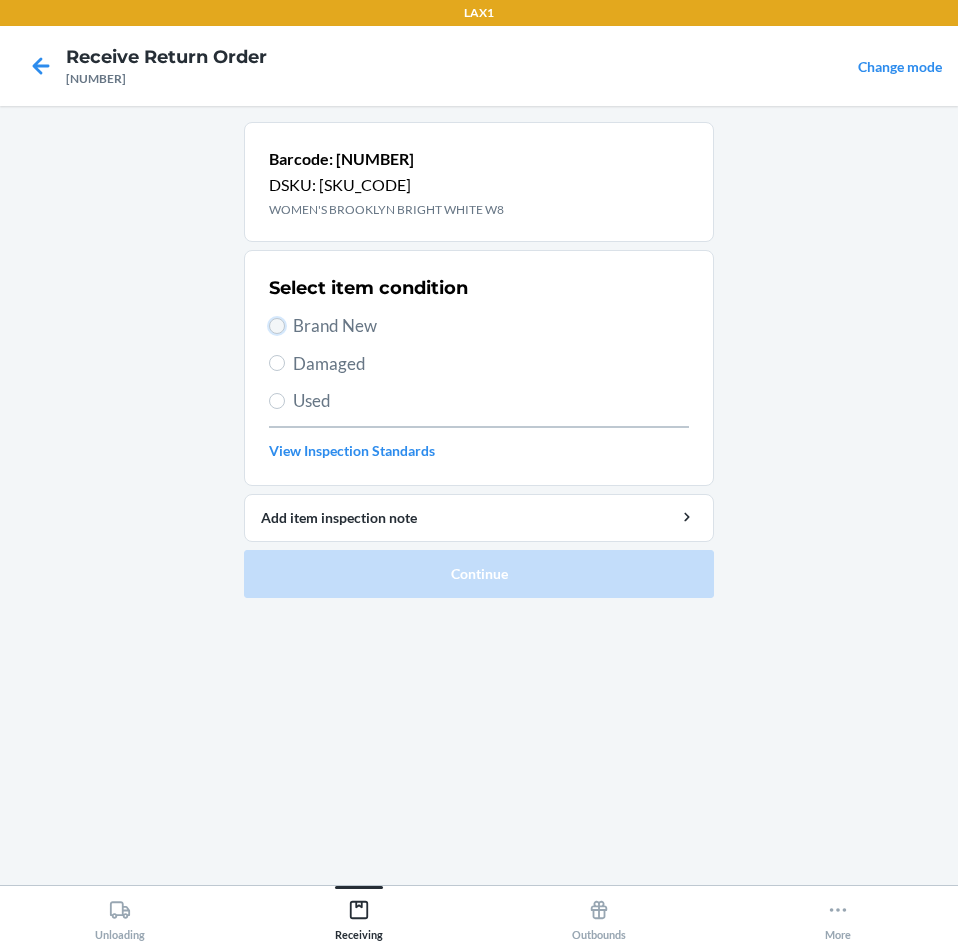 click on "Brand New" at bounding box center [277, 326] 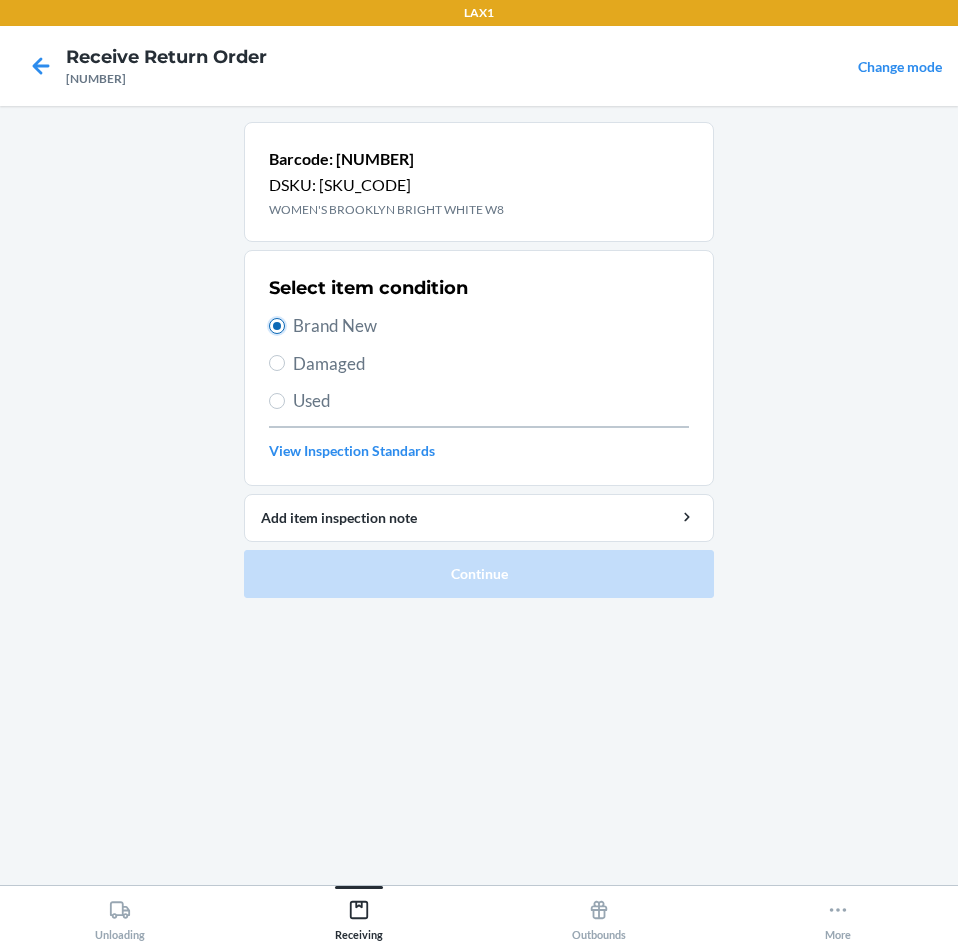 radio on "true" 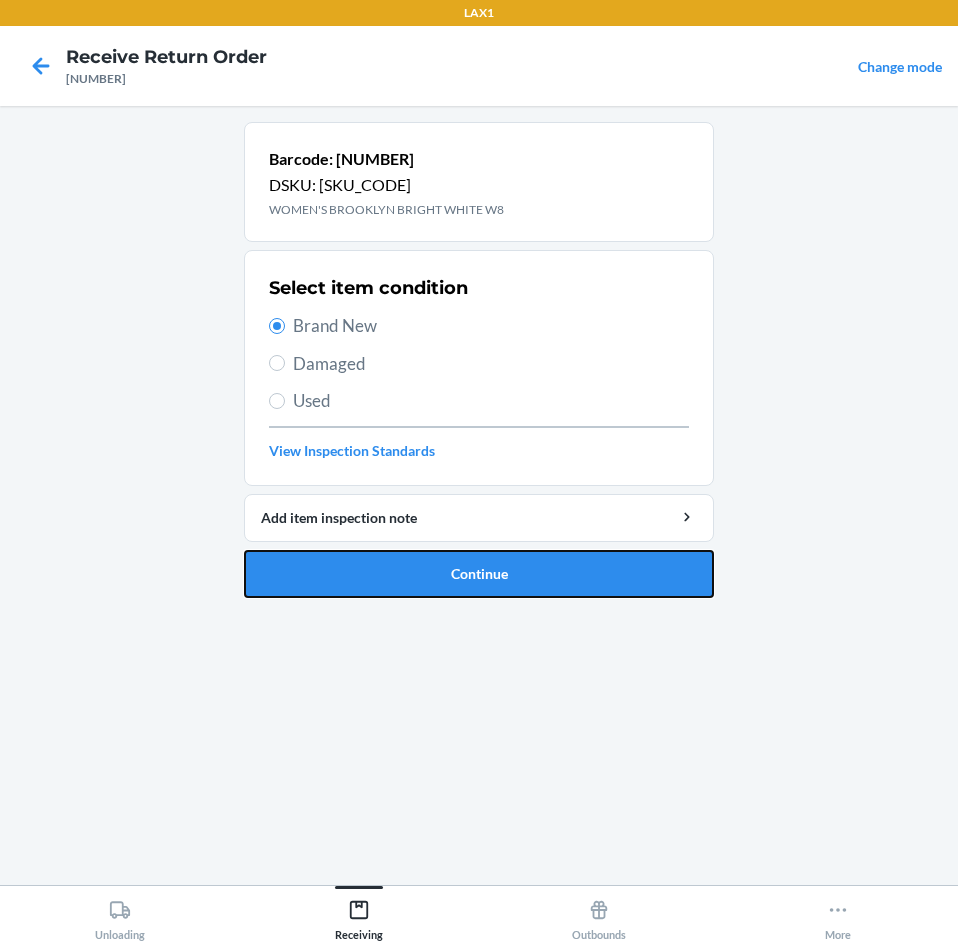 click on "Continue" at bounding box center (479, 574) 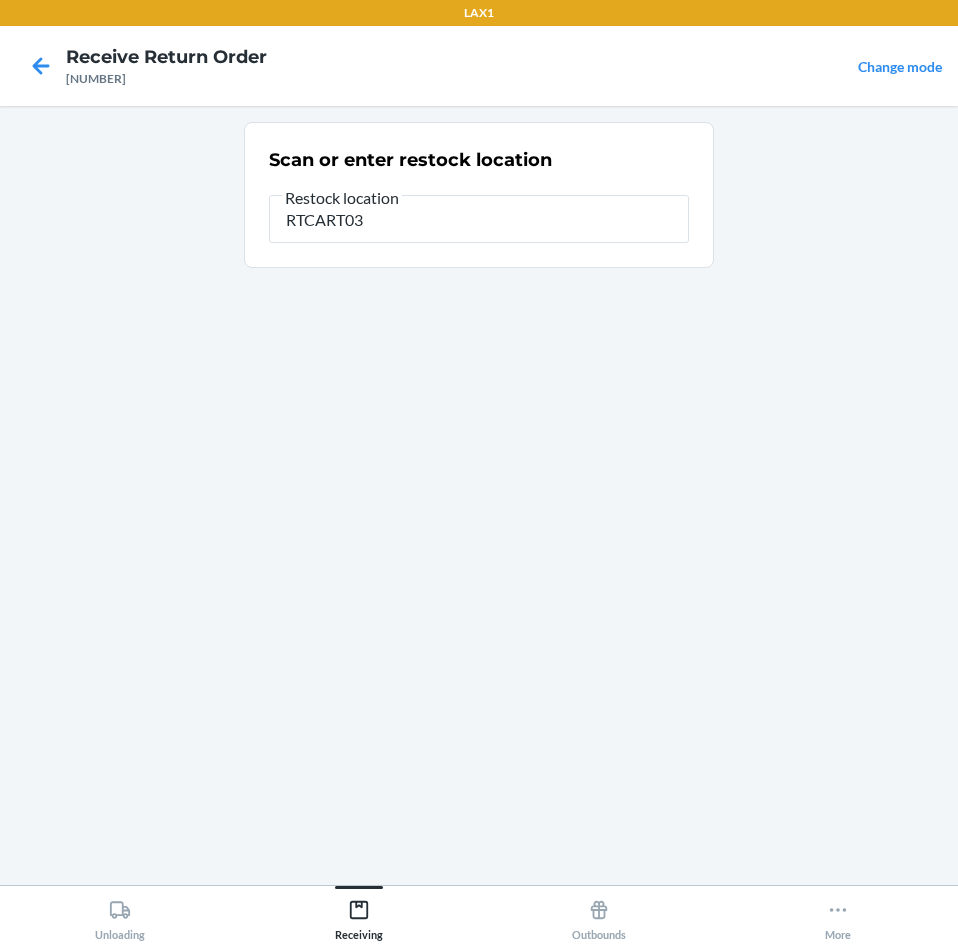 type on "RTCART038" 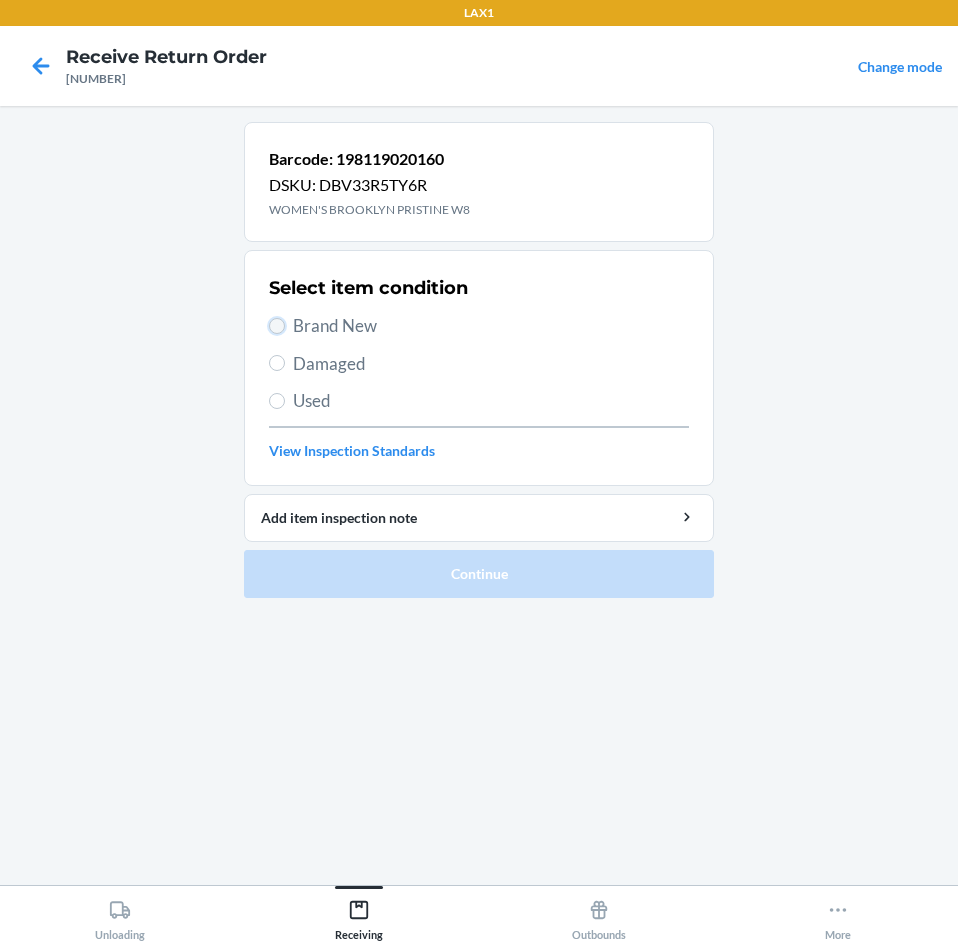 click on "Brand New" at bounding box center (277, 326) 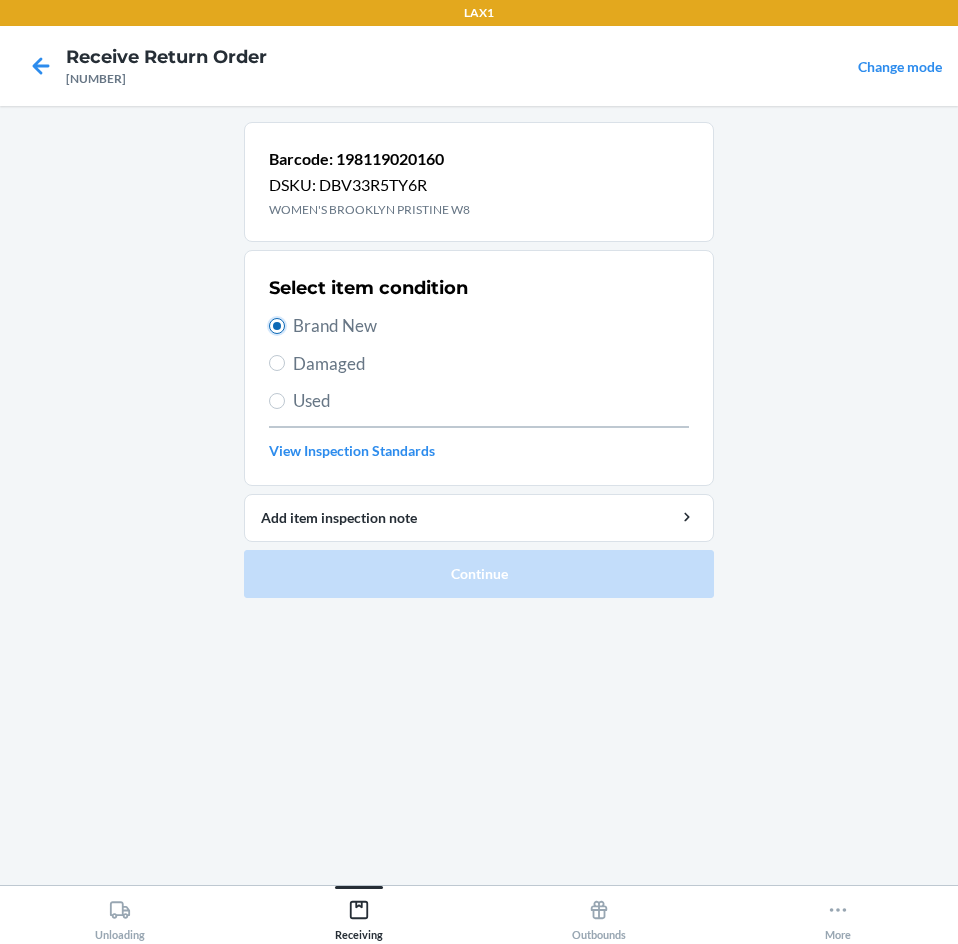 radio on "true" 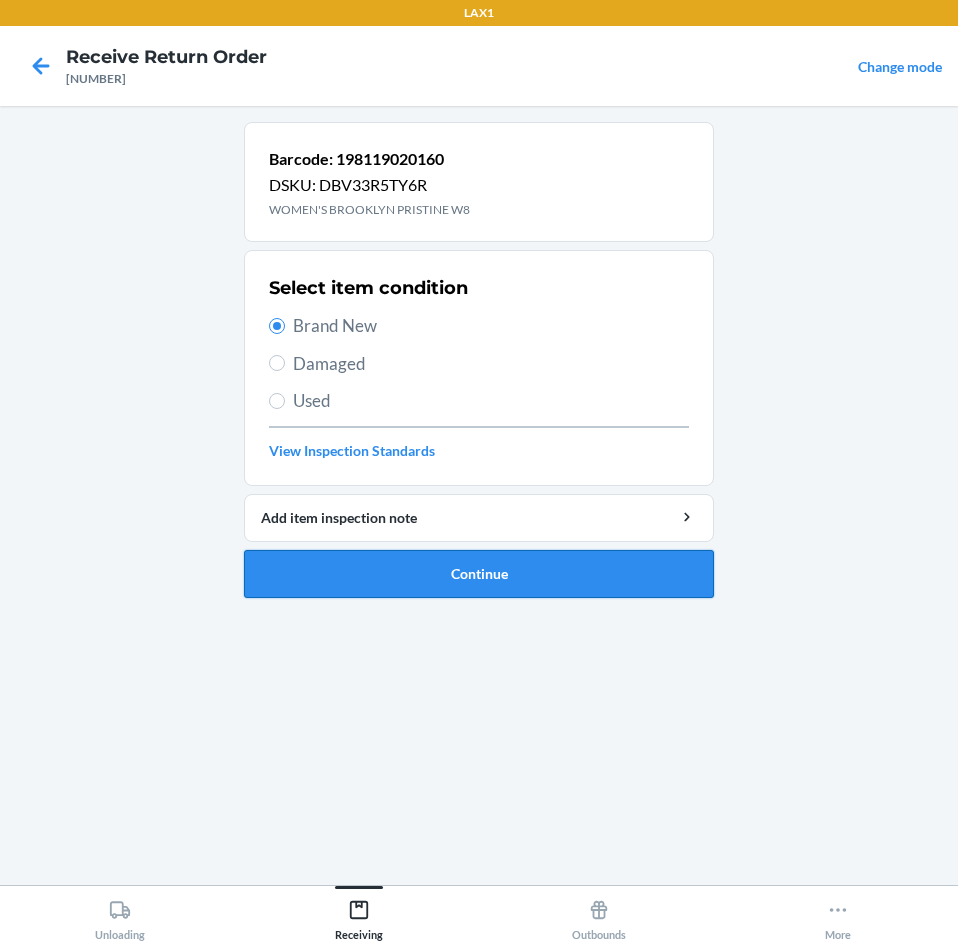 click on "Continue" at bounding box center [479, 574] 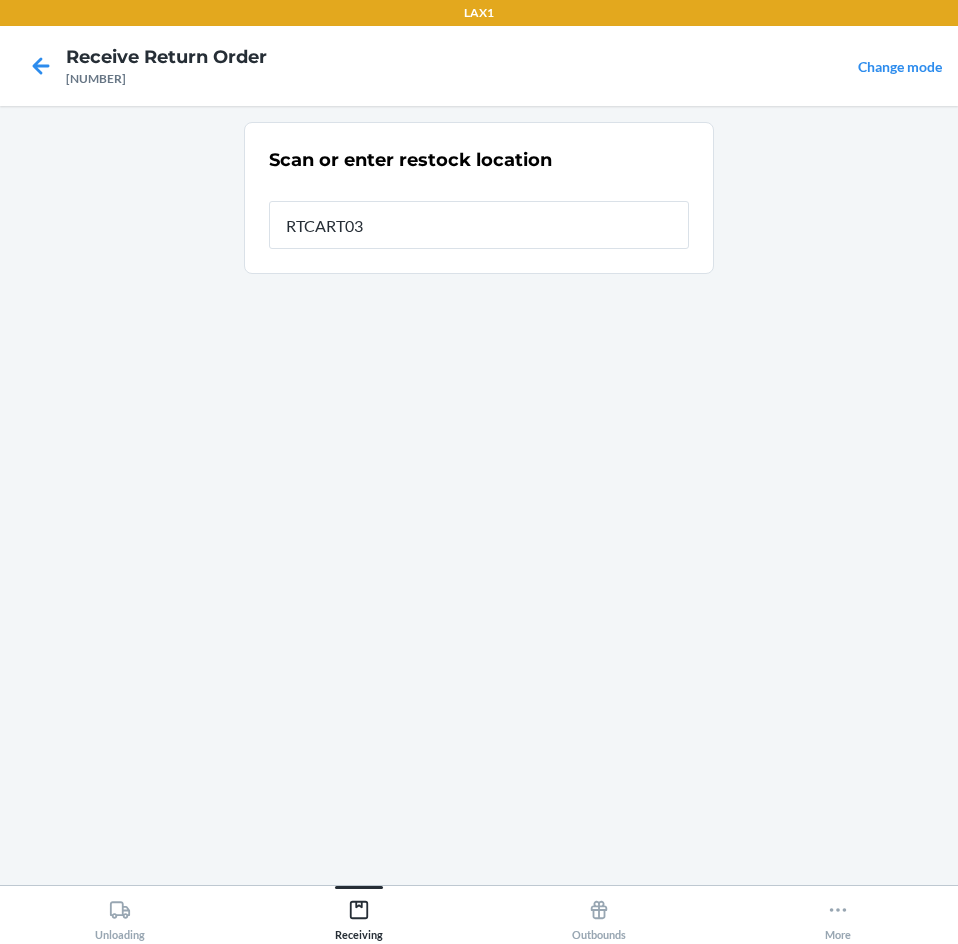 type on "RTCART038" 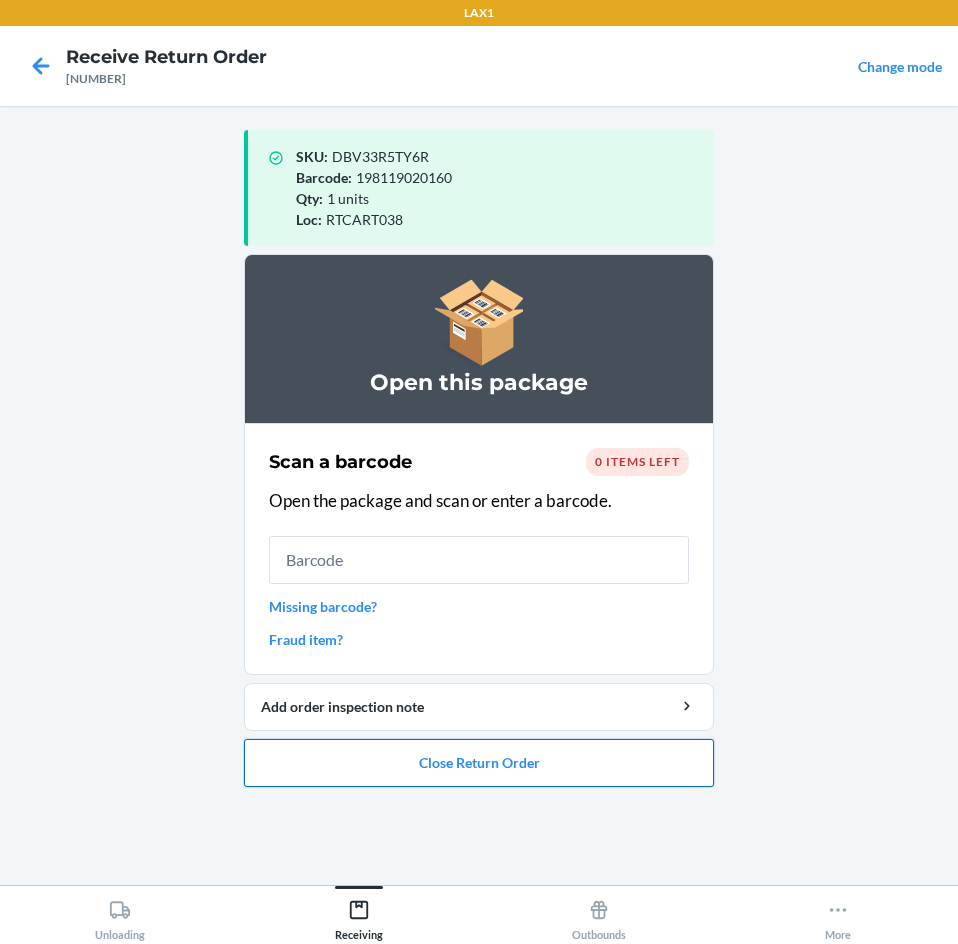 click on "Close Return Order" at bounding box center [479, 763] 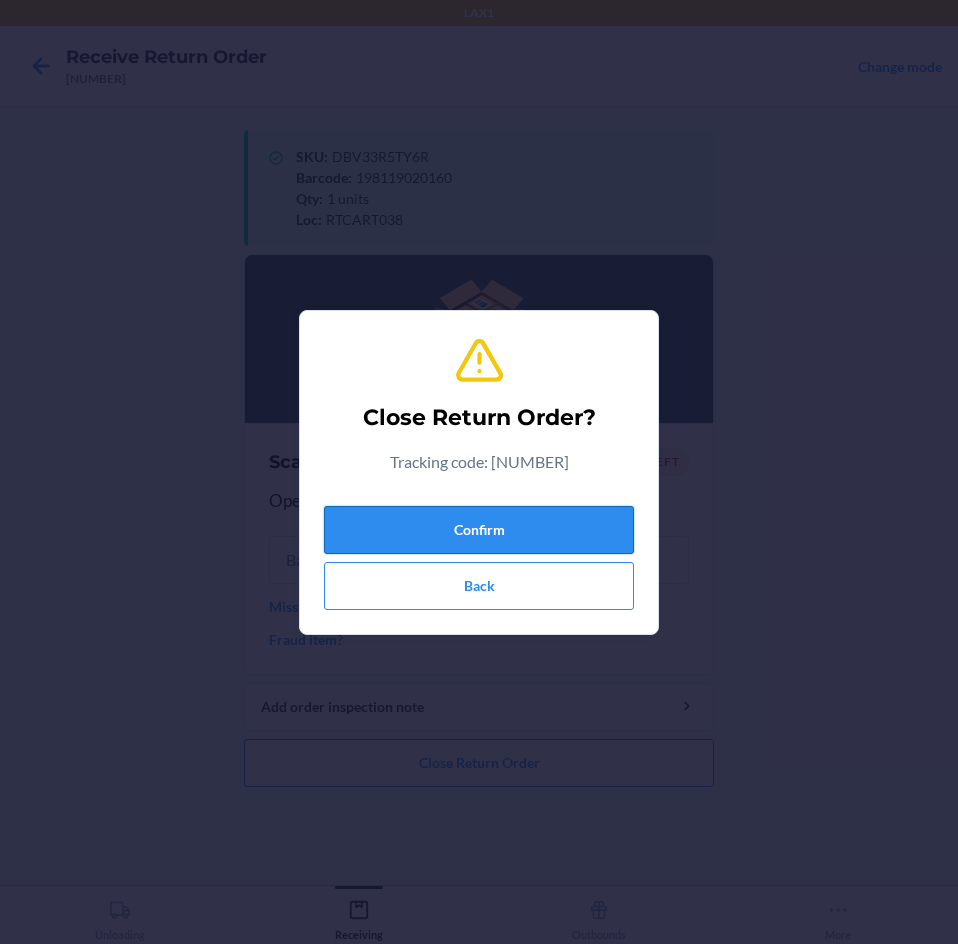click on "Confirm" at bounding box center [479, 530] 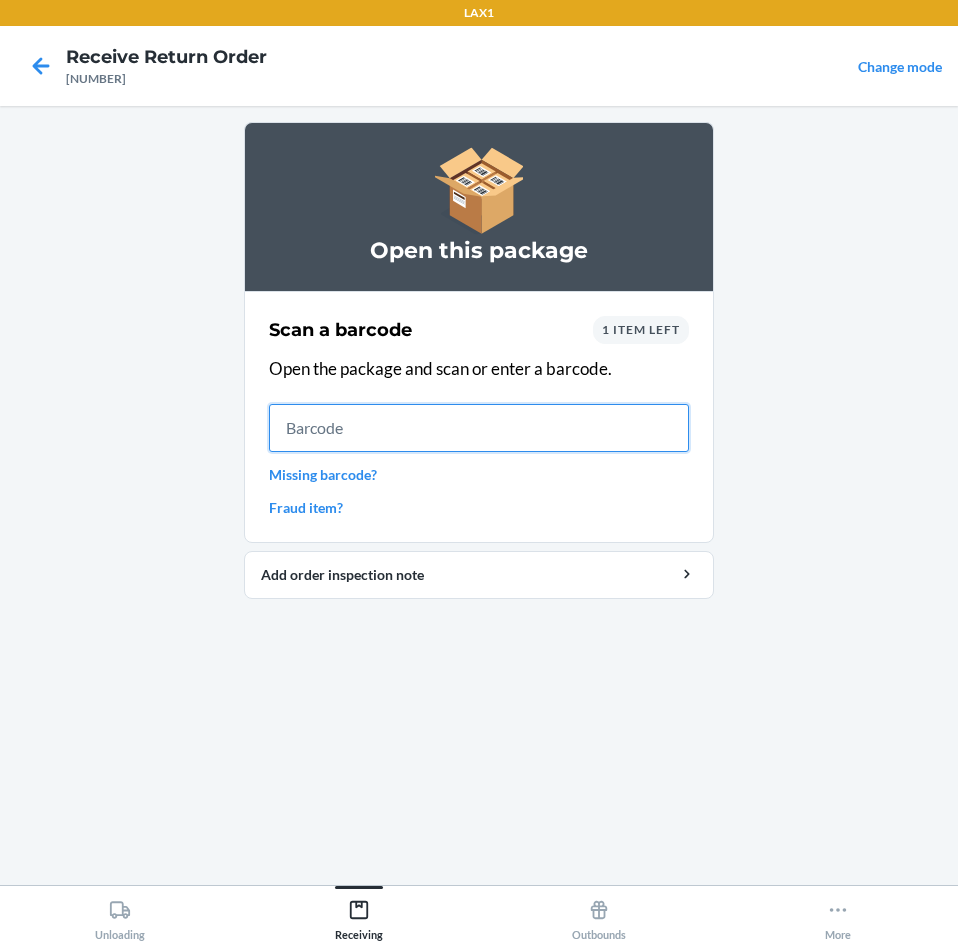 click at bounding box center [479, 428] 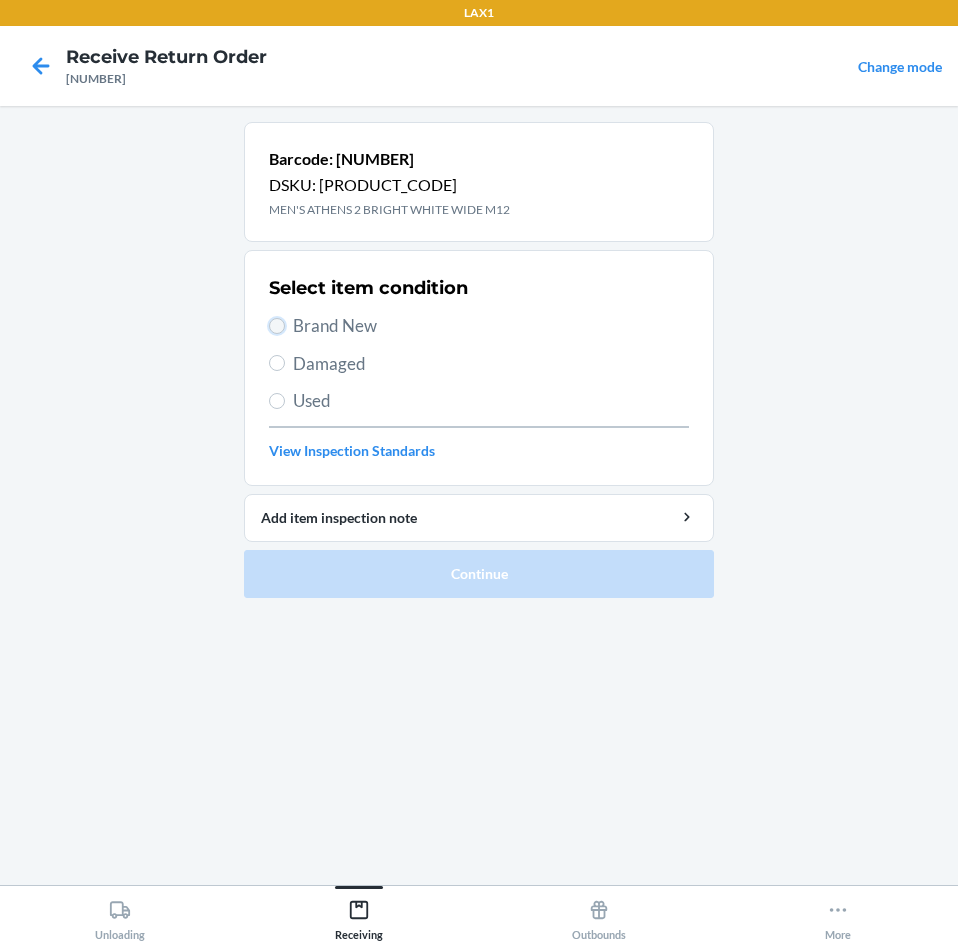 click on "Brand New" at bounding box center (277, 326) 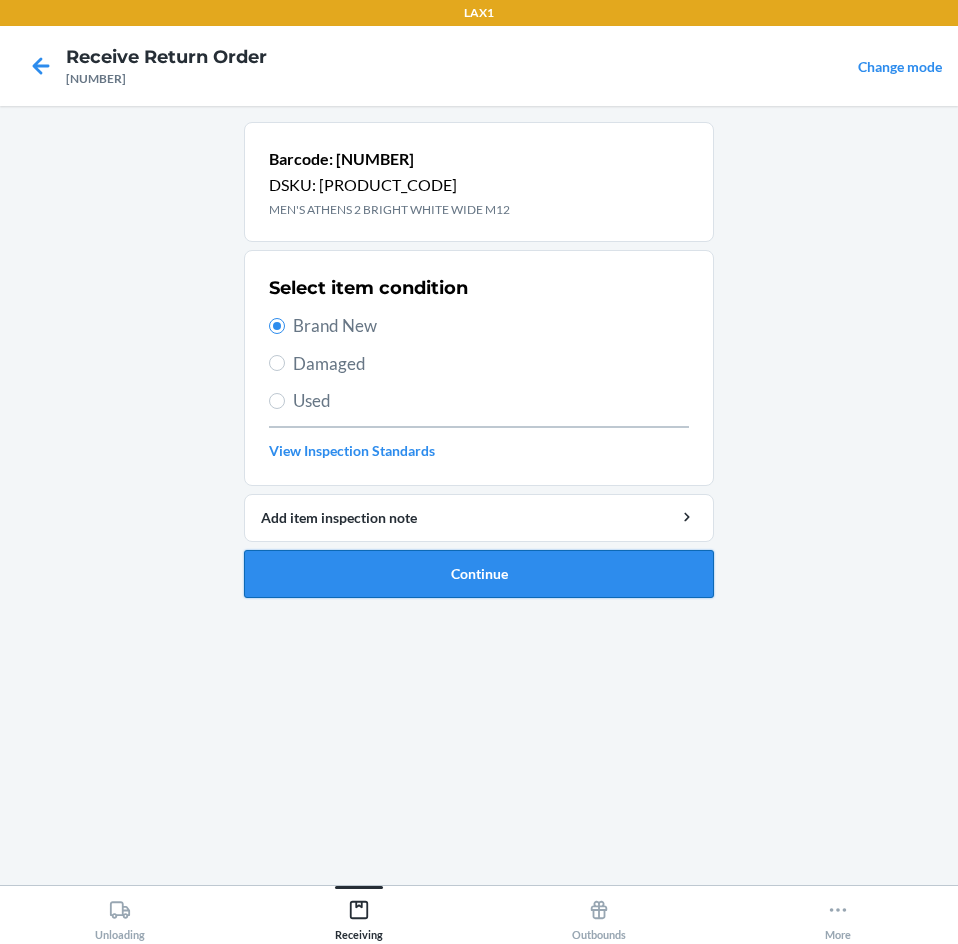 click on "Continue" at bounding box center [479, 574] 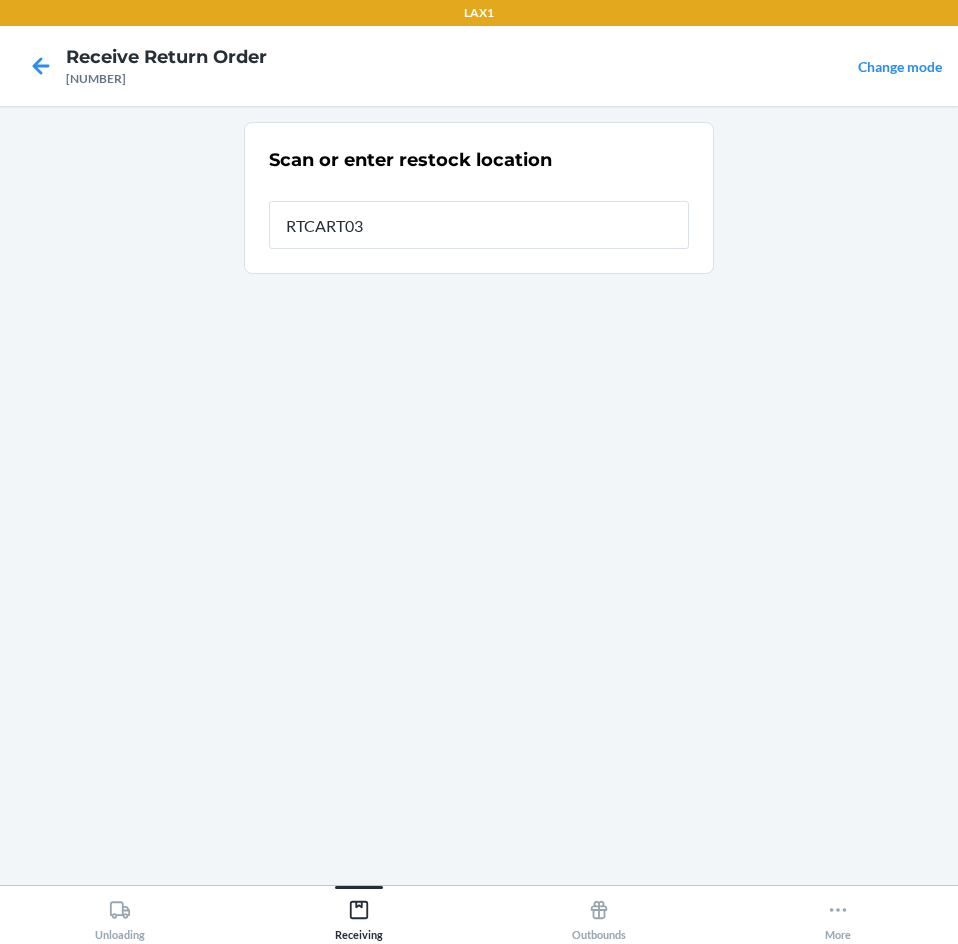 type on "RTCART038" 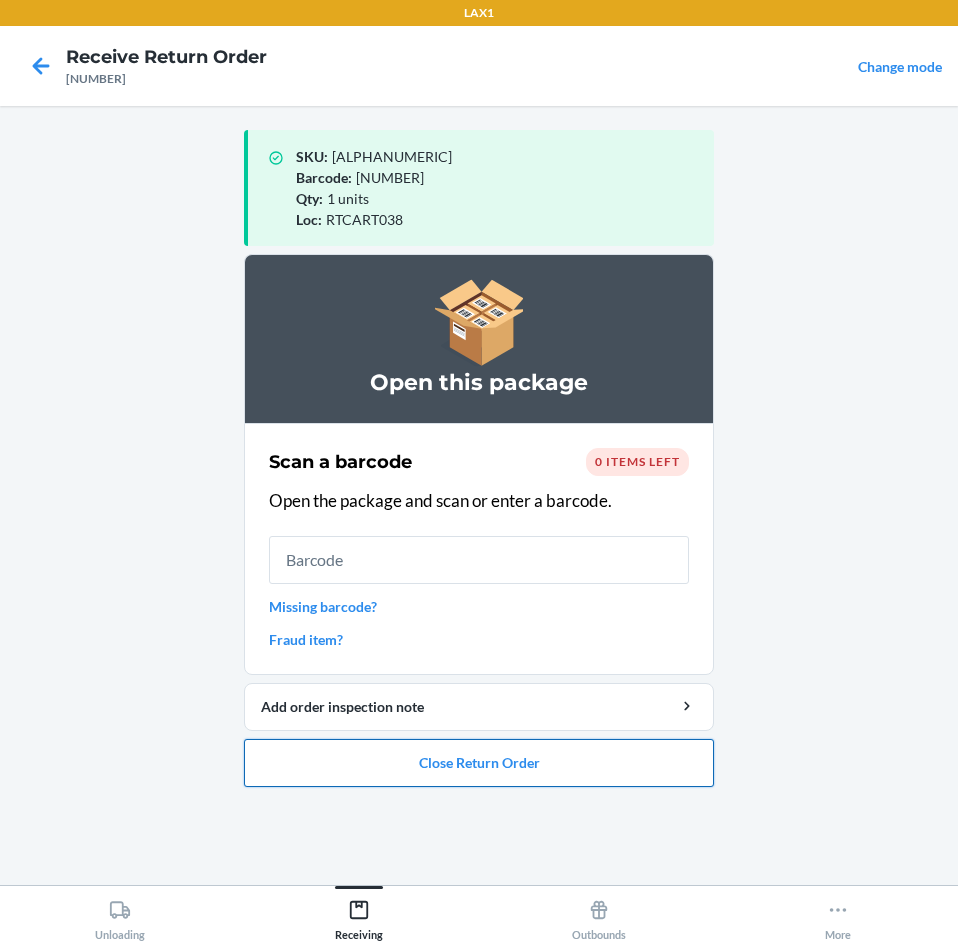 click on "Close Return Order" at bounding box center [479, 763] 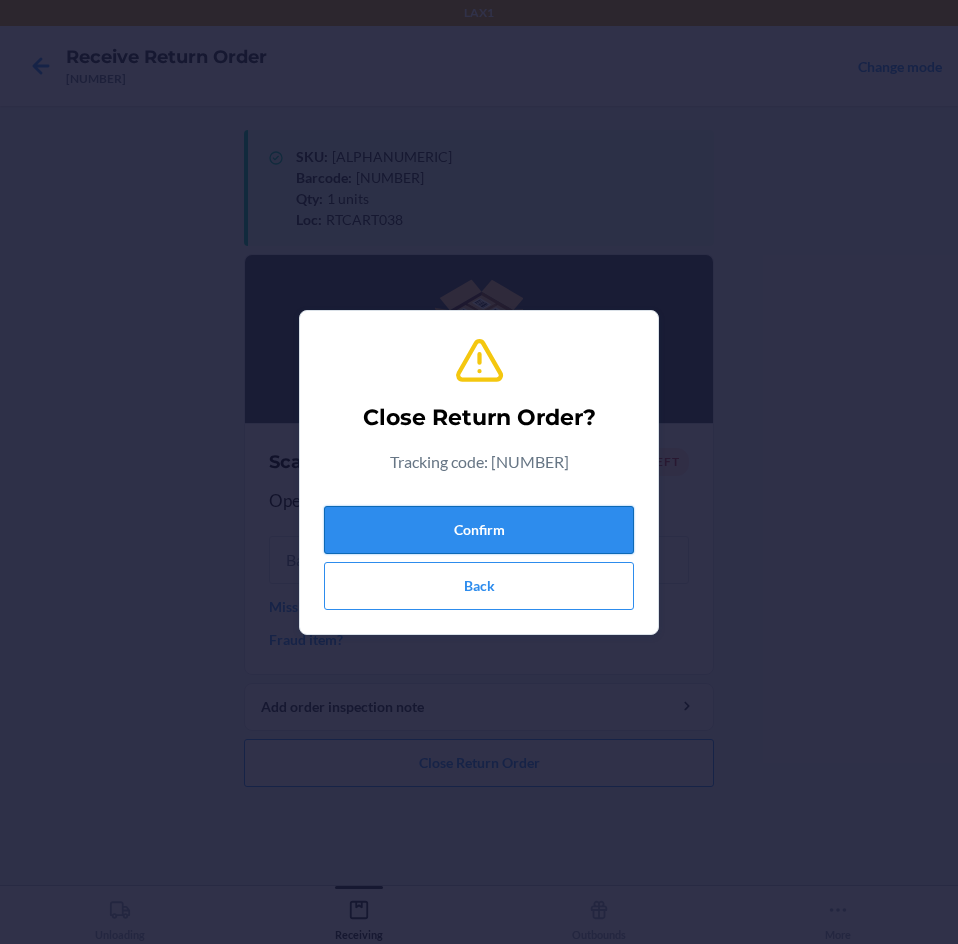 click on "Confirm" at bounding box center [479, 530] 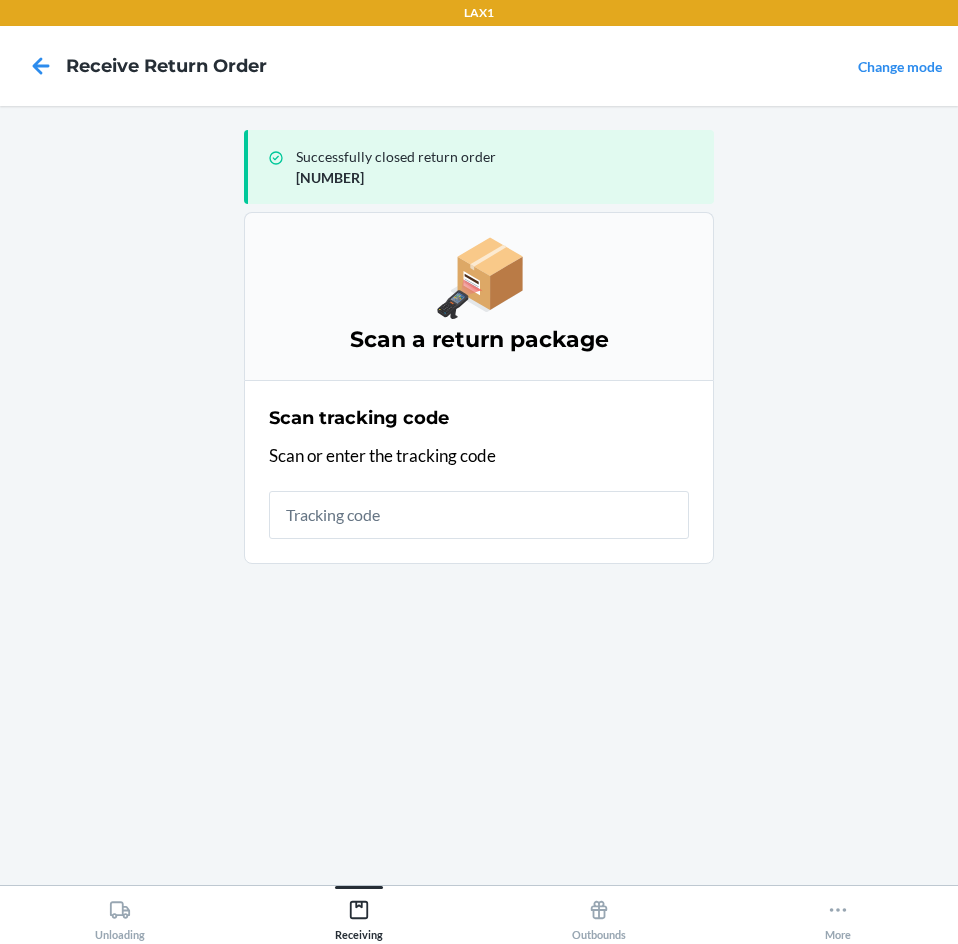 click at bounding box center (479, 515) 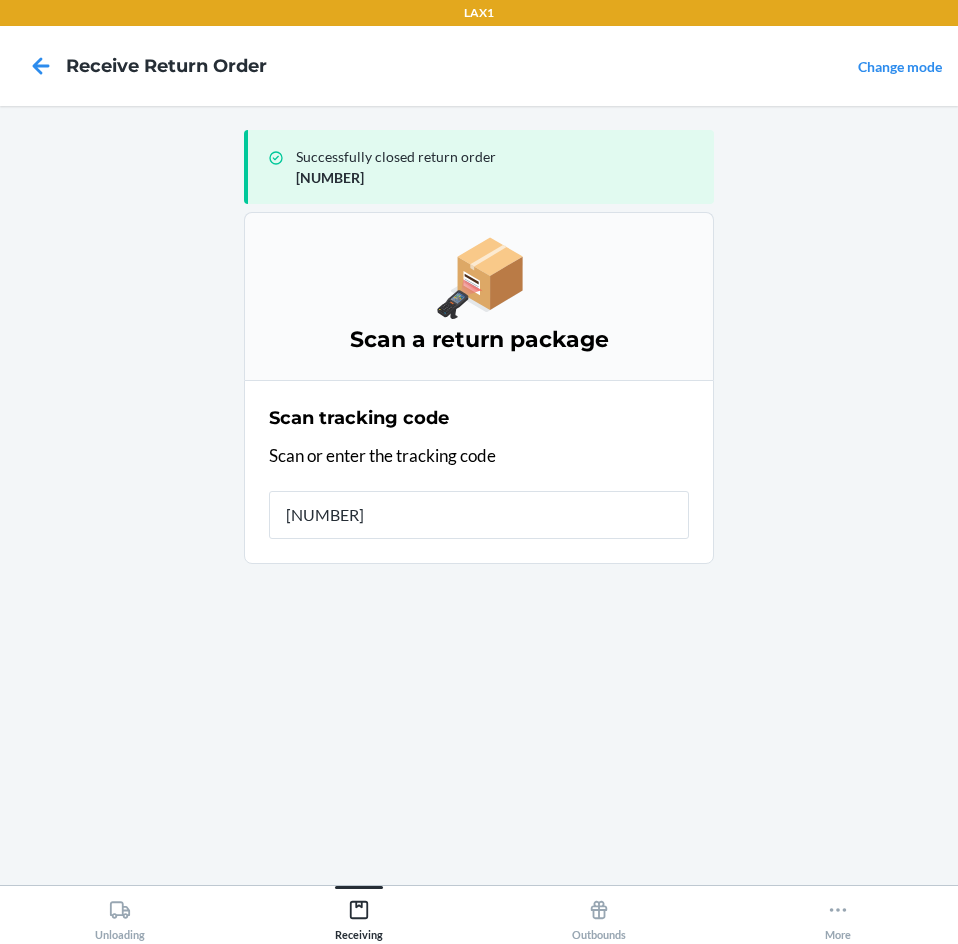 type on "[NUMBER]" 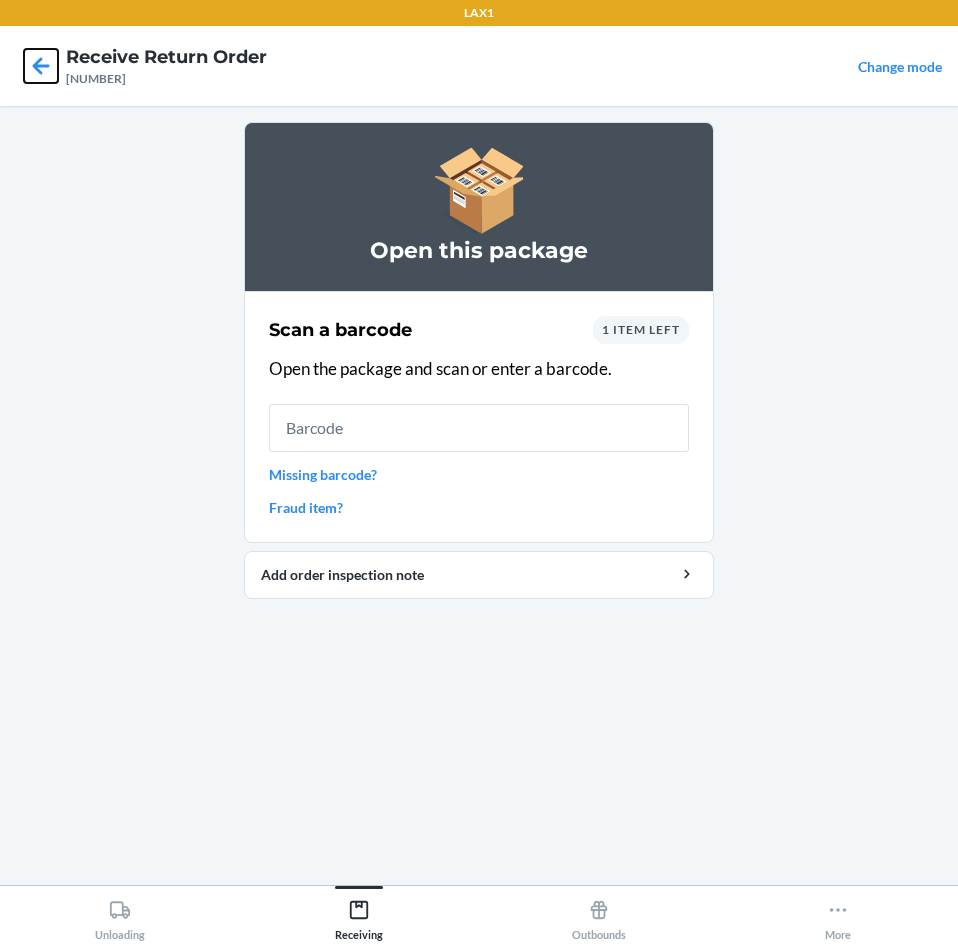 click 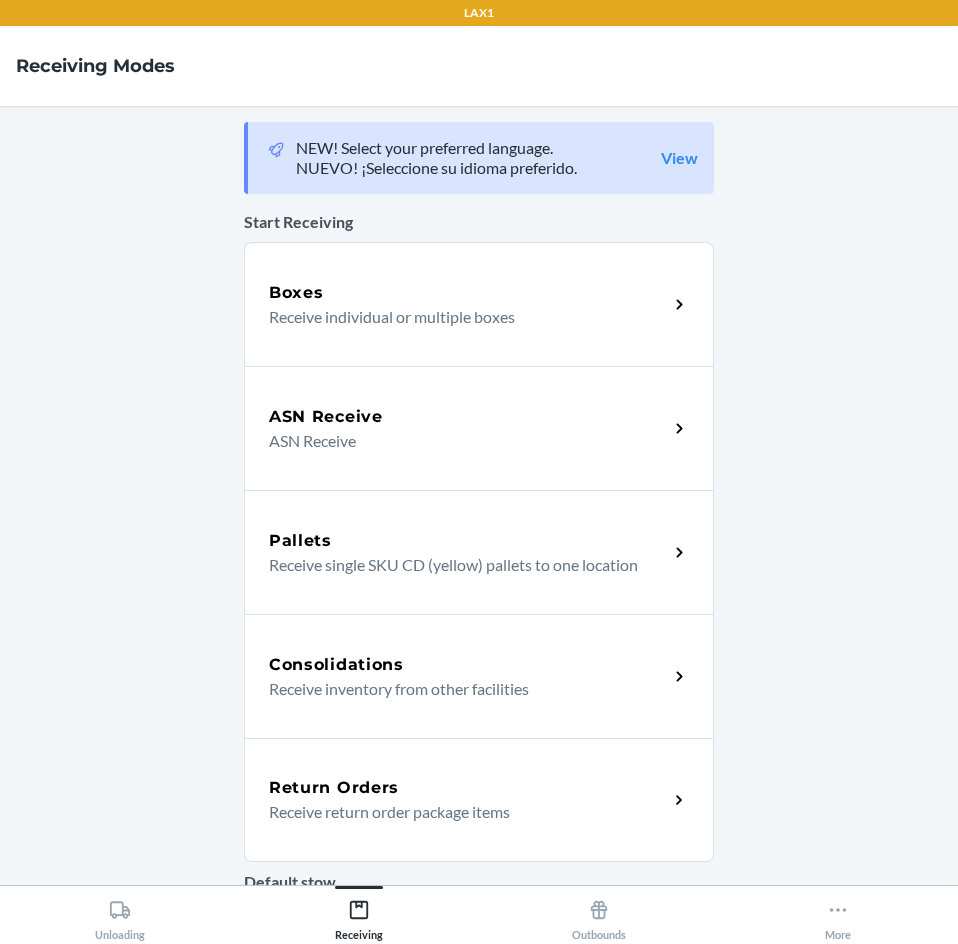 click on "Return Orders Receive return order package items" at bounding box center (479, 800) 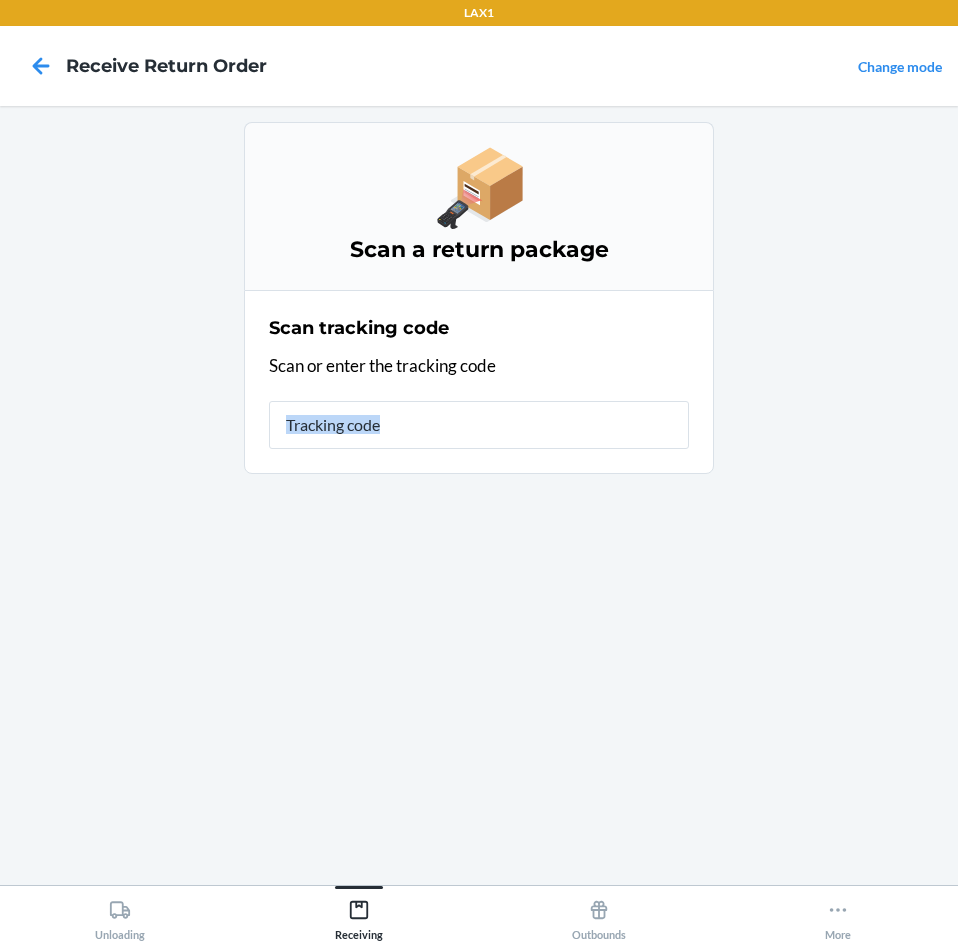 click on "Scan a return package Scan tracking code Scan or enter the tracking code" at bounding box center [479, 495] 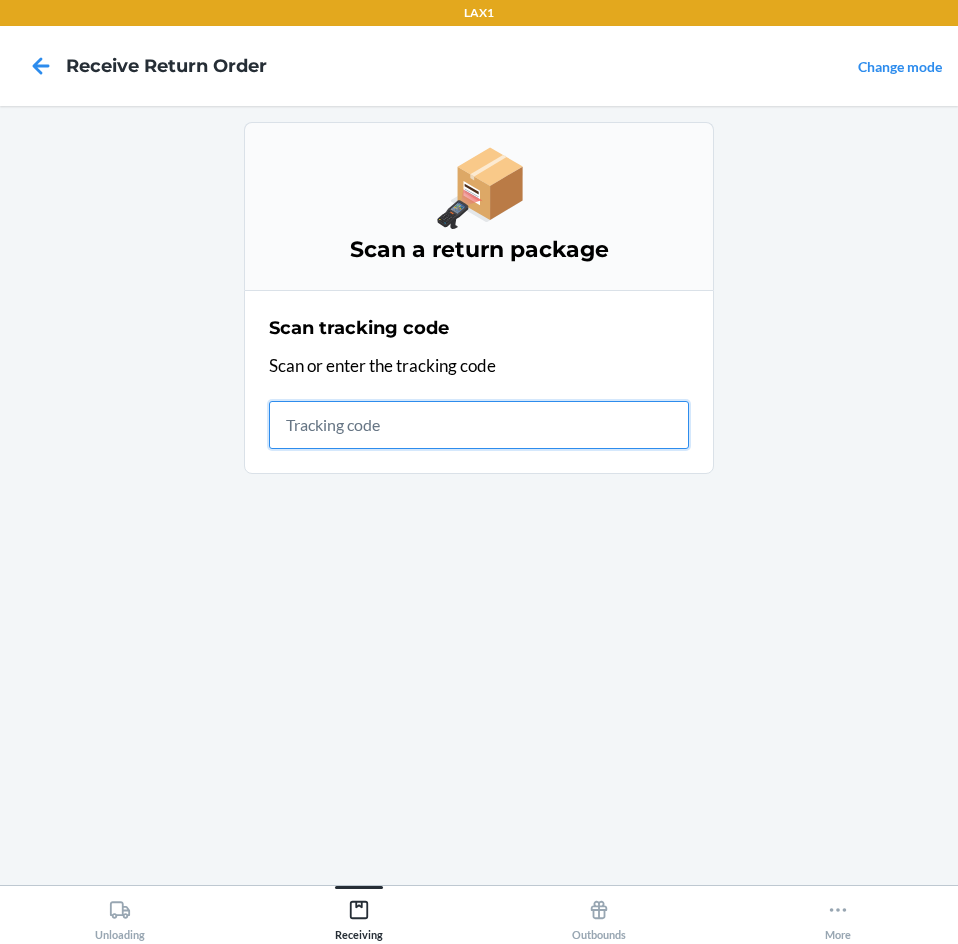 click at bounding box center (479, 425) 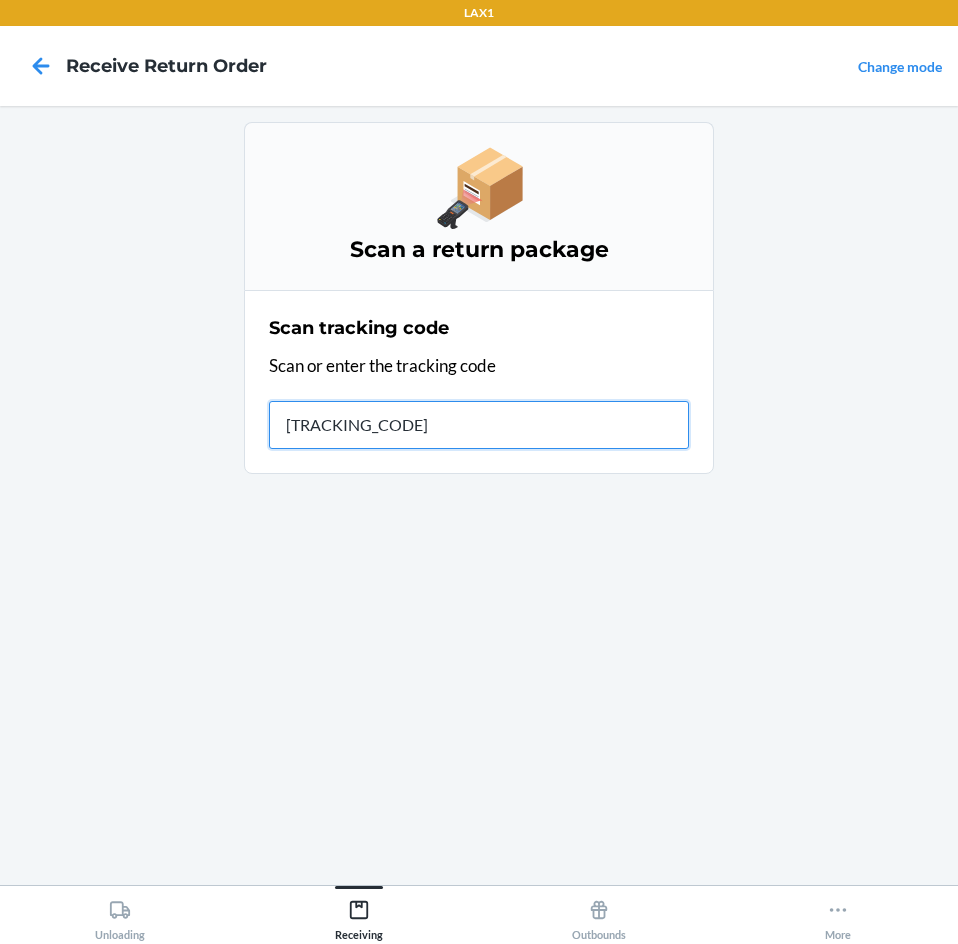 type on "[NUMBER]" 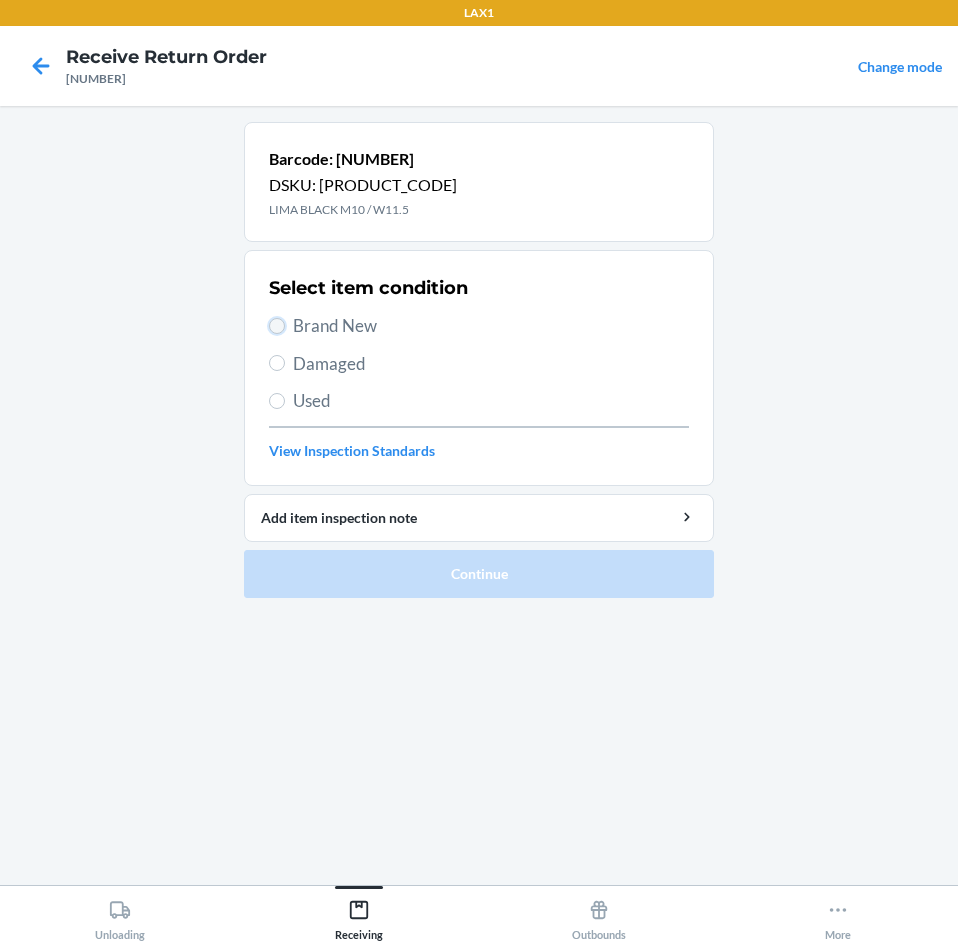 click on "Brand New" at bounding box center [277, 326] 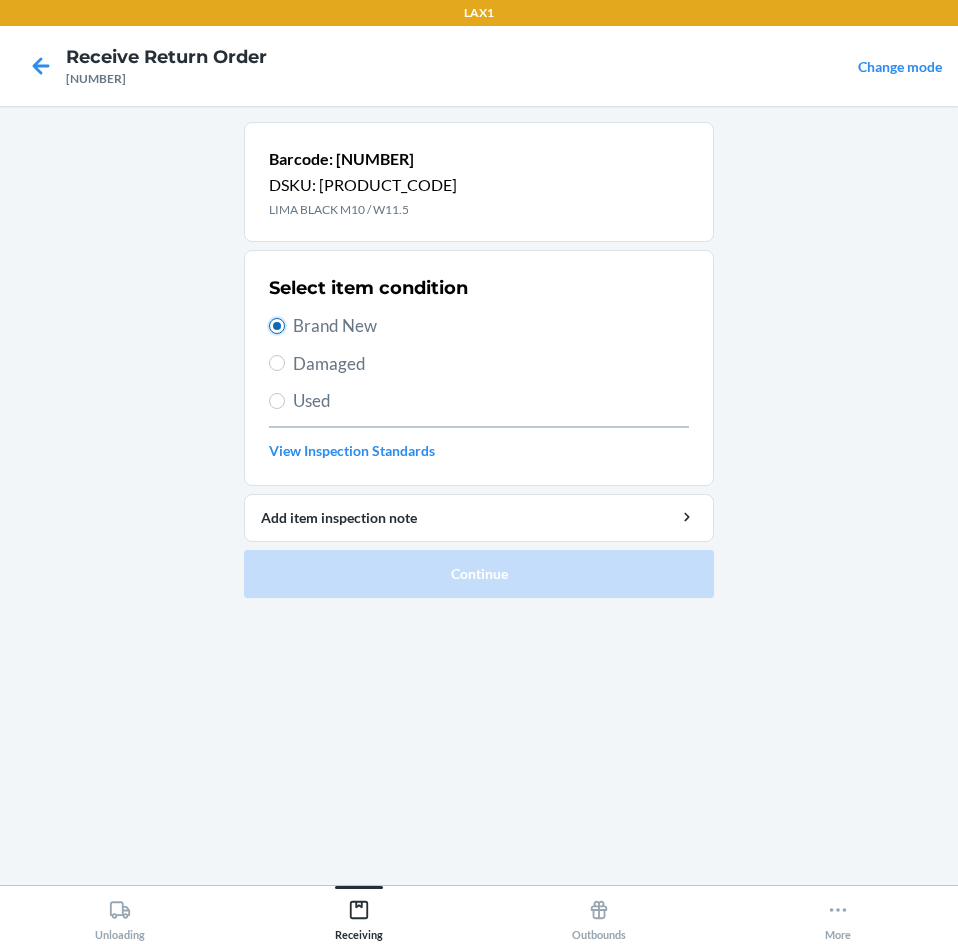 radio on "true" 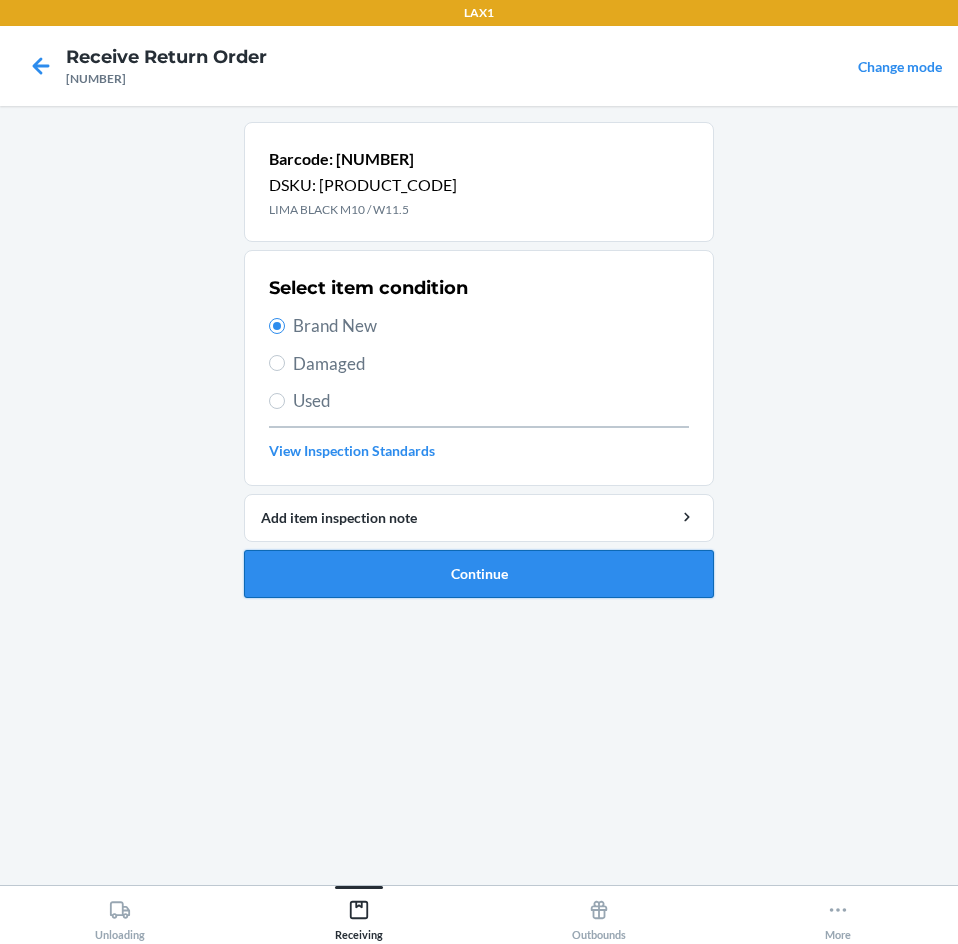 click on "Continue" at bounding box center (479, 574) 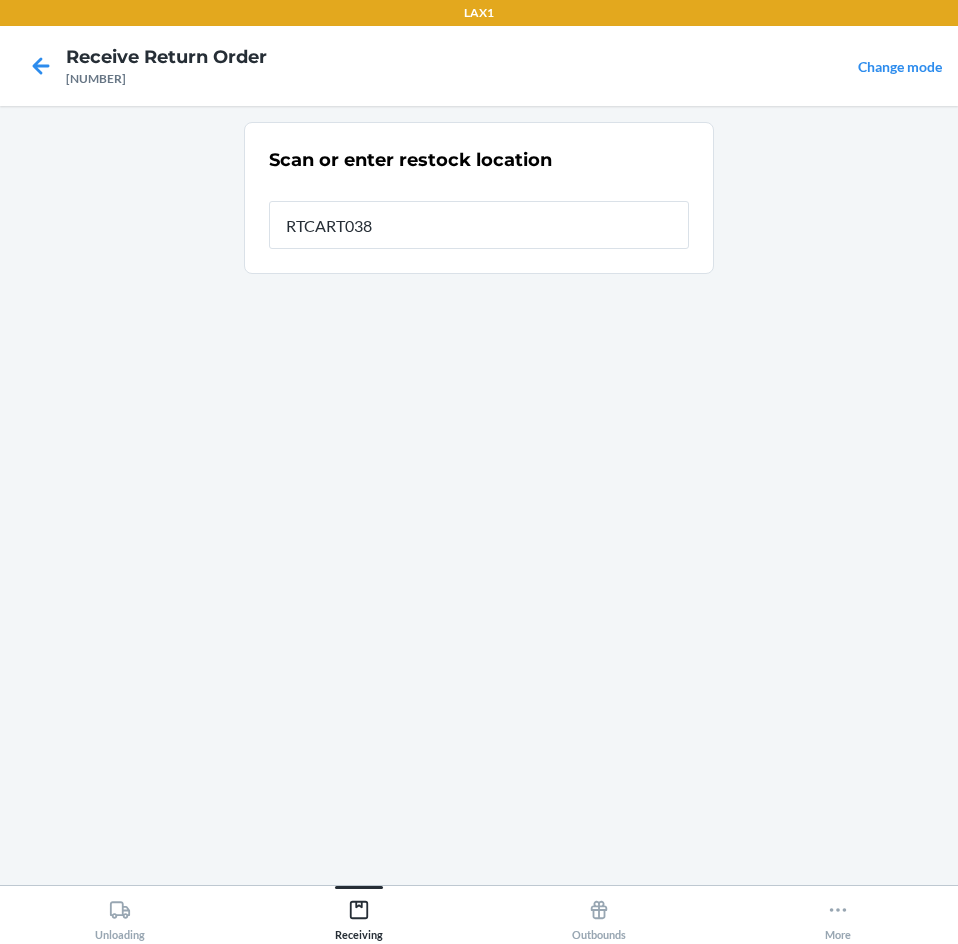 type on "RTCART038" 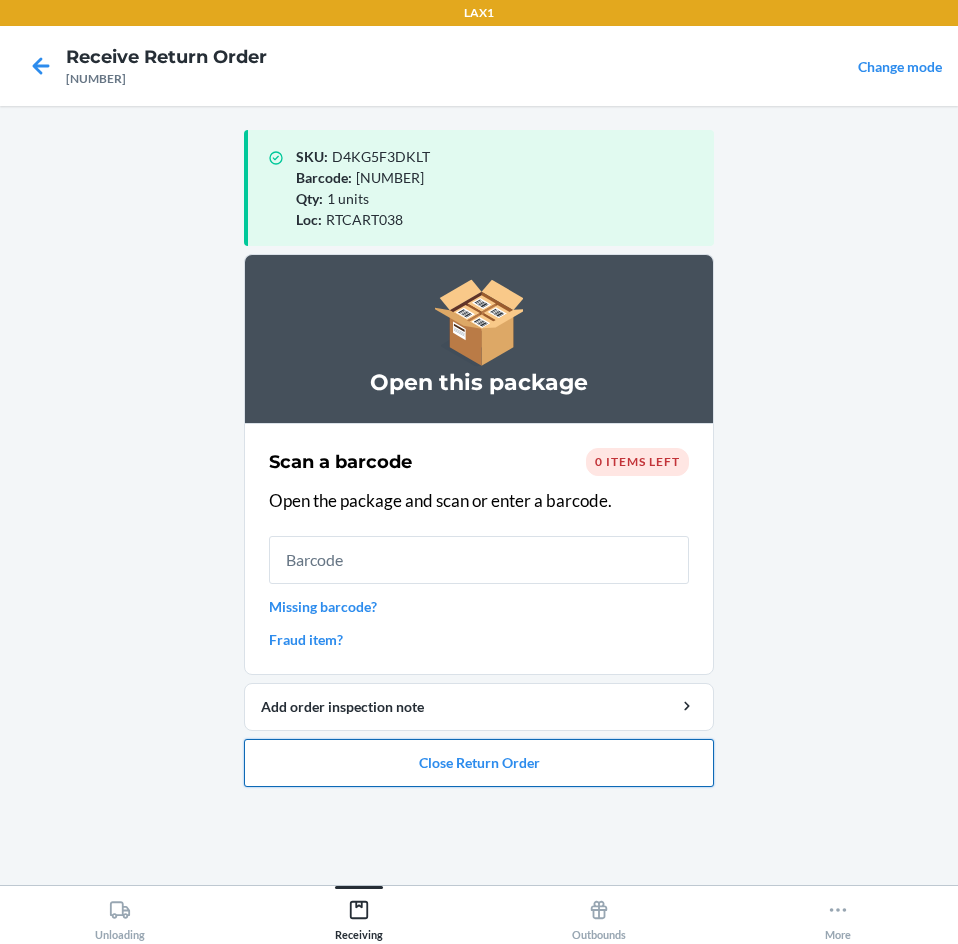 click on "Close Return Order" at bounding box center (479, 763) 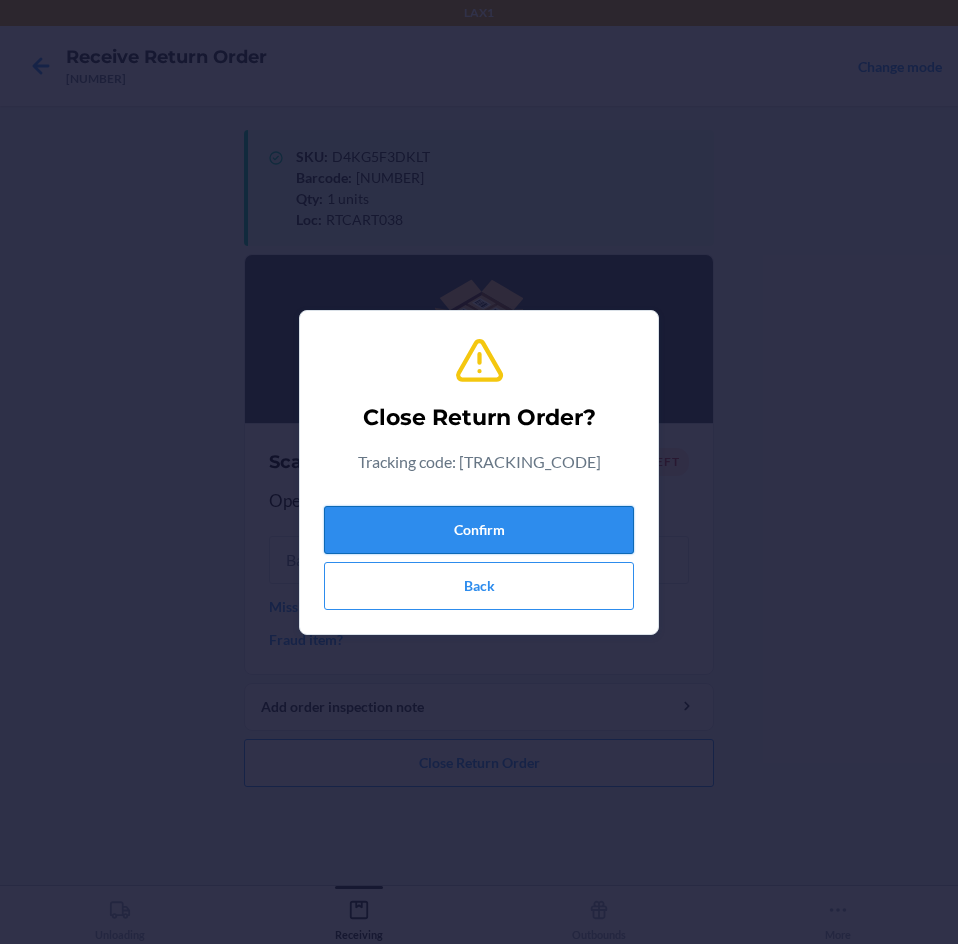 click on "Confirm" at bounding box center [479, 530] 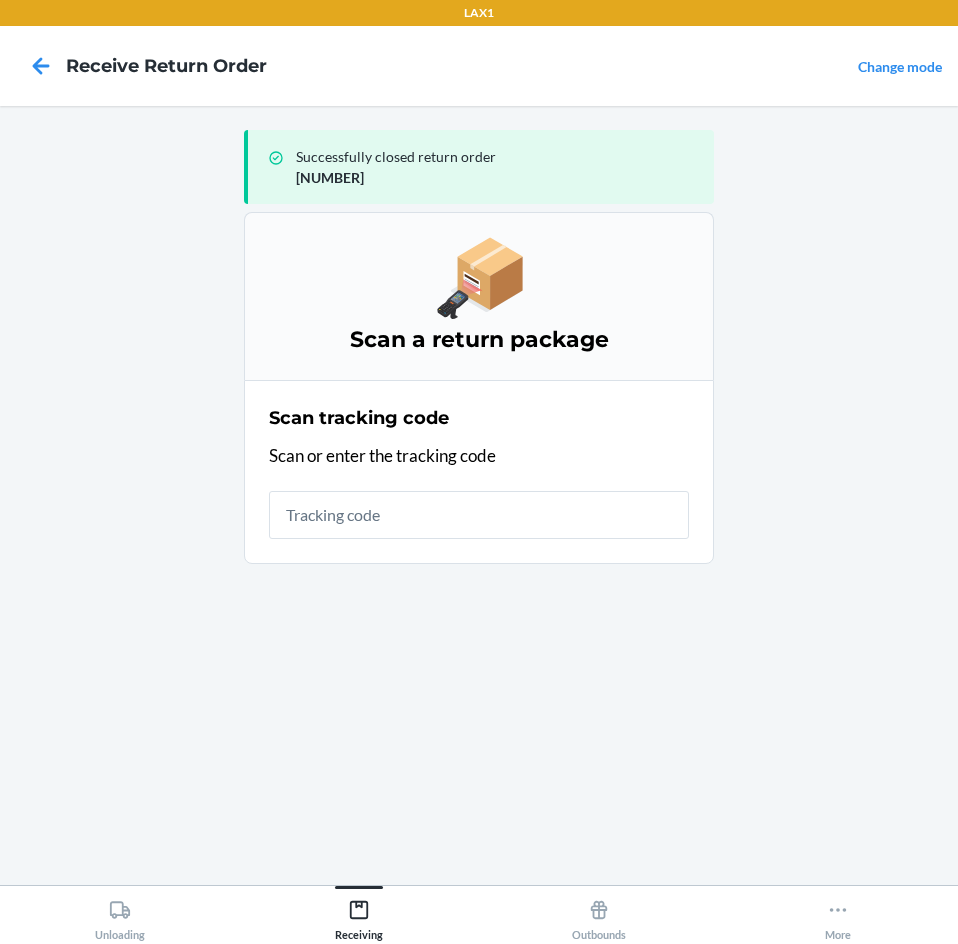 click at bounding box center [479, 515] 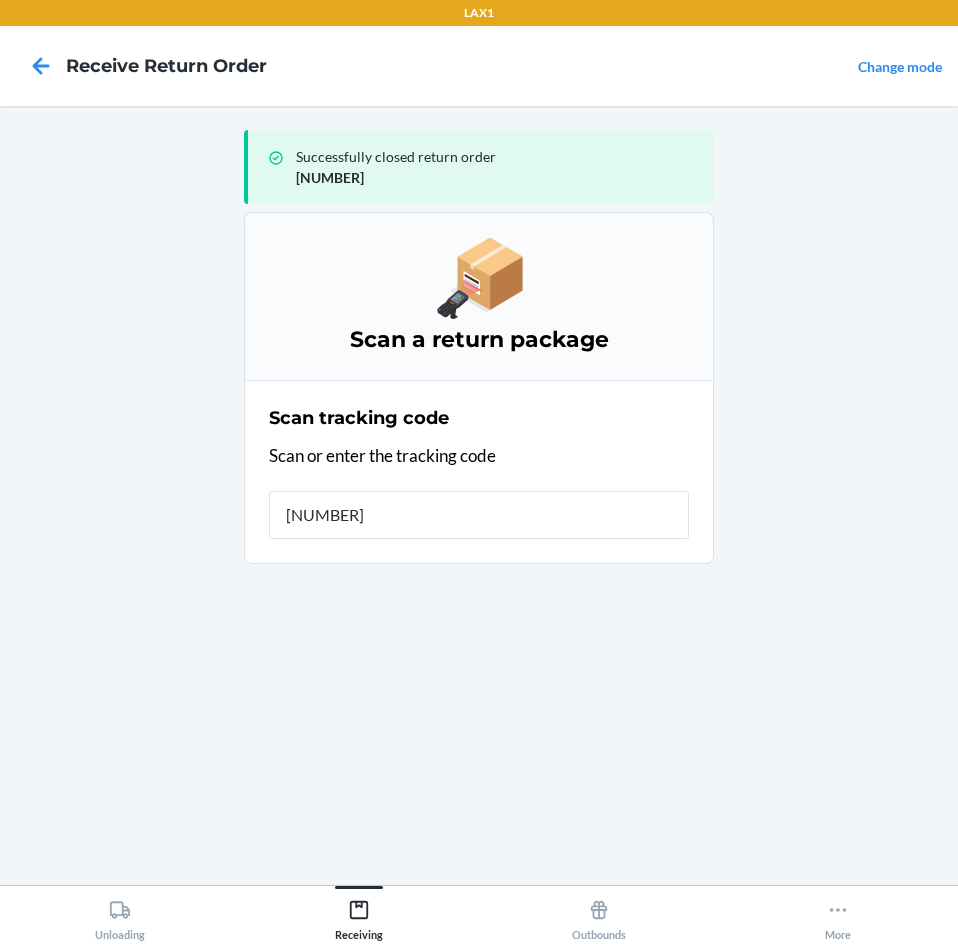 type on "[NUMBER]" 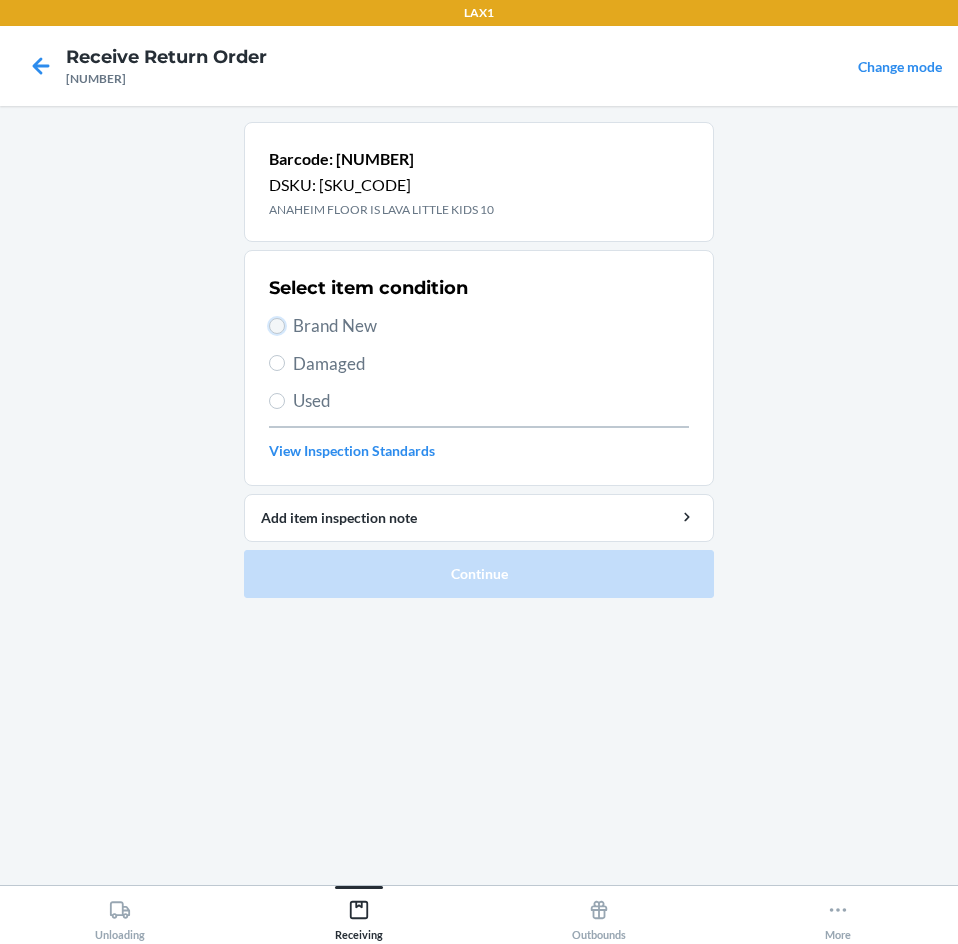 click on "Brand New" at bounding box center (277, 326) 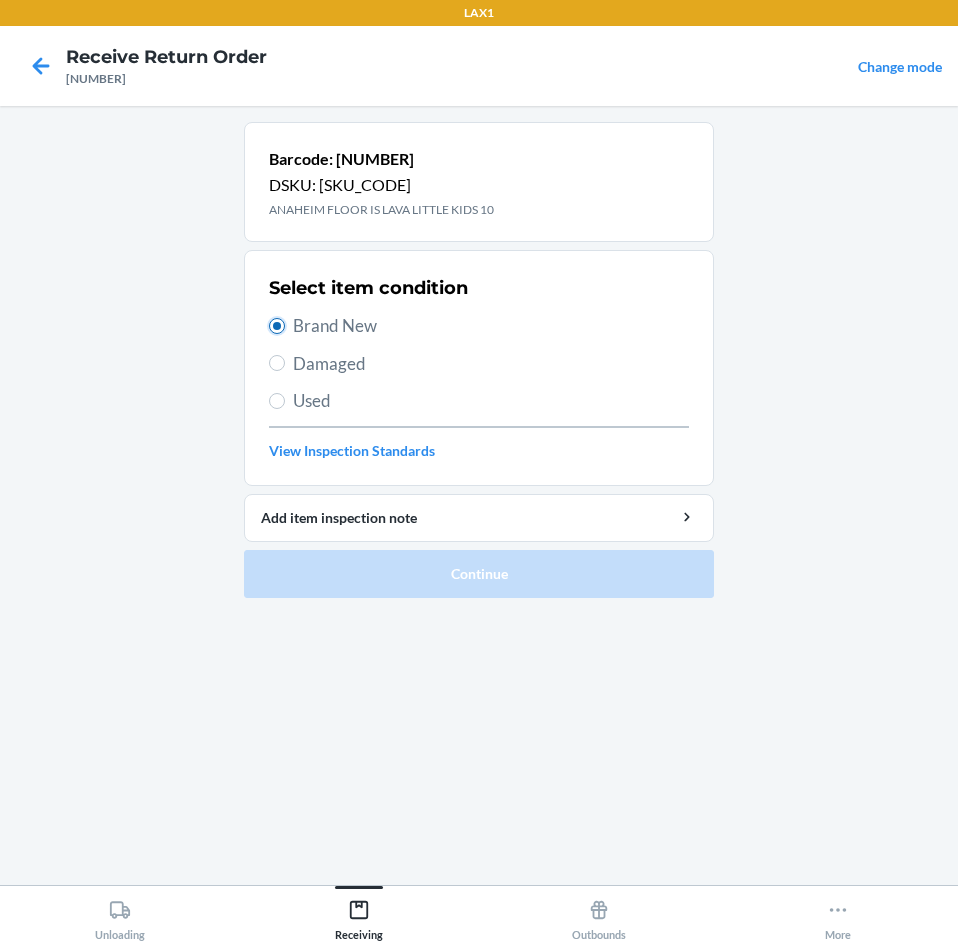 radio on "true" 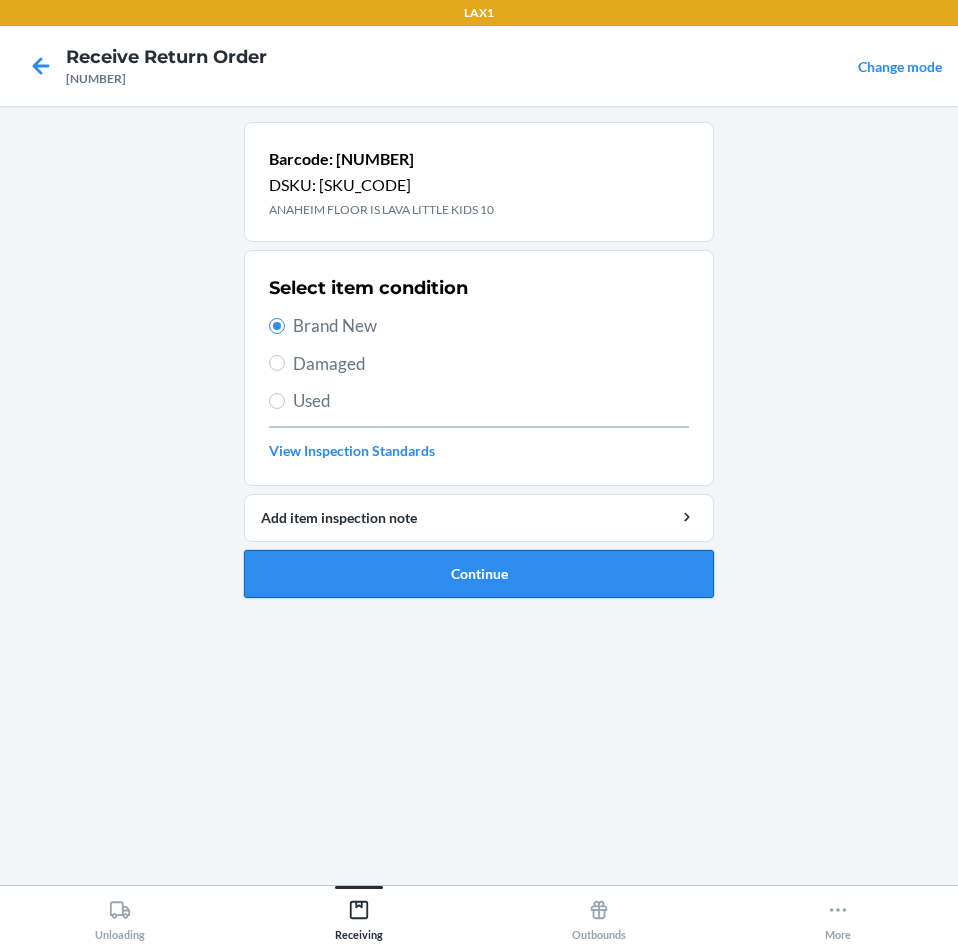 click on "Continue" at bounding box center [479, 574] 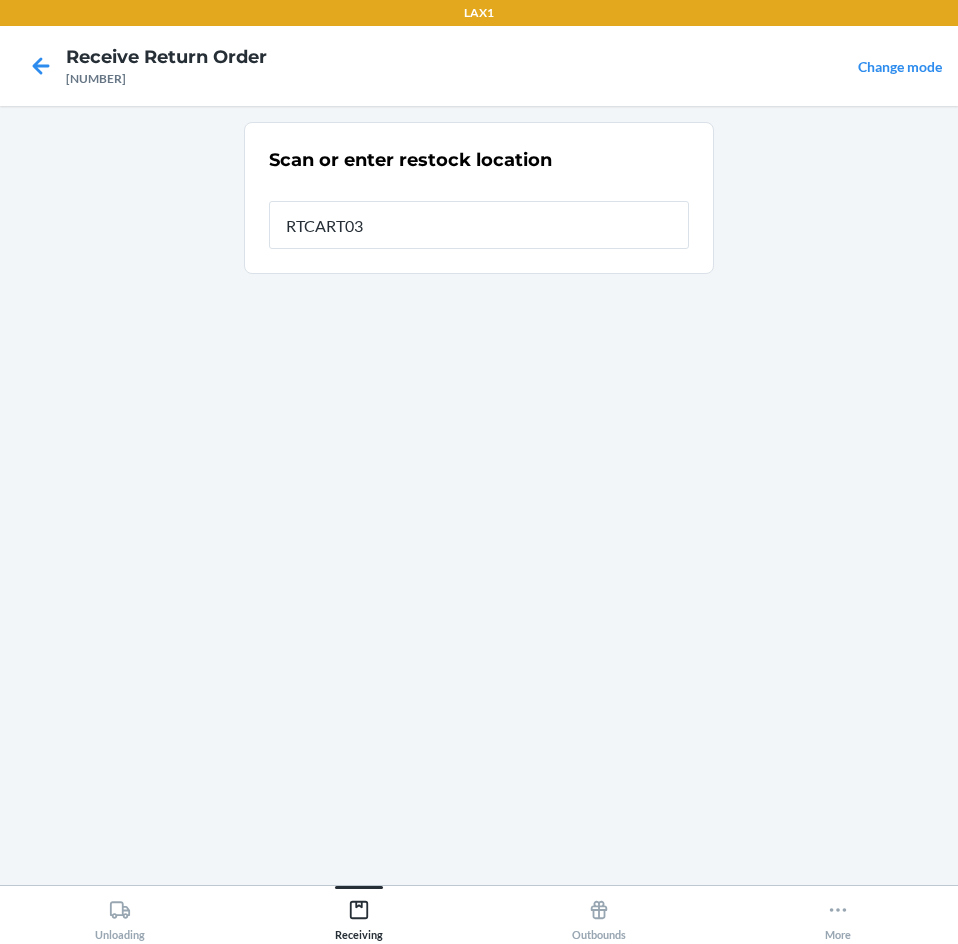 type on "RTCART038" 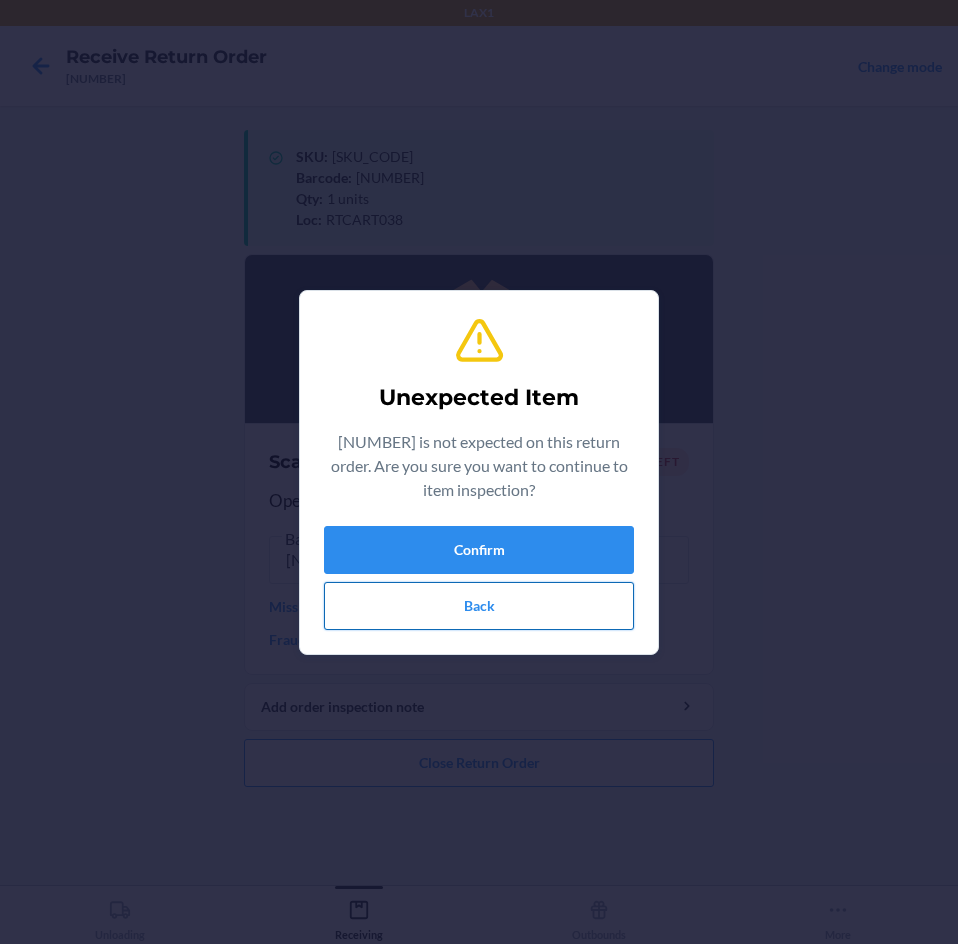 click on "Back" at bounding box center [479, 606] 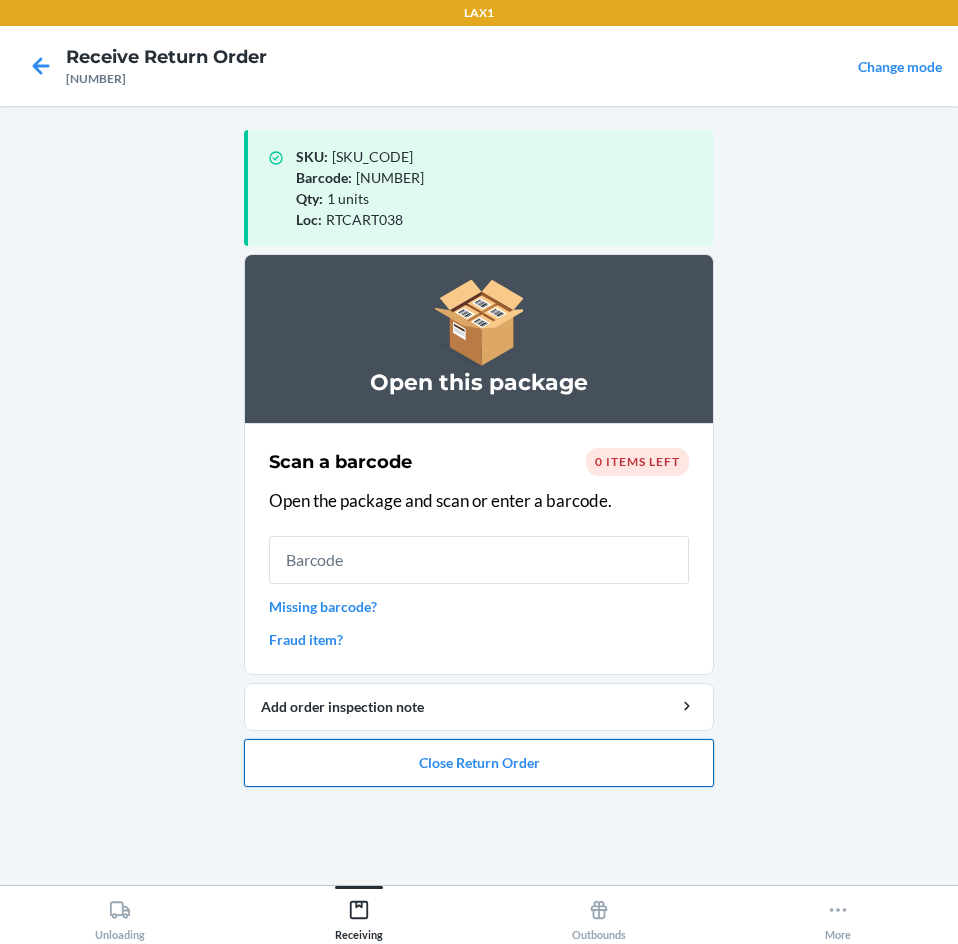 click on "Close Return Order" at bounding box center (479, 763) 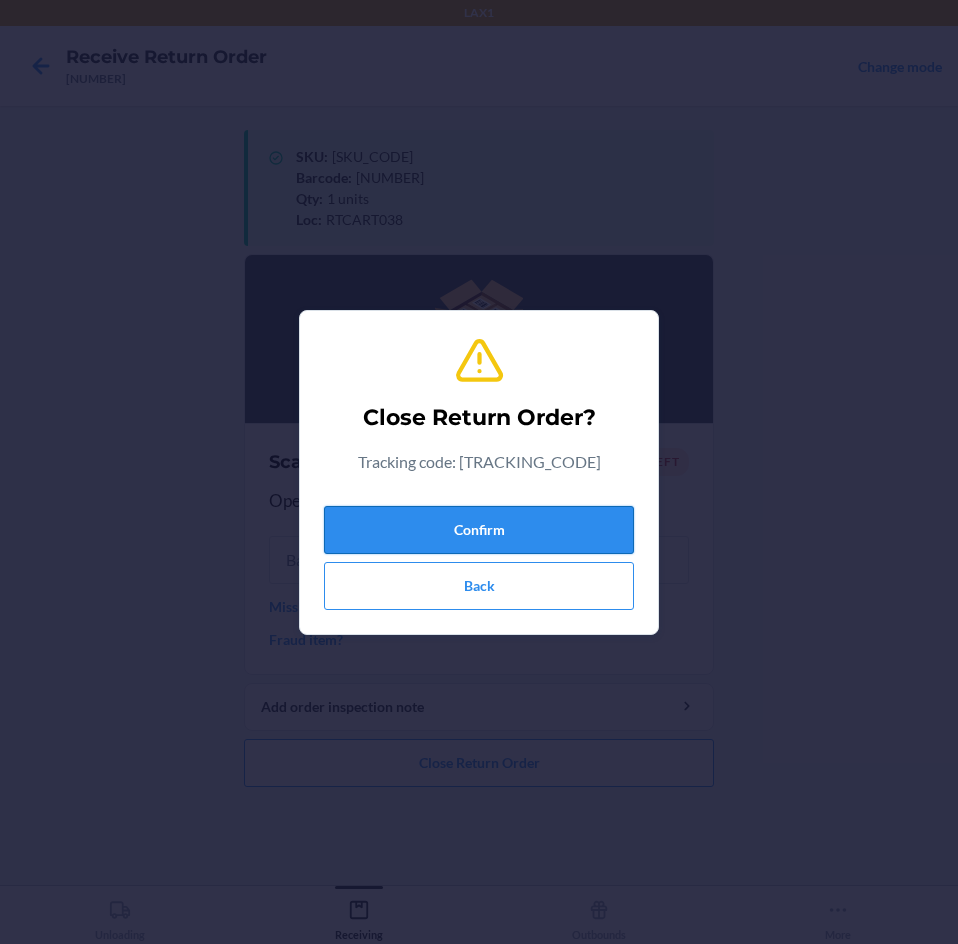 click on "Confirm" at bounding box center (479, 530) 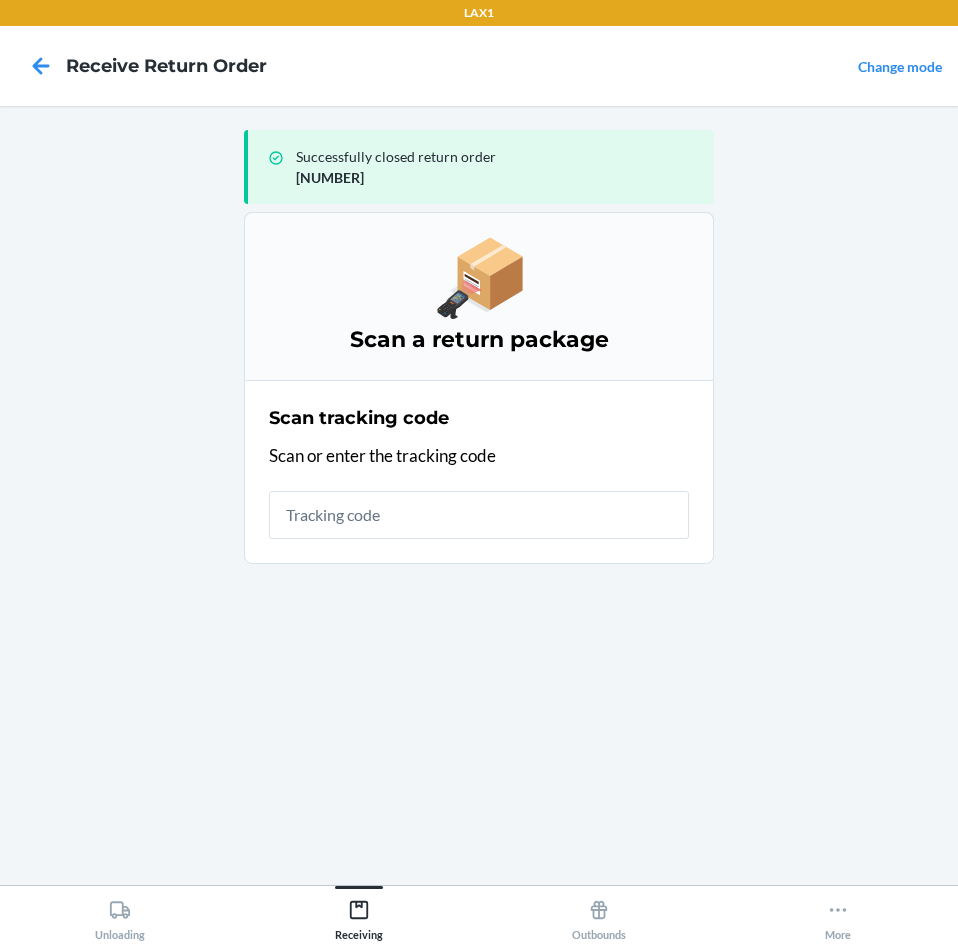 click at bounding box center [479, 515] 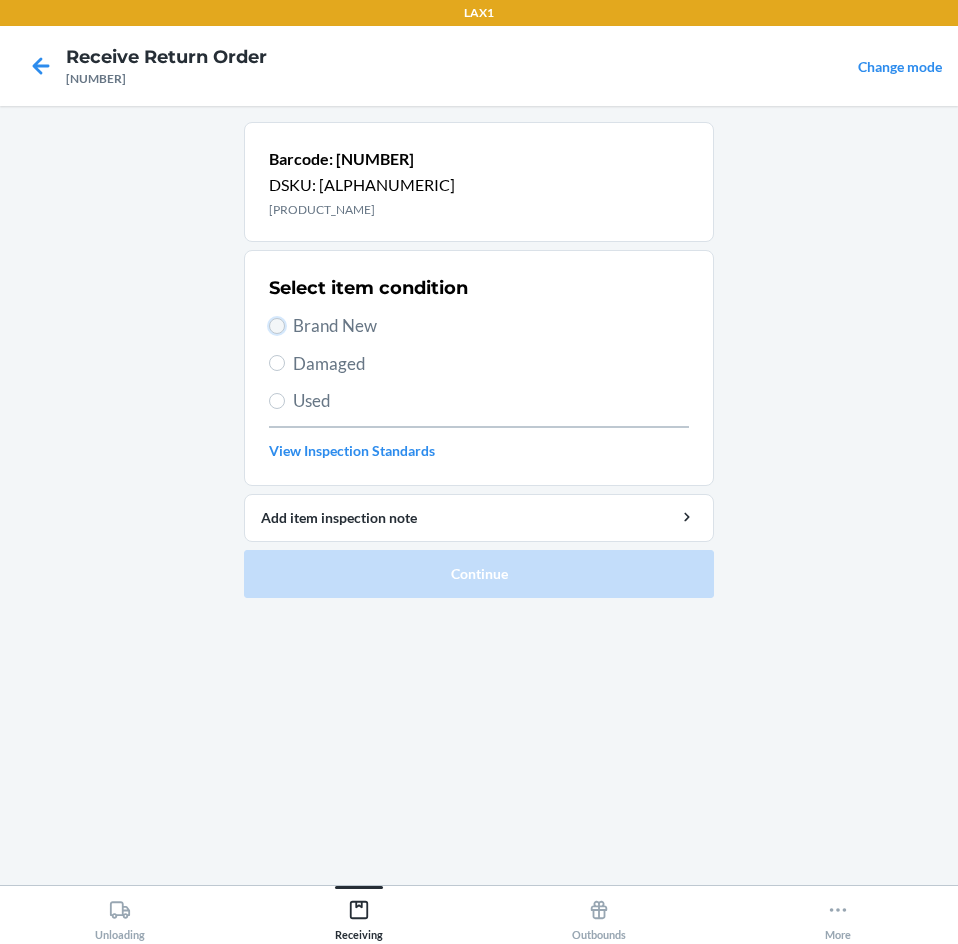 click on "Brand New" at bounding box center [277, 326] 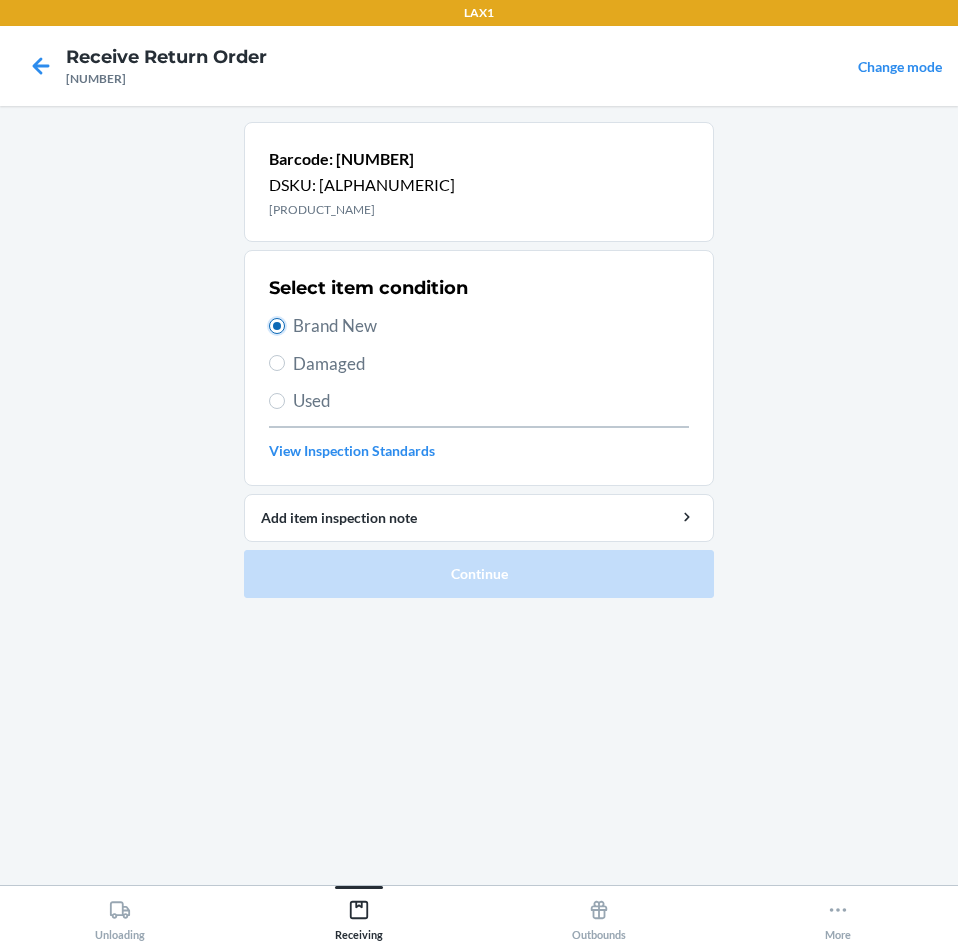 radio on "true" 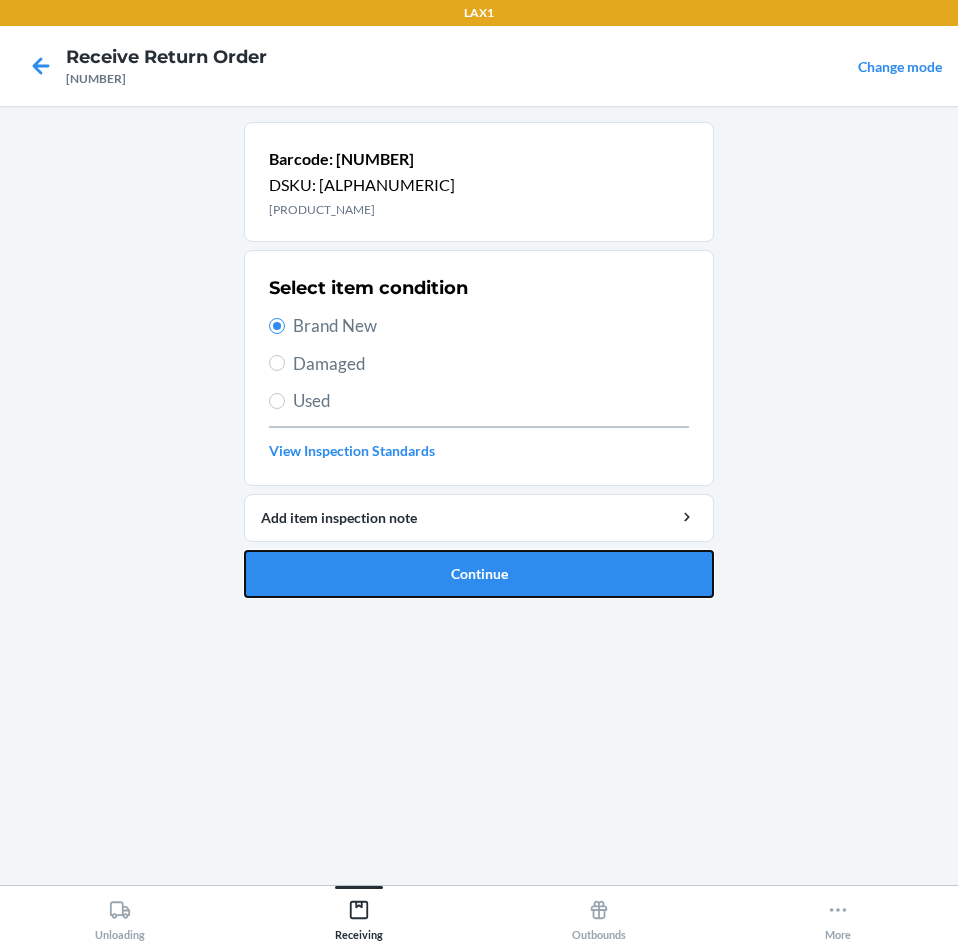 drag, startPoint x: 364, startPoint y: 559, endPoint x: 365, endPoint y: 576, distance: 17.029387 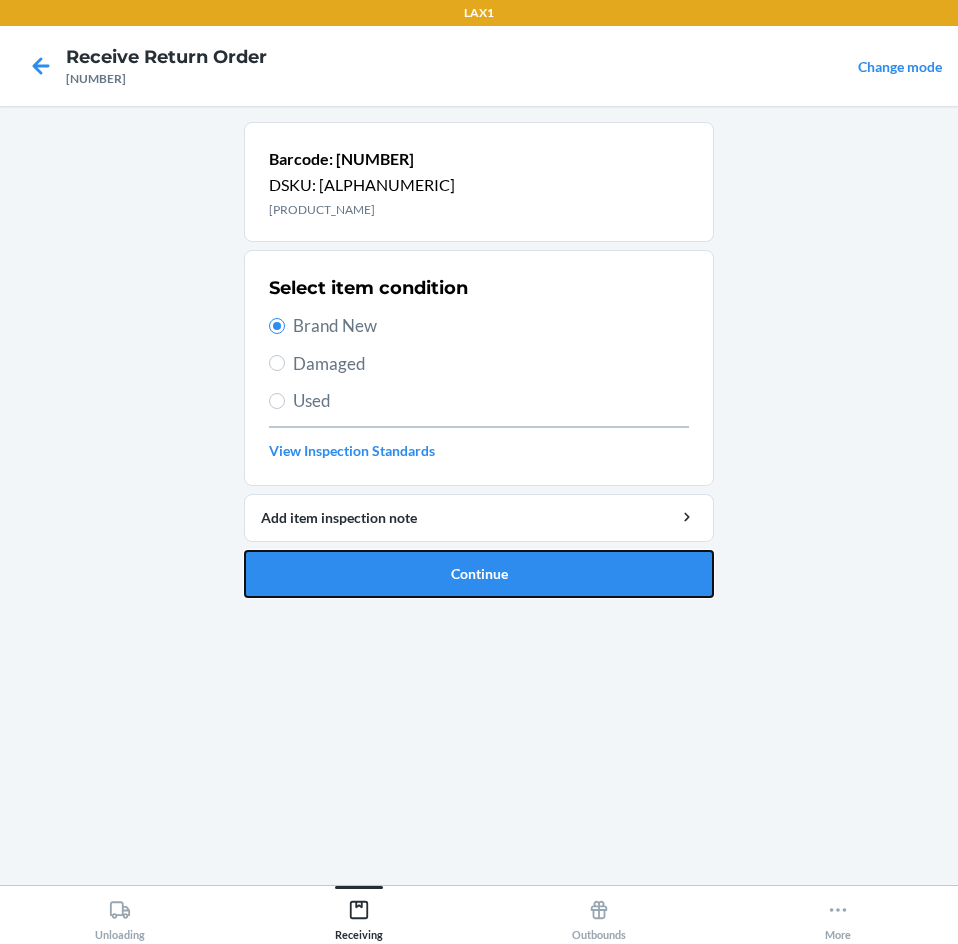 click on "Continue" at bounding box center [479, 574] 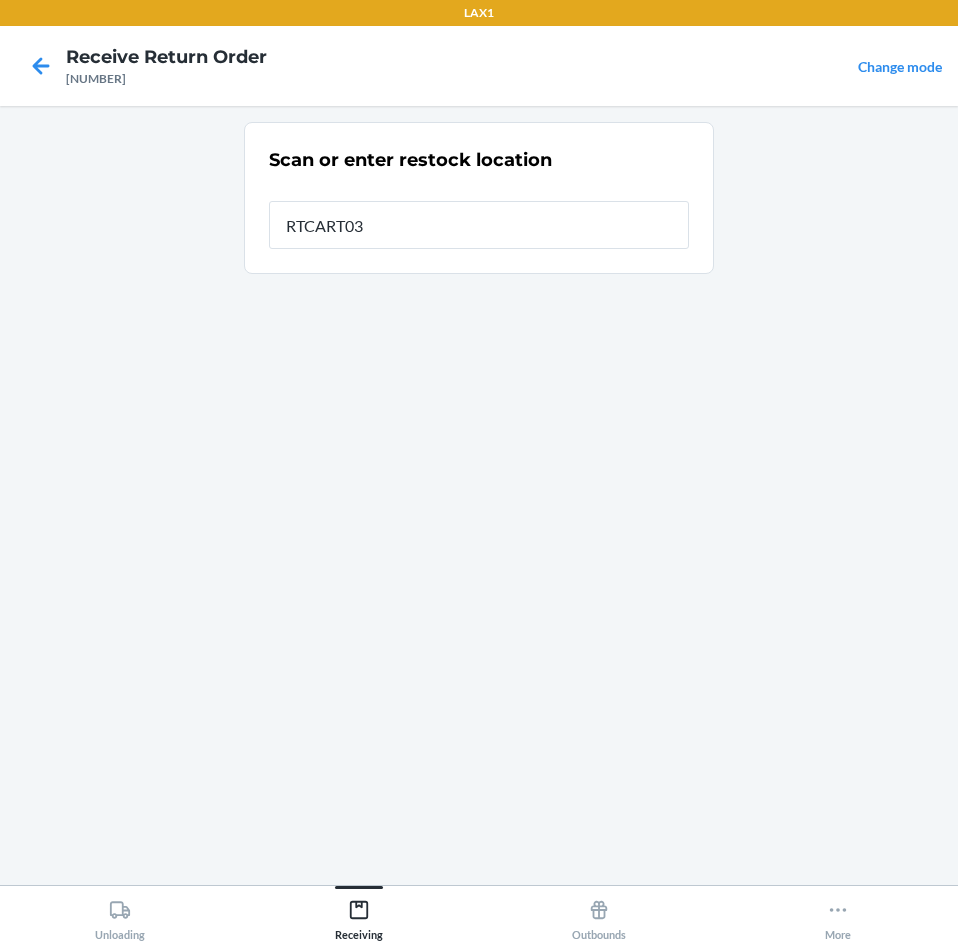 type on "RTCART038" 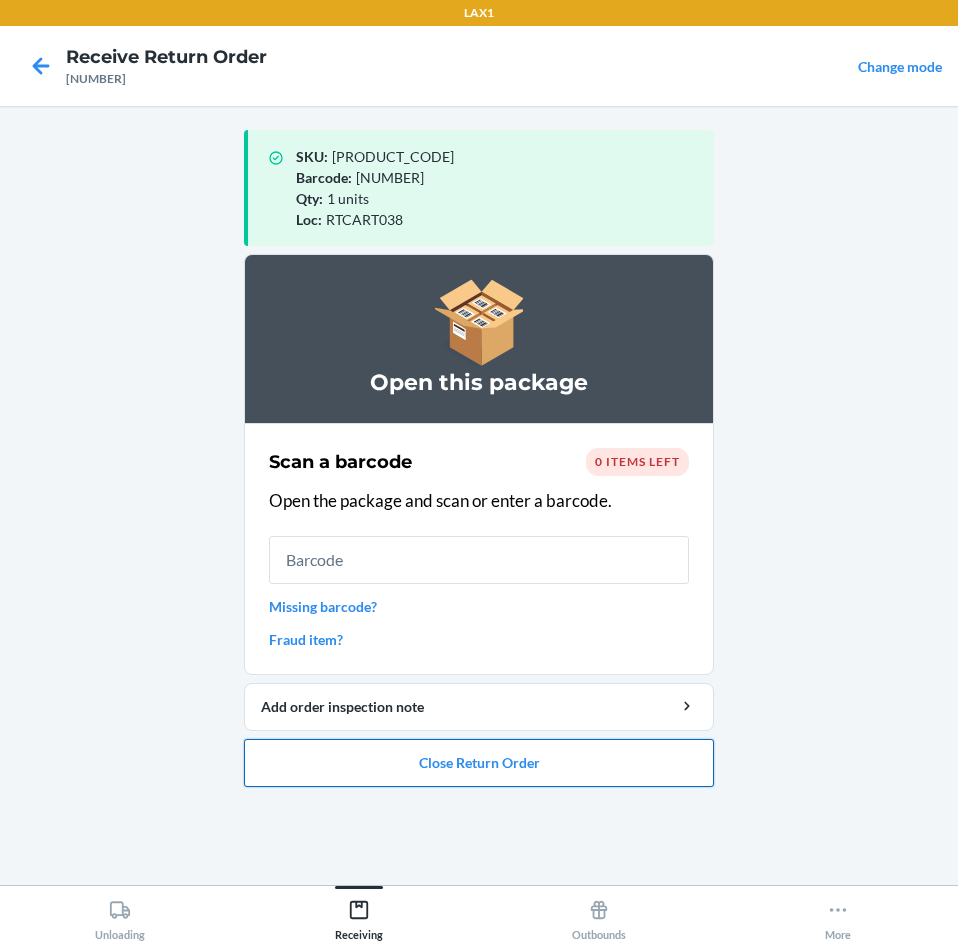 click on "Close Return Order" at bounding box center (479, 763) 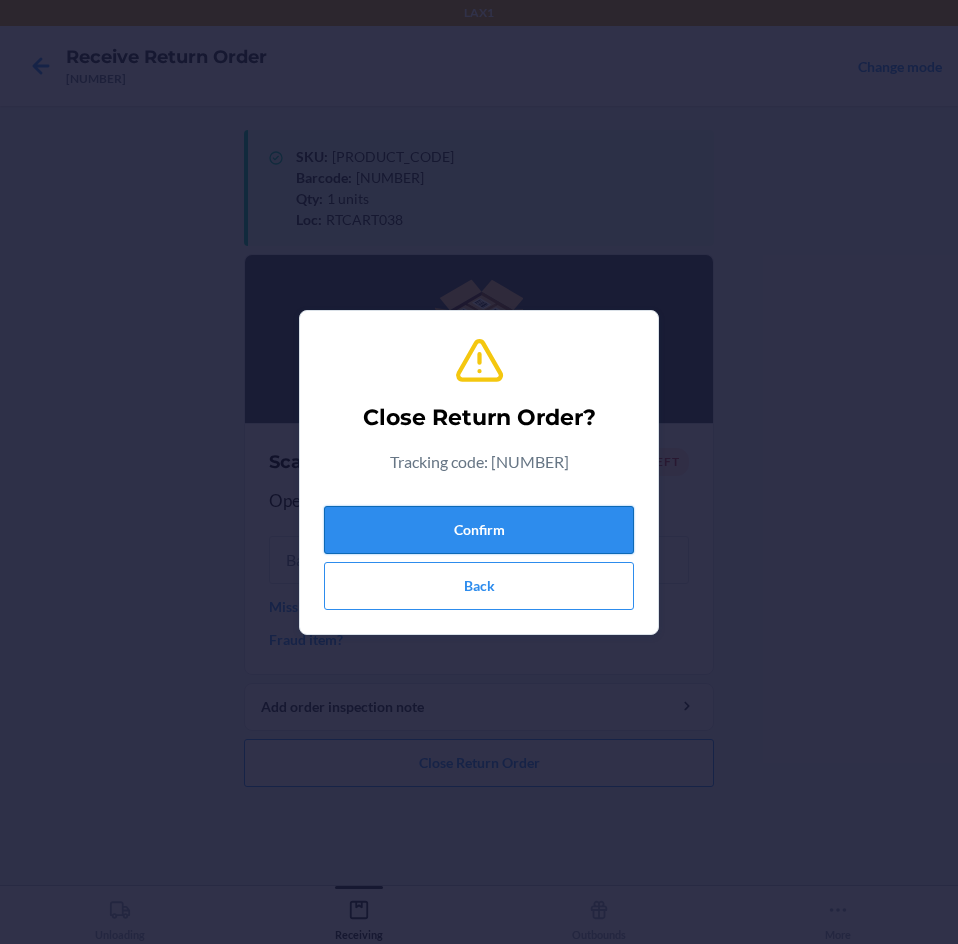 click on "Confirm" at bounding box center [479, 530] 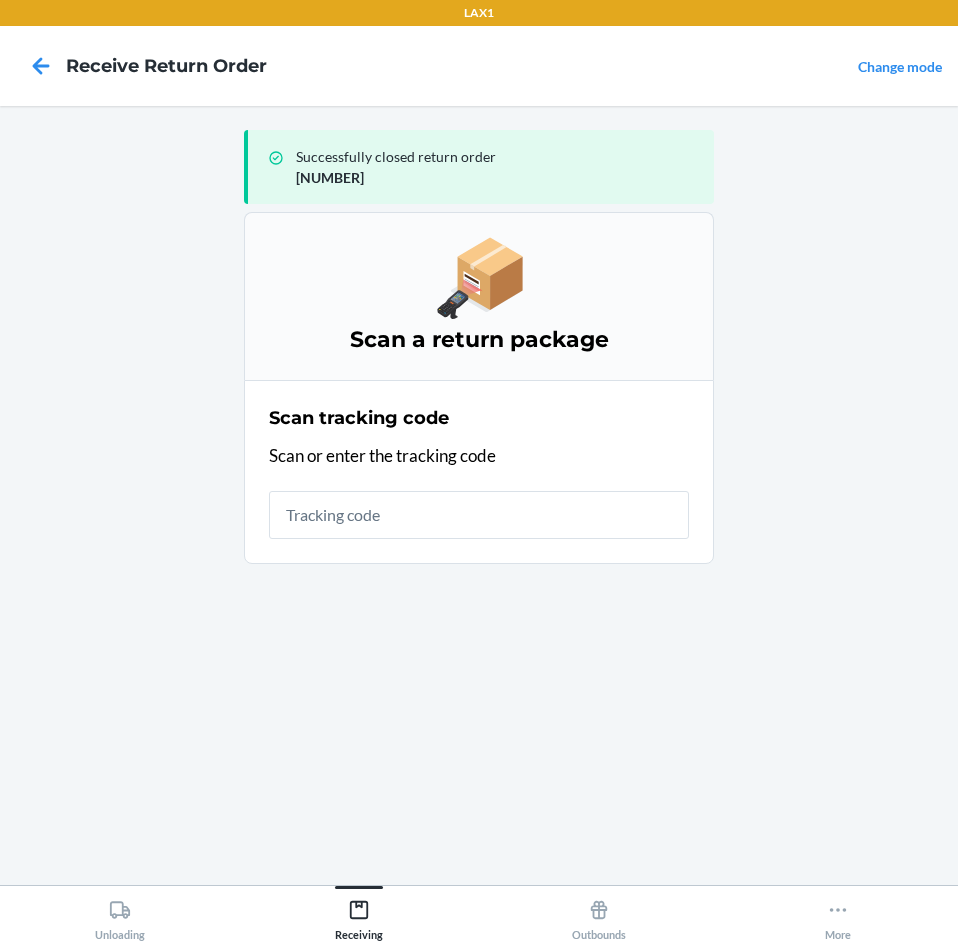click at bounding box center (479, 515) 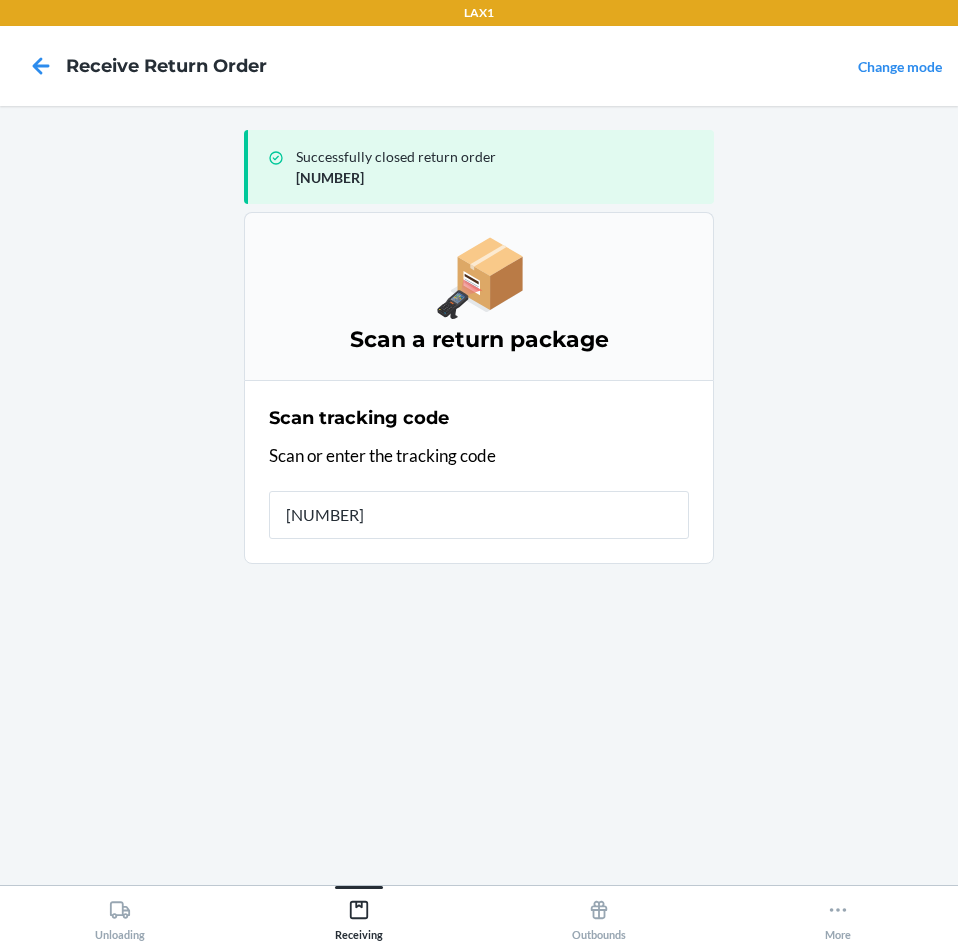 type on "[TRACKING_CODE]" 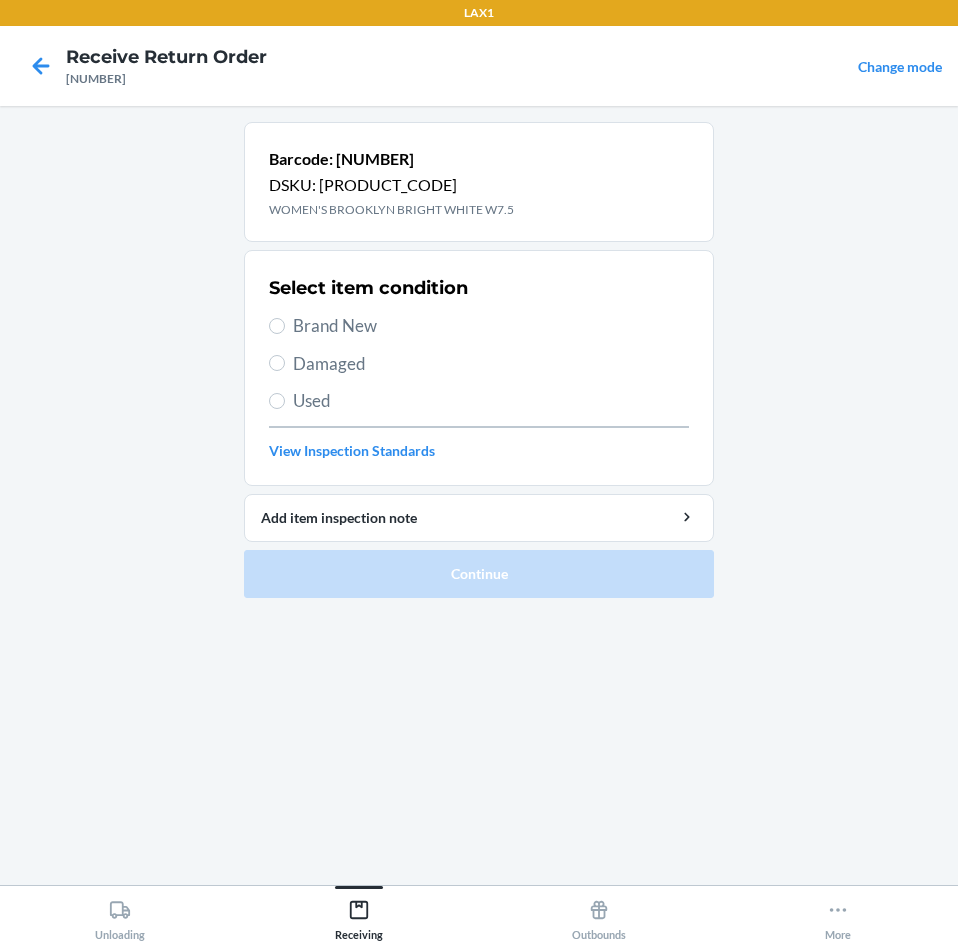 click on "Damaged" at bounding box center [479, 364] 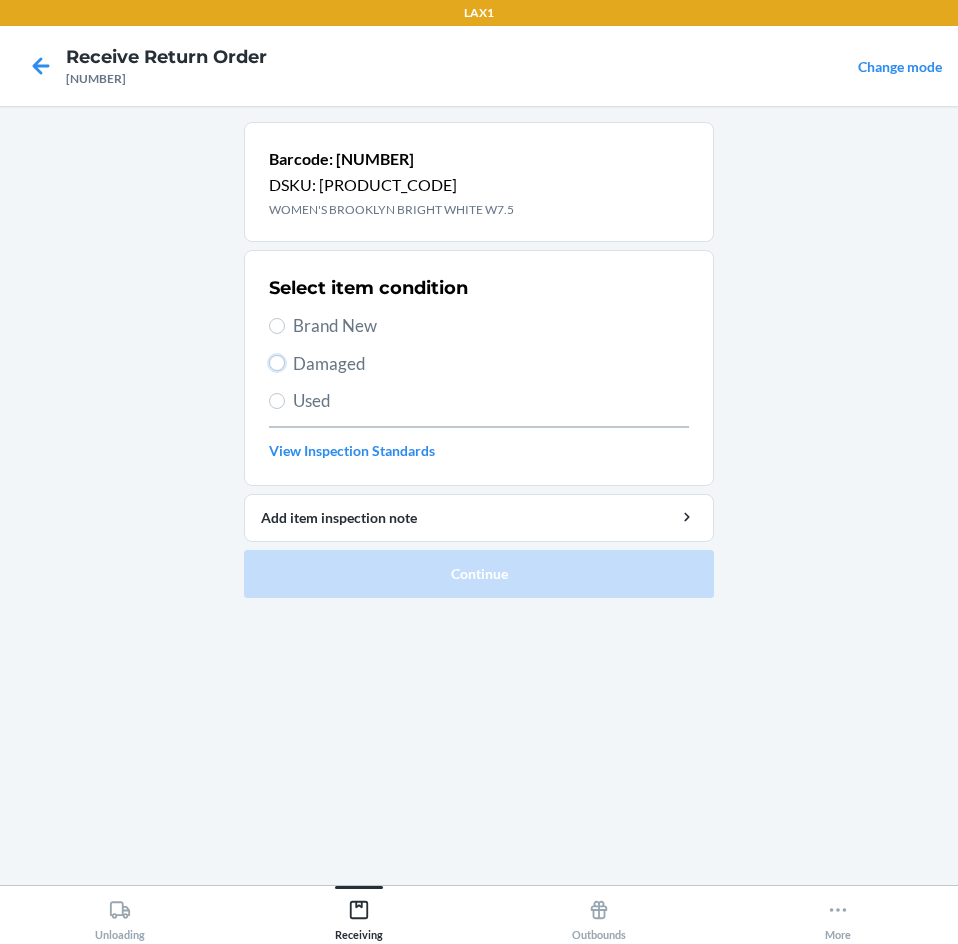 click on "Damaged" at bounding box center (277, 363) 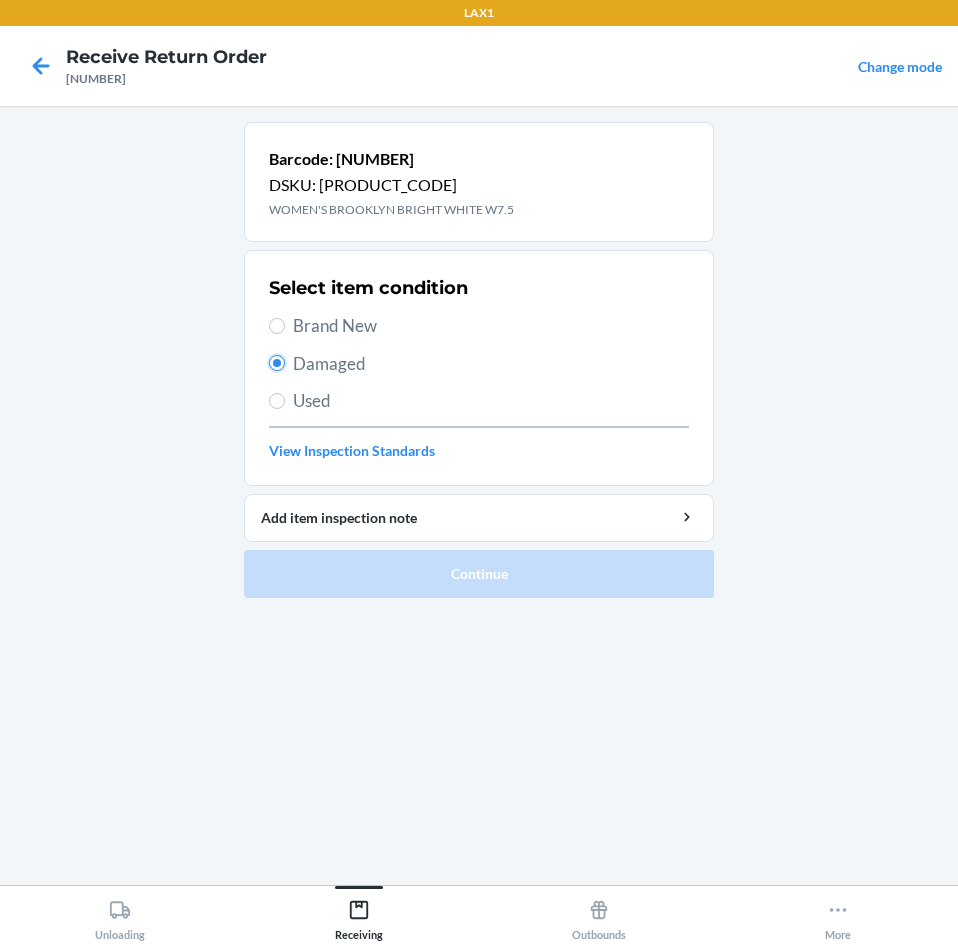 radio on "true" 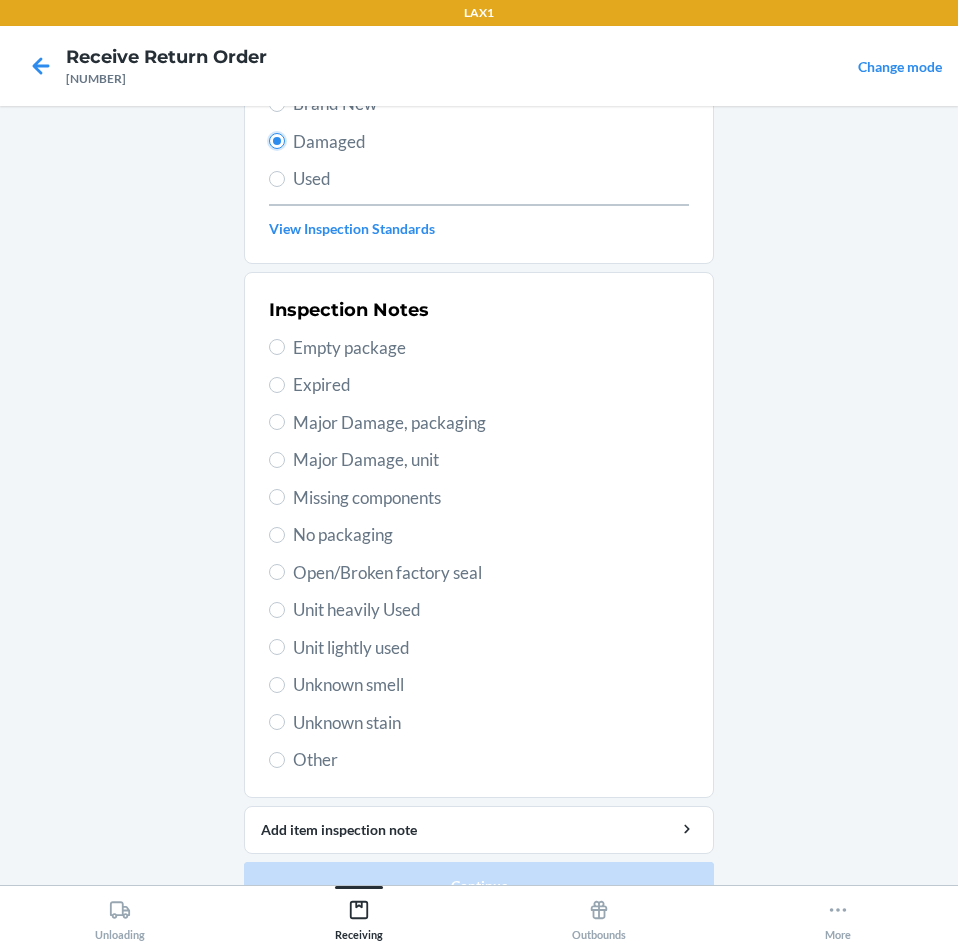 scroll, scrollTop: 263, scrollLeft: 0, axis: vertical 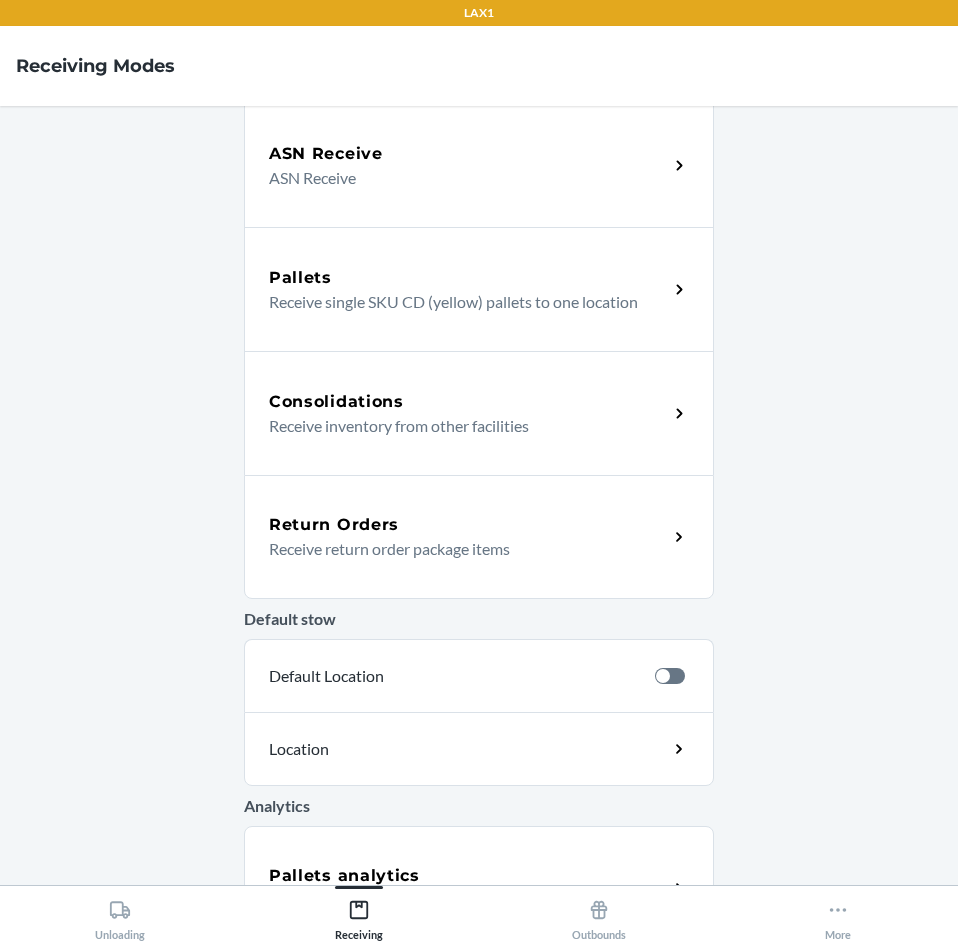 click on "Receive return order package items" at bounding box center (460, 549) 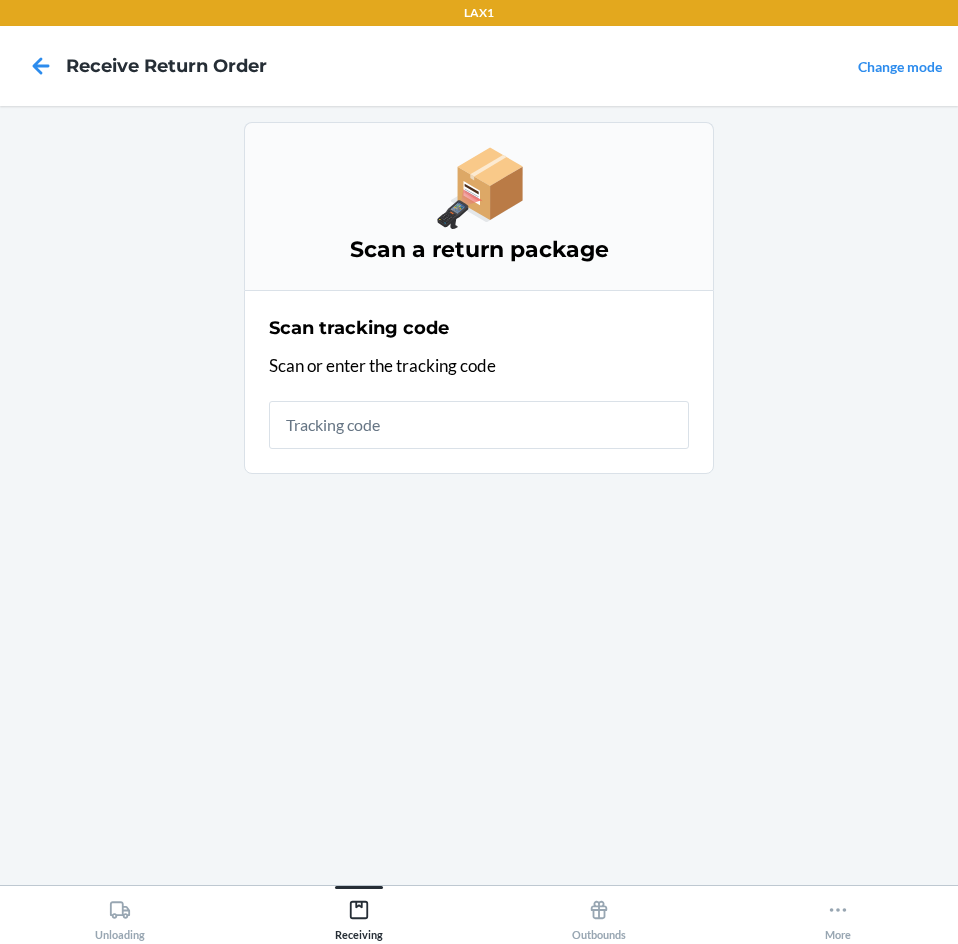 scroll, scrollTop: 0, scrollLeft: 0, axis: both 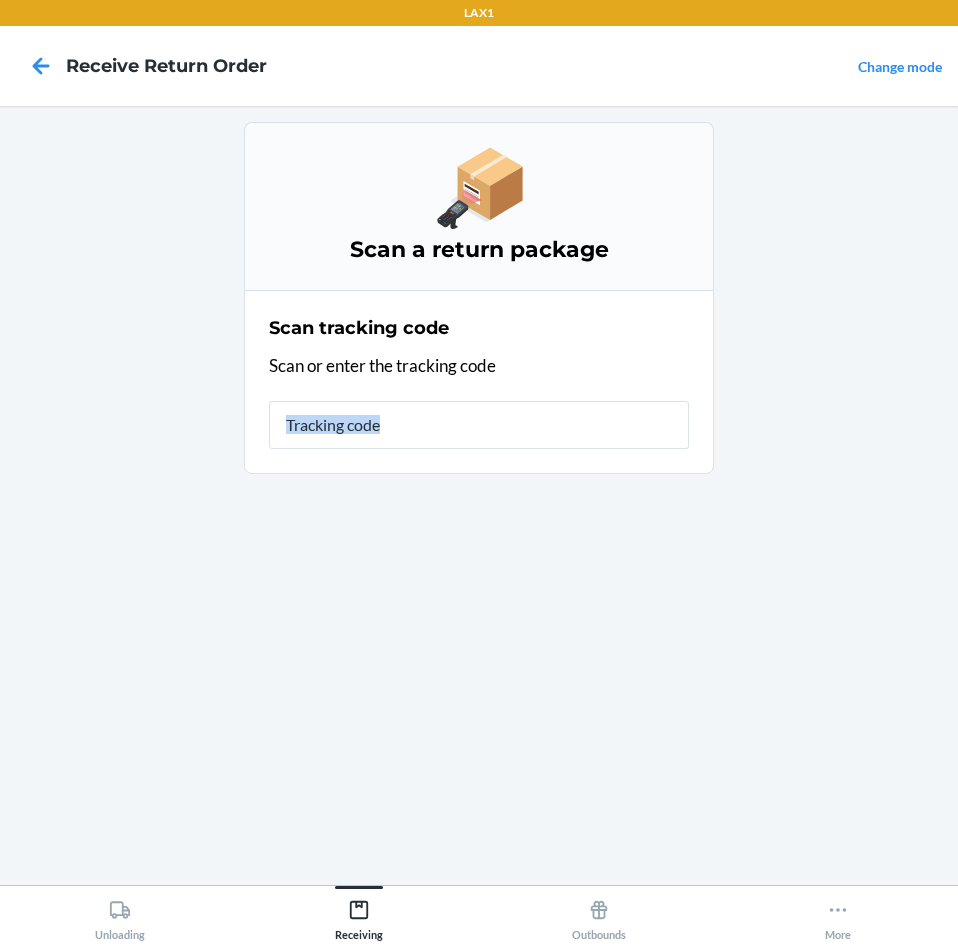click on "Scan a return package Scan tracking code Scan or enter the tracking code" at bounding box center (479, 495) 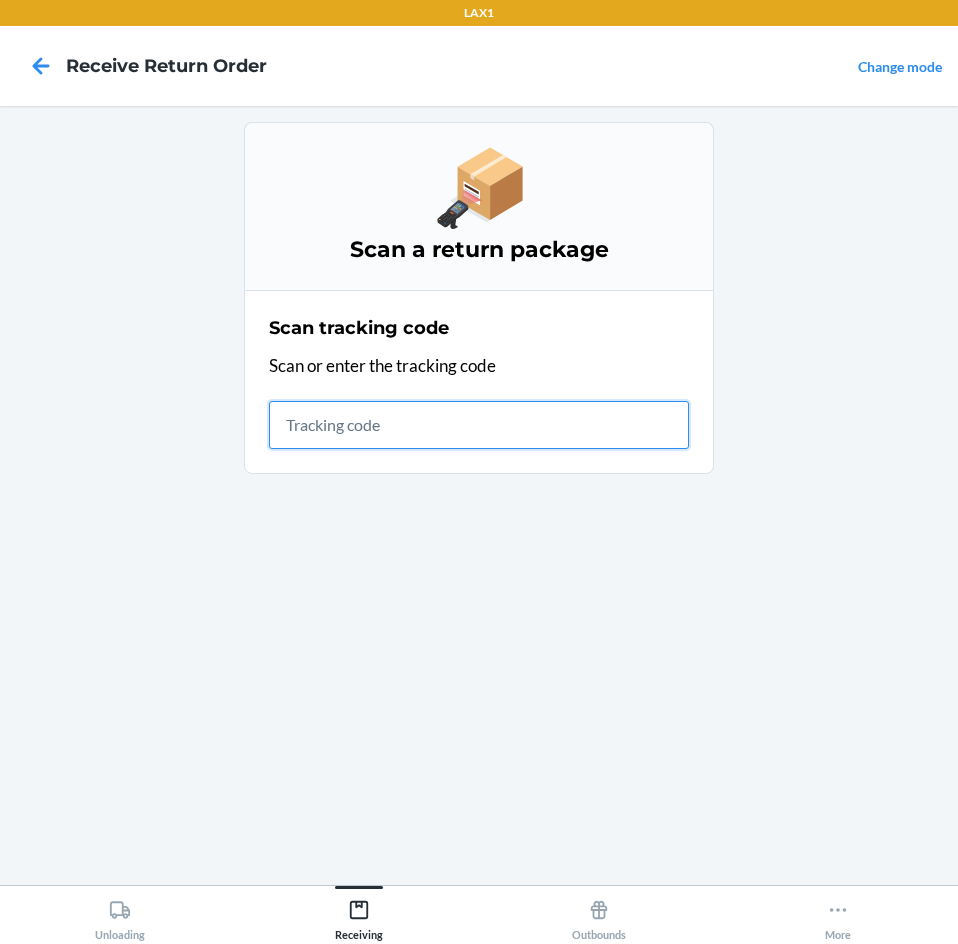 click at bounding box center (479, 425) 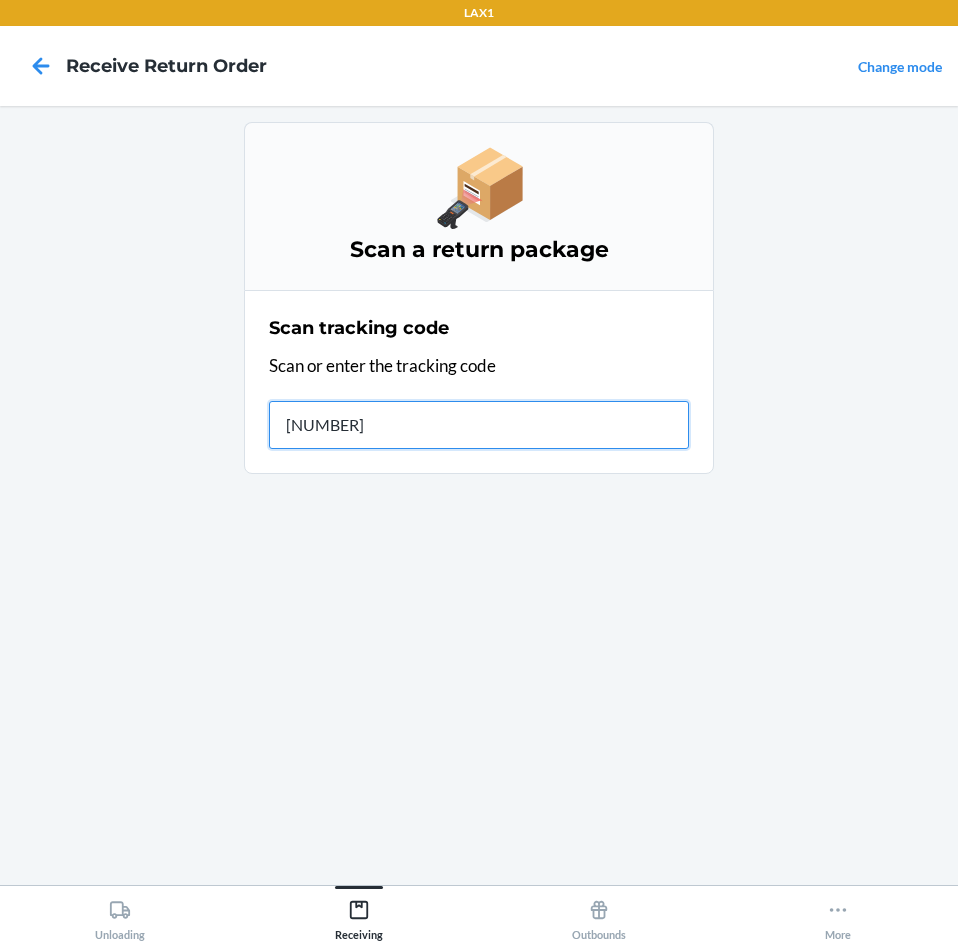 type on "[TRACKING_CODE]" 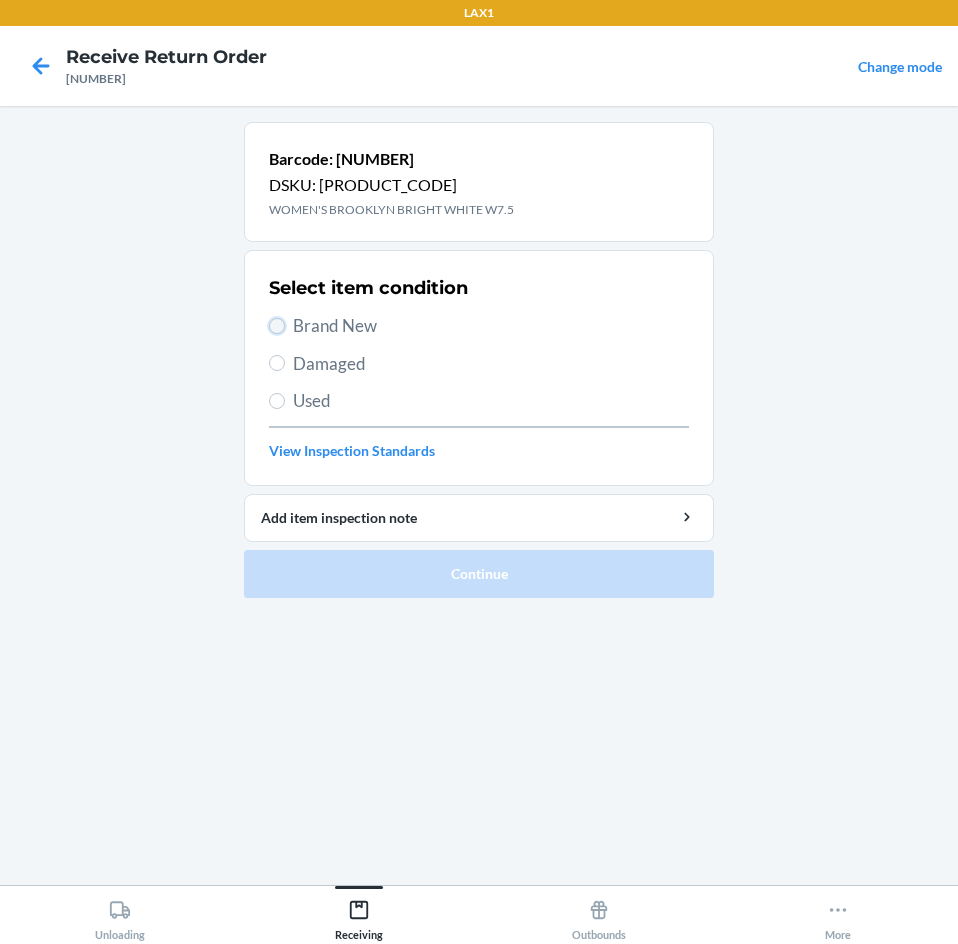 click on "Brand New" at bounding box center (277, 326) 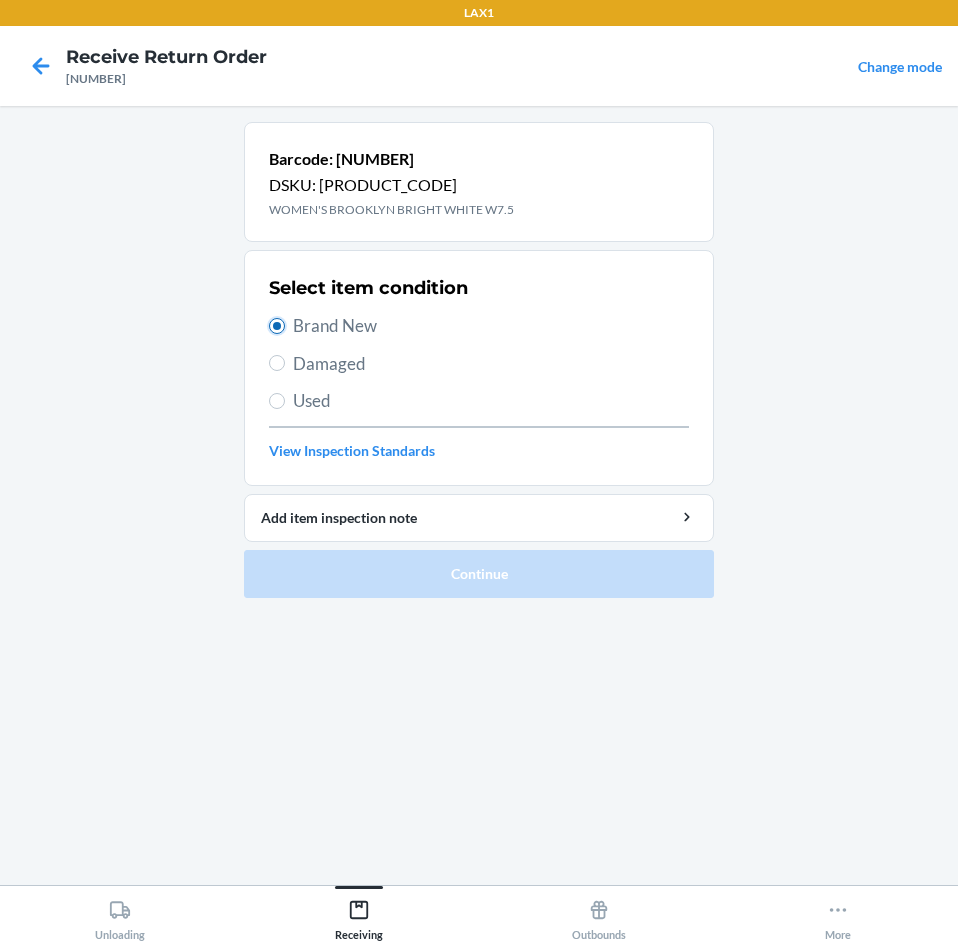 radio on "true" 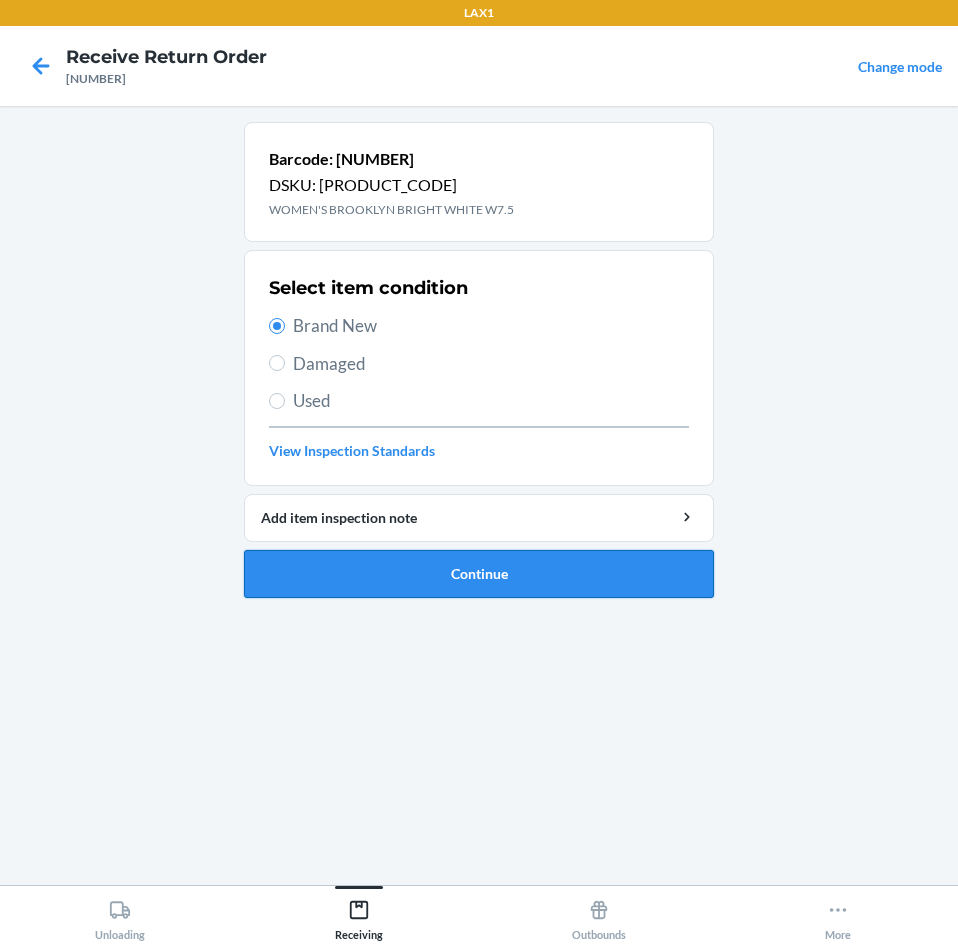 click on "Continue" at bounding box center (479, 574) 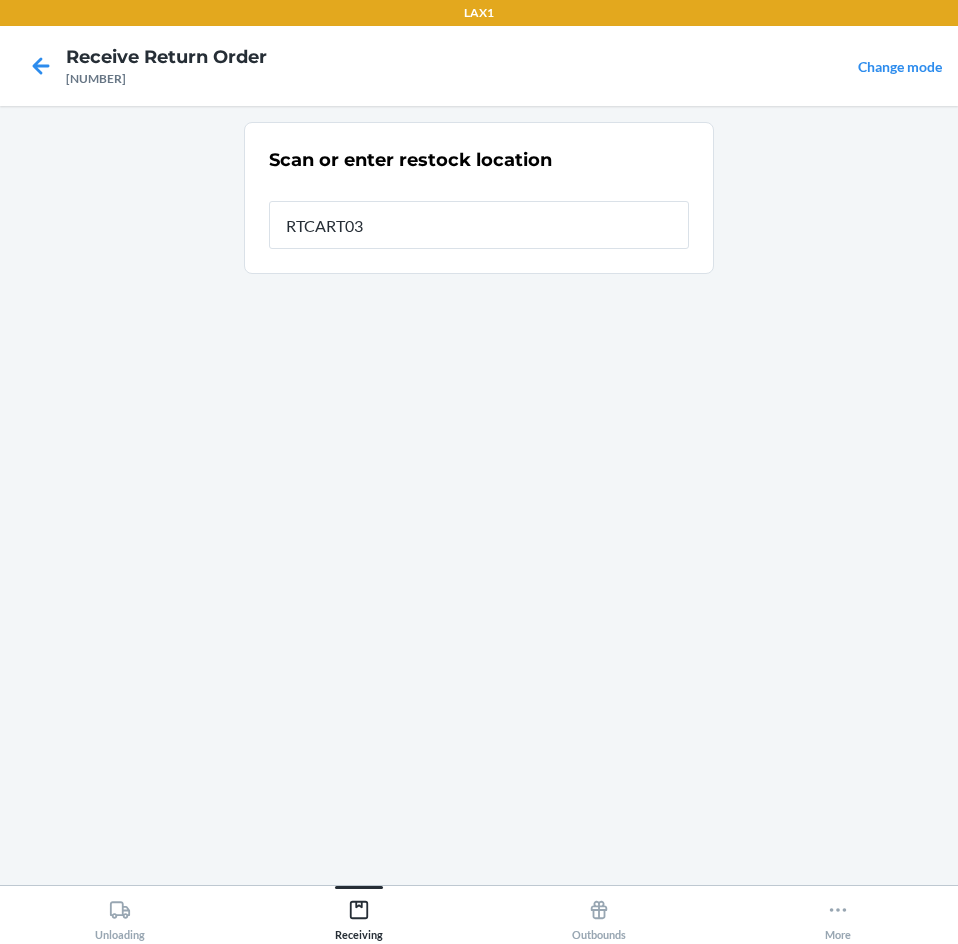 type on "RTCART038" 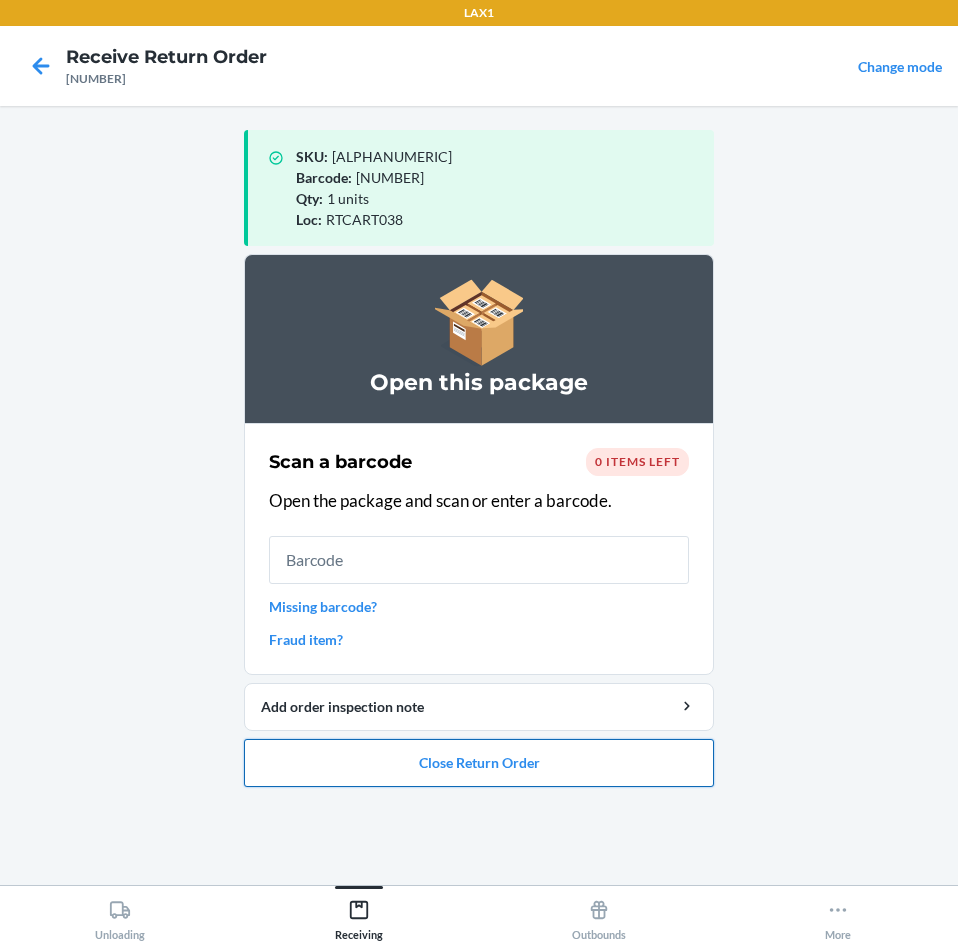 click on "Close Return Order" at bounding box center (479, 763) 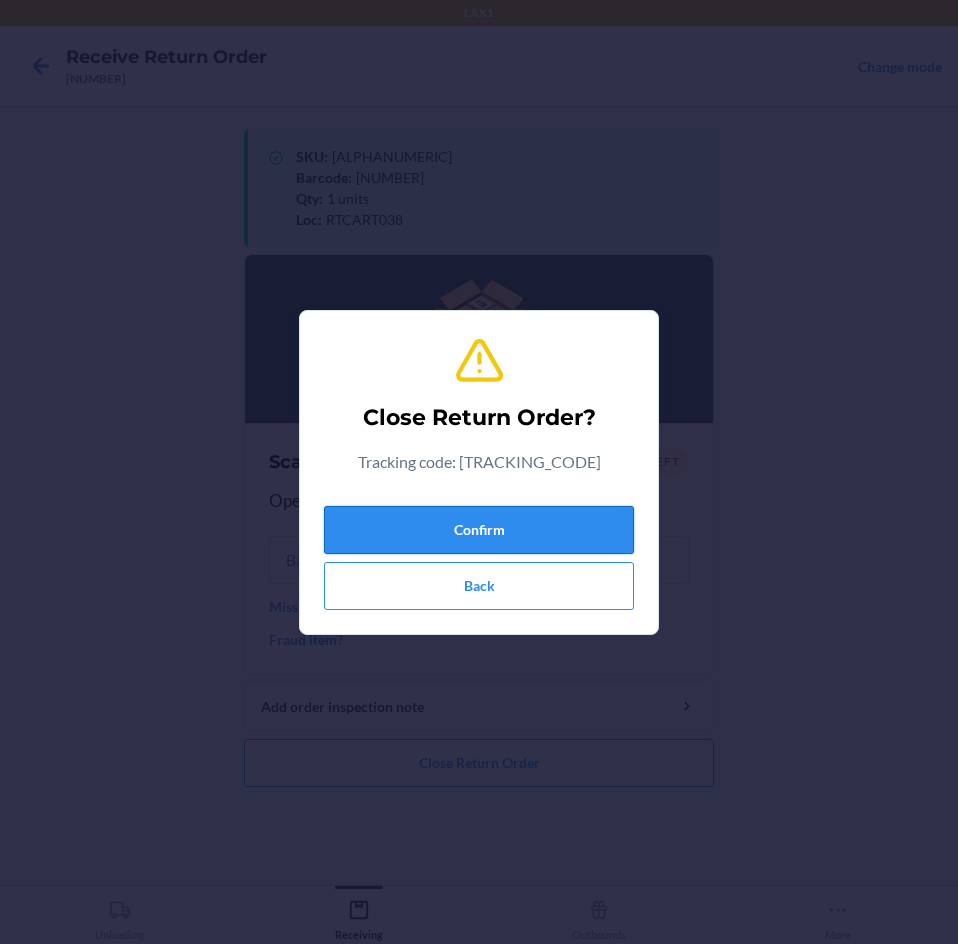 click on "Confirm" at bounding box center (479, 530) 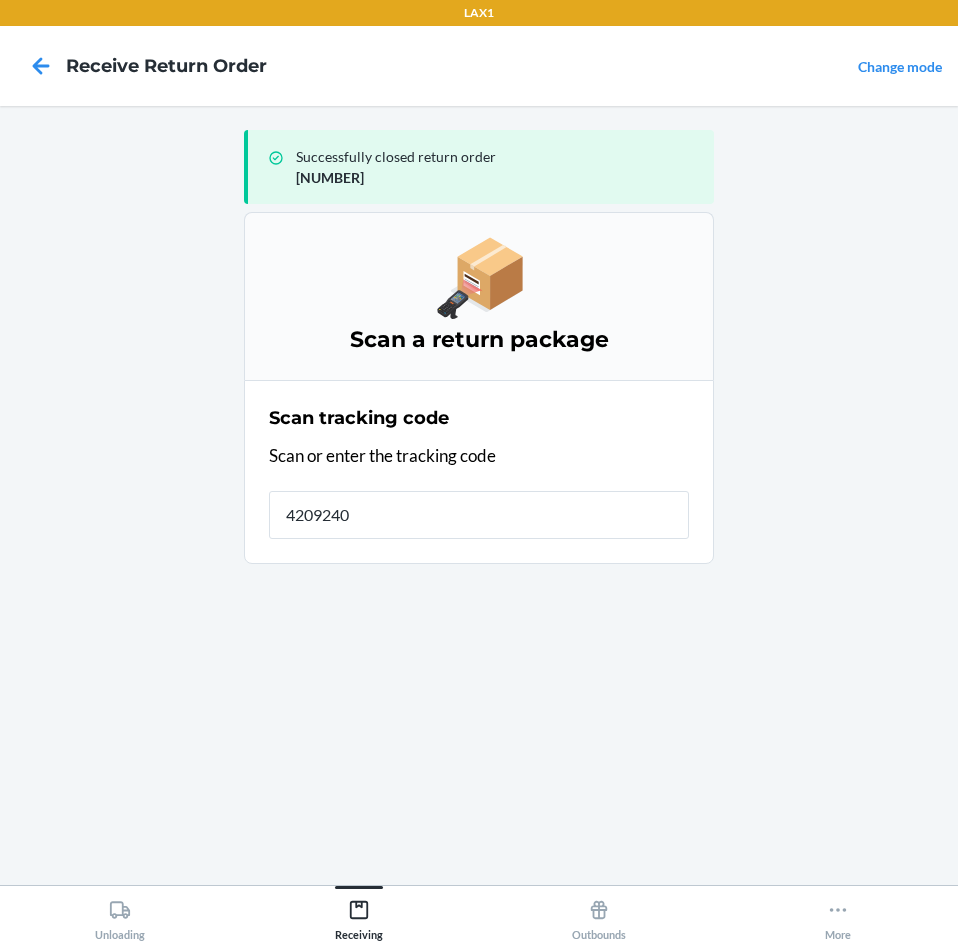 type on "42092408" 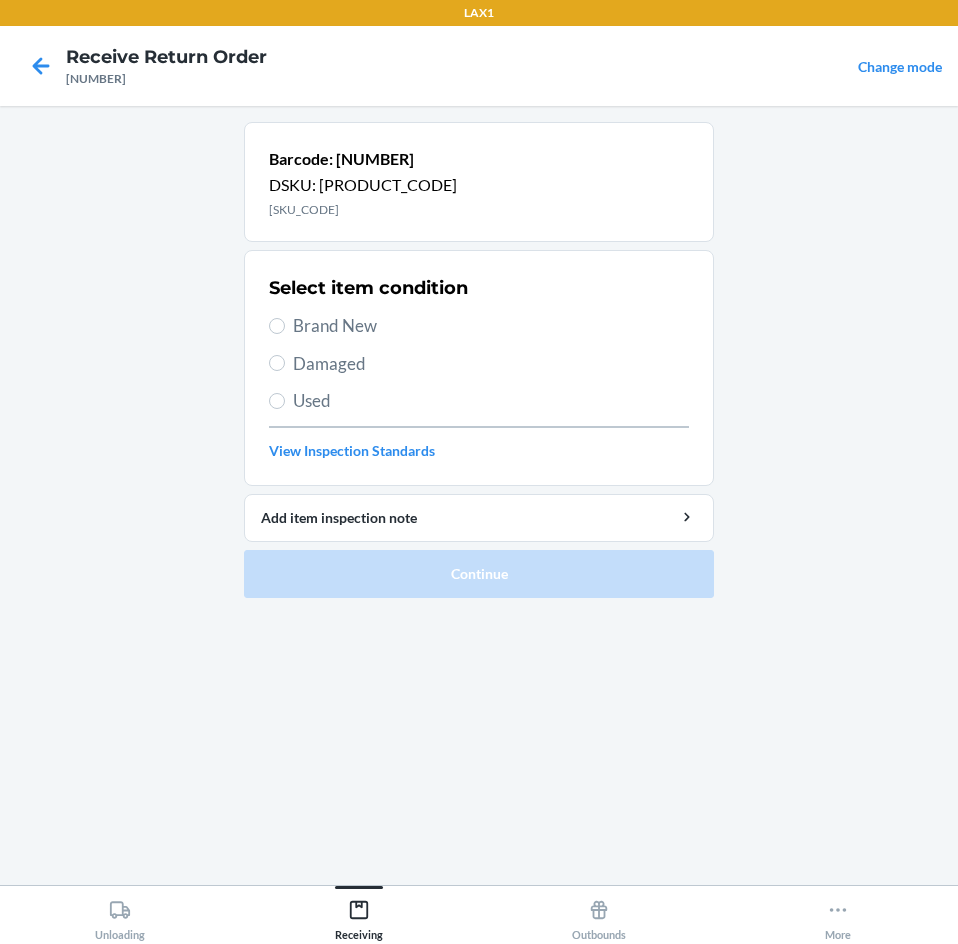 click on "Damaged" at bounding box center (479, 364) 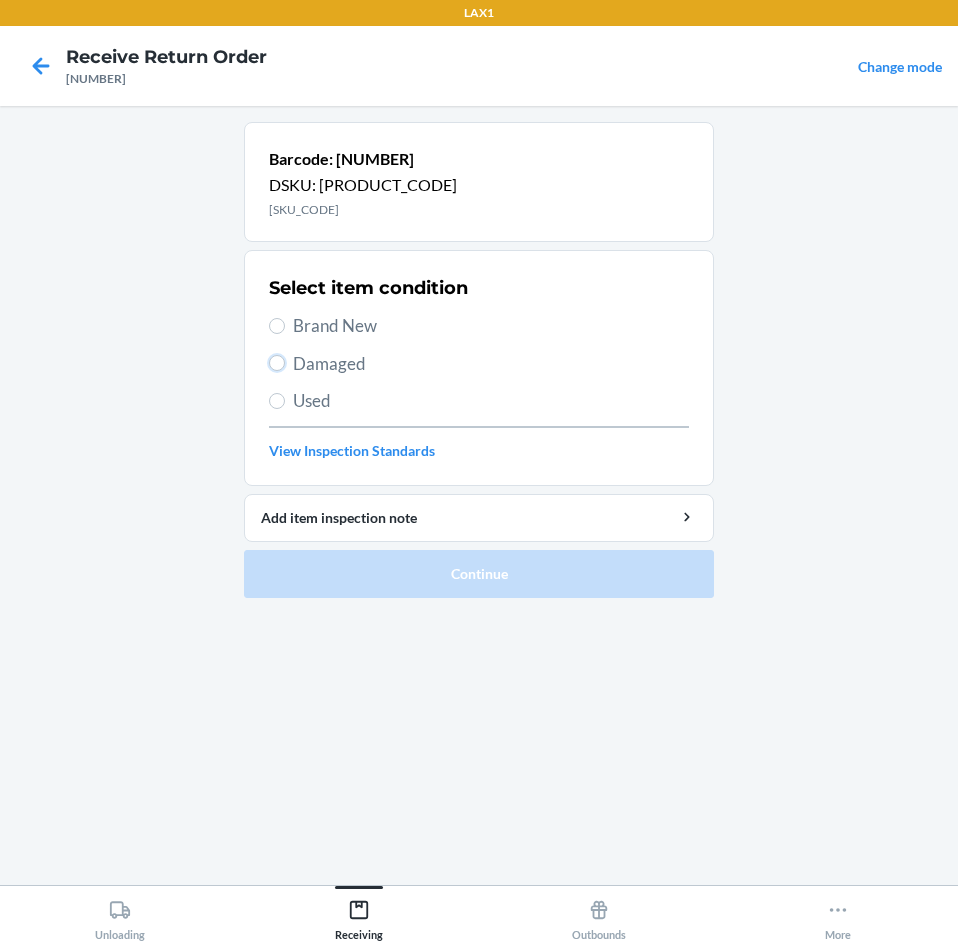 click on "Damaged" at bounding box center [277, 363] 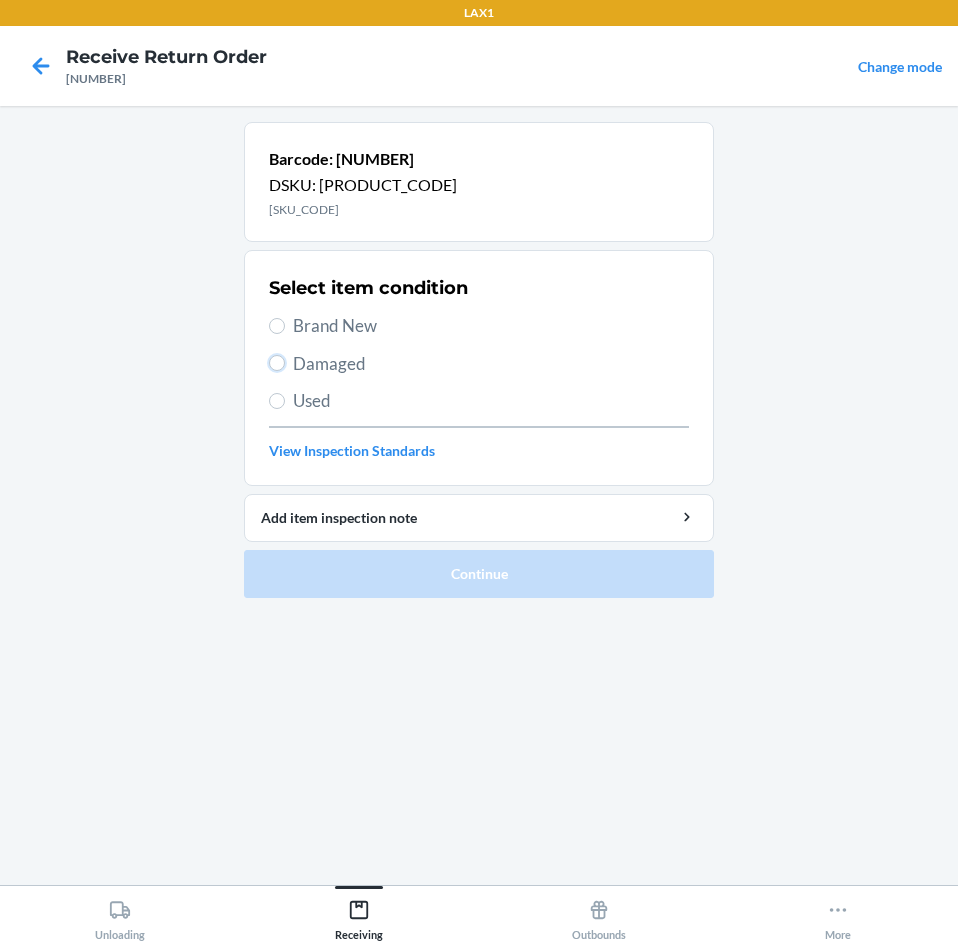 radio on "true" 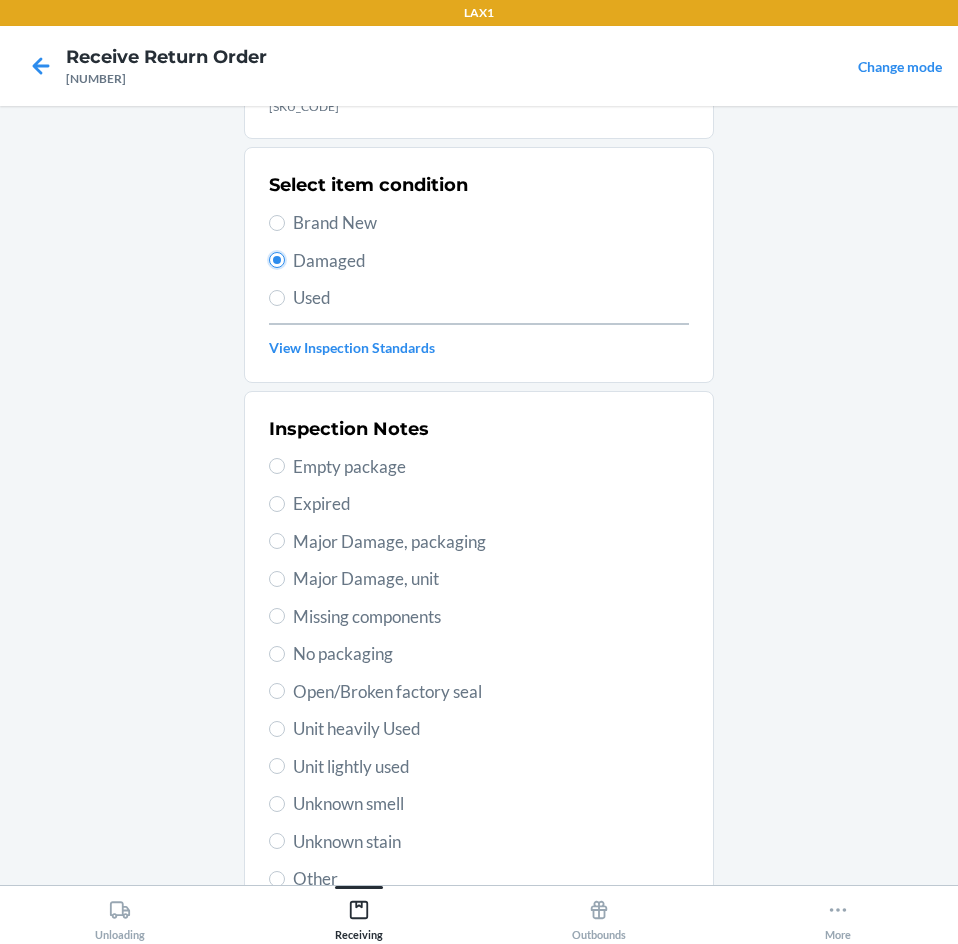 scroll, scrollTop: 263, scrollLeft: 0, axis: vertical 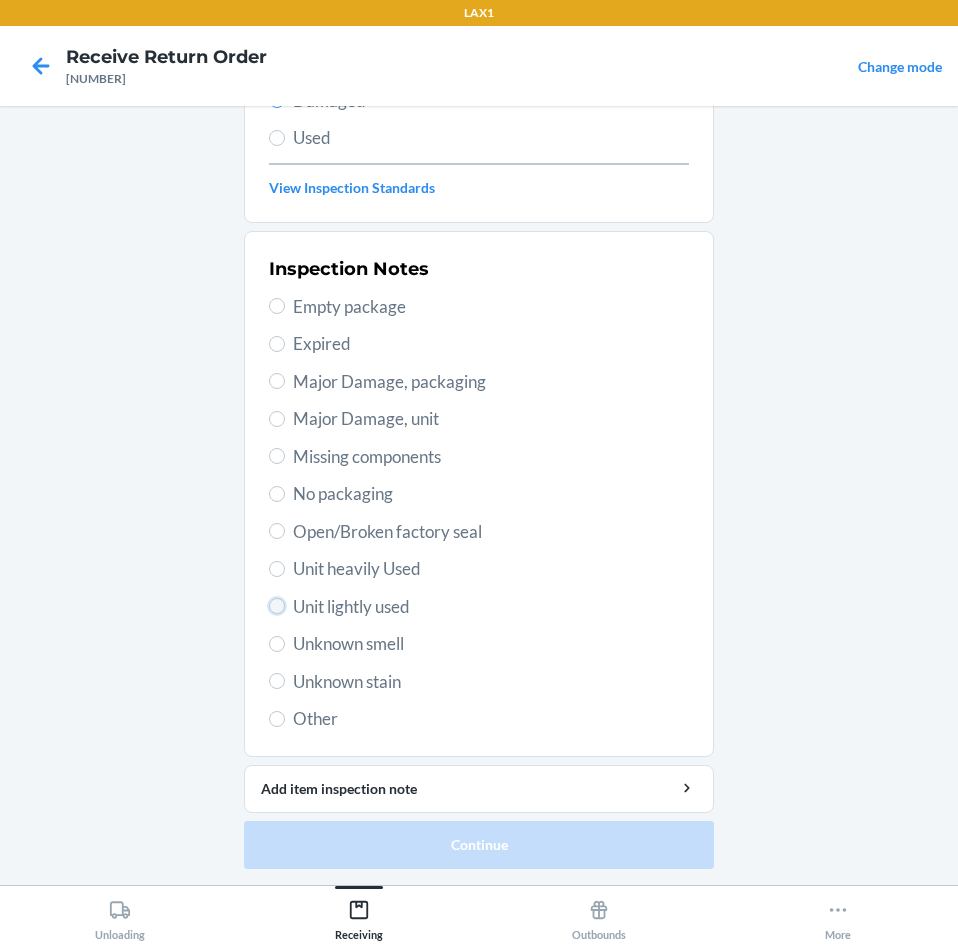 click on "Unit lightly used" at bounding box center [277, 606] 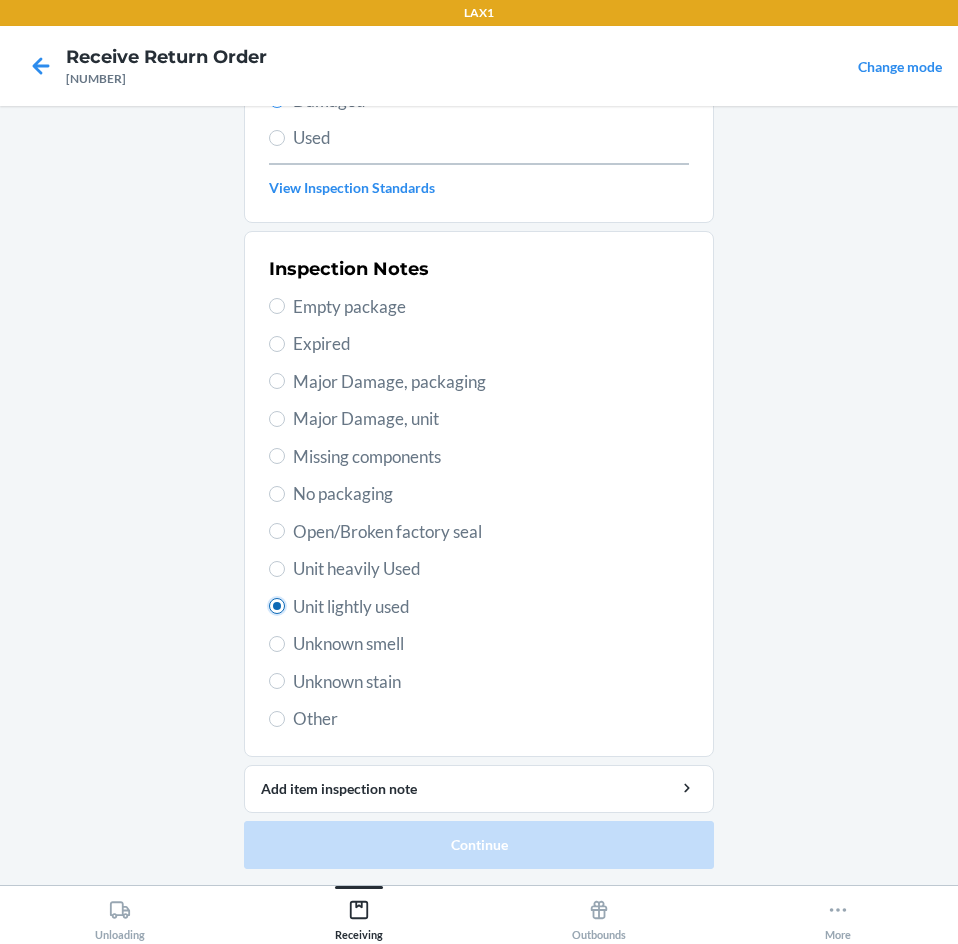 radio on "true" 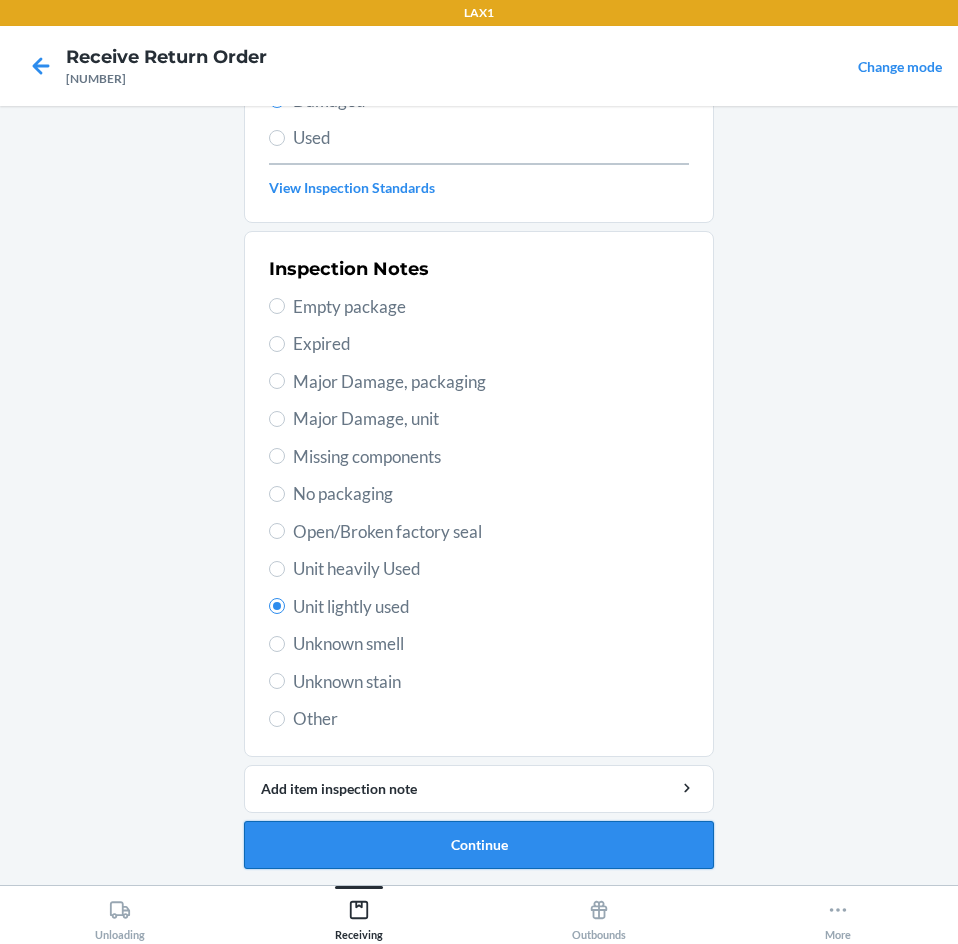 click on "Continue" at bounding box center (479, 845) 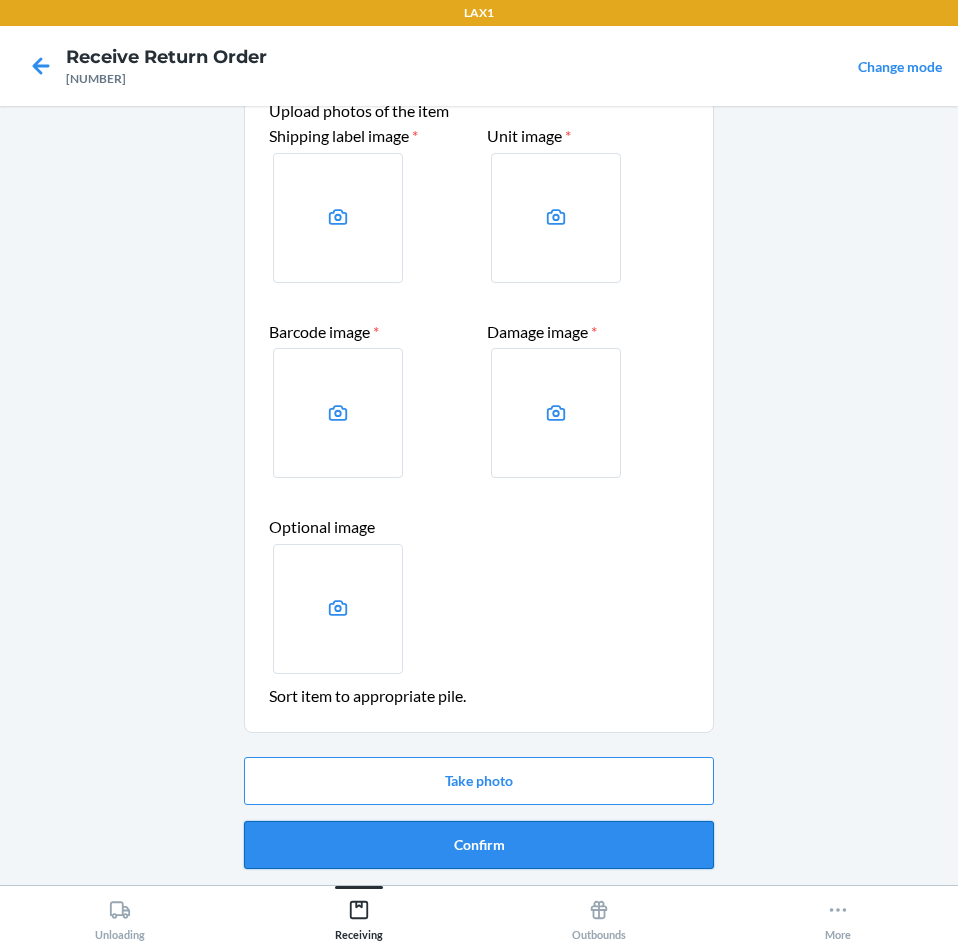 click on "Confirm" at bounding box center [479, 845] 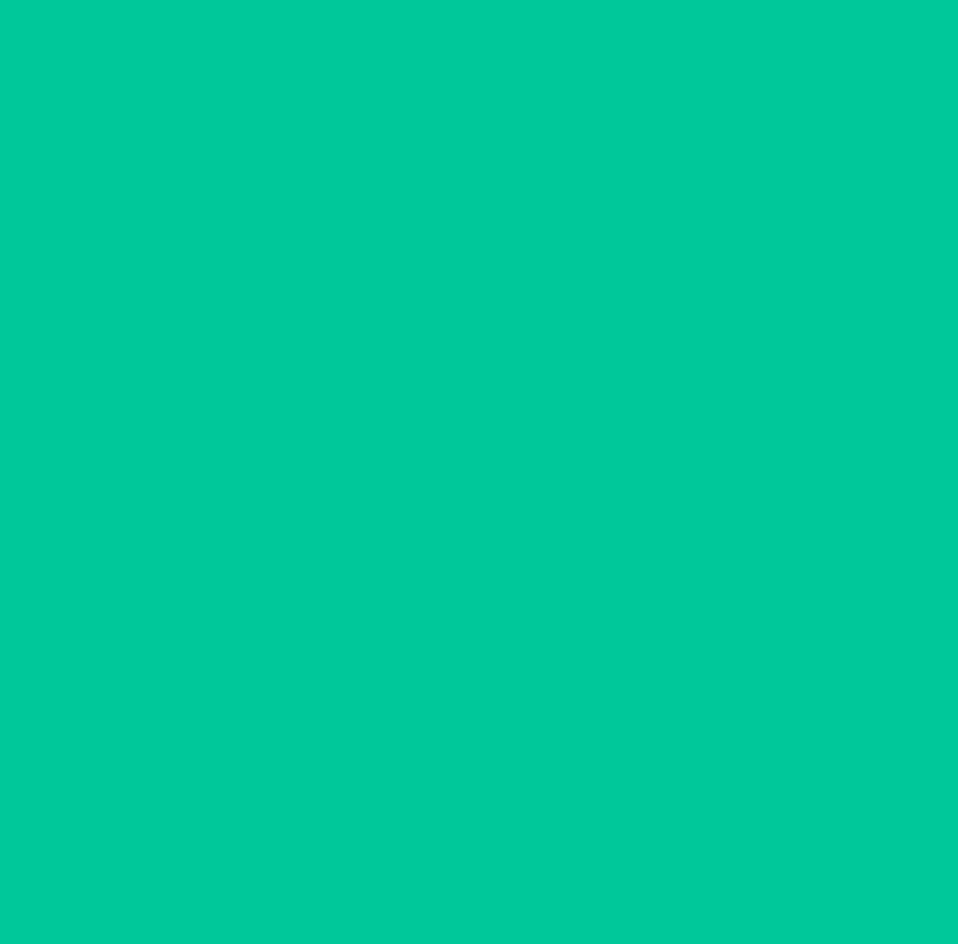 scroll, scrollTop: 0, scrollLeft: 0, axis: both 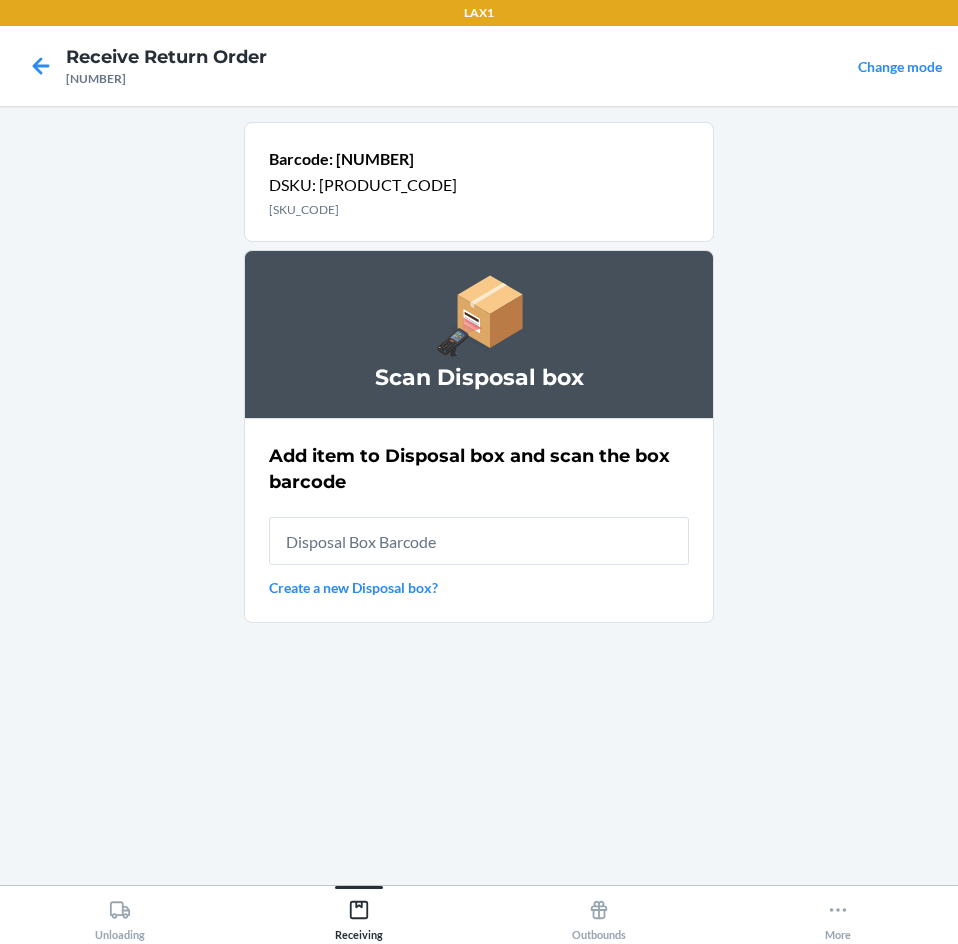 click at bounding box center [479, 541] 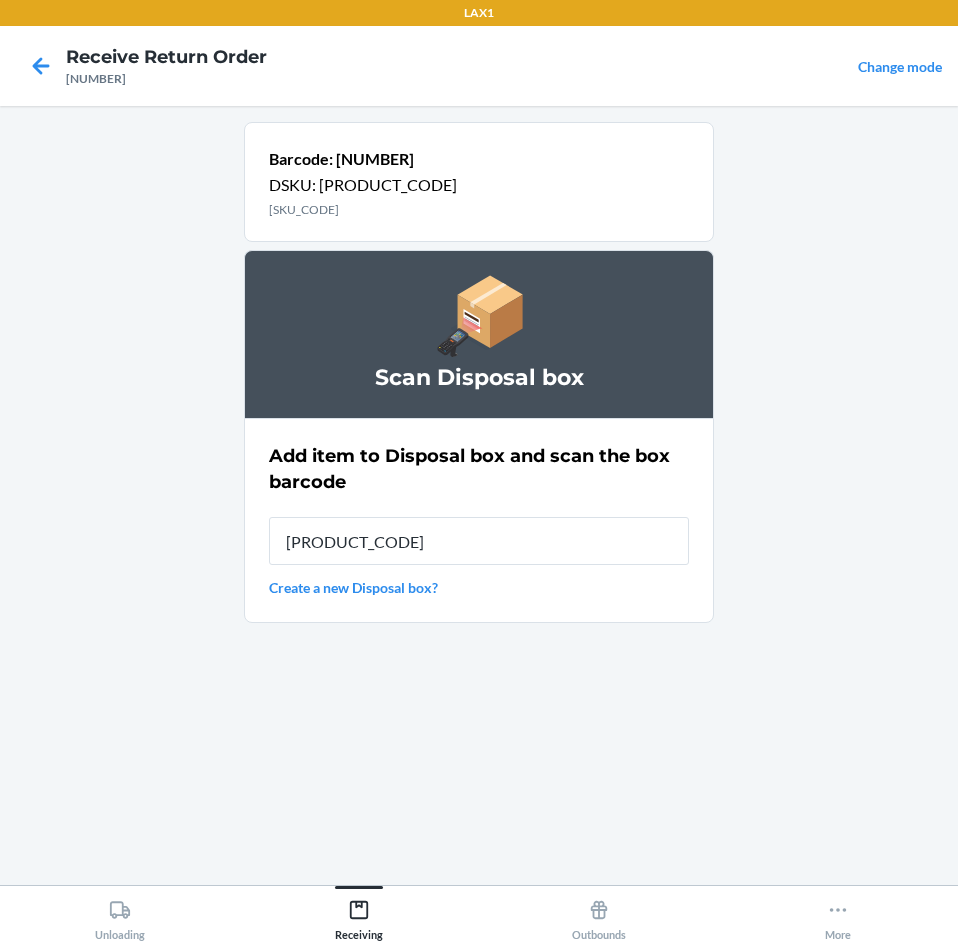 type on "[PRODUCT_CODE]" 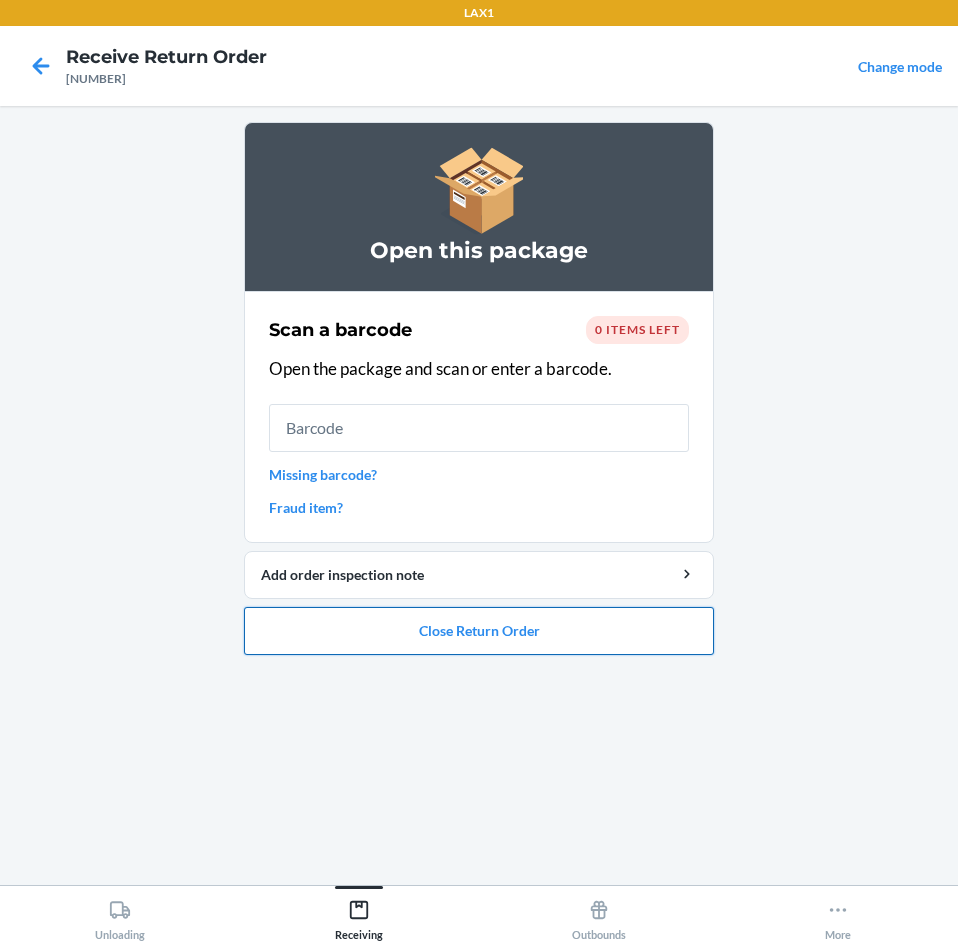 click on "Close Return Order" at bounding box center (479, 631) 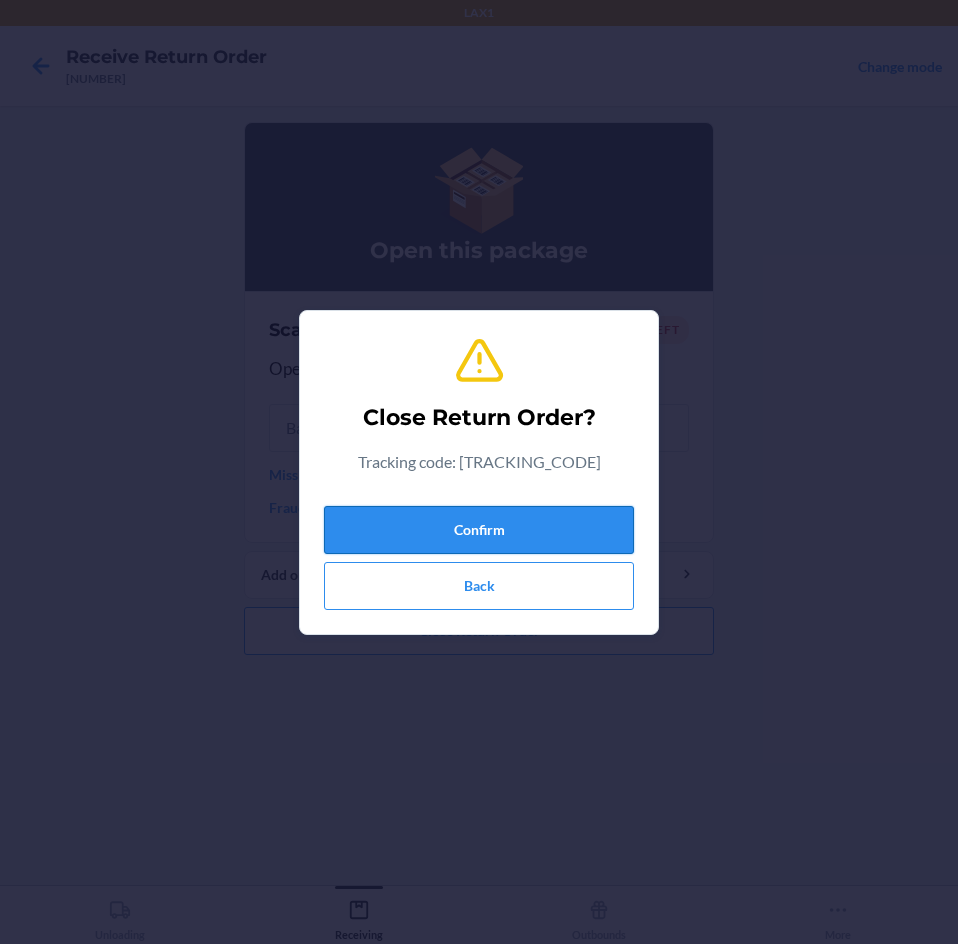 click on "Confirm" at bounding box center (479, 530) 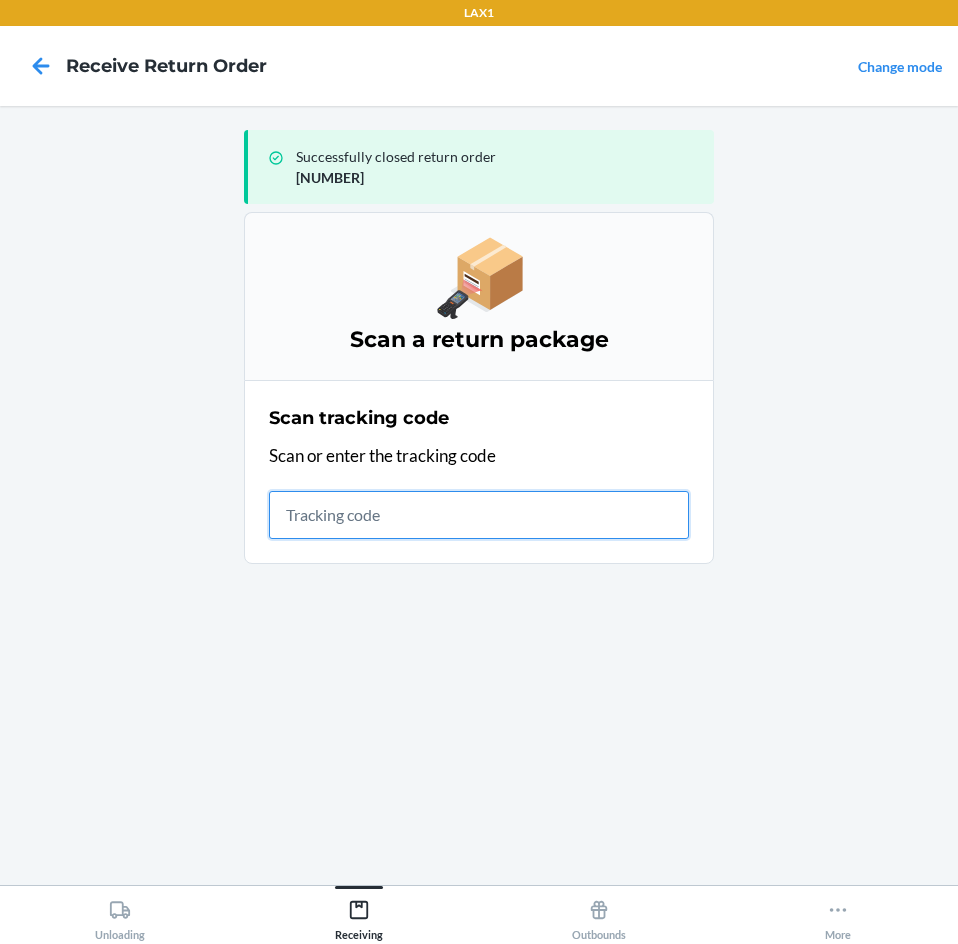click at bounding box center (479, 515) 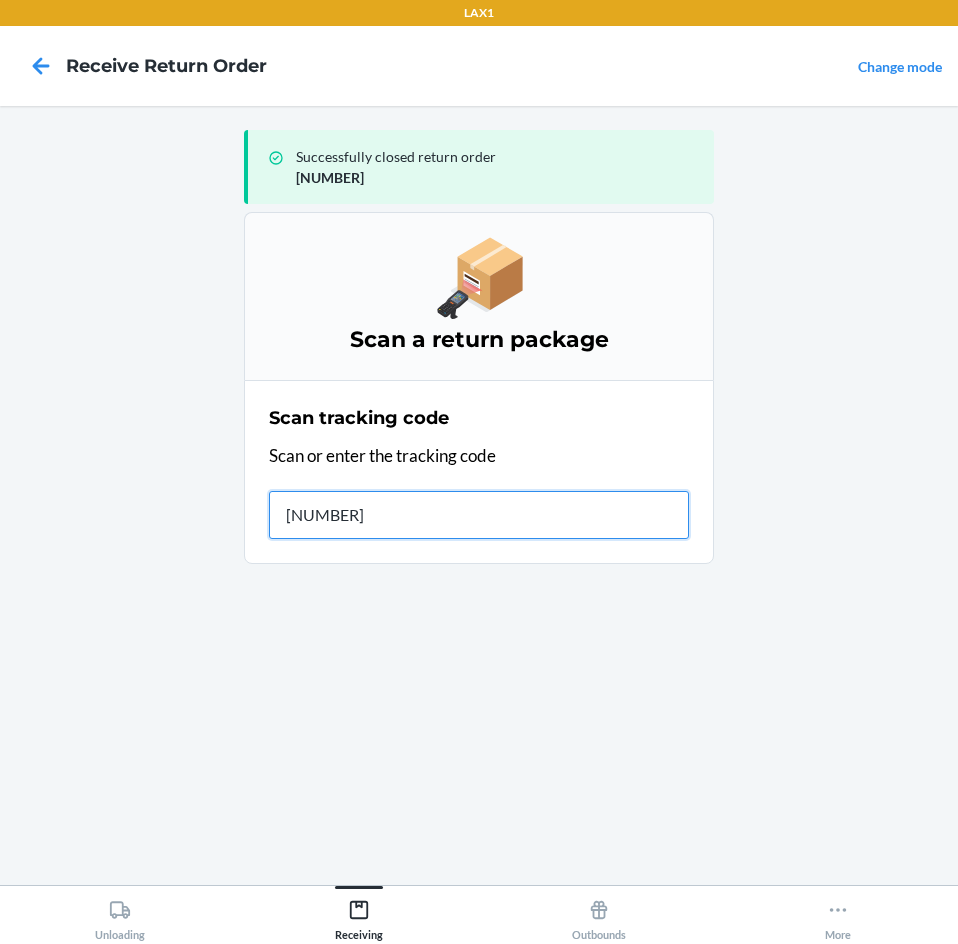 type on "[NUMBER]" 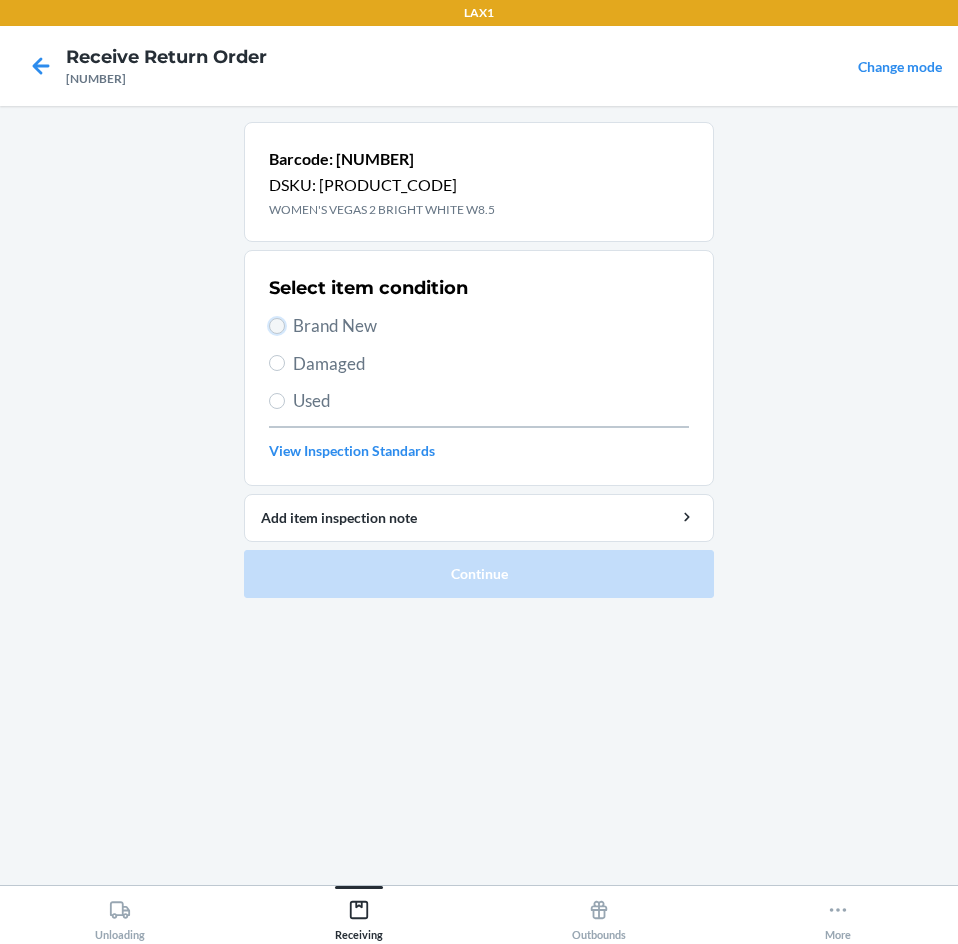 click on "Brand New" at bounding box center (277, 326) 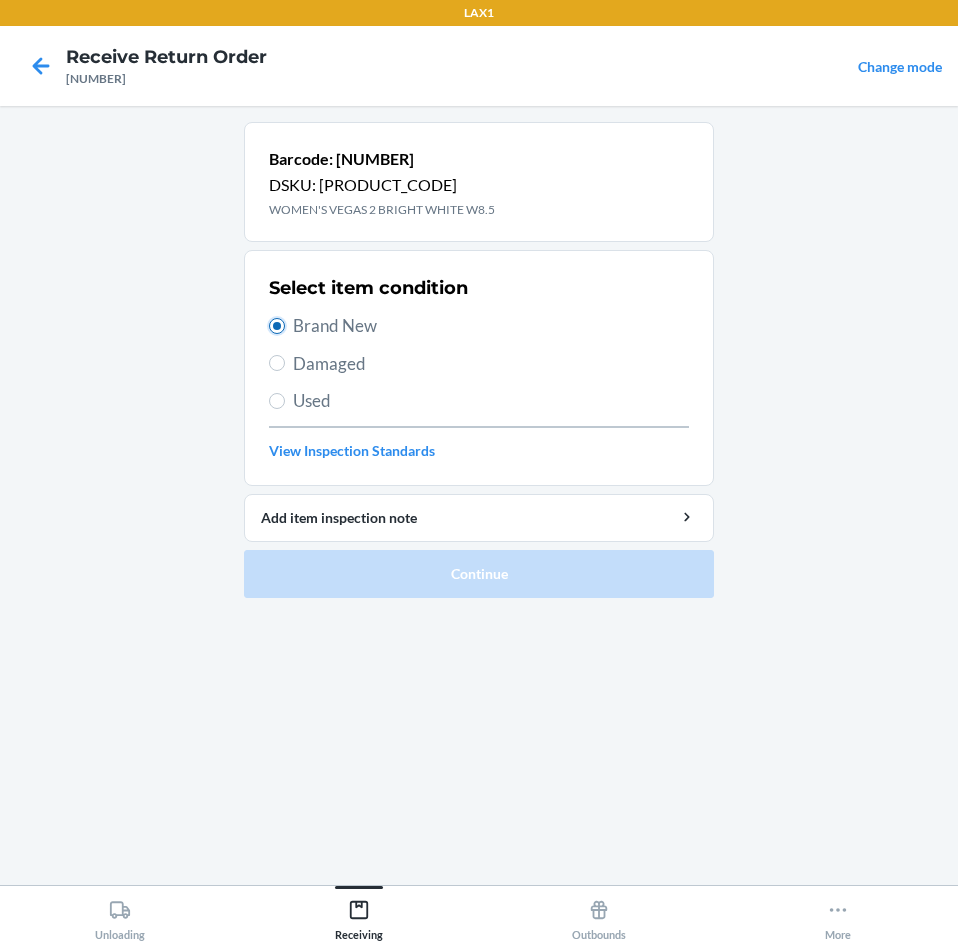 radio on "true" 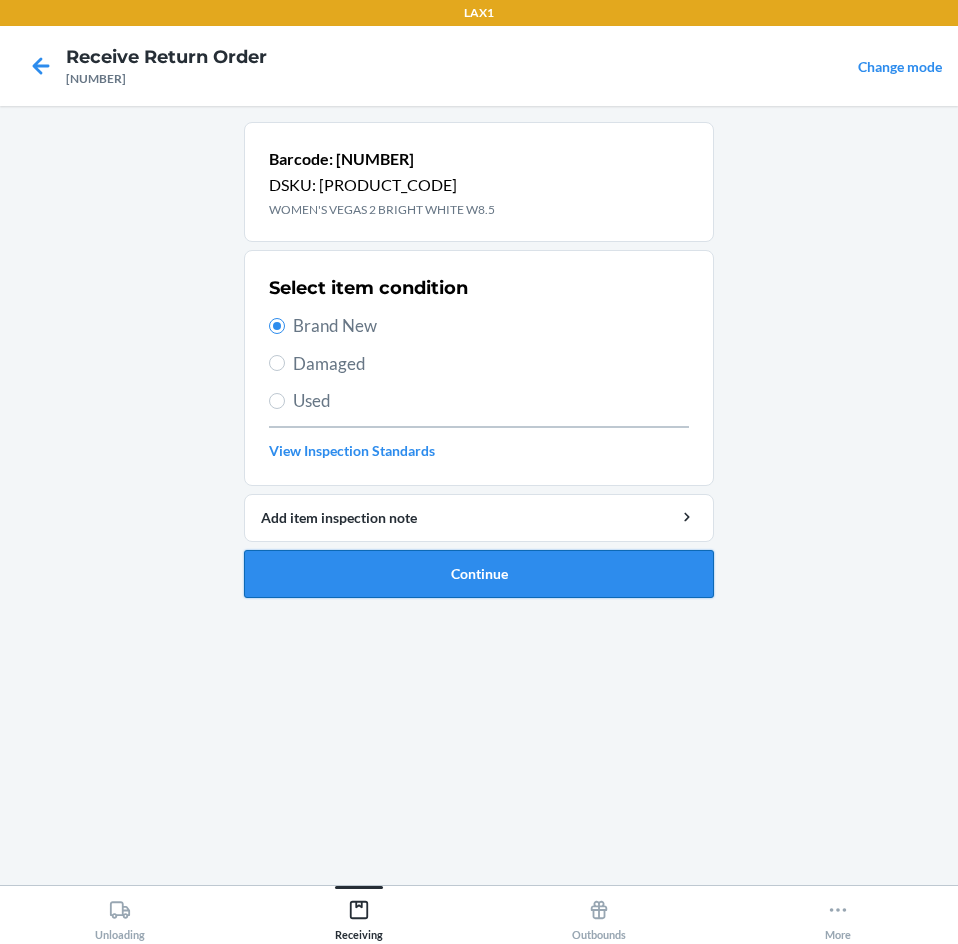 click on "Continue" at bounding box center [479, 574] 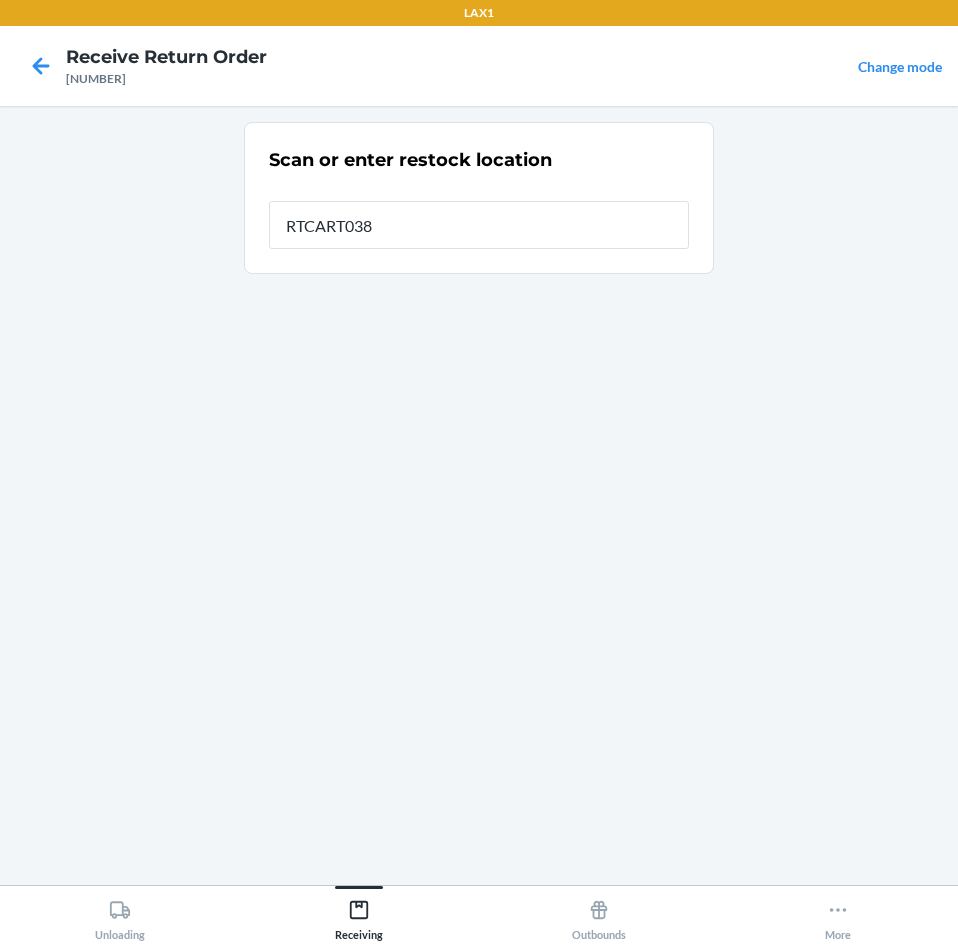 type on "RTCART038" 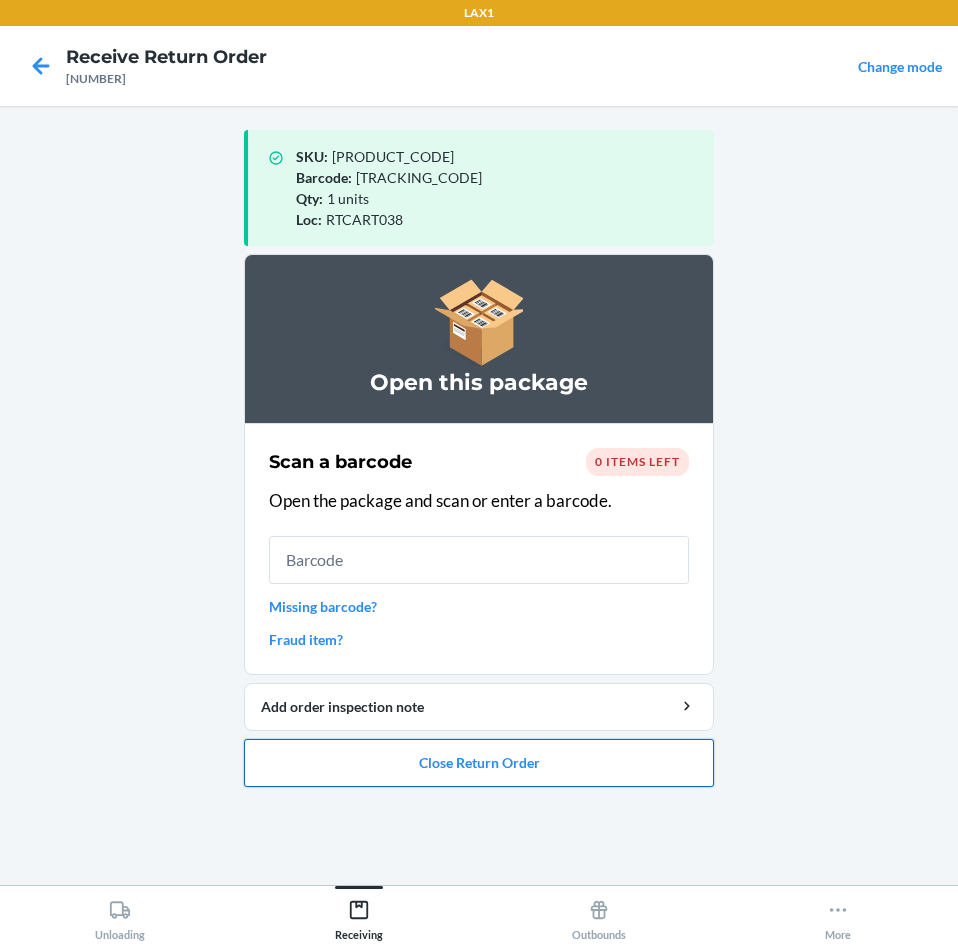 click on "Close Return Order" at bounding box center [479, 763] 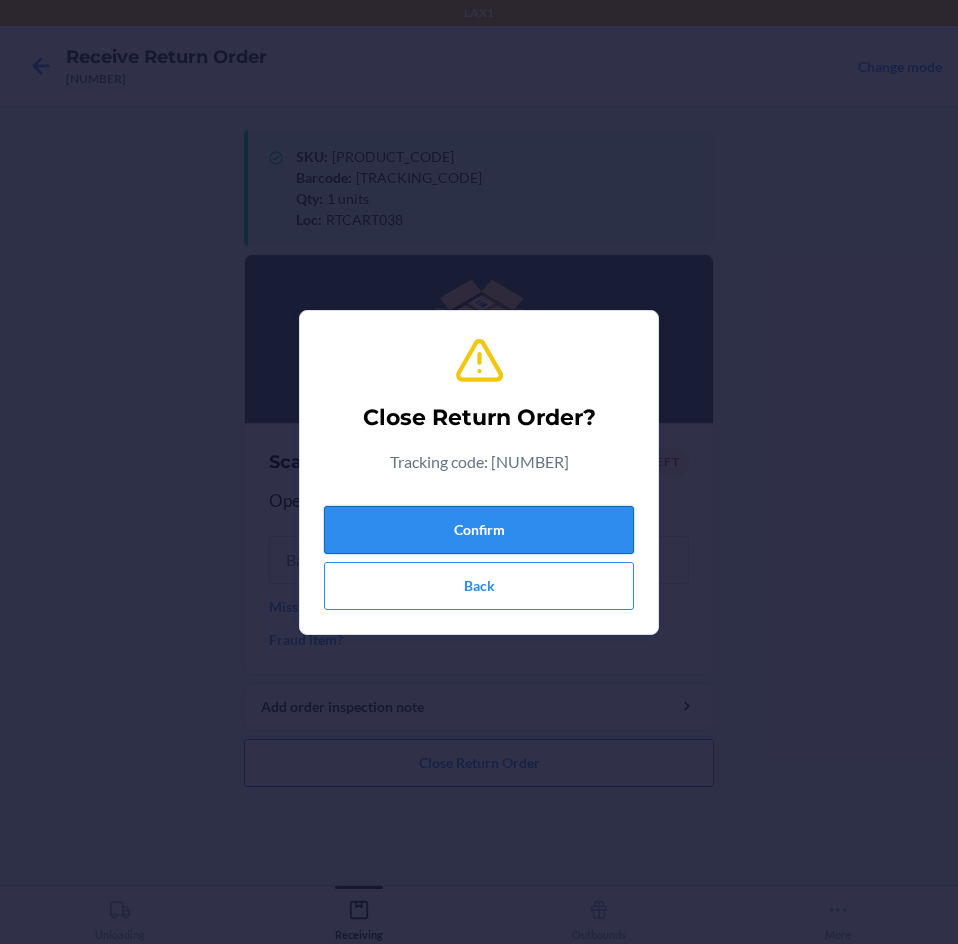 click on "Confirm" at bounding box center [479, 530] 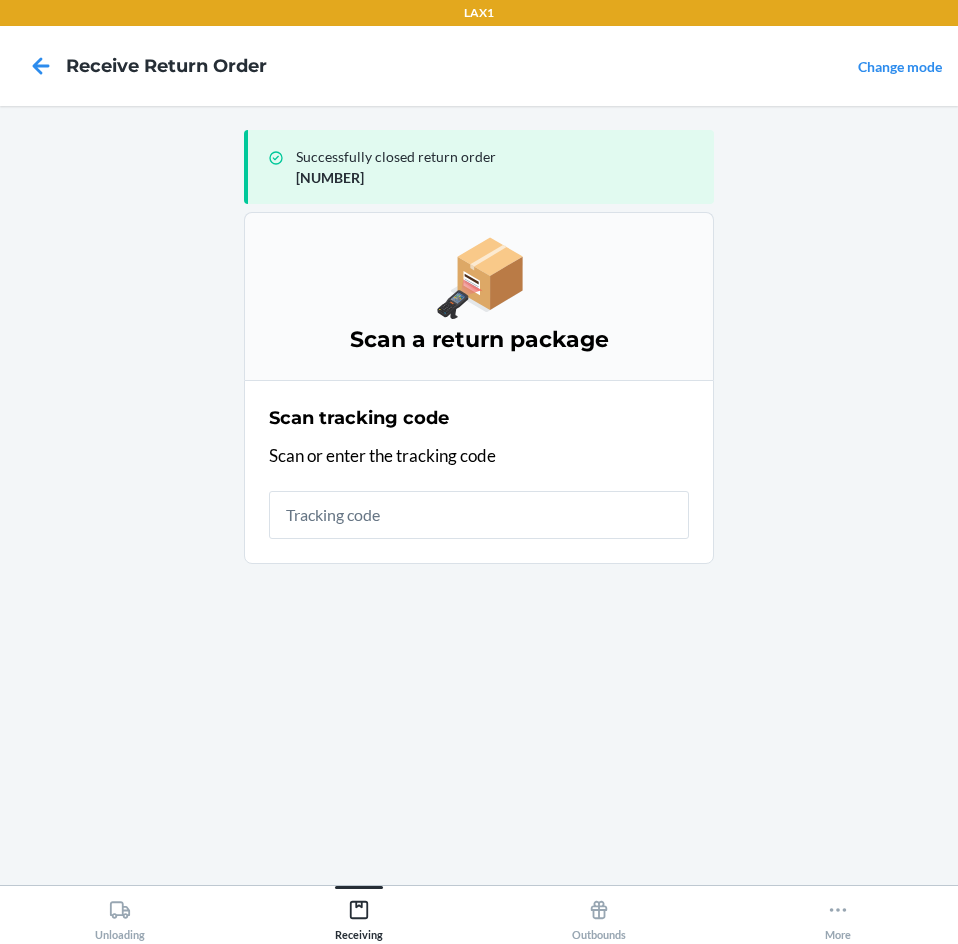 click at bounding box center [479, 515] 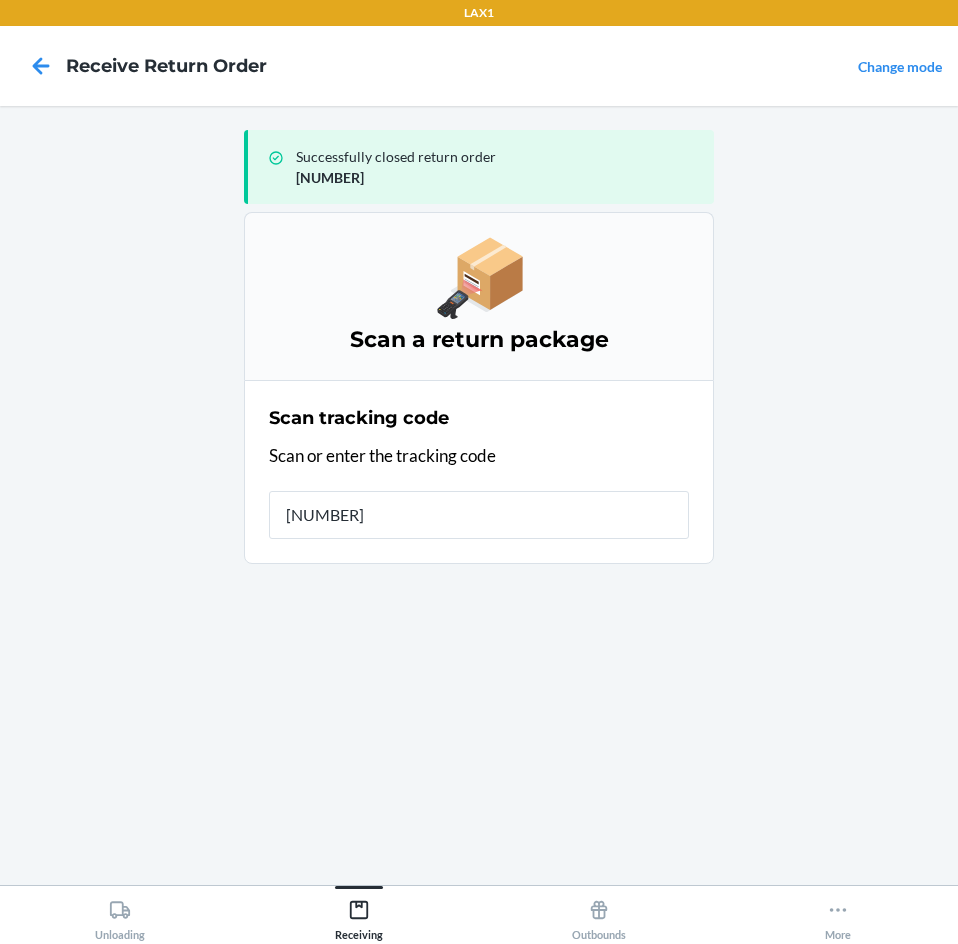 type on "[NUMBER]" 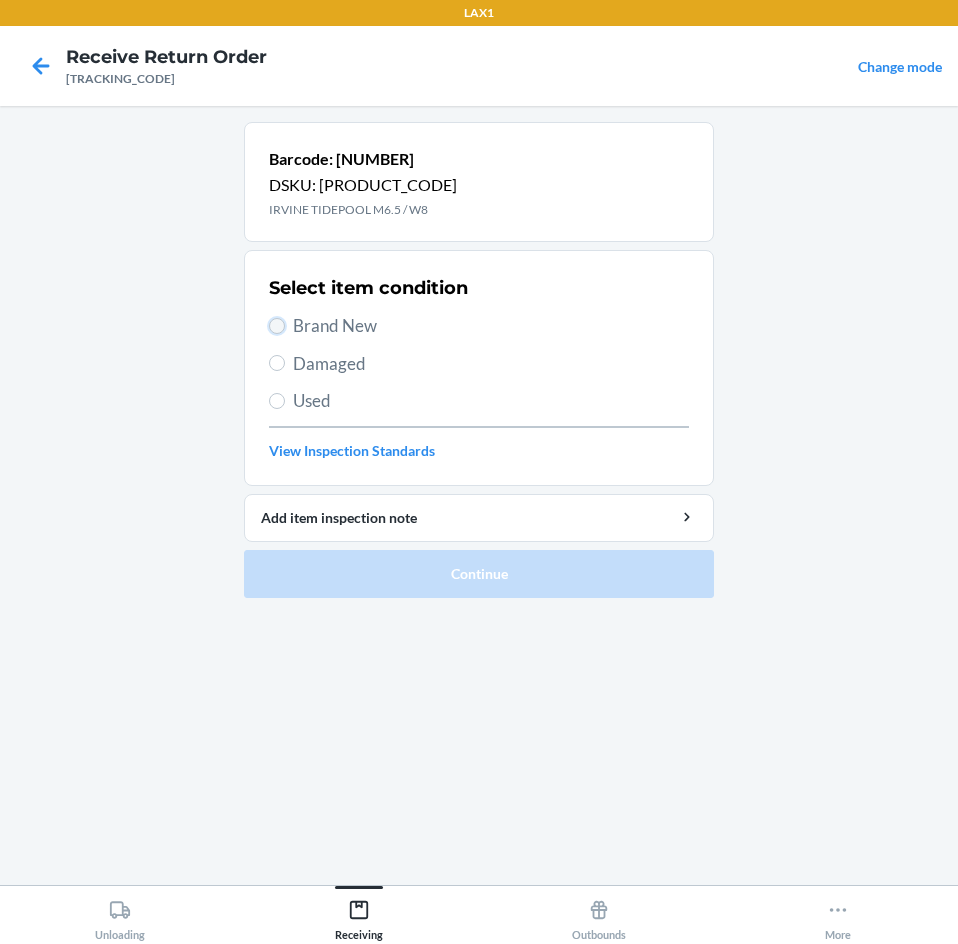 click on "Brand New" at bounding box center (277, 326) 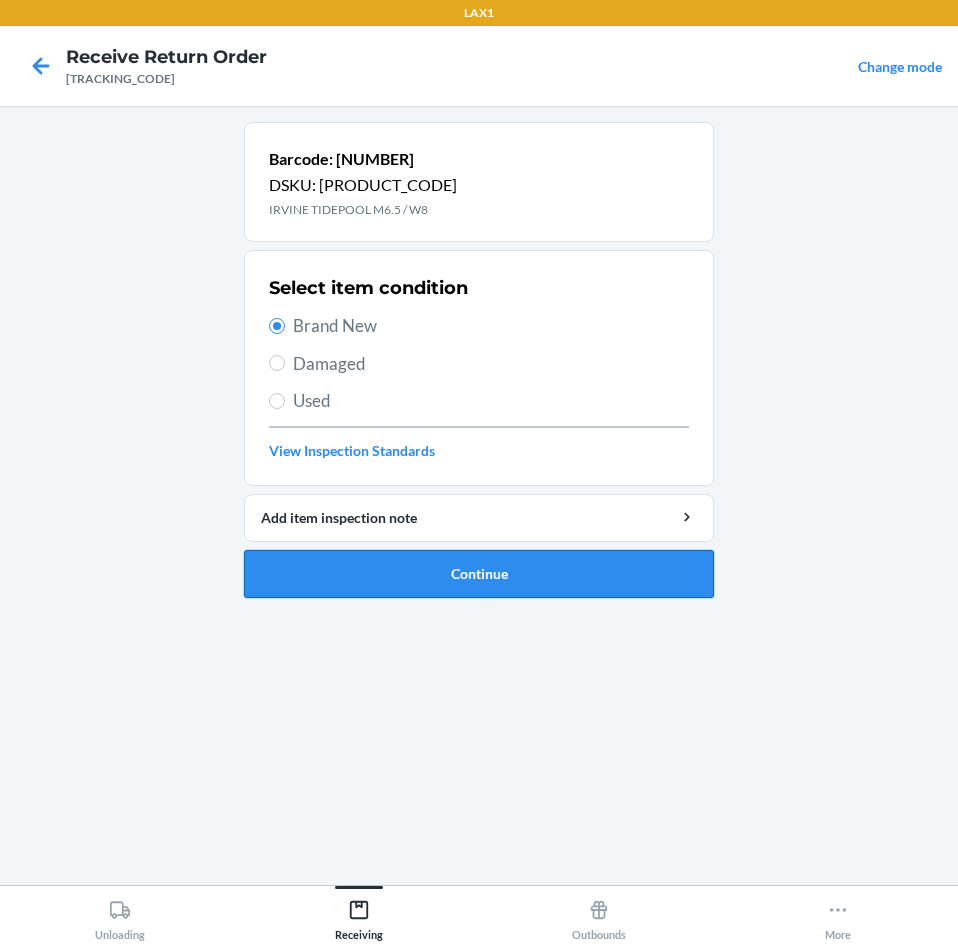 click on "Continue" at bounding box center [479, 574] 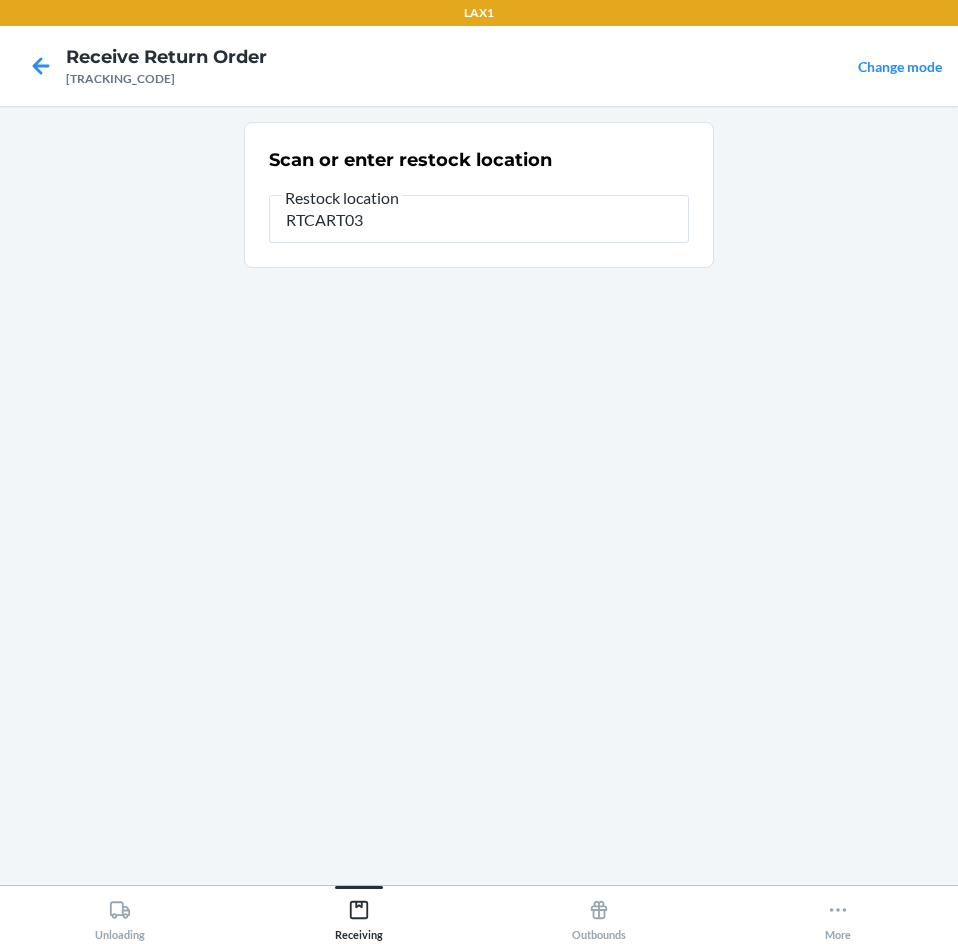 type on "RTCART038" 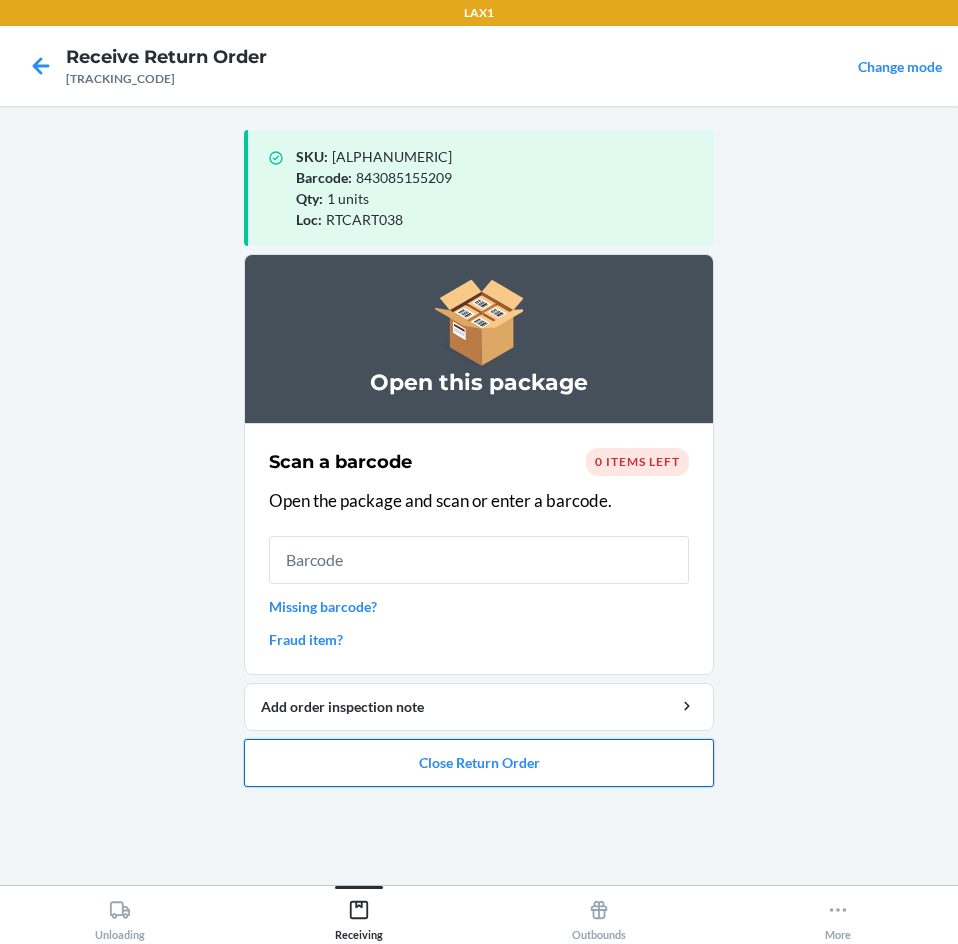 click on "Close Return Order" at bounding box center (479, 763) 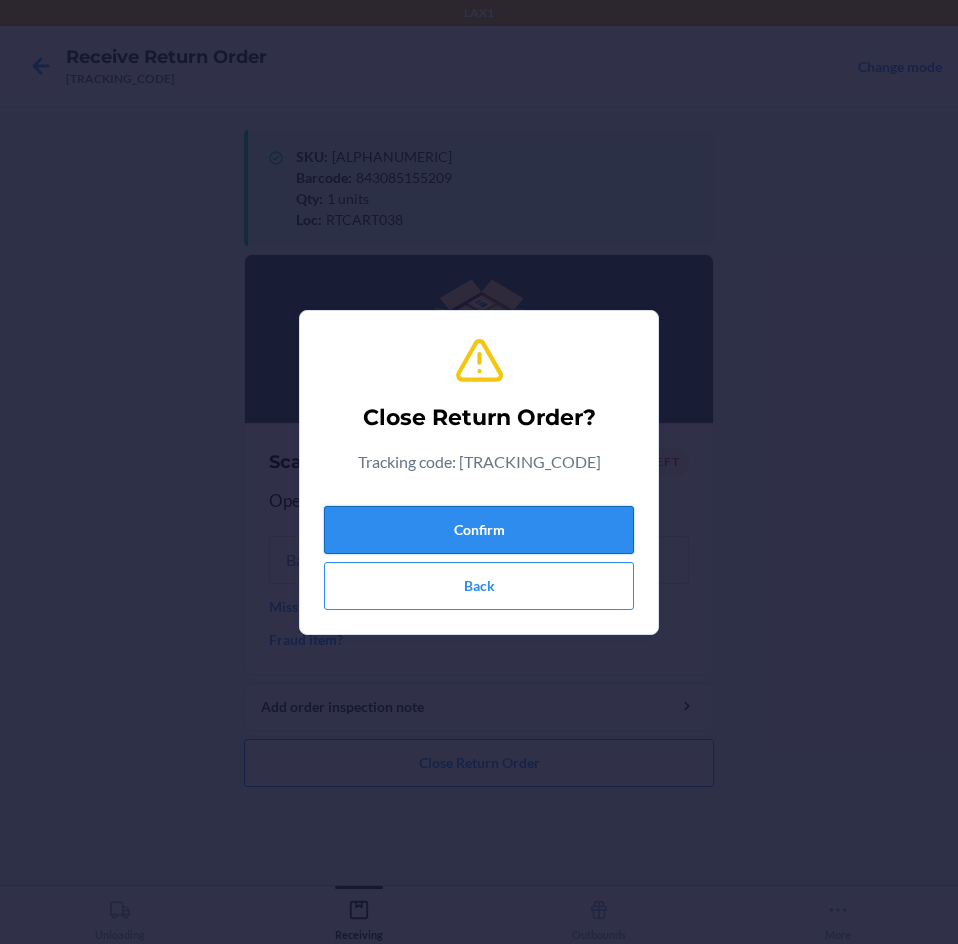 click on "Confirm" at bounding box center (479, 530) 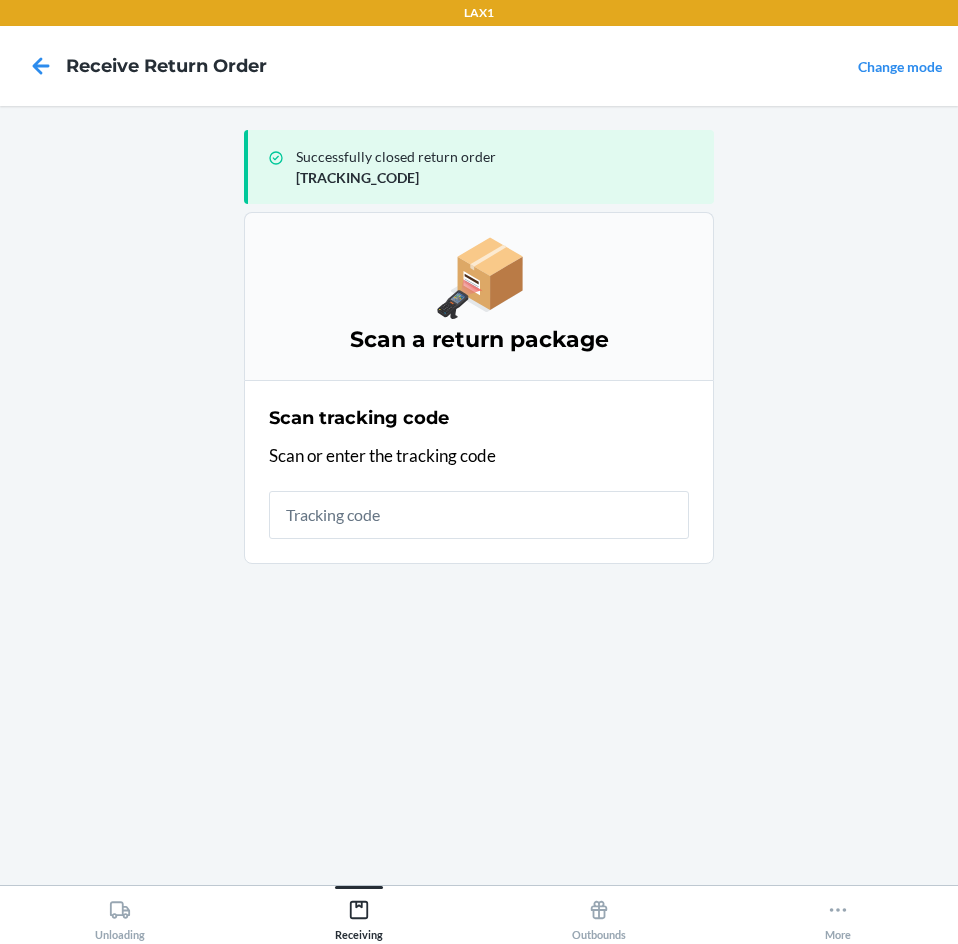 click at bounding box center [479, 515] 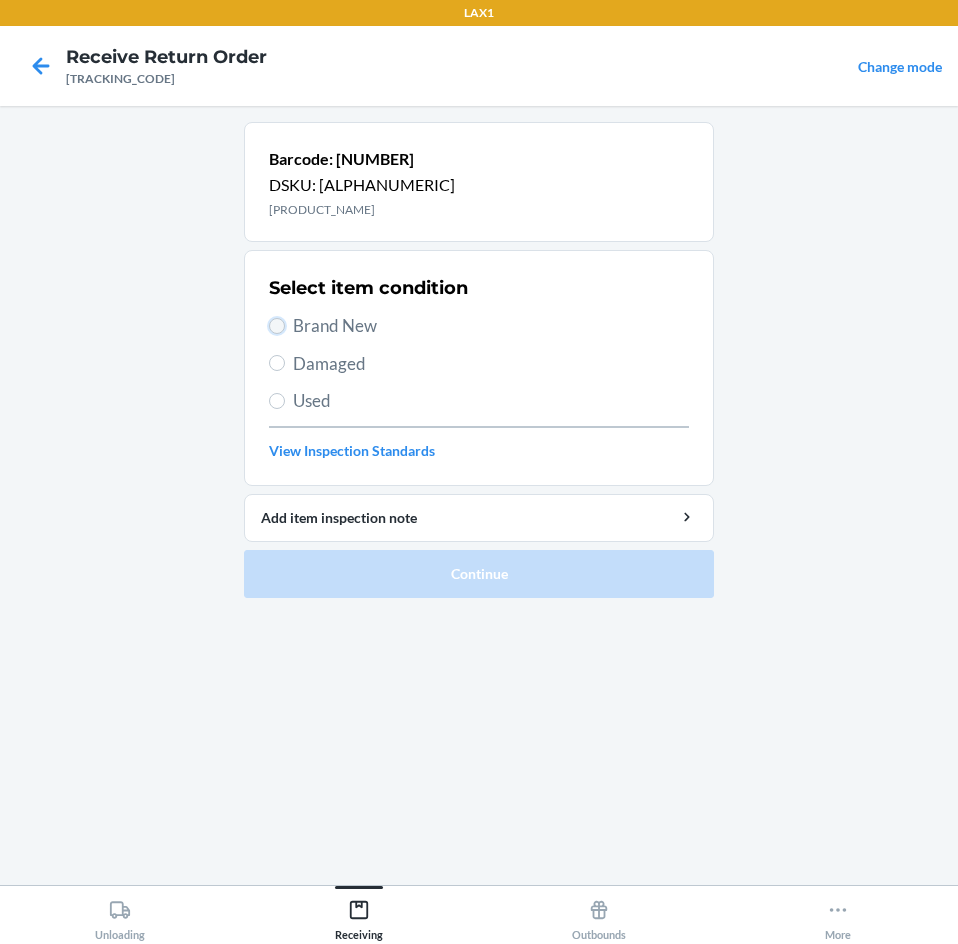 click on "Brand New" at bounding box center (277, 326) 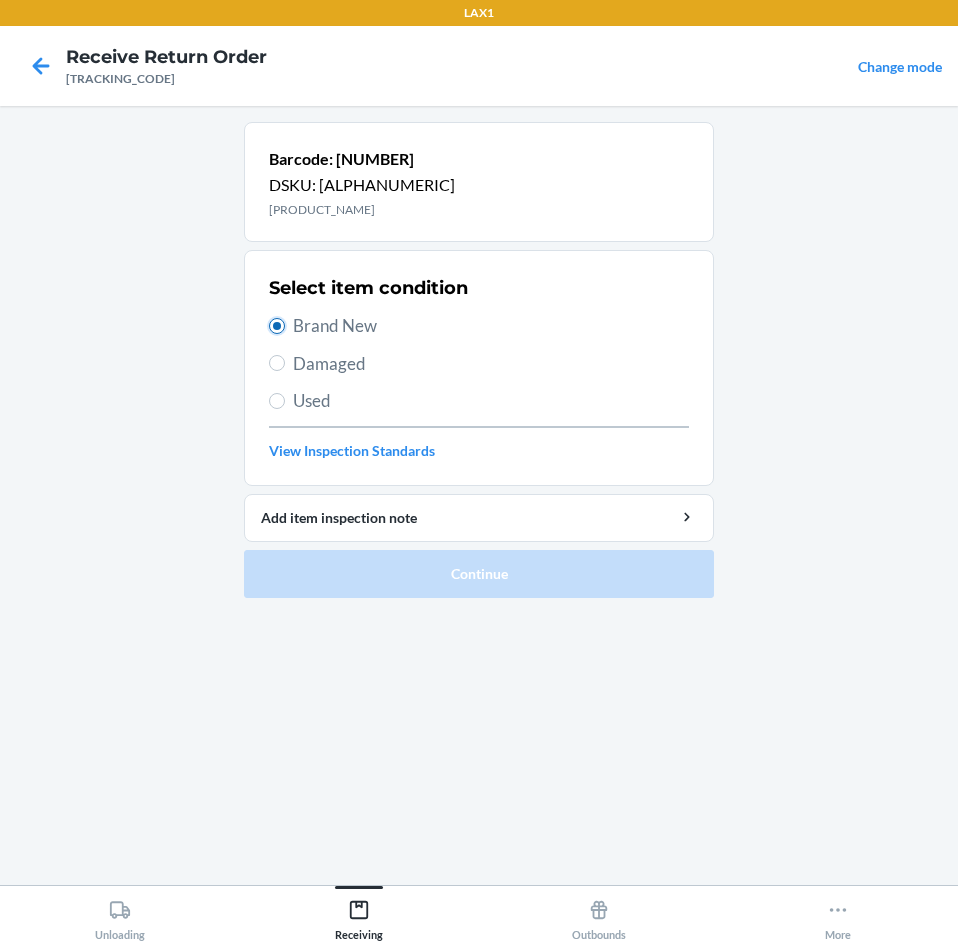 radio on "true" 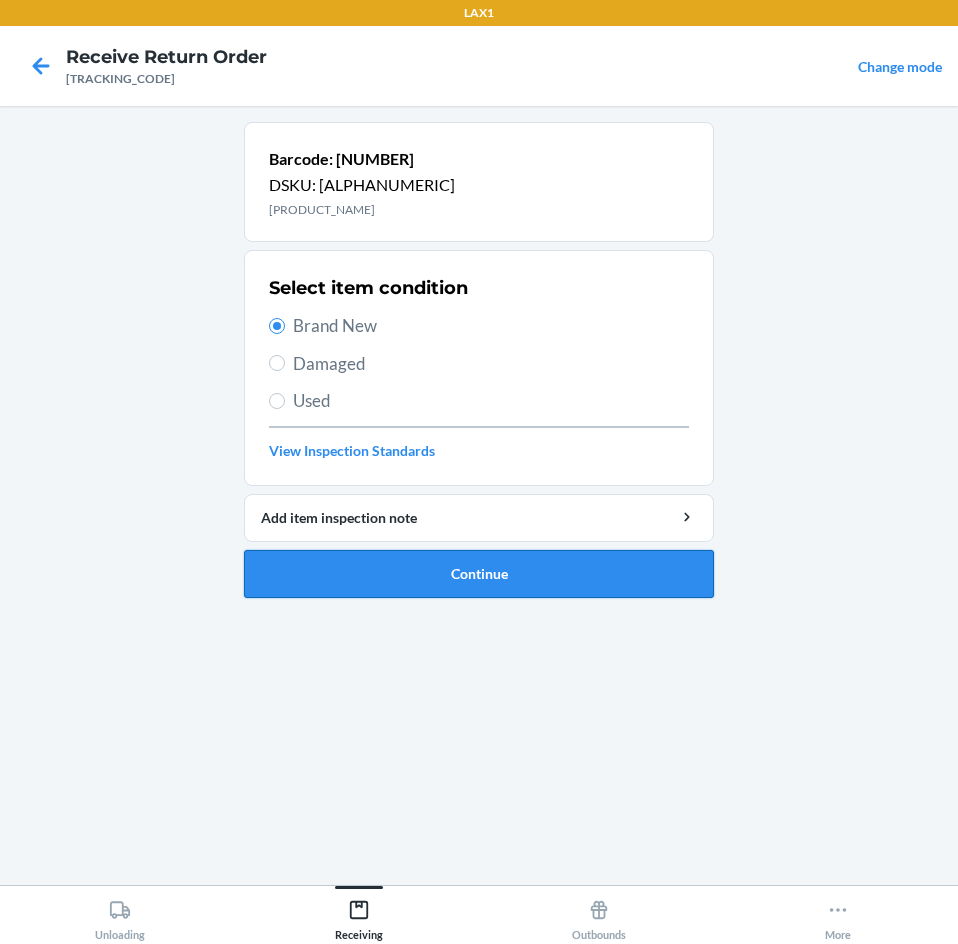 click on "Continue" at bounding box center (479, 574) 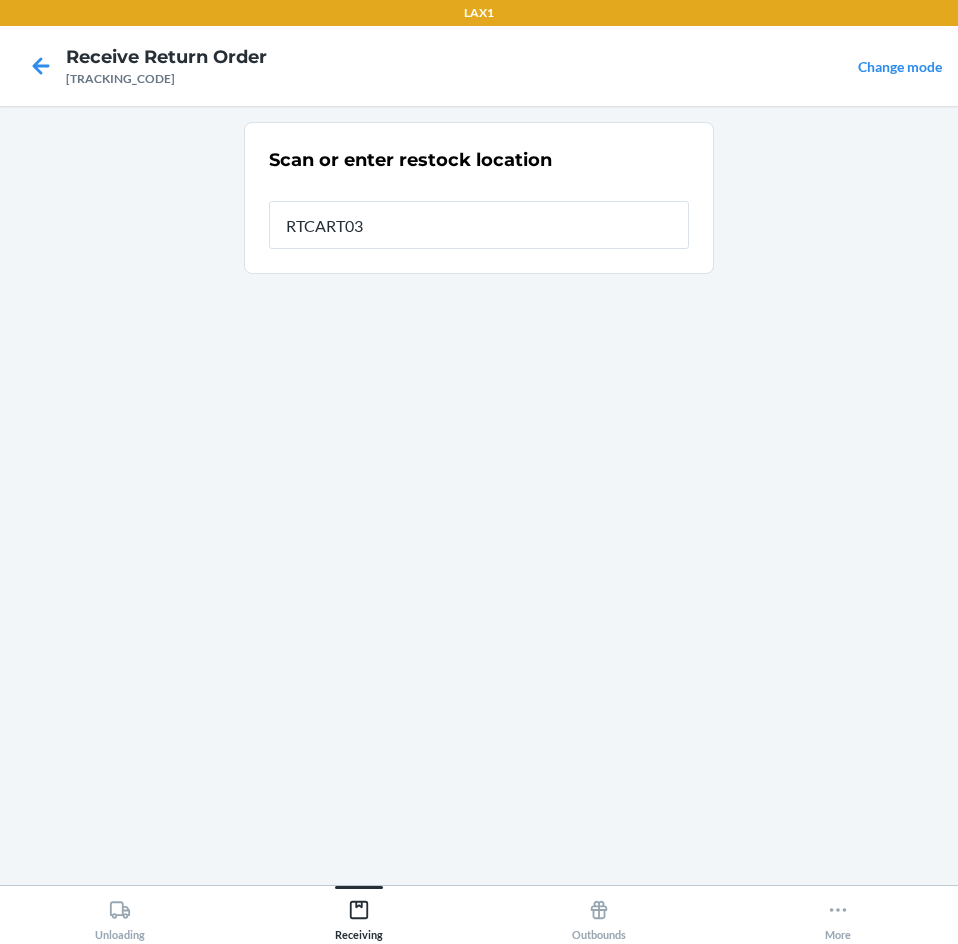type on "RTCART038" 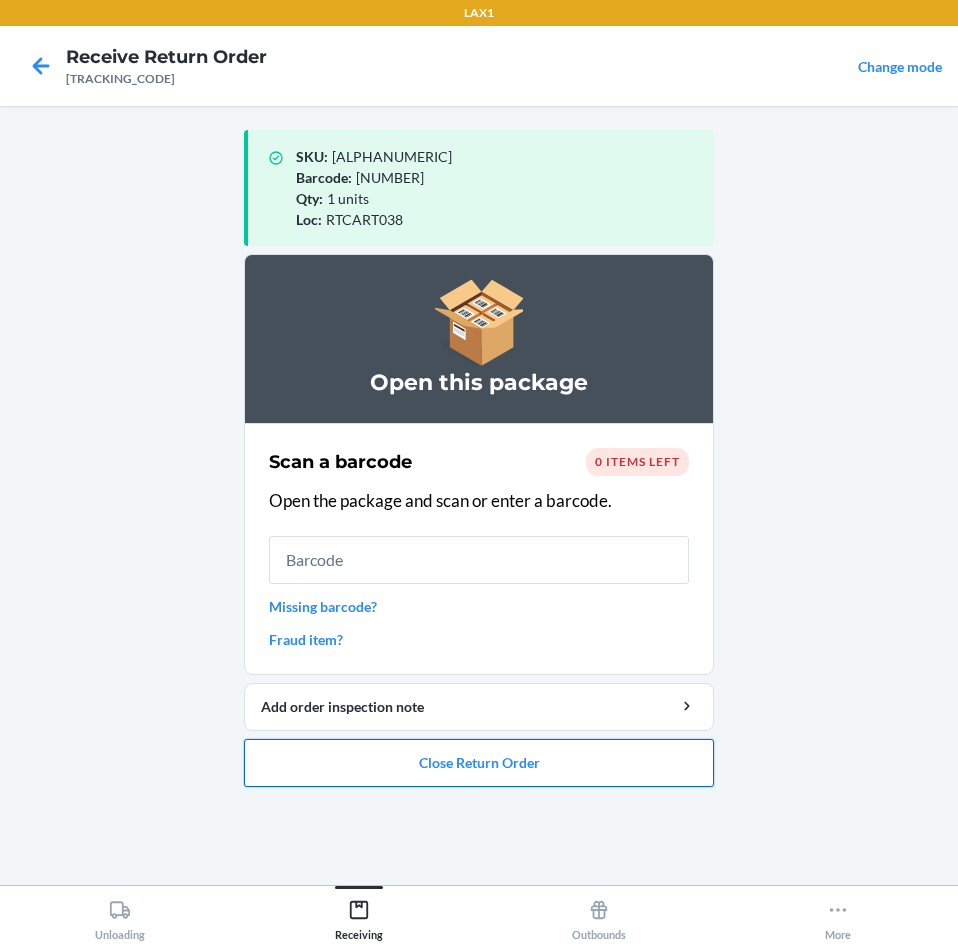 click on "Close Return Order" at bounding box center [479, 763] 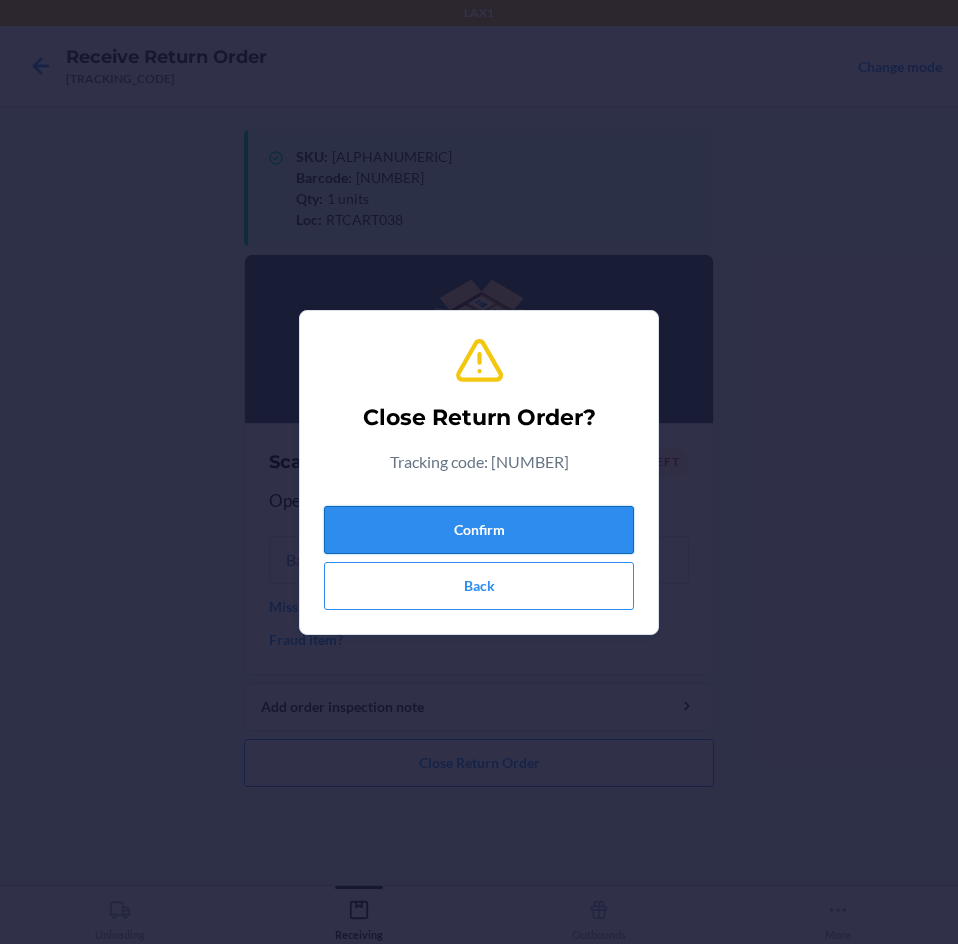 click on "Confirm" at bounding box center [479, 530] 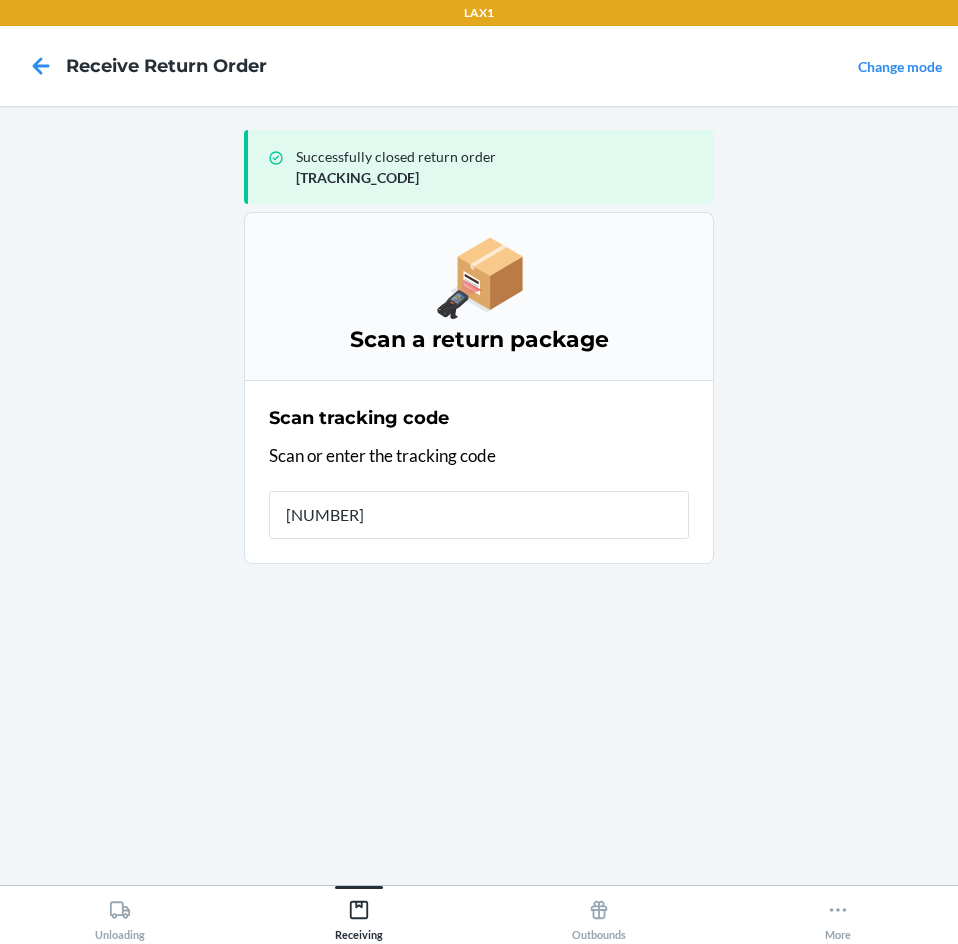 type on "[NUMBER]" 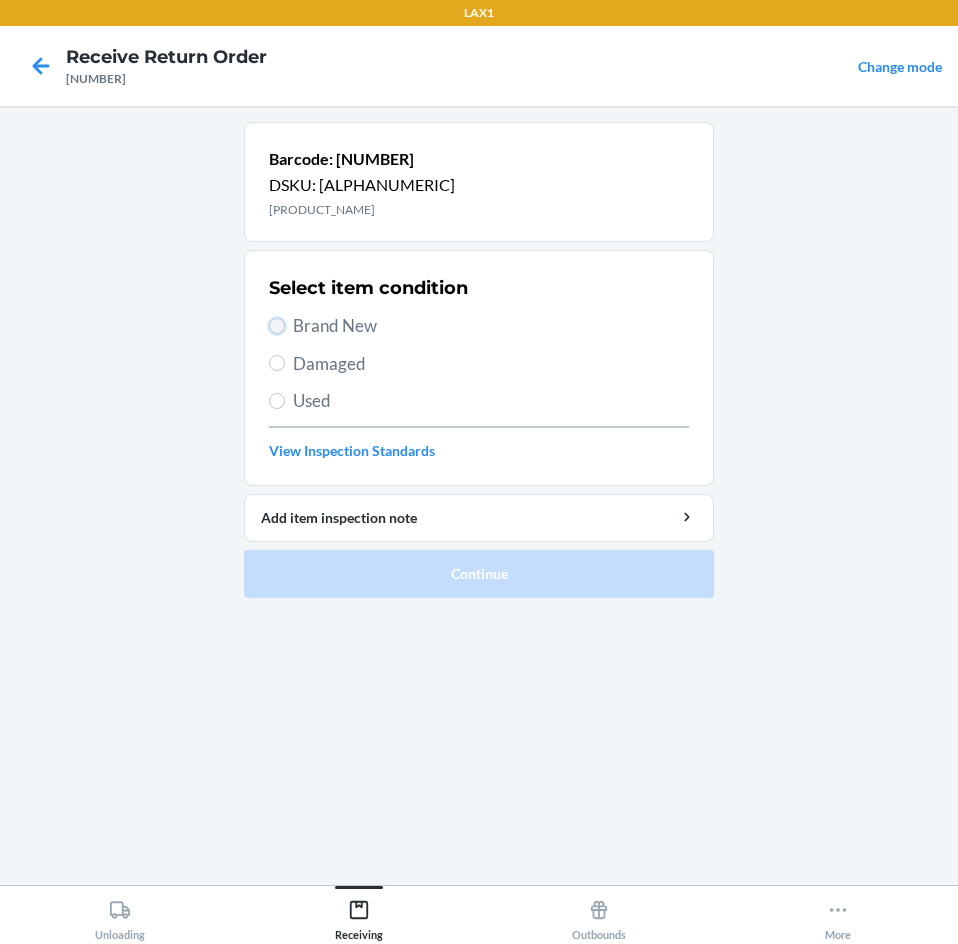 click on "Brand New" at bounding box center (277, 326) 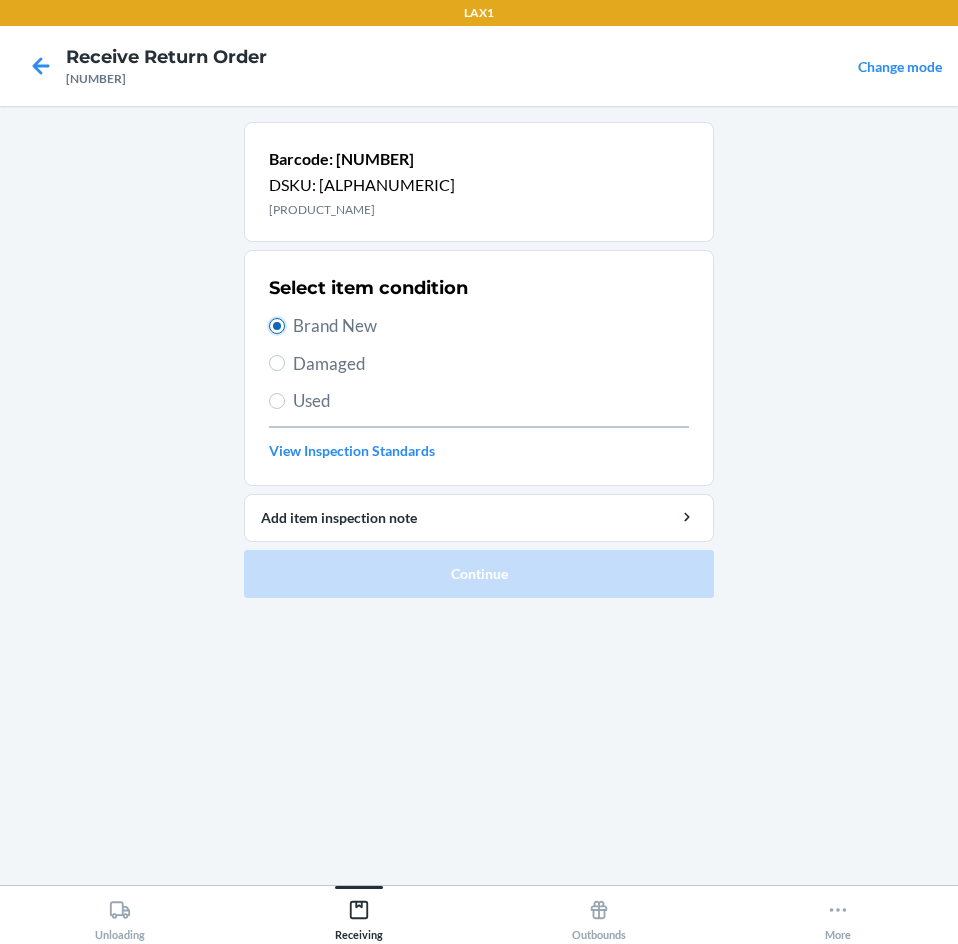 radio on "true" 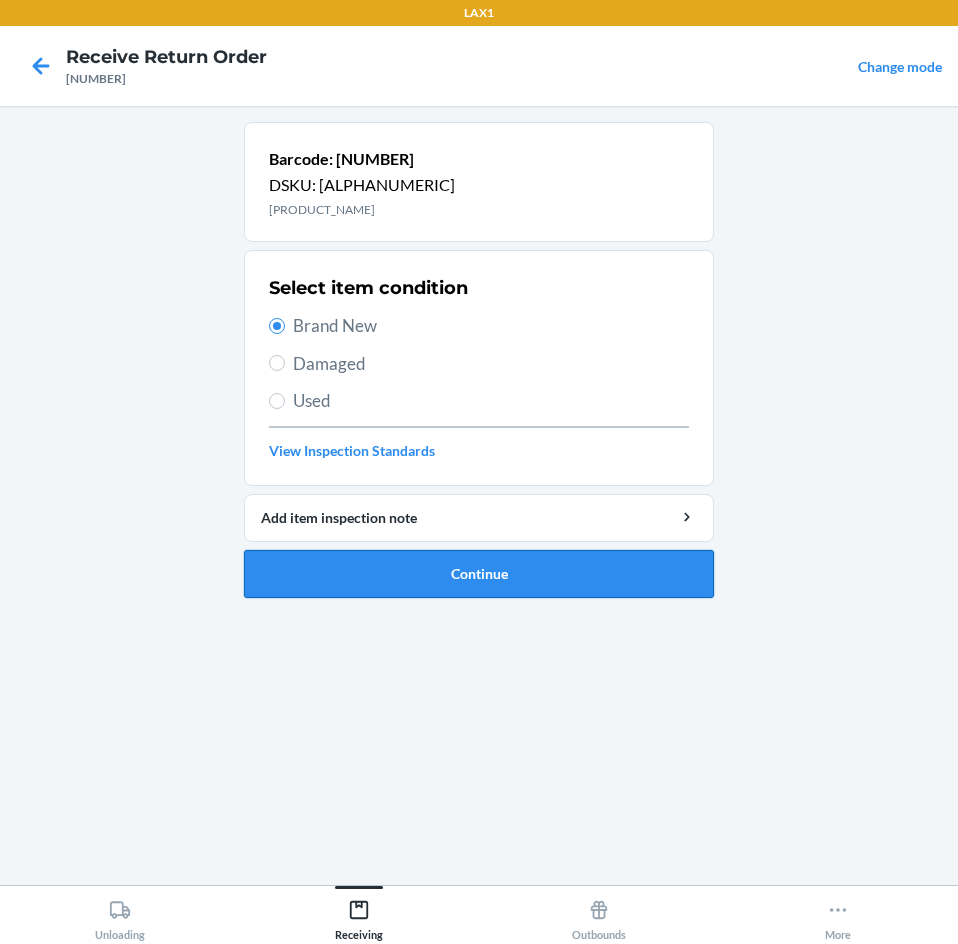 click on "Continue" at bounding box center [479, 574] 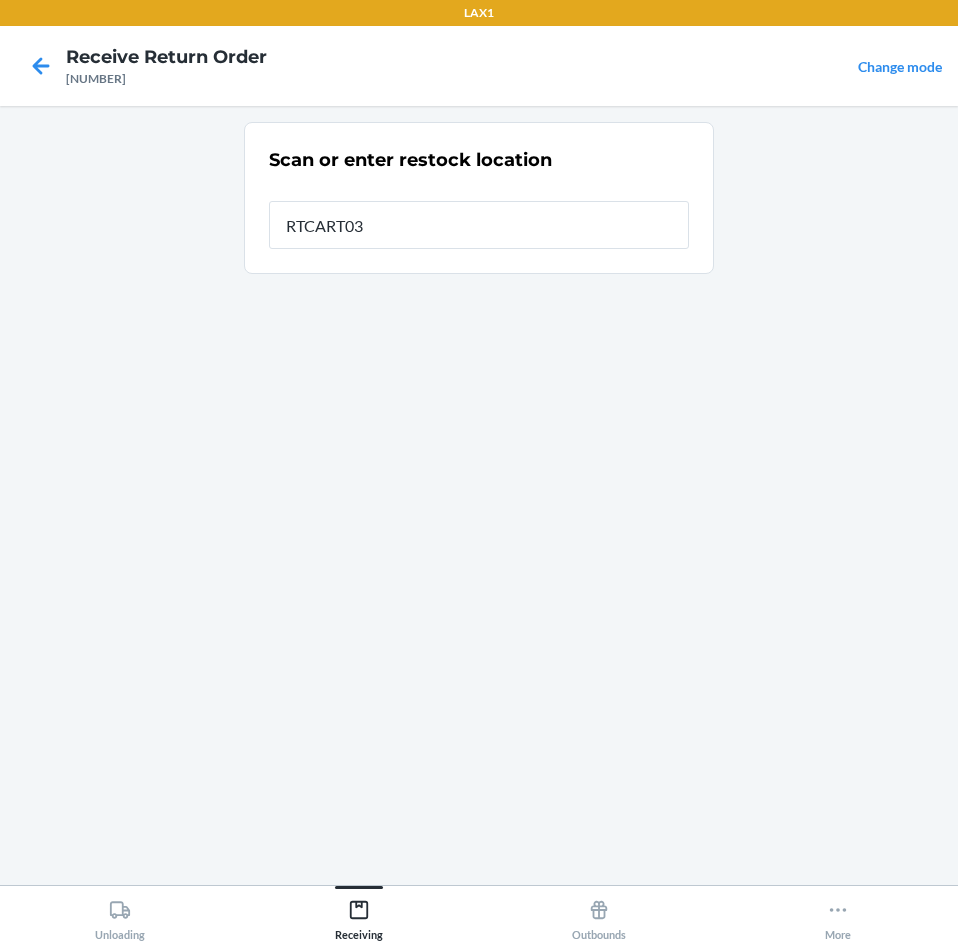 type on "RTCART038" 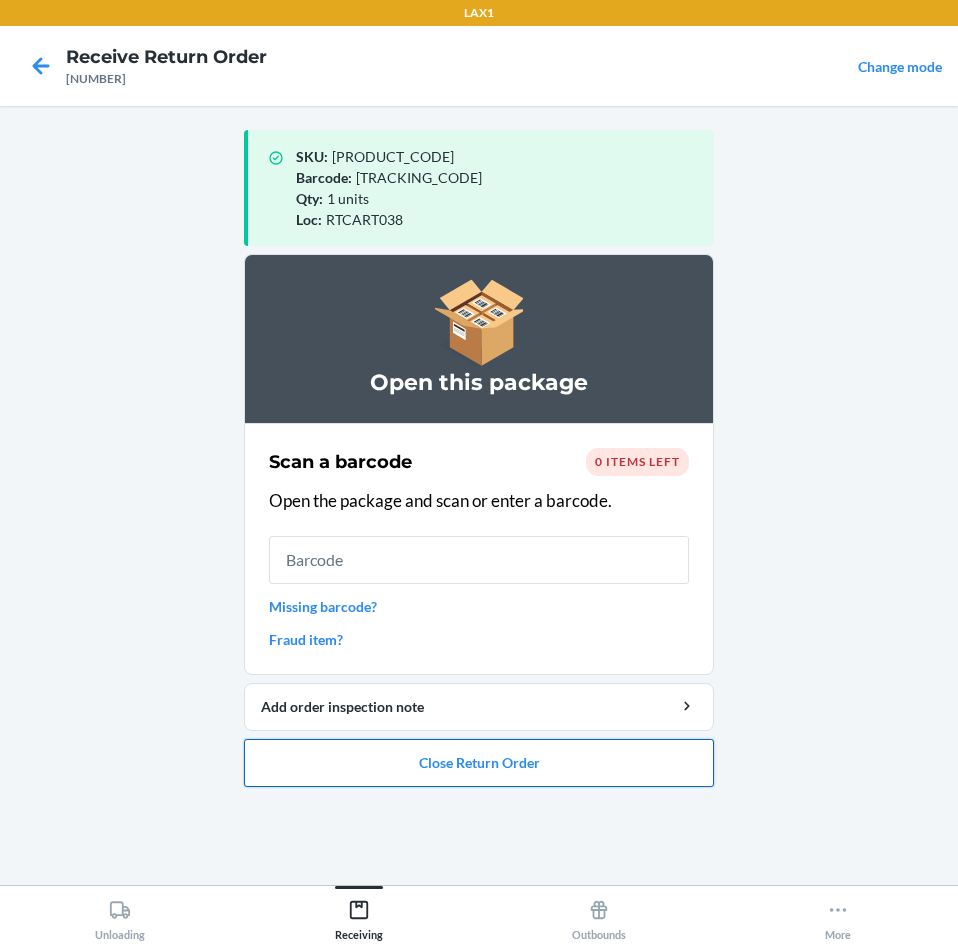 click on "Close Return Order" at bounding box center (479, 763) 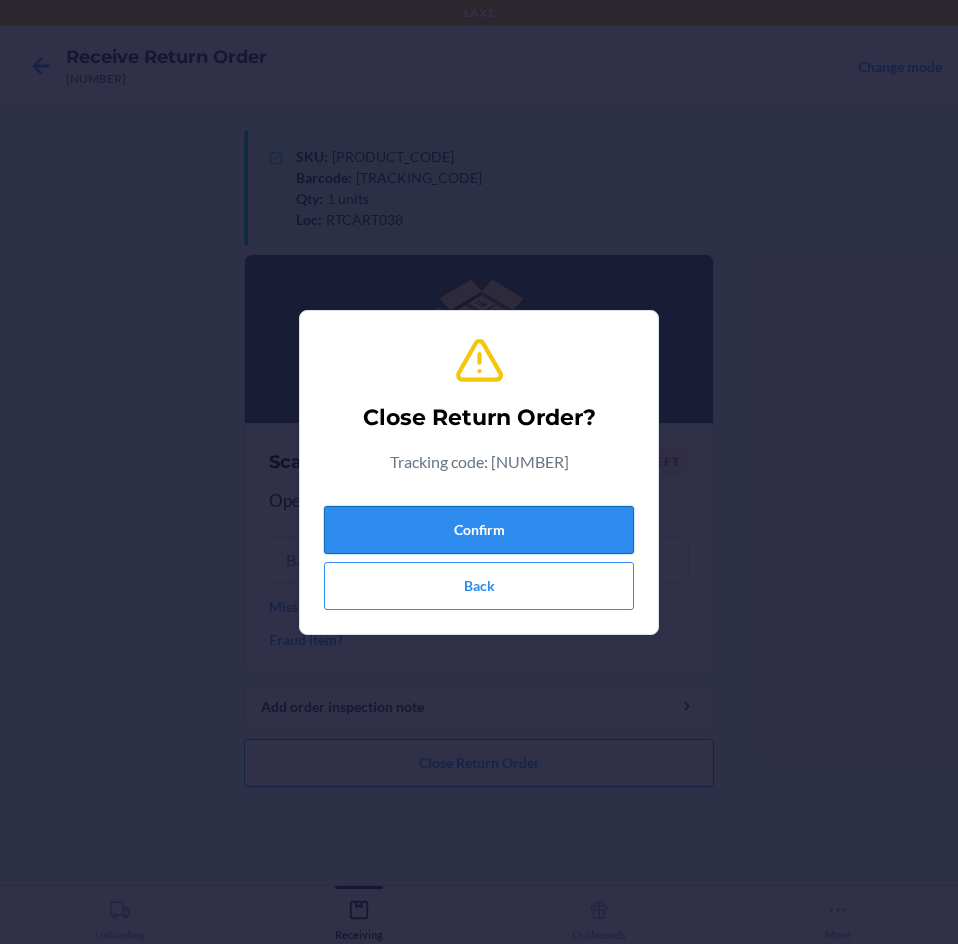 click on "Confirm" at bounding box center [479, 530] 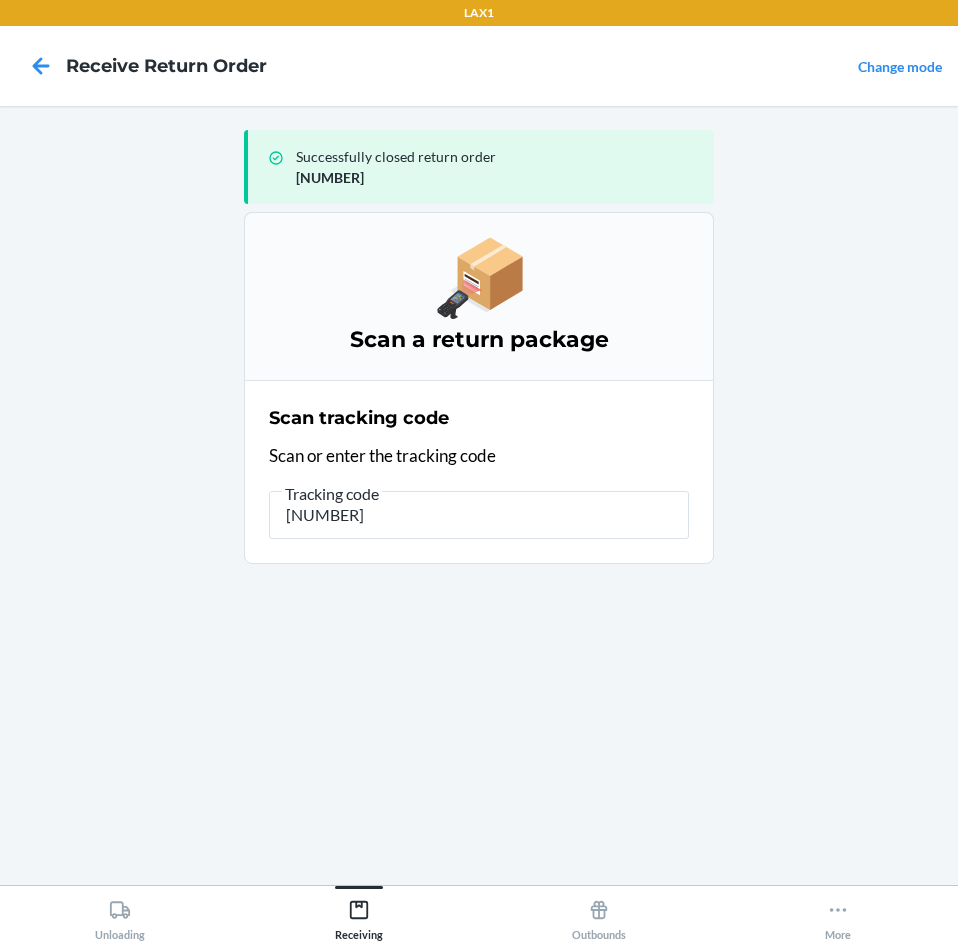 type on "[NUMBER]" 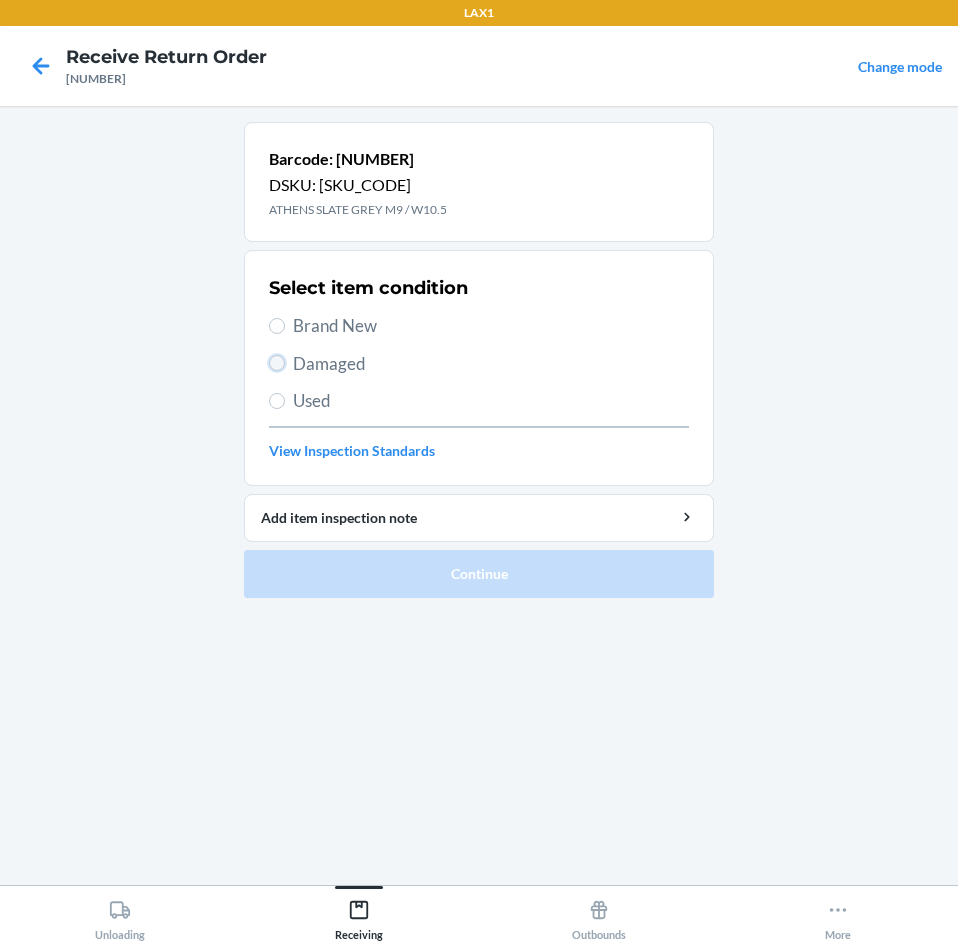 click on "Damaged" at bounding box center (277, 363) 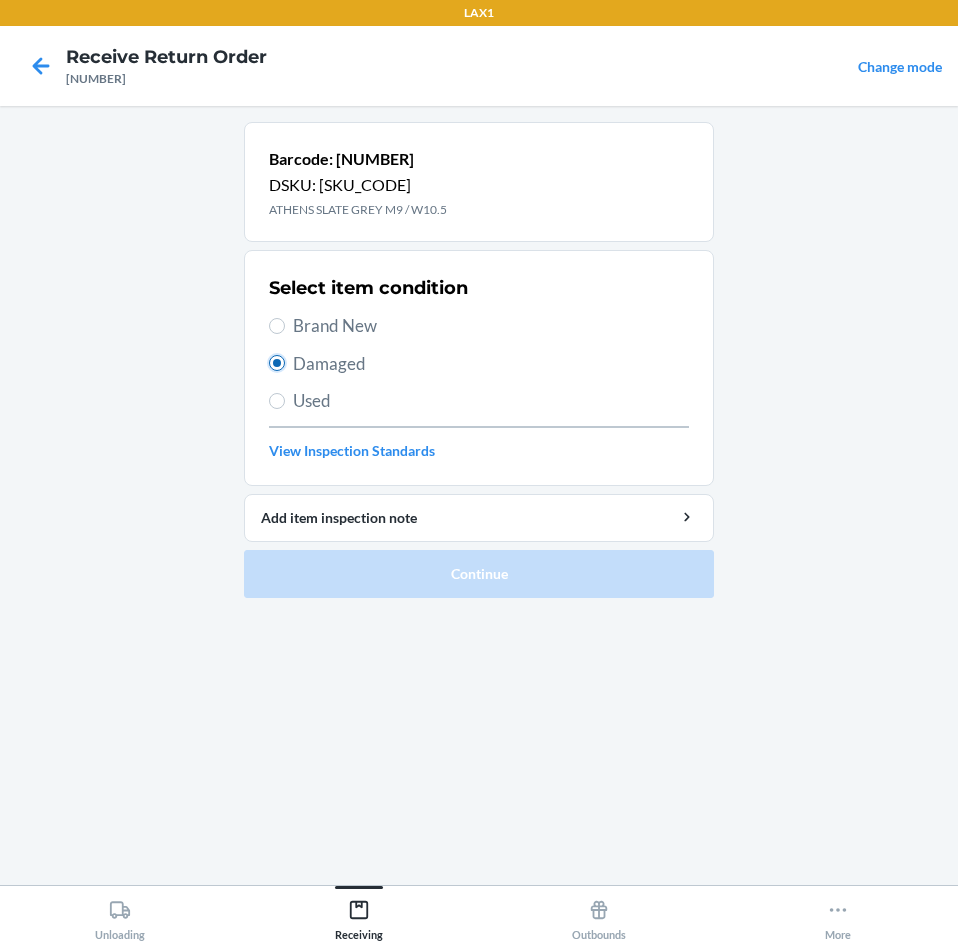 radio on "true" 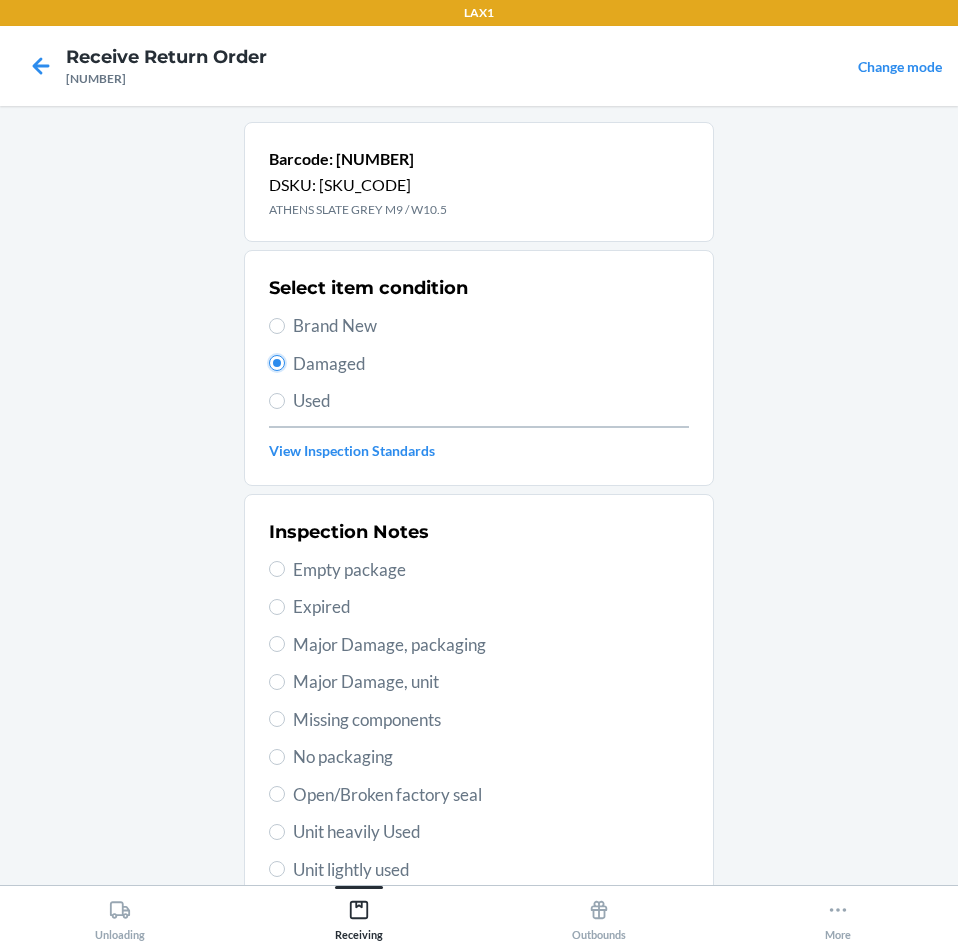 scroll, scrollTop: 200, scrollLeft: 0, axis: vertical 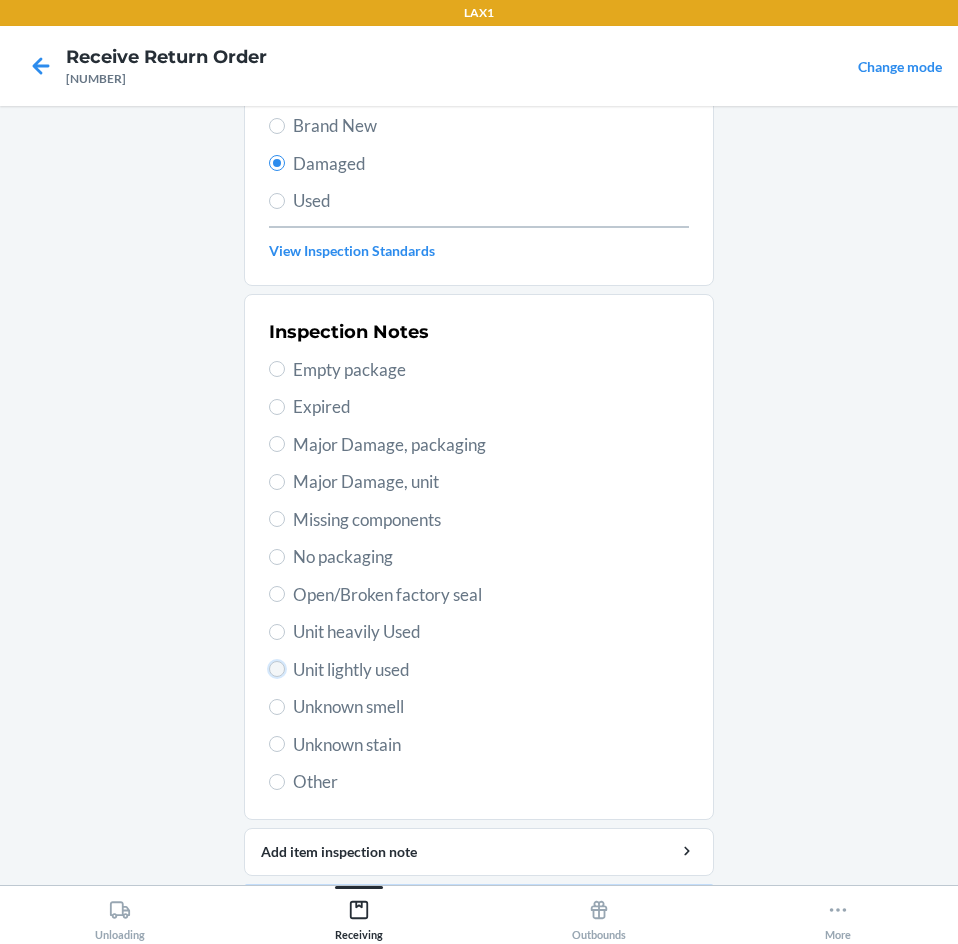 click on "Unit lightly used" at bounding box center (277, 669) 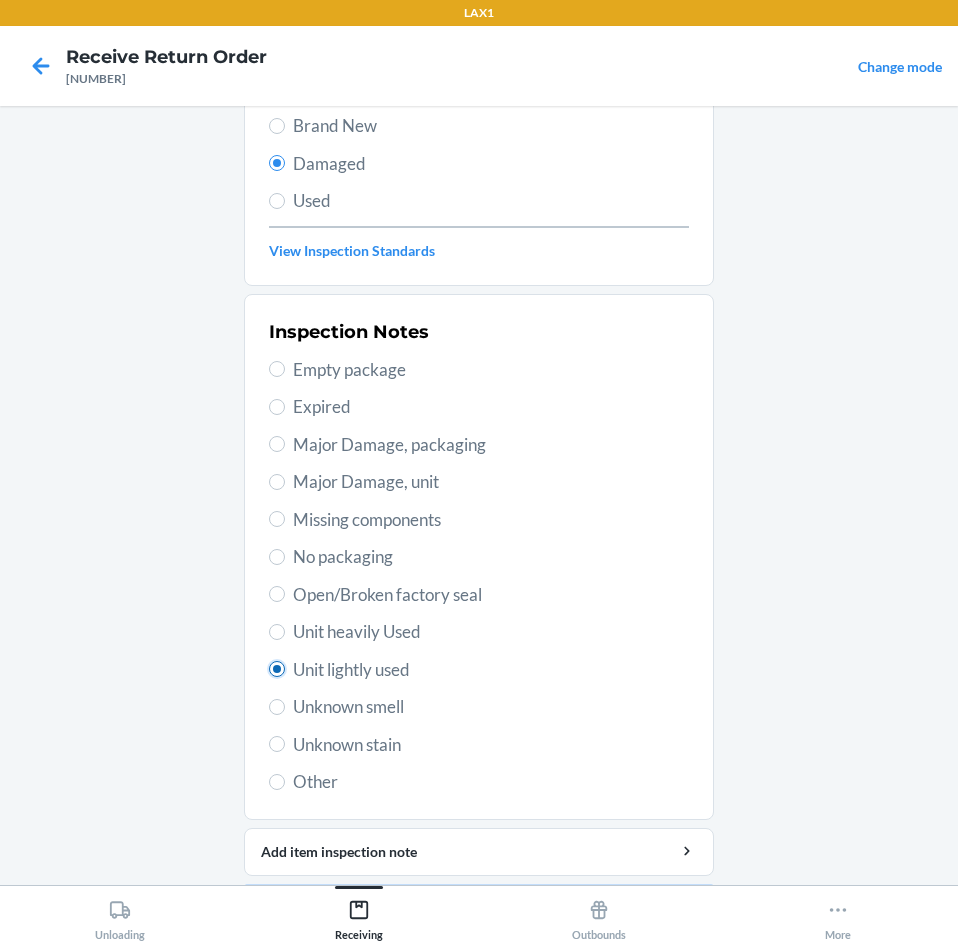 radio on "true" 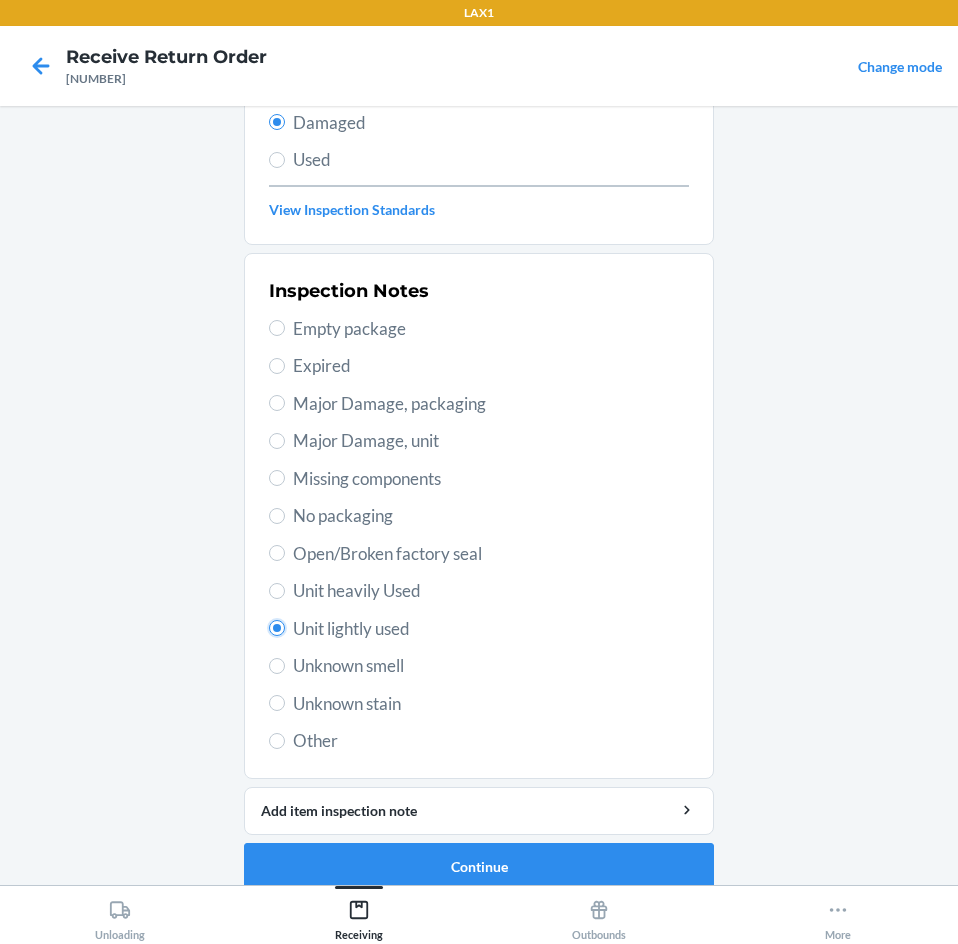 scroll, scrollTop: 263, scrollLeft: 0, axis: vertical 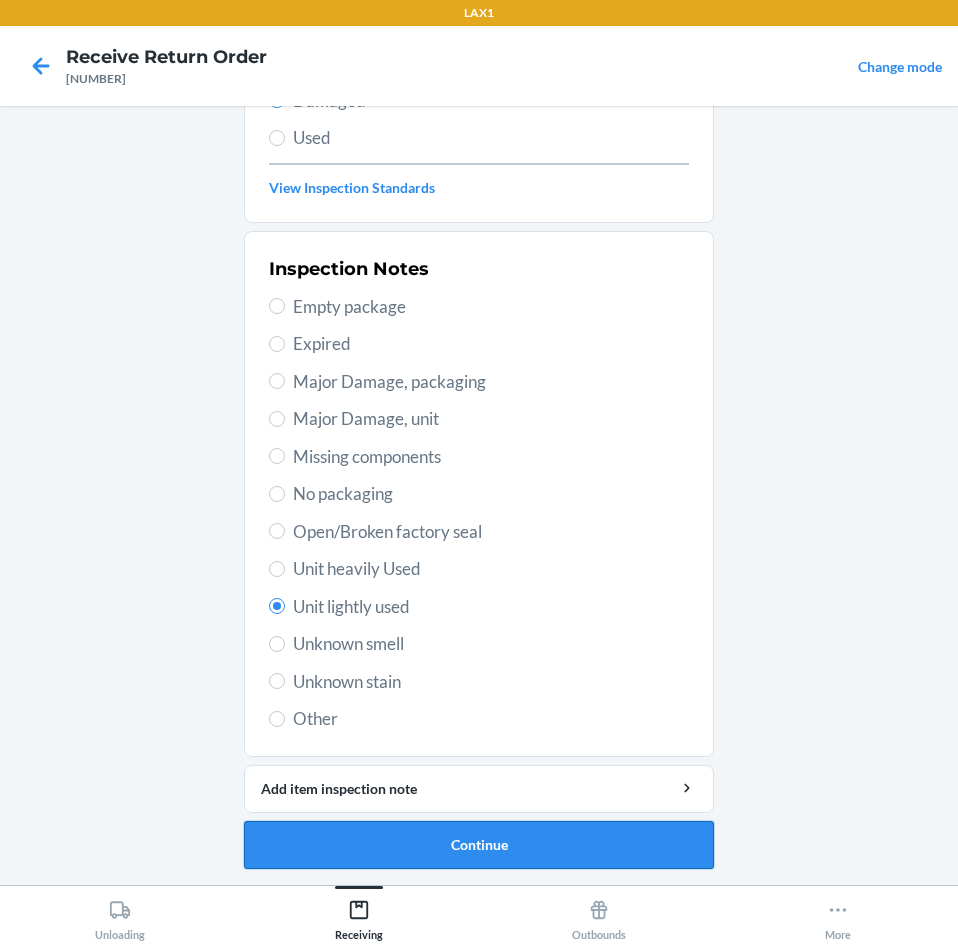 click on "Continue" at bounding box center [479, 845] 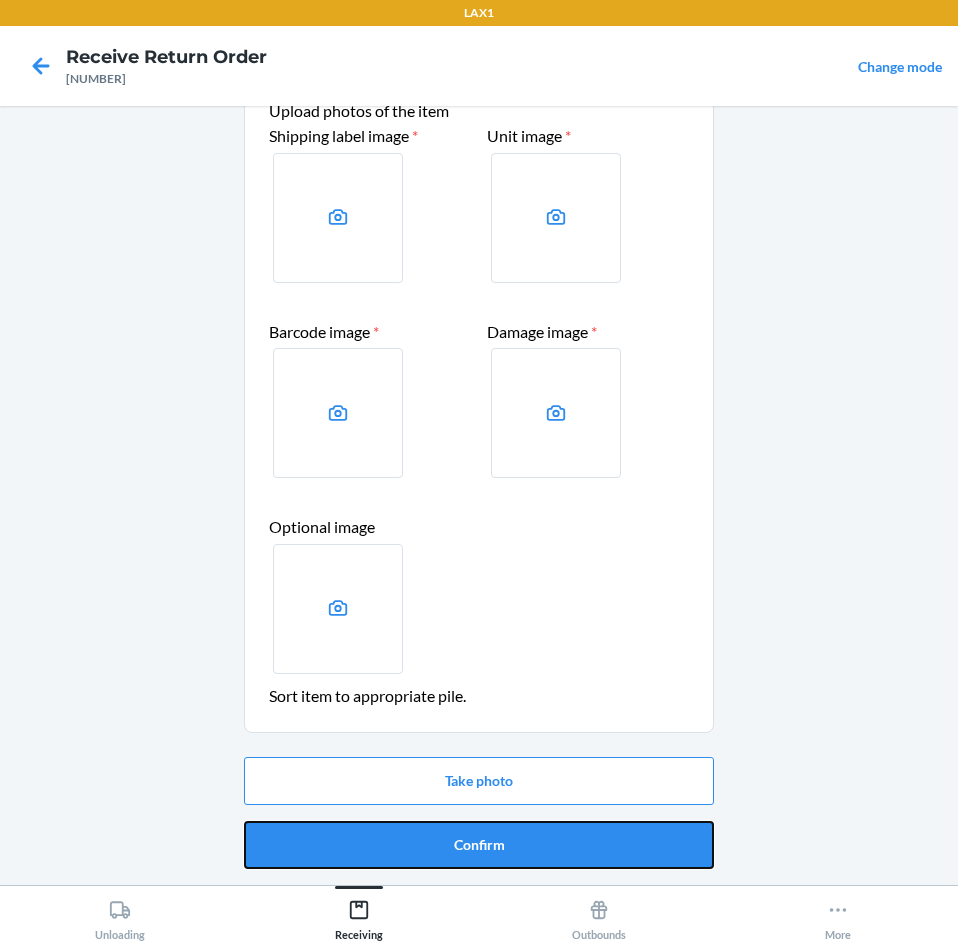 click on "Confirm" at bounding box center [479, 845] 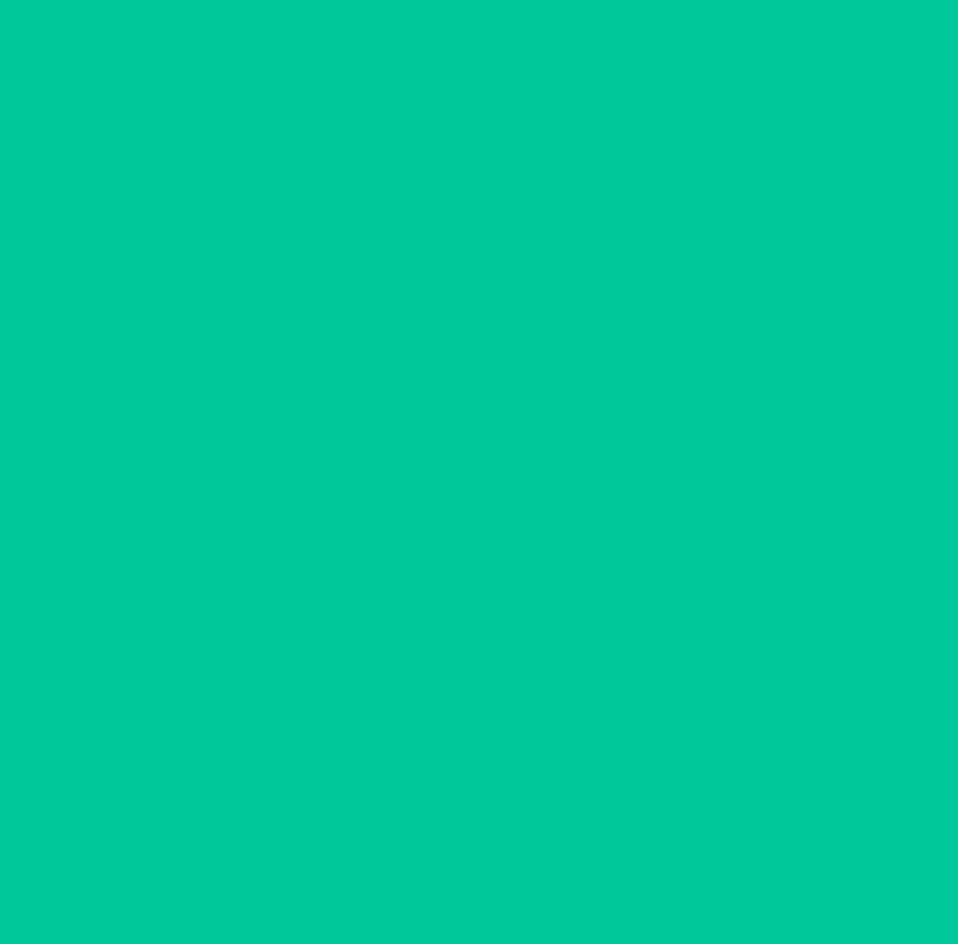 scroll, scrollTop: 0, scrollLeft: 0, axis: both 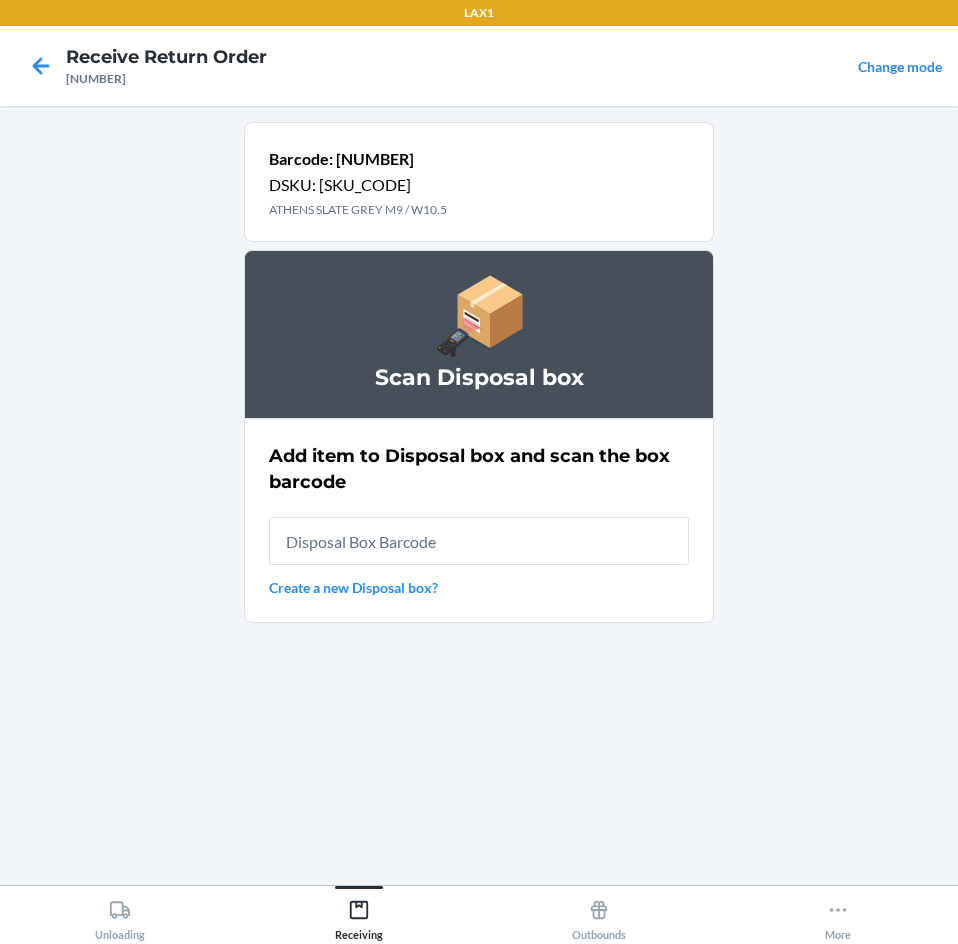 click at bounding box center [479, 541] 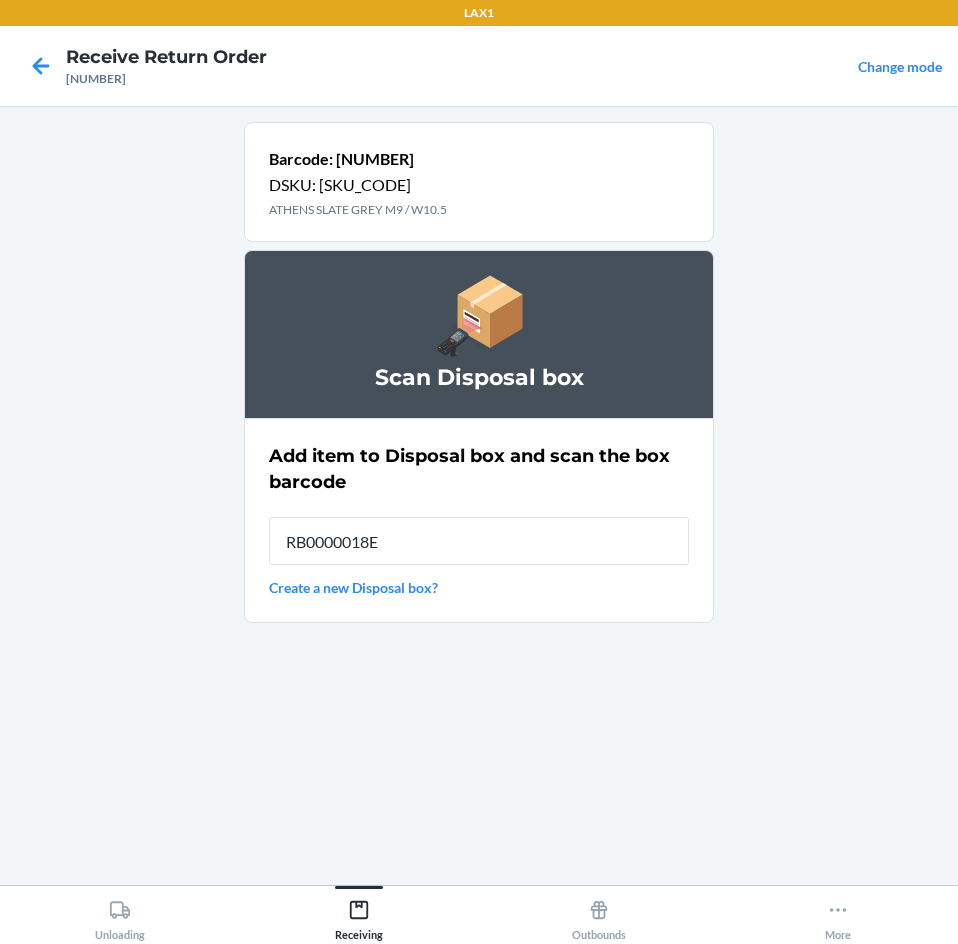 type on "[PRODUCT_CODE]" 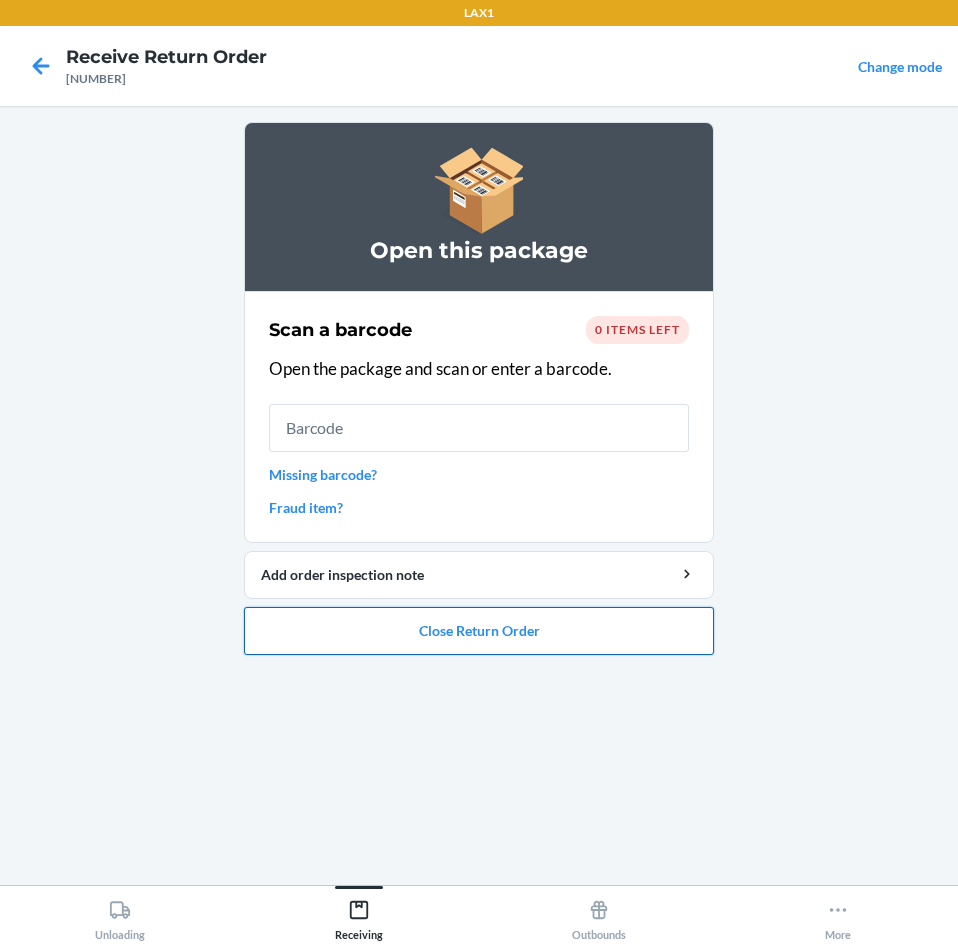 click on "Close Return Order" at bounding box center (479, 631) 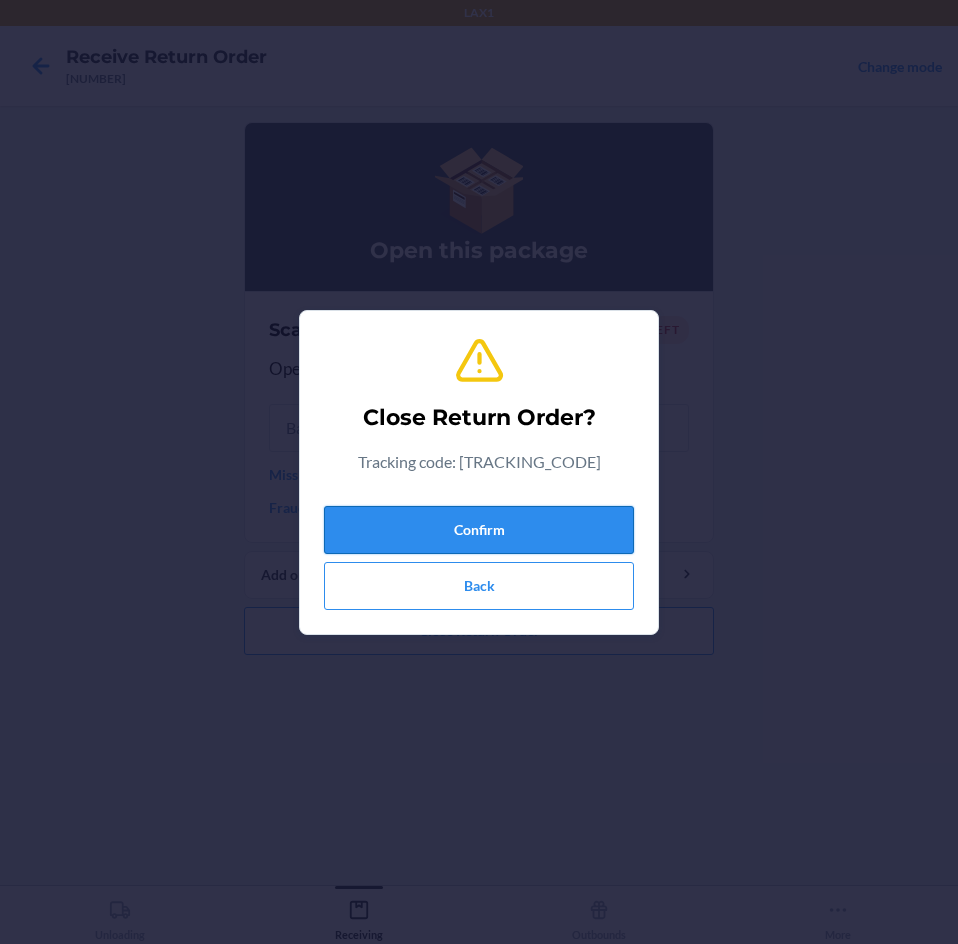 click on "Confirm" at bounding box center [479, 530] 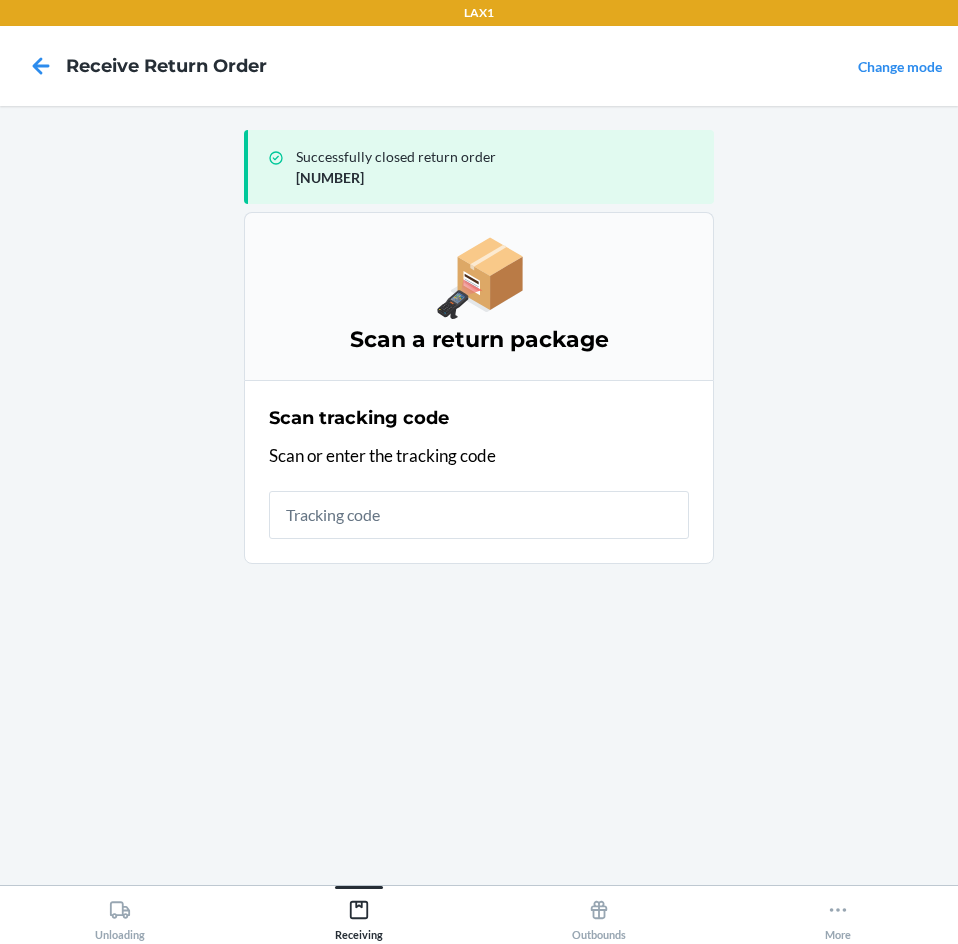 click at bounding box center [479, 515] 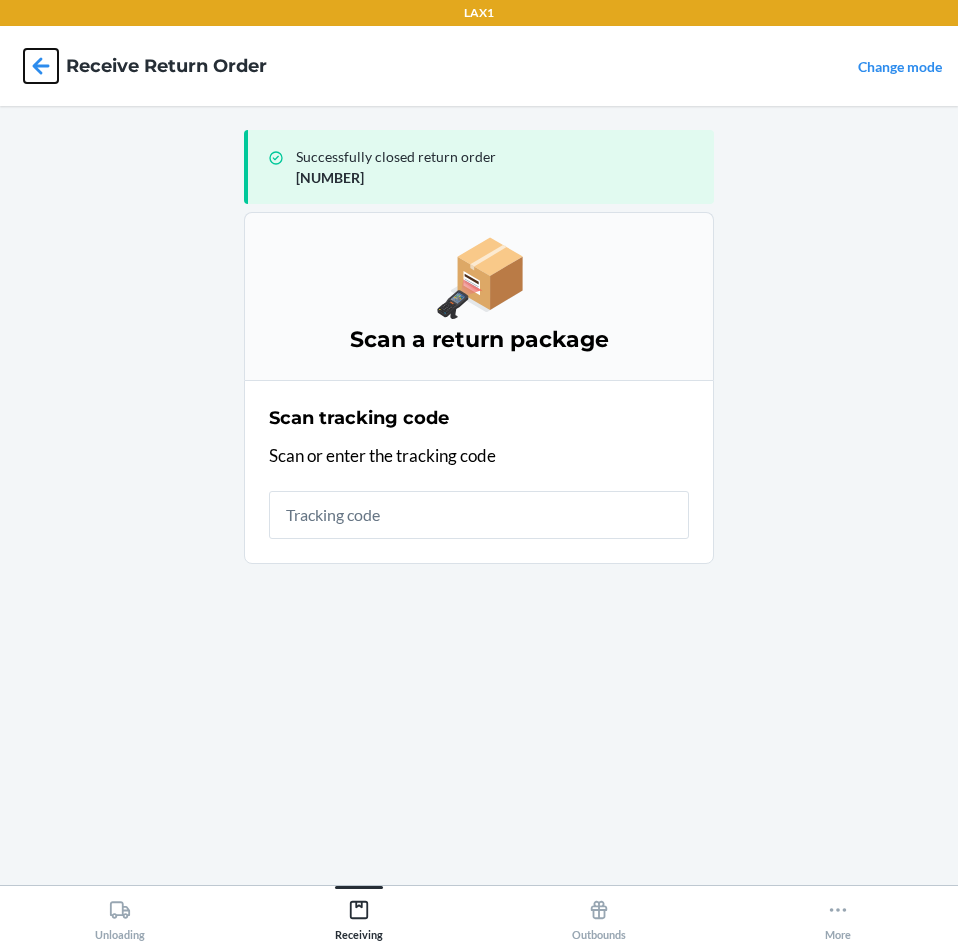 click 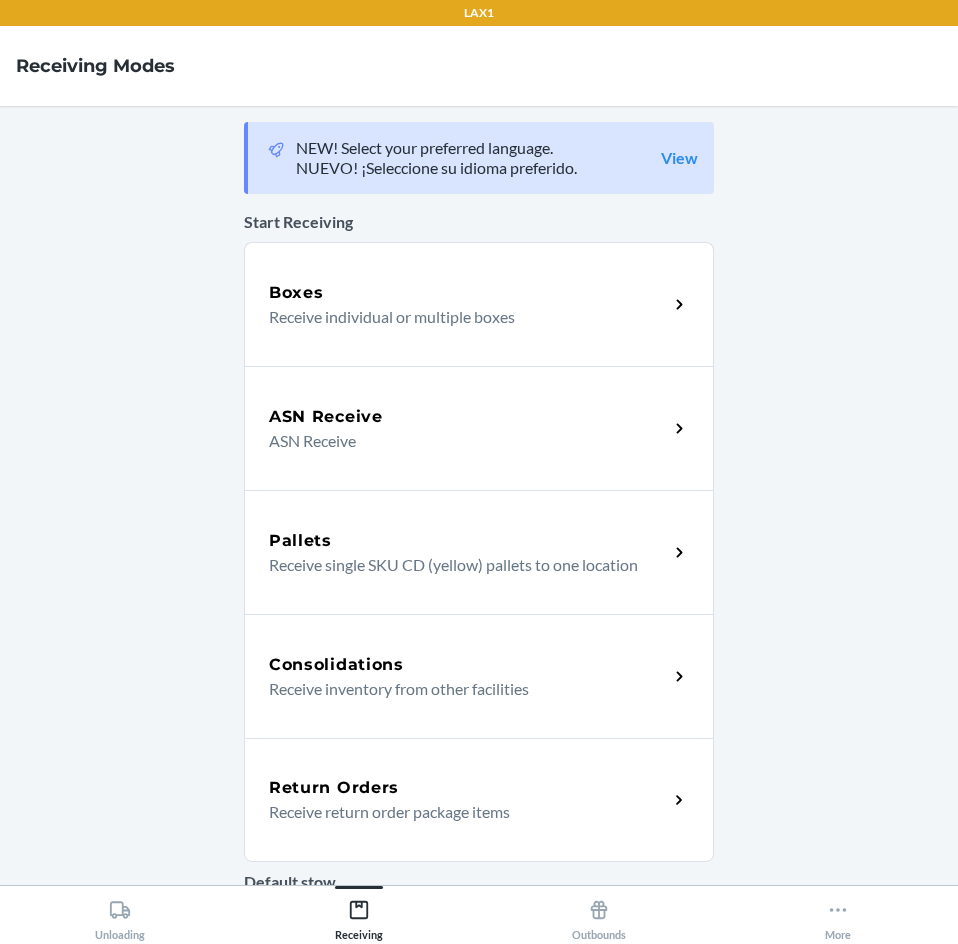 click on "Return Orders" at bounding box center [468, 788] 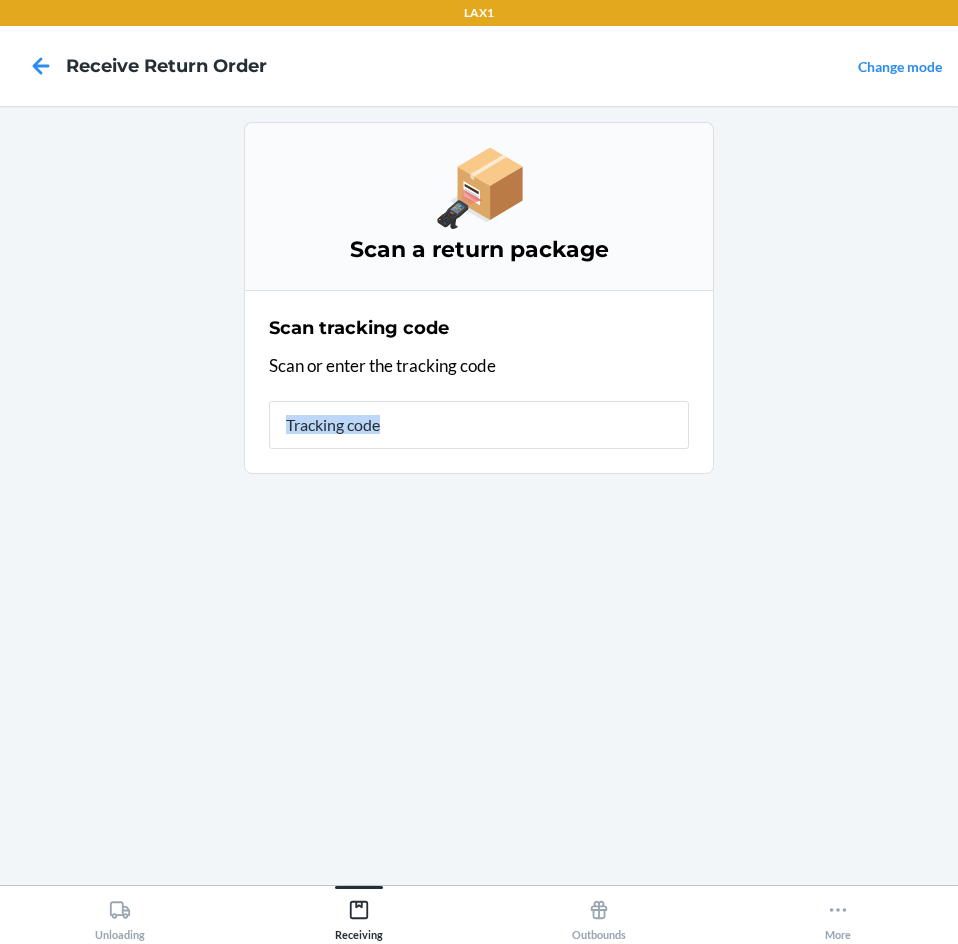 click on "Scan a return package Scan tracking code Scan or enter the tracking code" at bounding box center [479, 495] 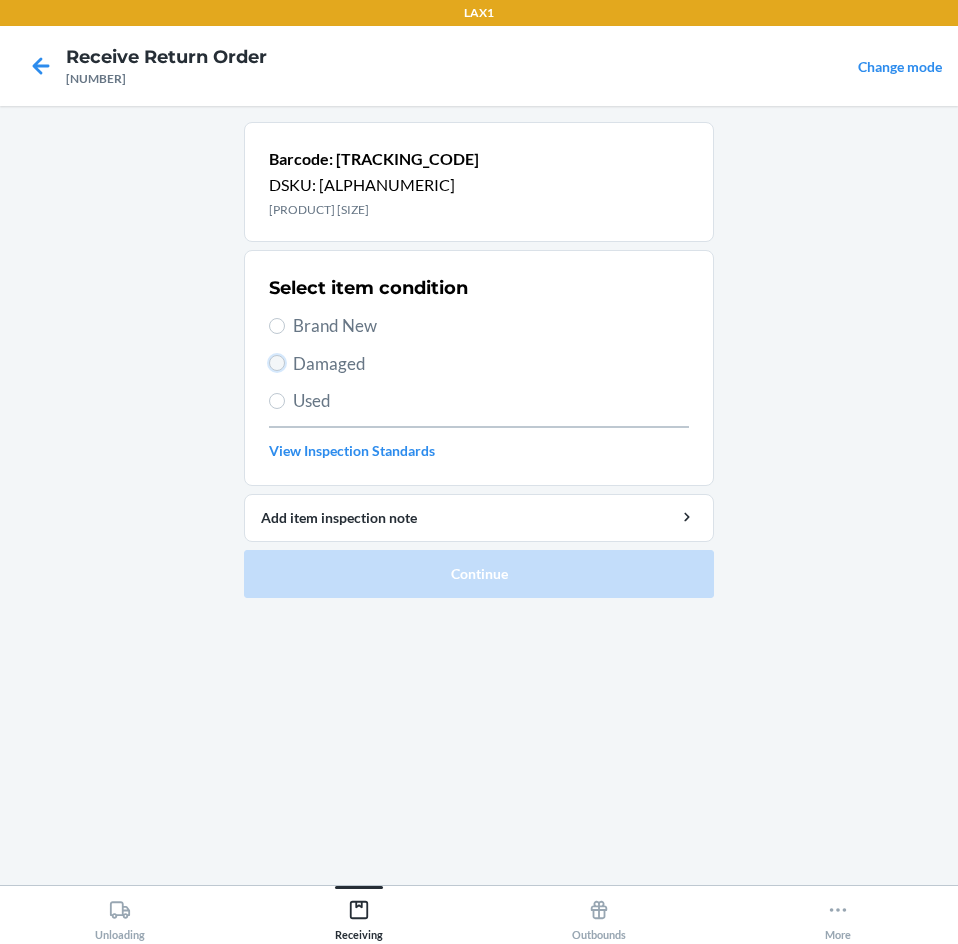 click on "Damaged" at bounding box center (277, 363) 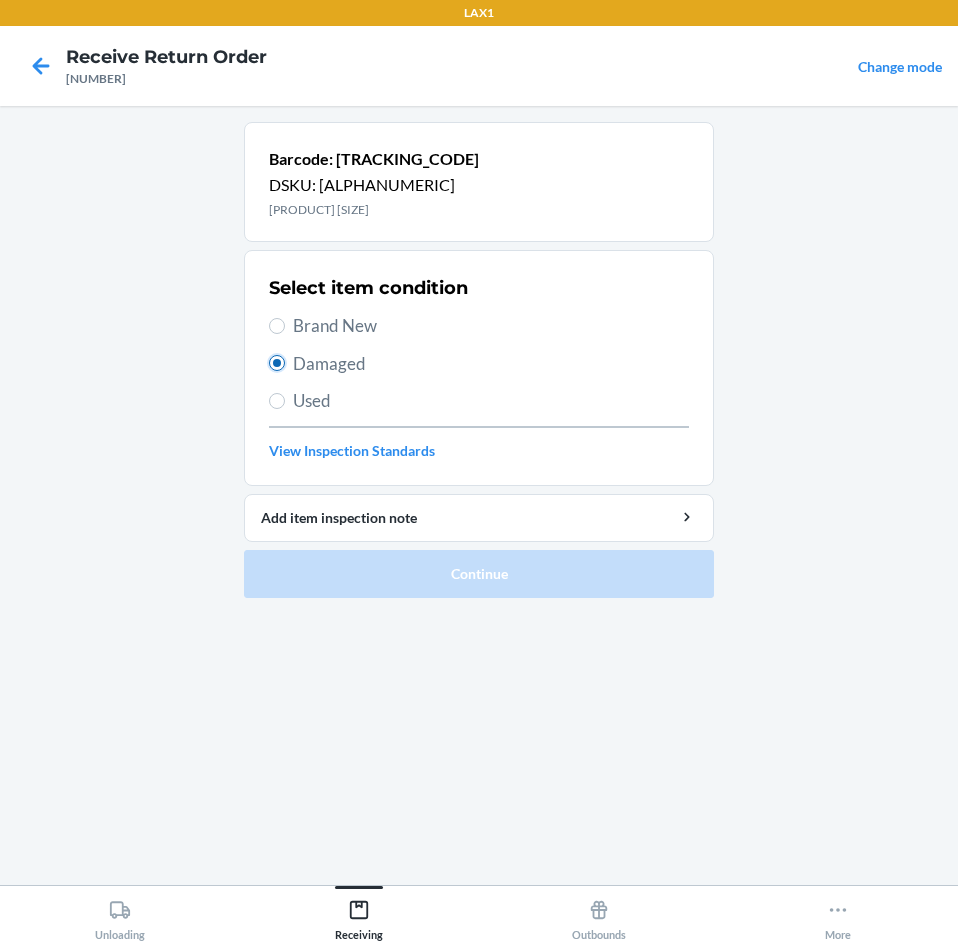 radio on "true" 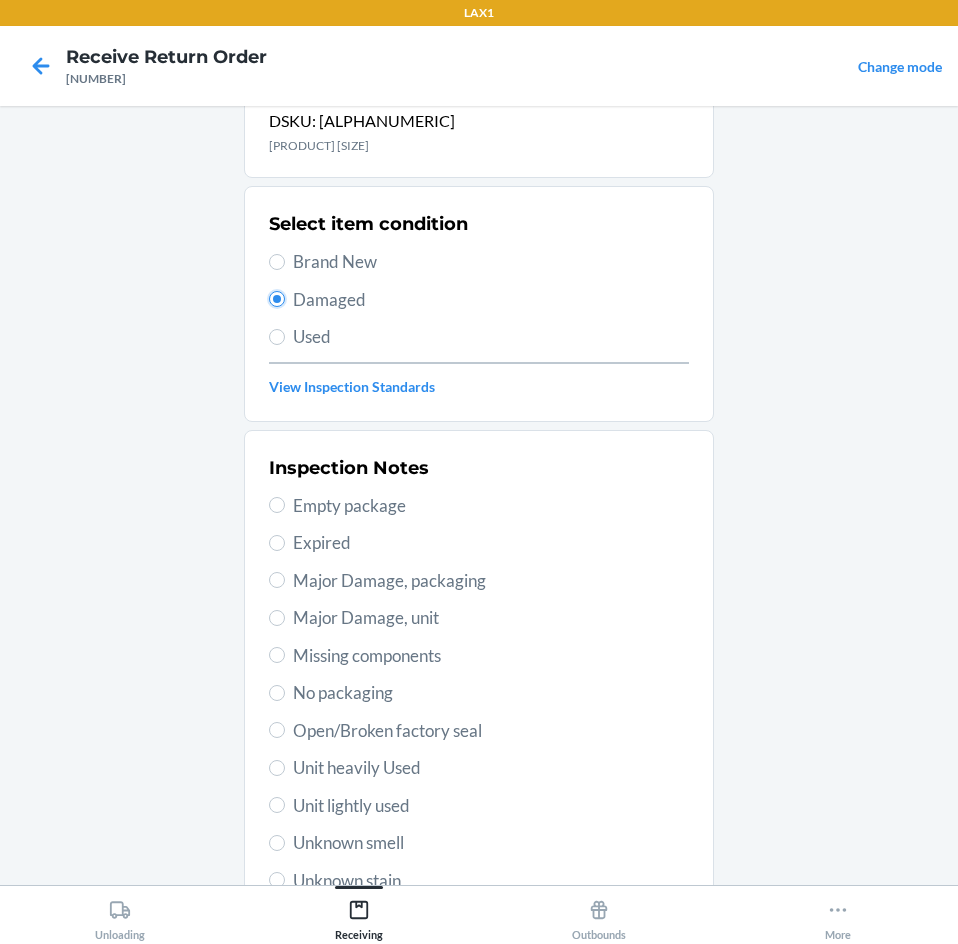 scroll, scrollTop: 100, scrollLeft: 0, axis: vertical 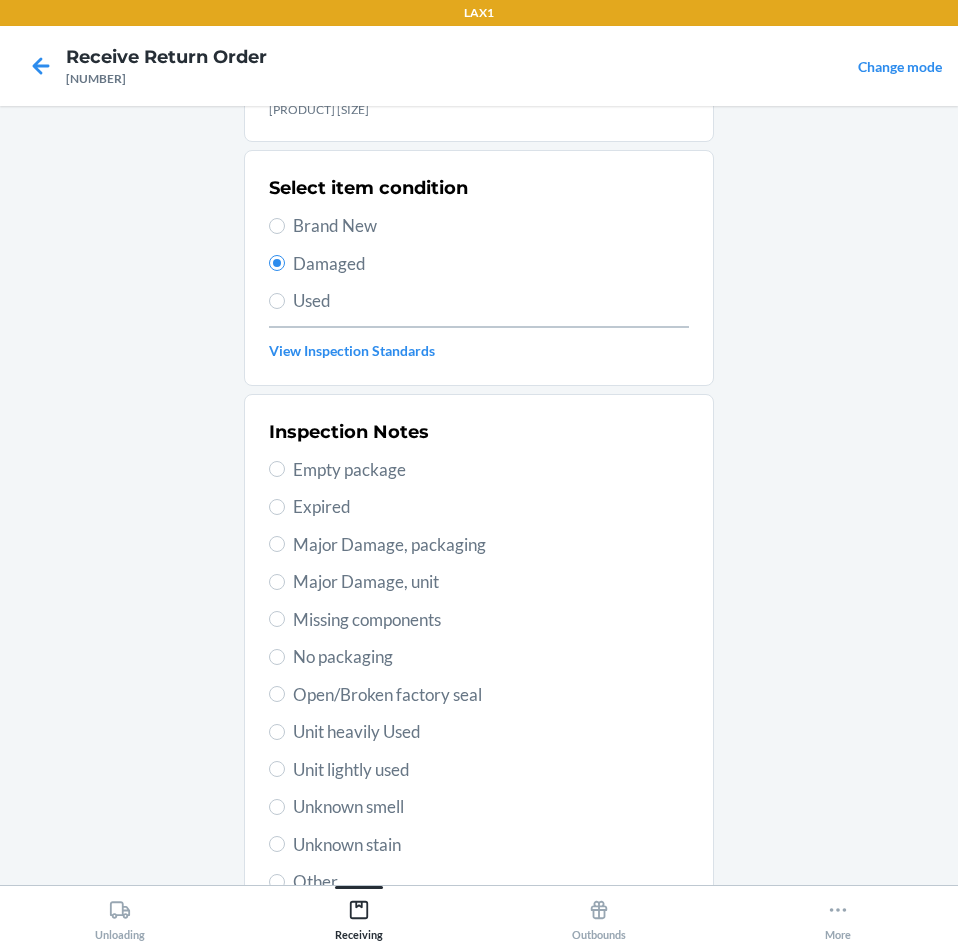 click on "Unit lightly used" at bounding box center (491, 770) 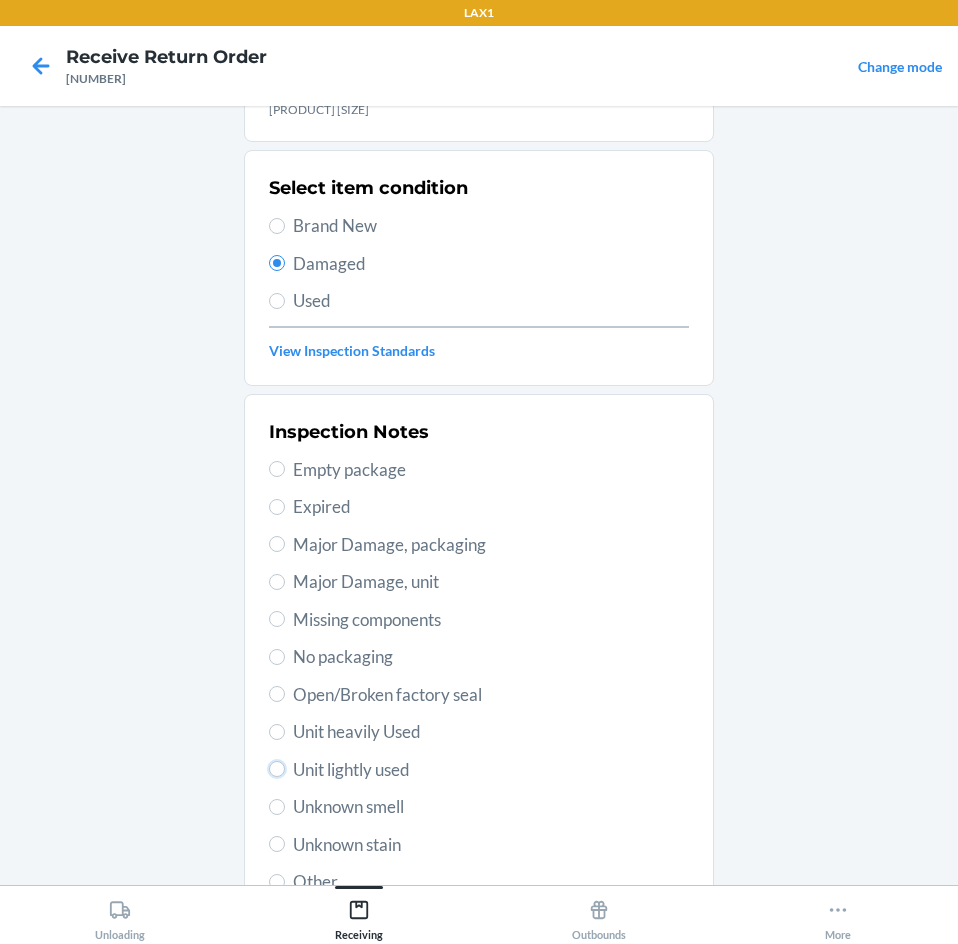 click on "Unit lightly used" at bounding box center [277, 769] 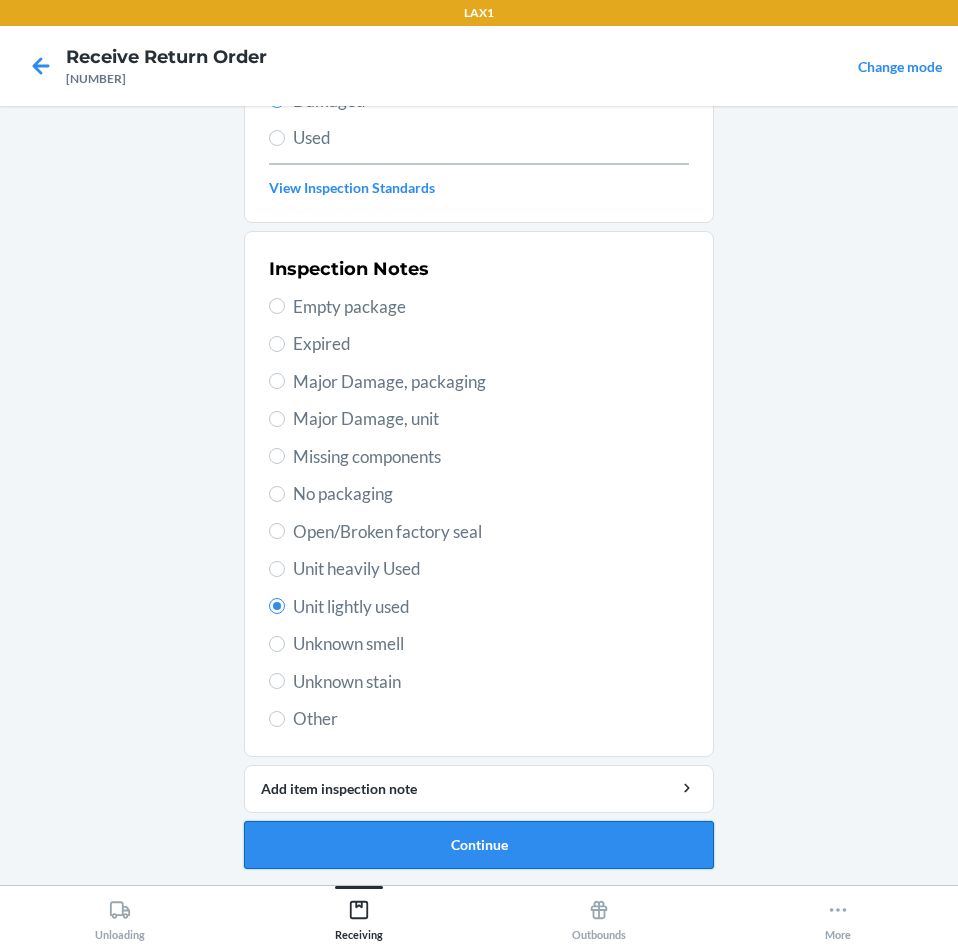 click on "Continue" at bounding box center (479, 845) 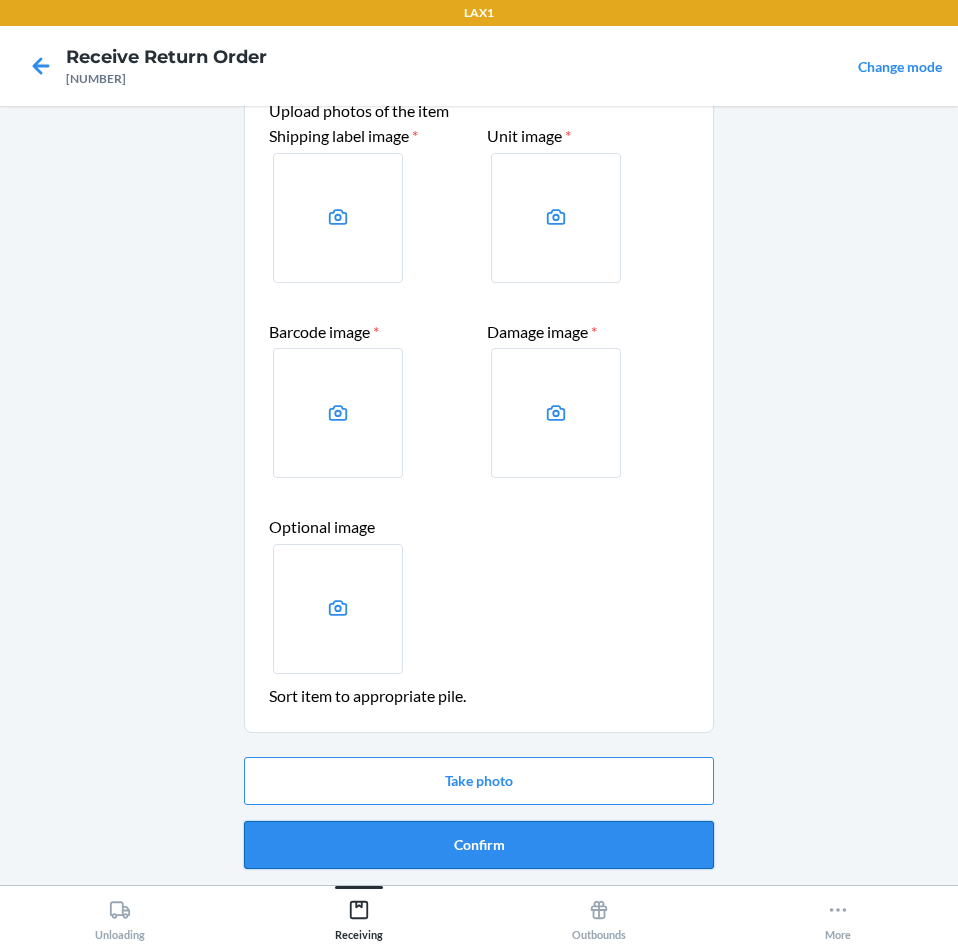 click on "Confirm" at bounding box center [479, 845] 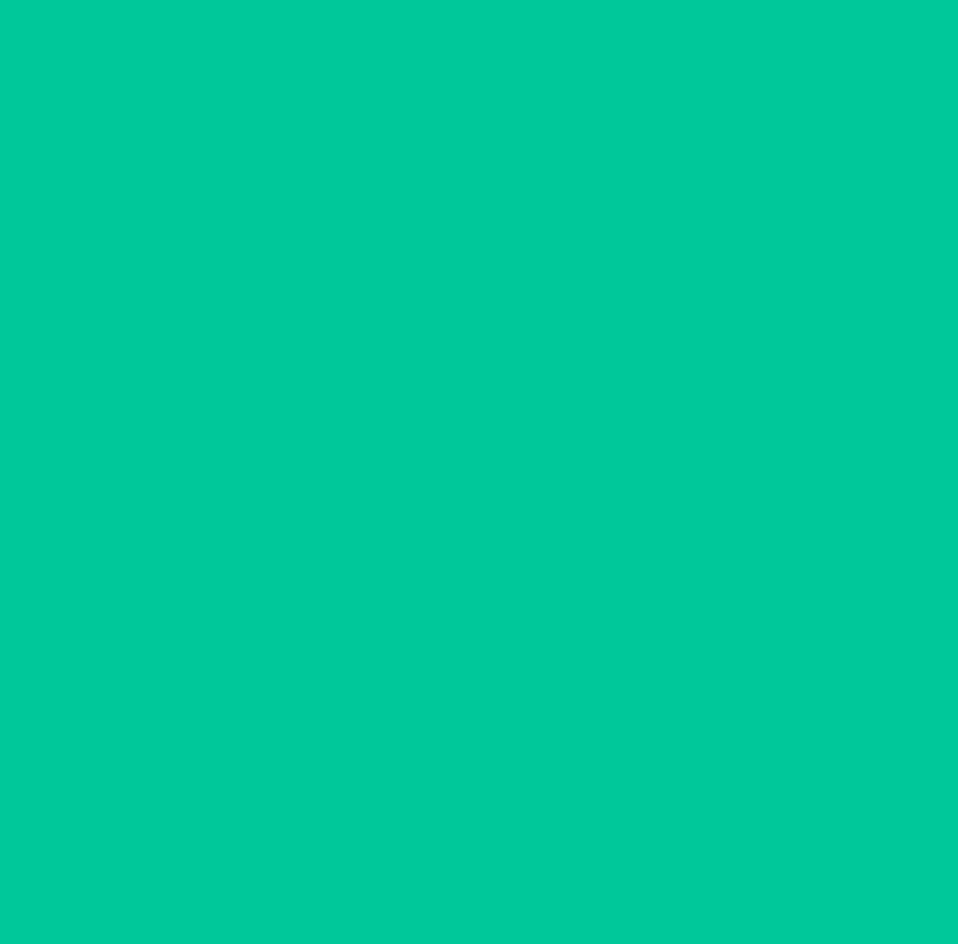 scroll, scrollTop: 0, scrollLeft: 0, axis: both 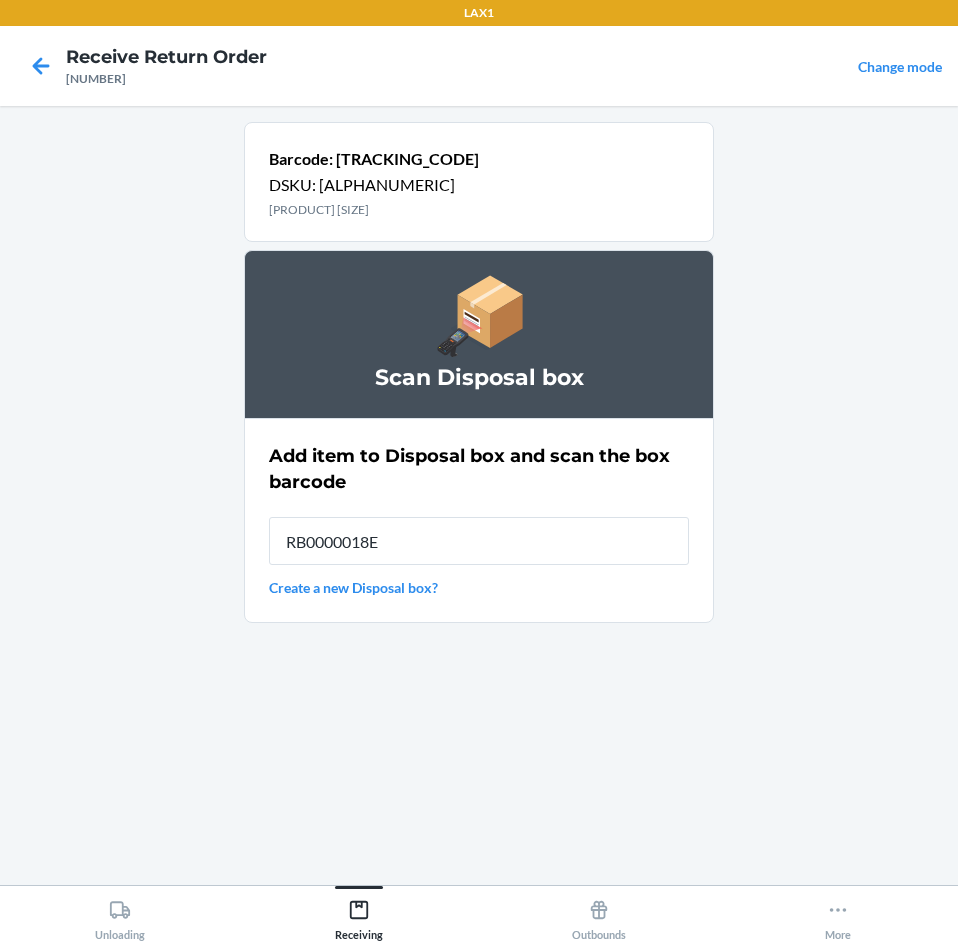 type on "[PRODUCT_CODE]" 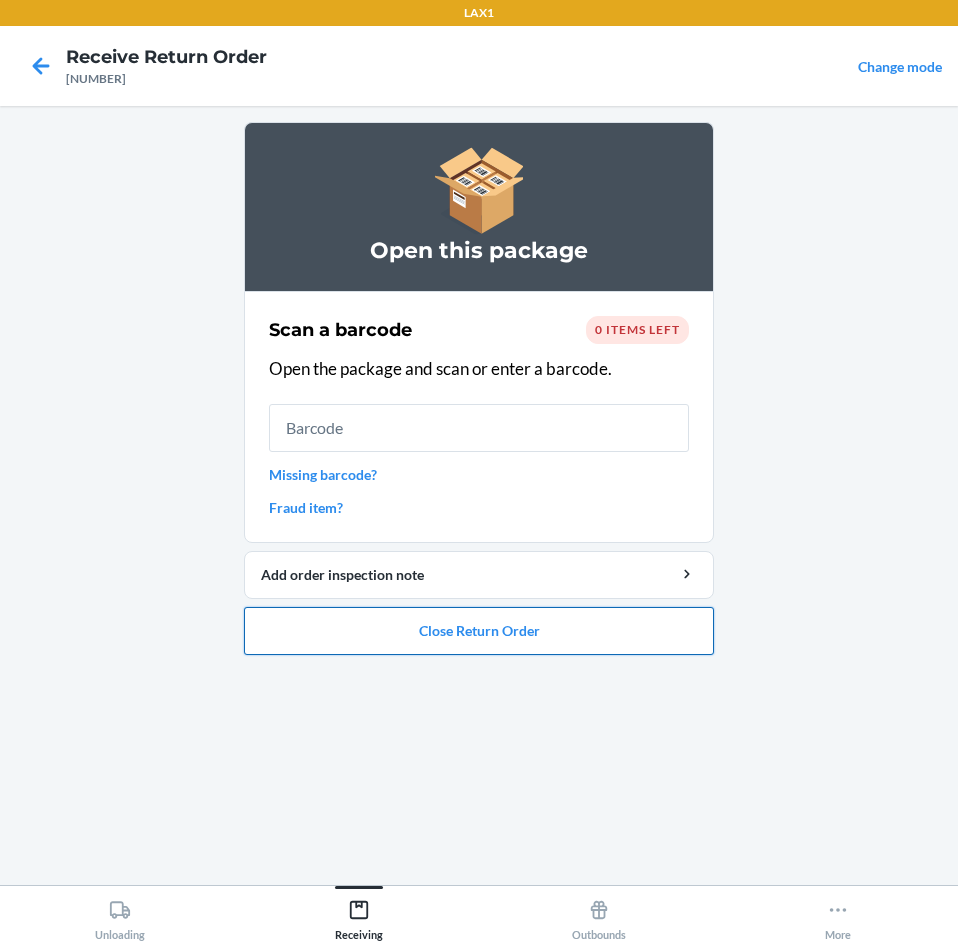 click on "Close Return Order" at bounding box center (479, 631) 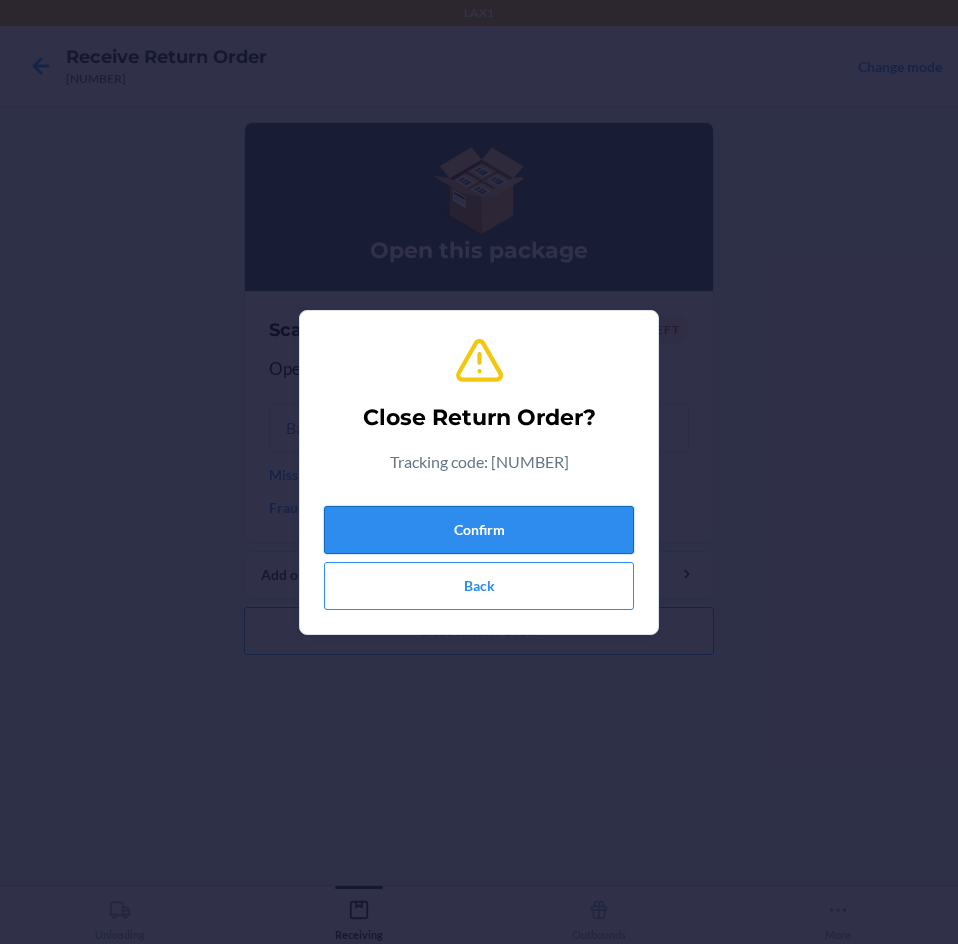 click on "Confirm" at bounding box center [479, 530] 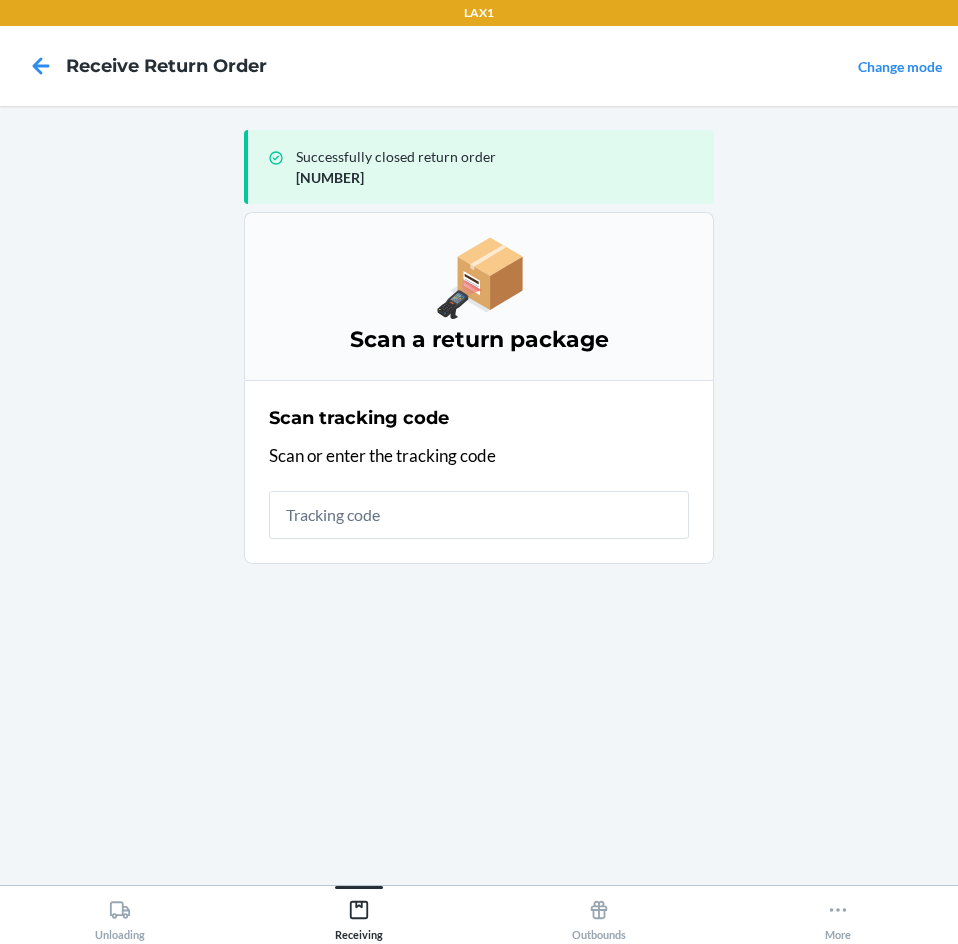 click at bounding box center [479, 515] 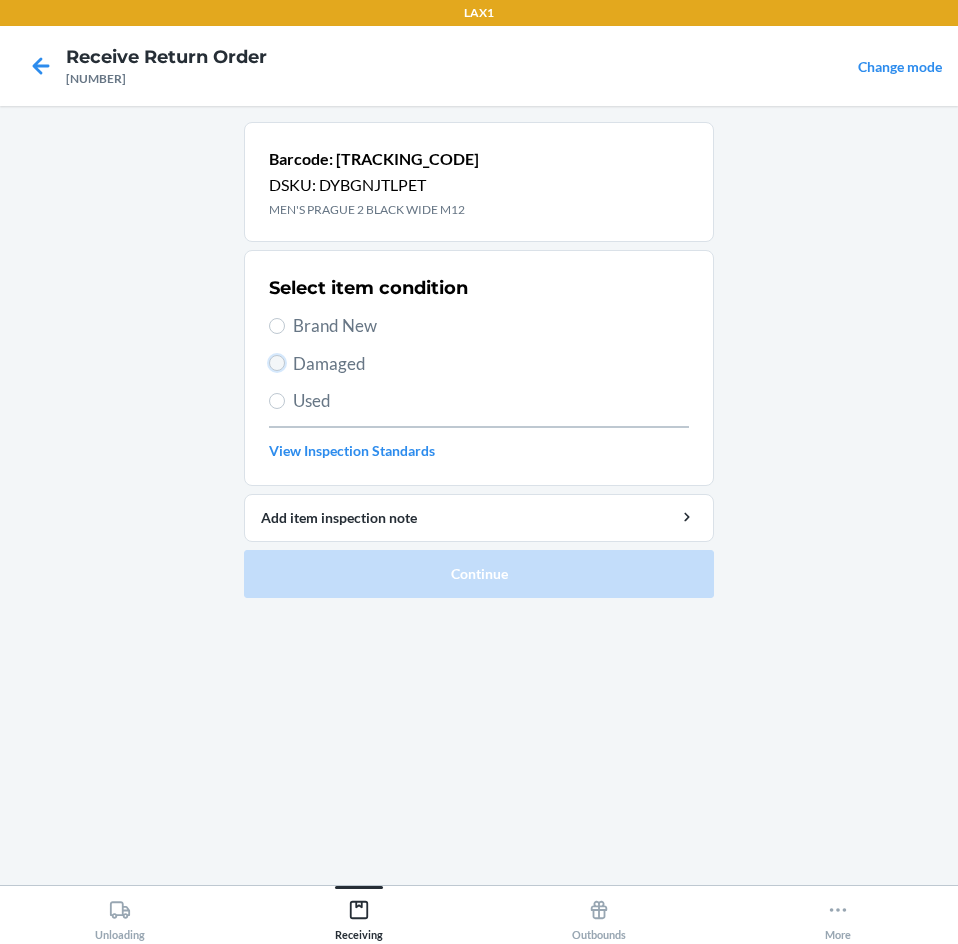 click on "Damaged" at bounding box center [277, 363] 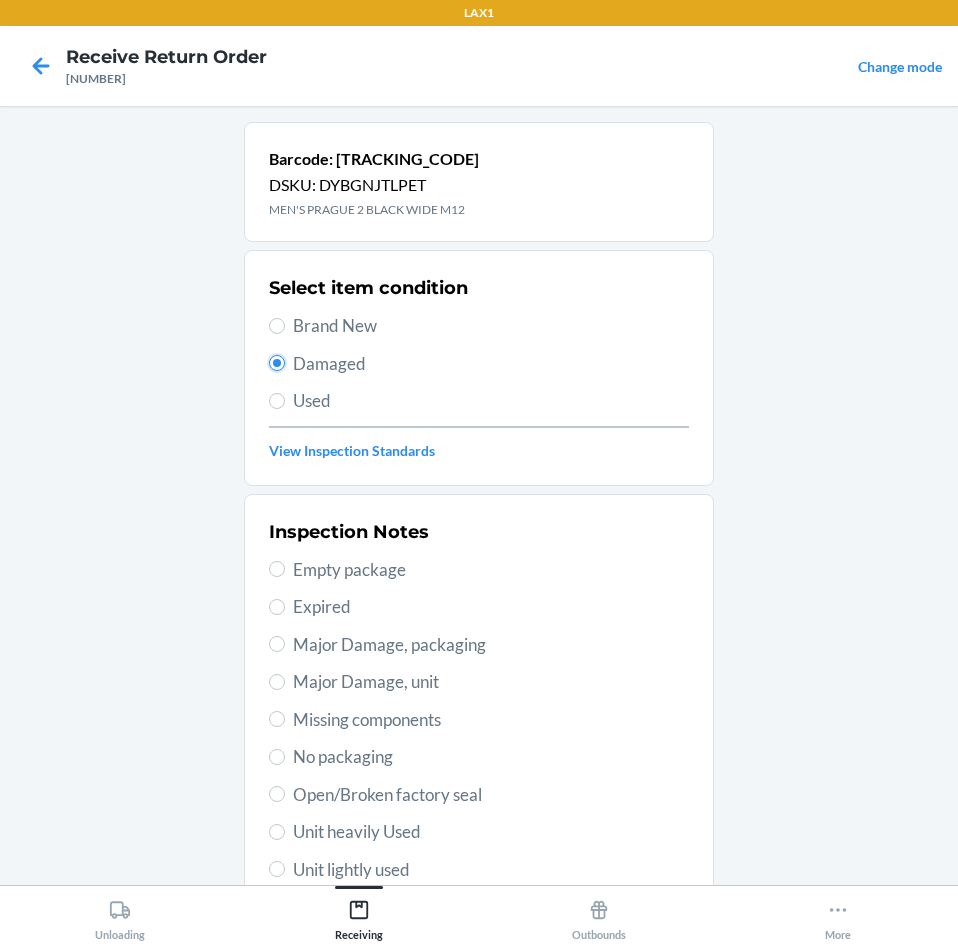 scroll, scrollTop: 100, scrollLeft: 0, axis: vertical 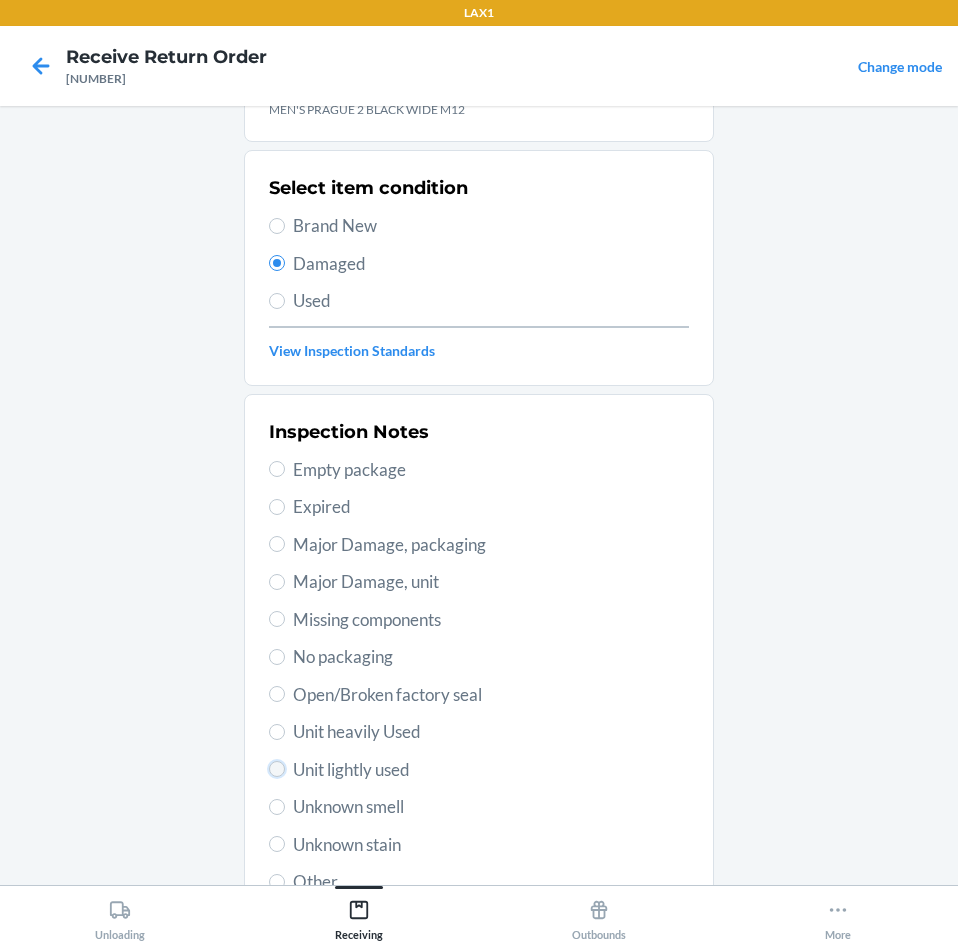 click on "Unit lightly used" at bounding box center [277, 769] 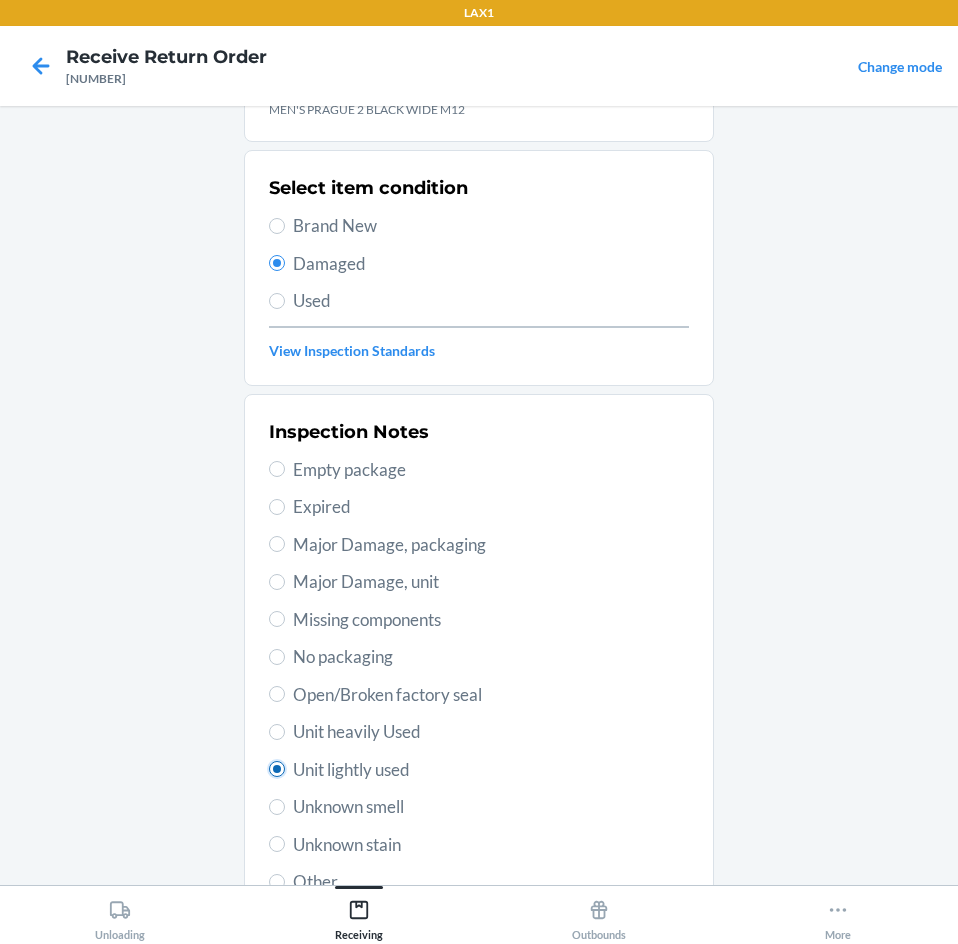 radio on "true" 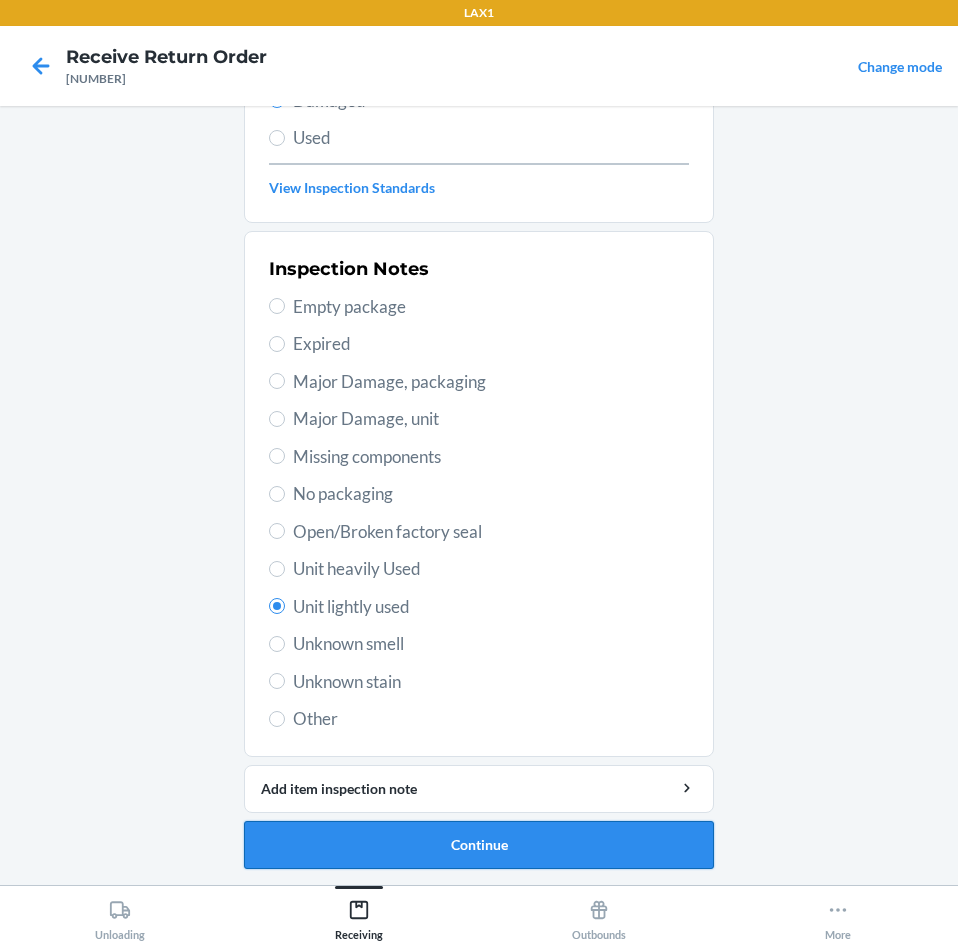 click on "Continue" at bounding box center [479, 845] 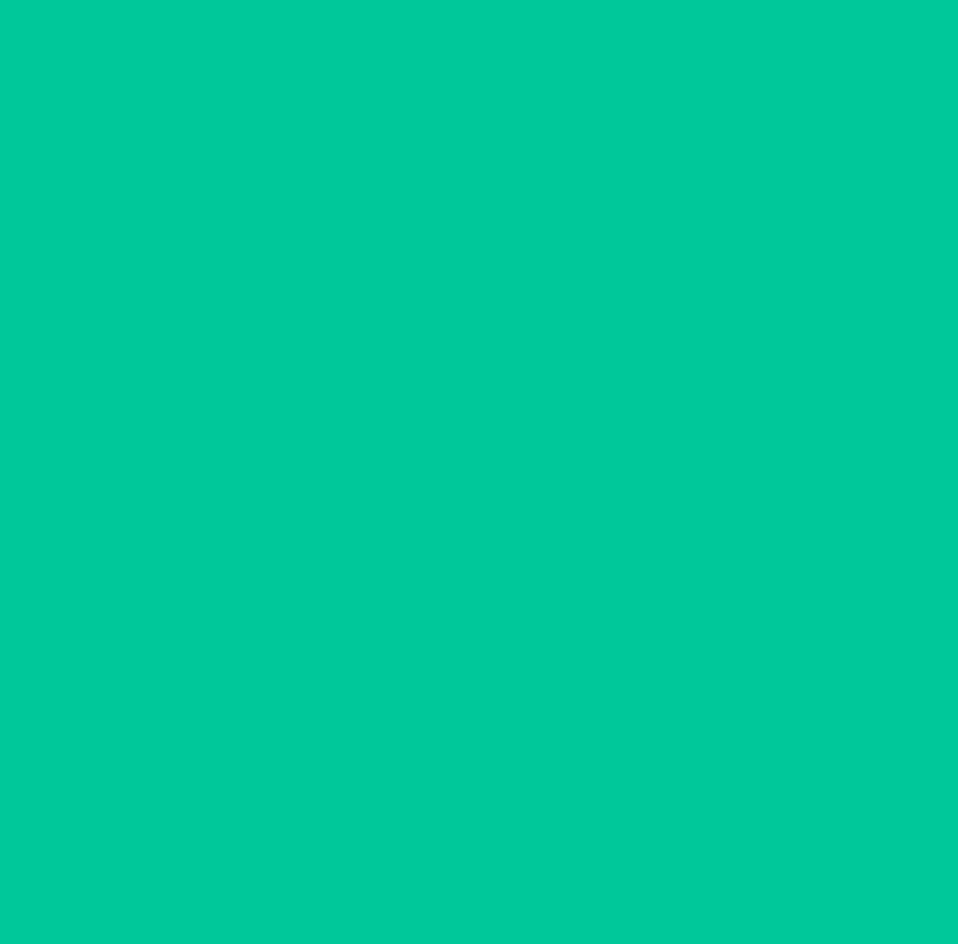scroll, scrollTop: 86, scrollLeft: 0, axis: vertical 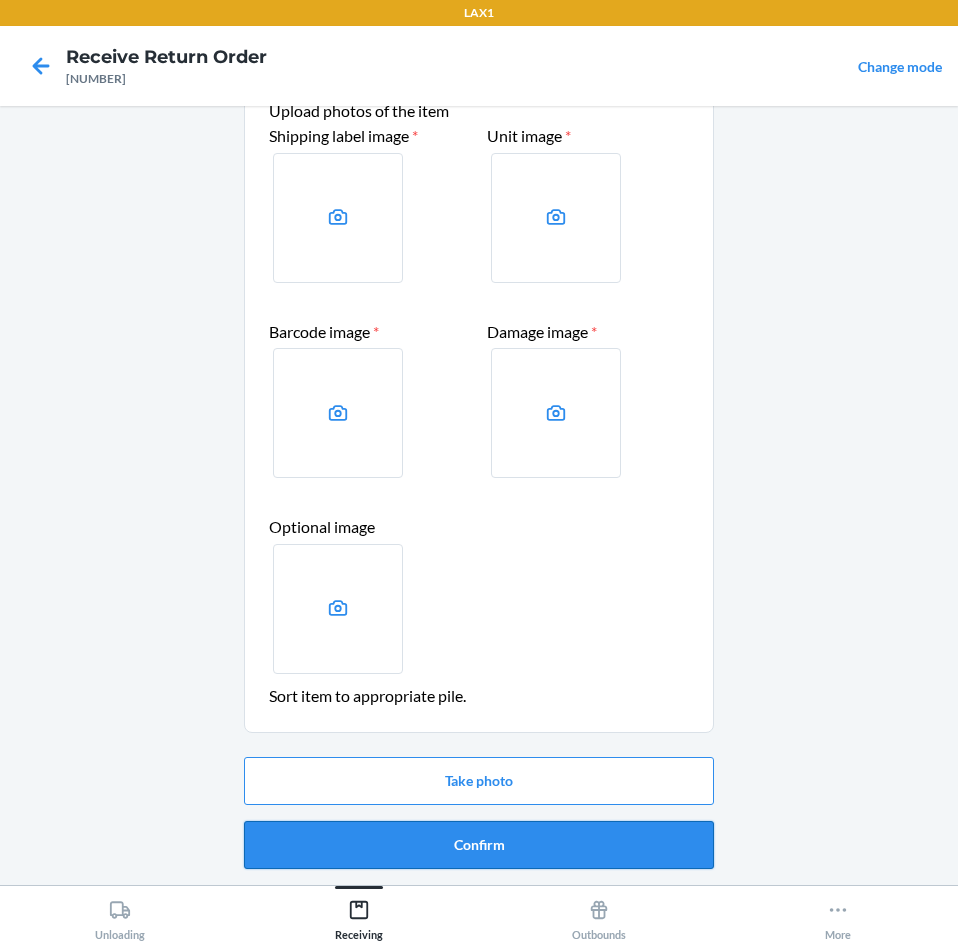 click on "Confirm" at bounding box center [479, 845] 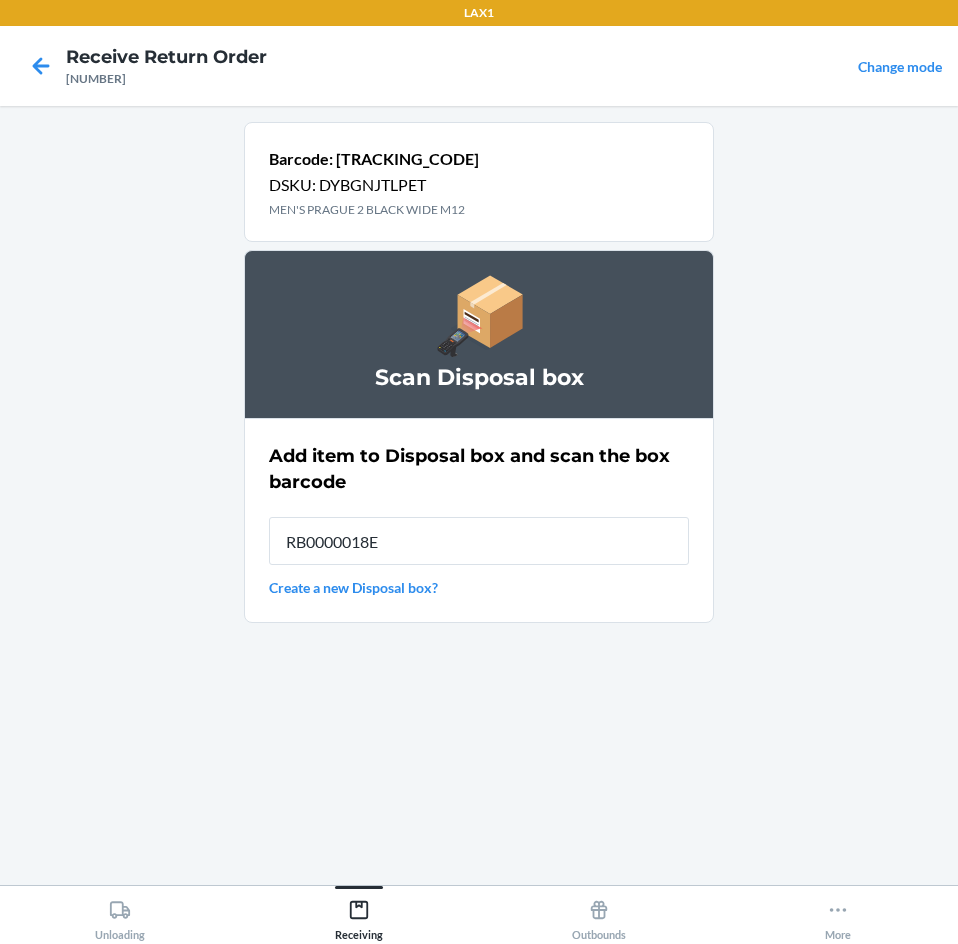 type on "[PRODUCT_CODE]" 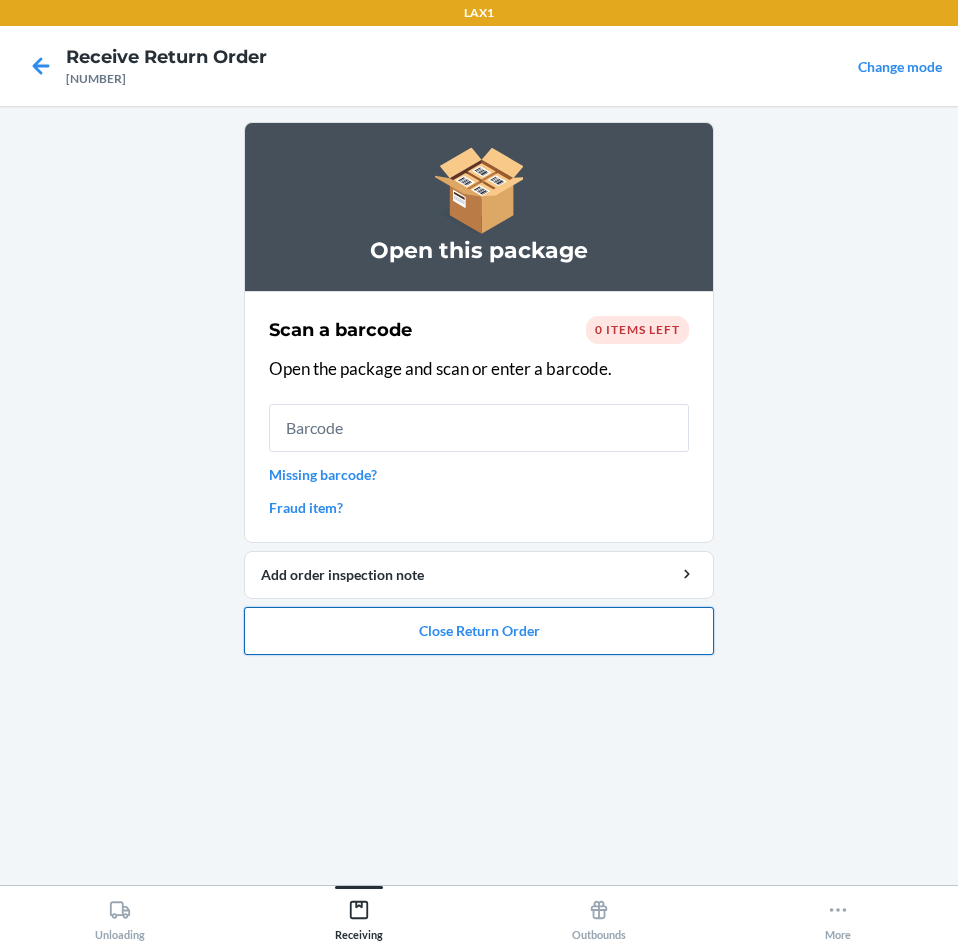 click on "Close Return Order" at bounding box center (479, 631) 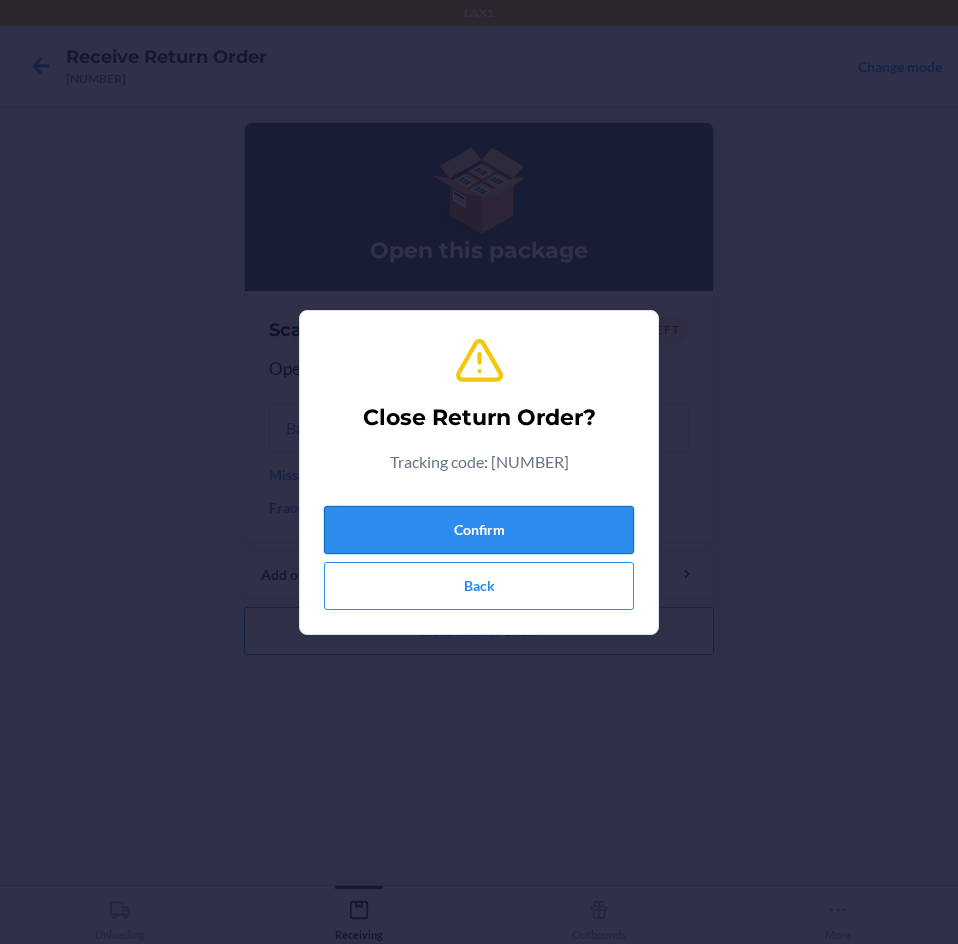 click on "Confirm" at bounding box center (479, 530) 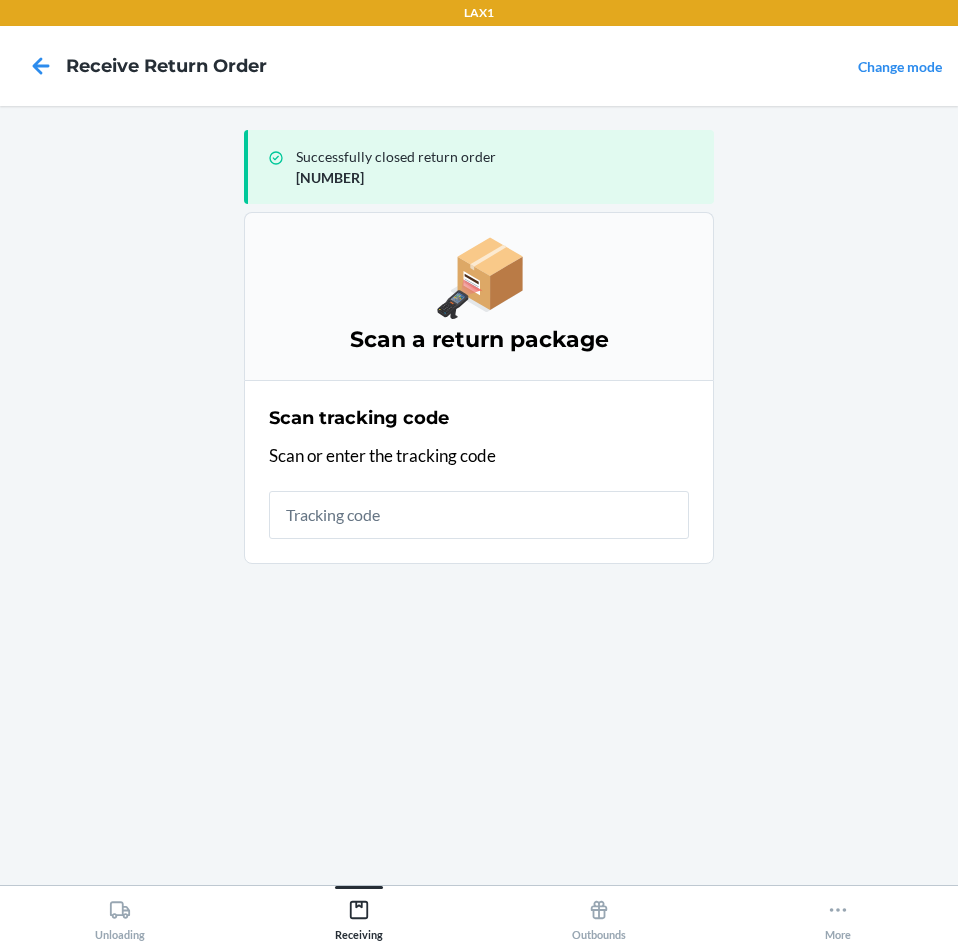 click at bounding box center [479, 515] 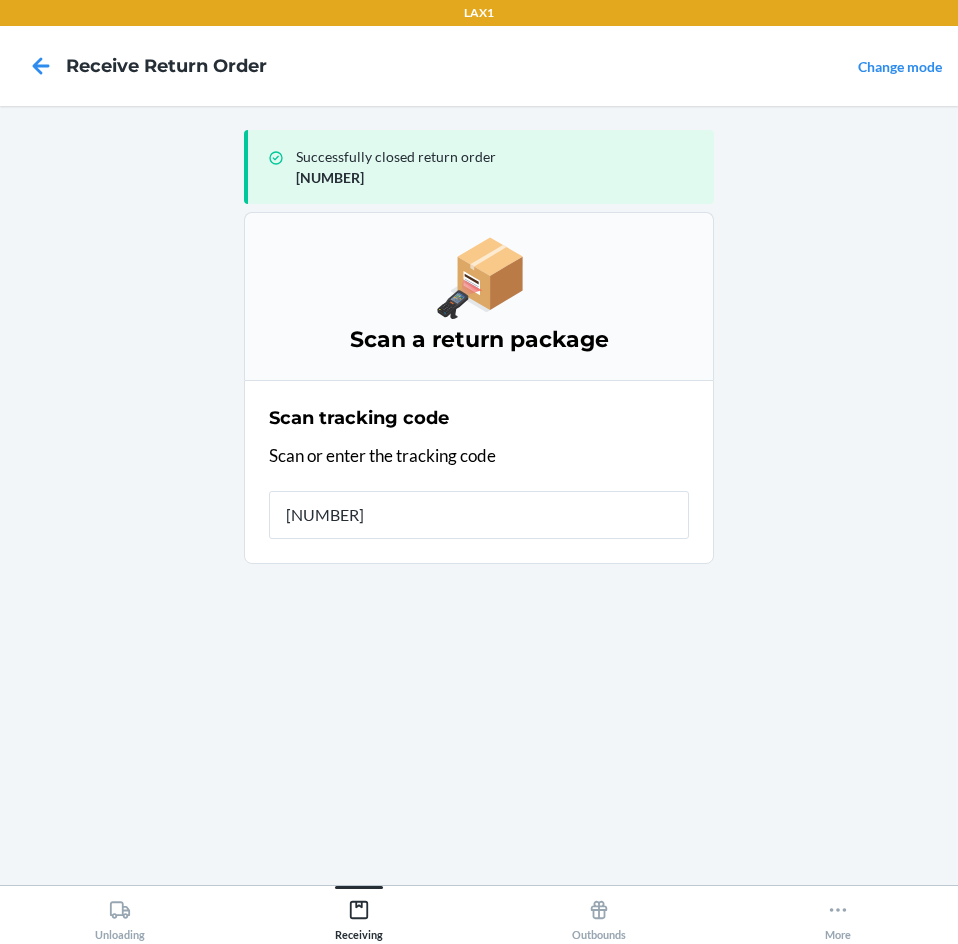 type on "[NUMBER]" 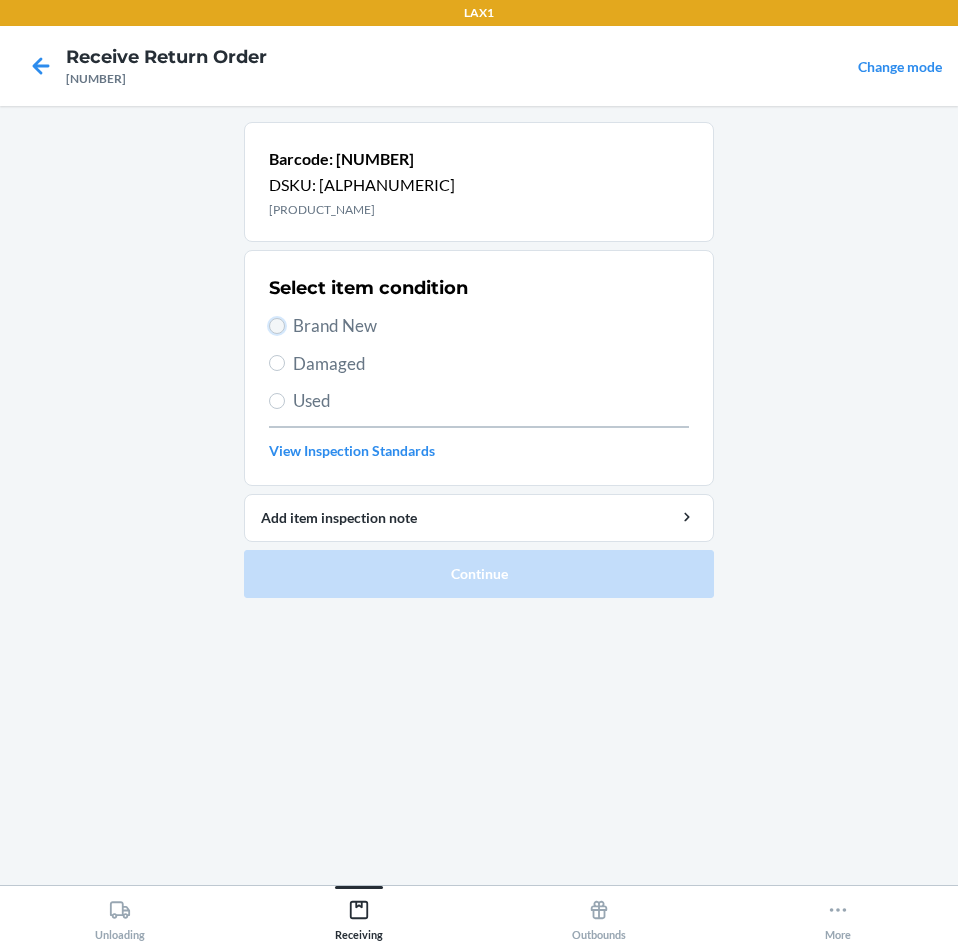 click on "Brand New" at bounding box center [277, 326] 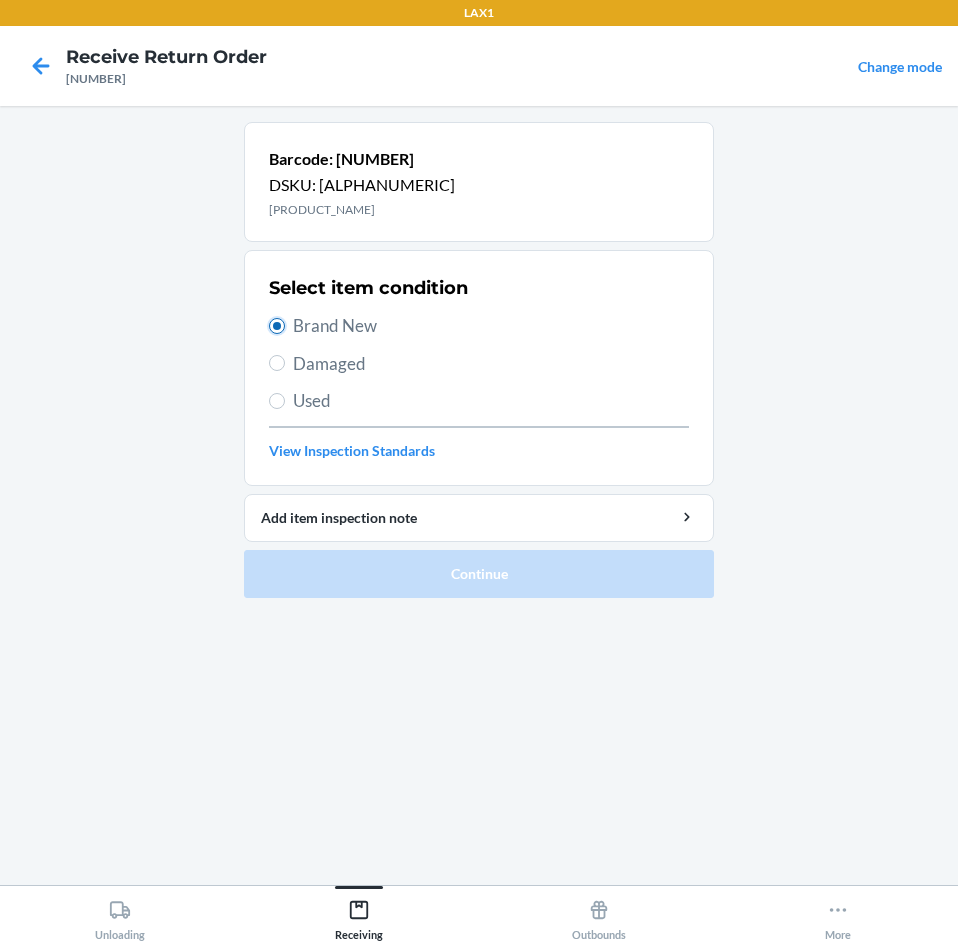 radio on "true" 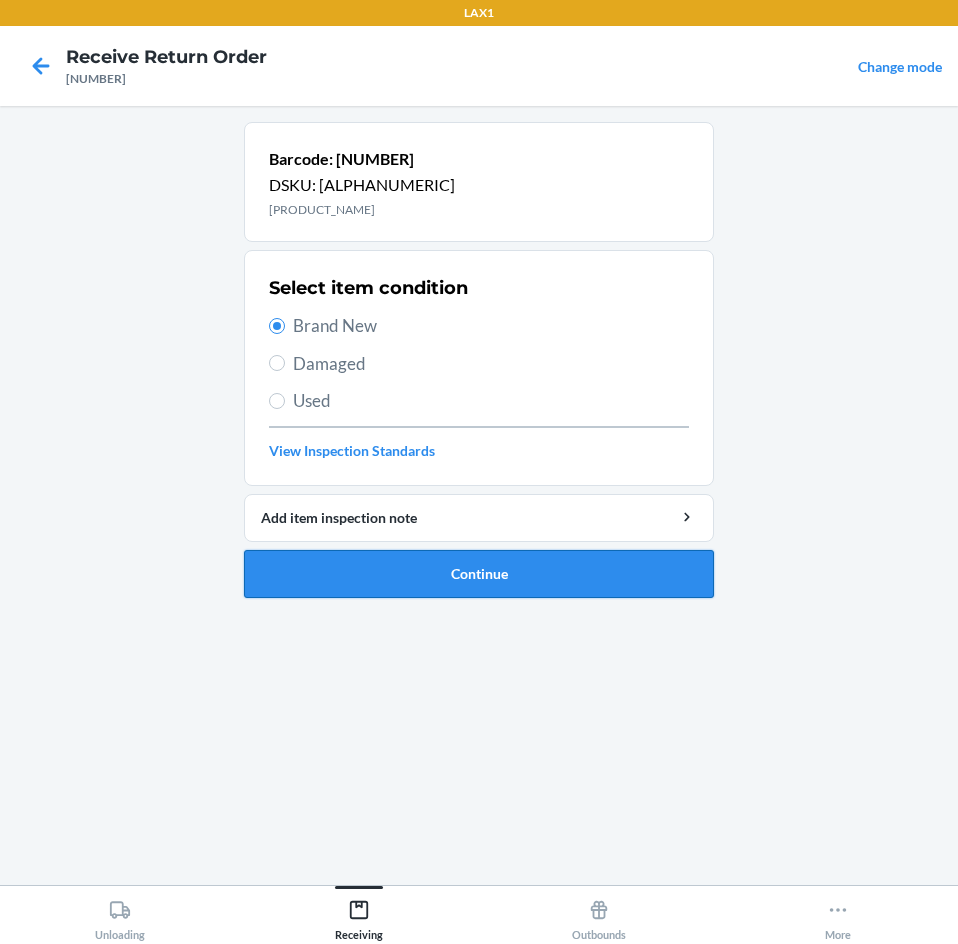 click on "Continue" at bounding box center [479, 574] 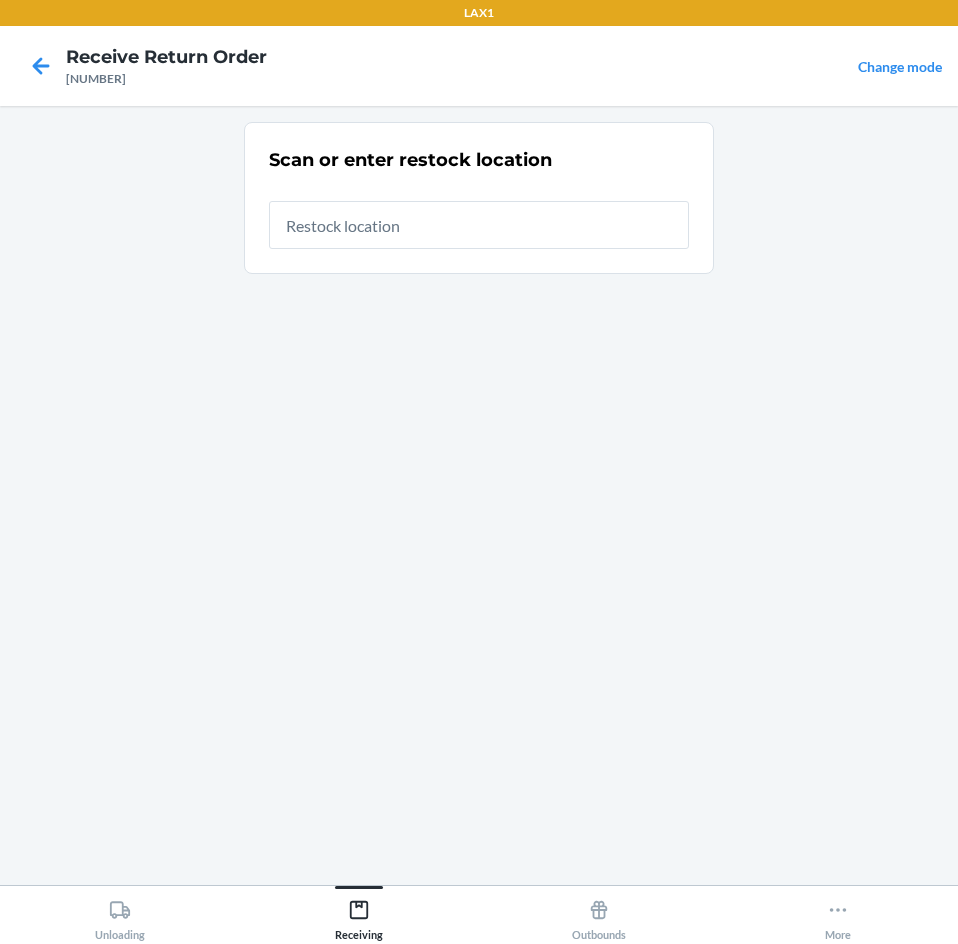 click at bounding box center [479, 225] 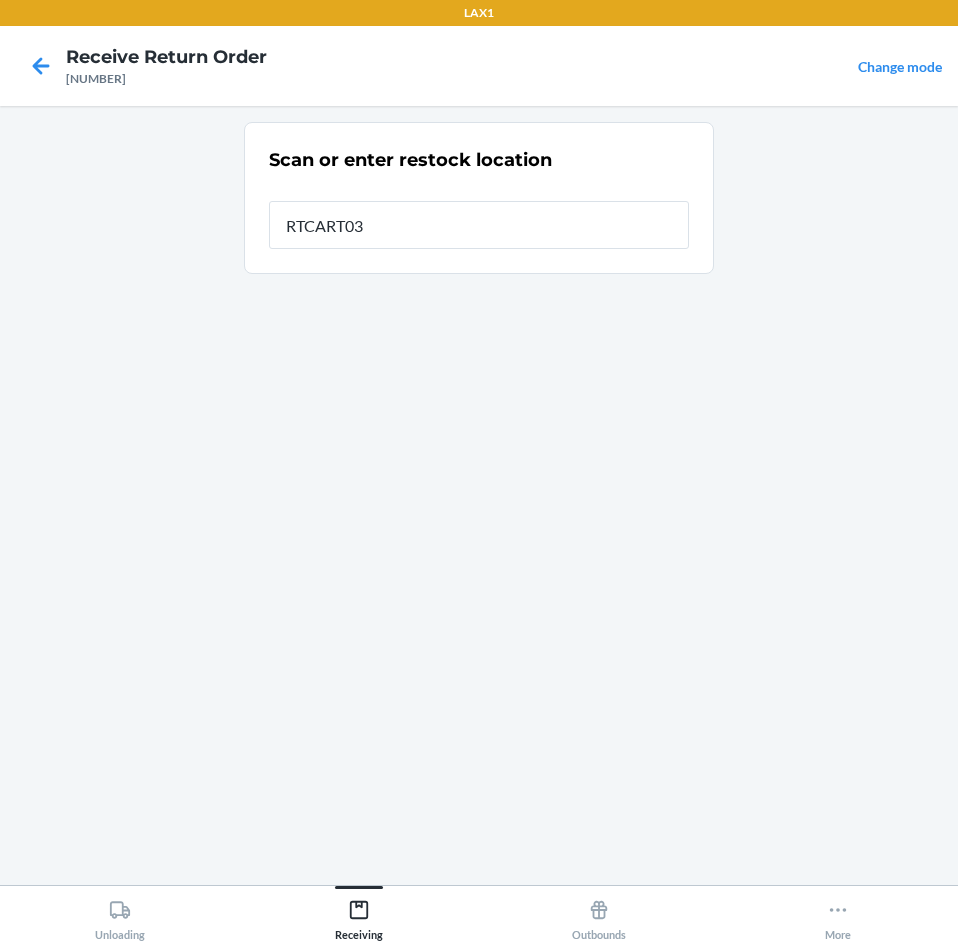 type on "RTCART038" 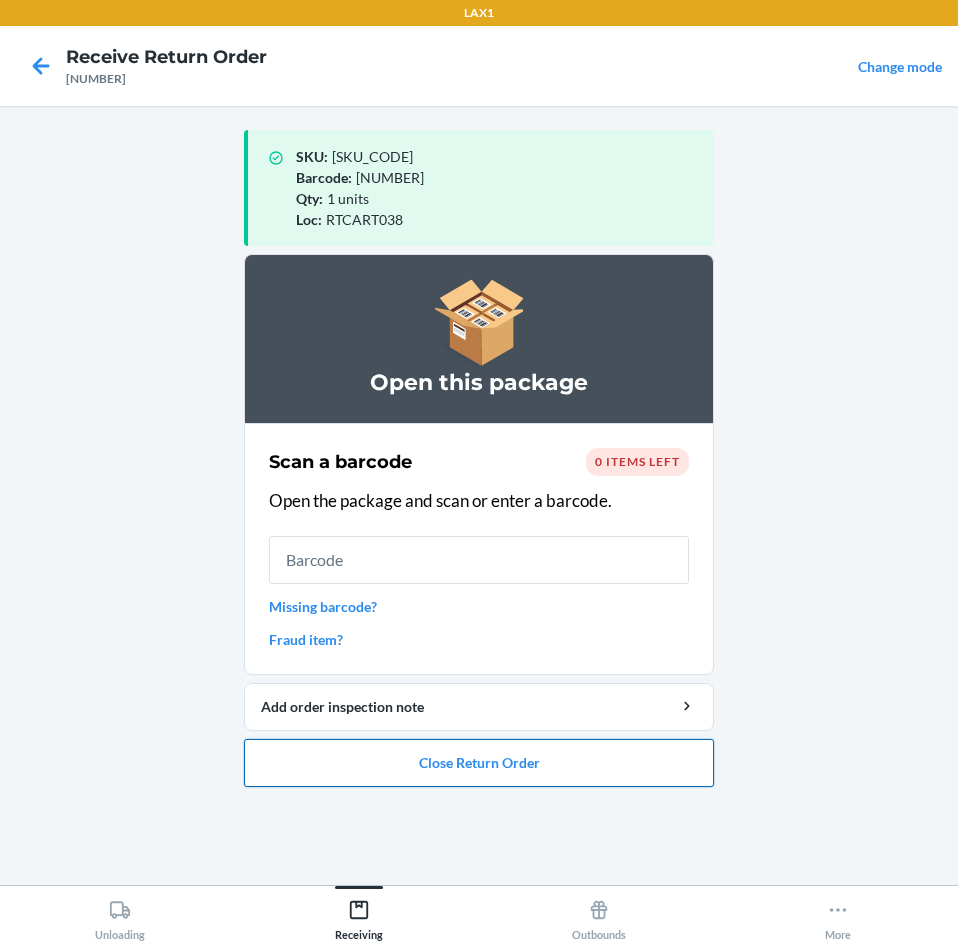 click on "Close Return Order" at bounding box center [479, 763] 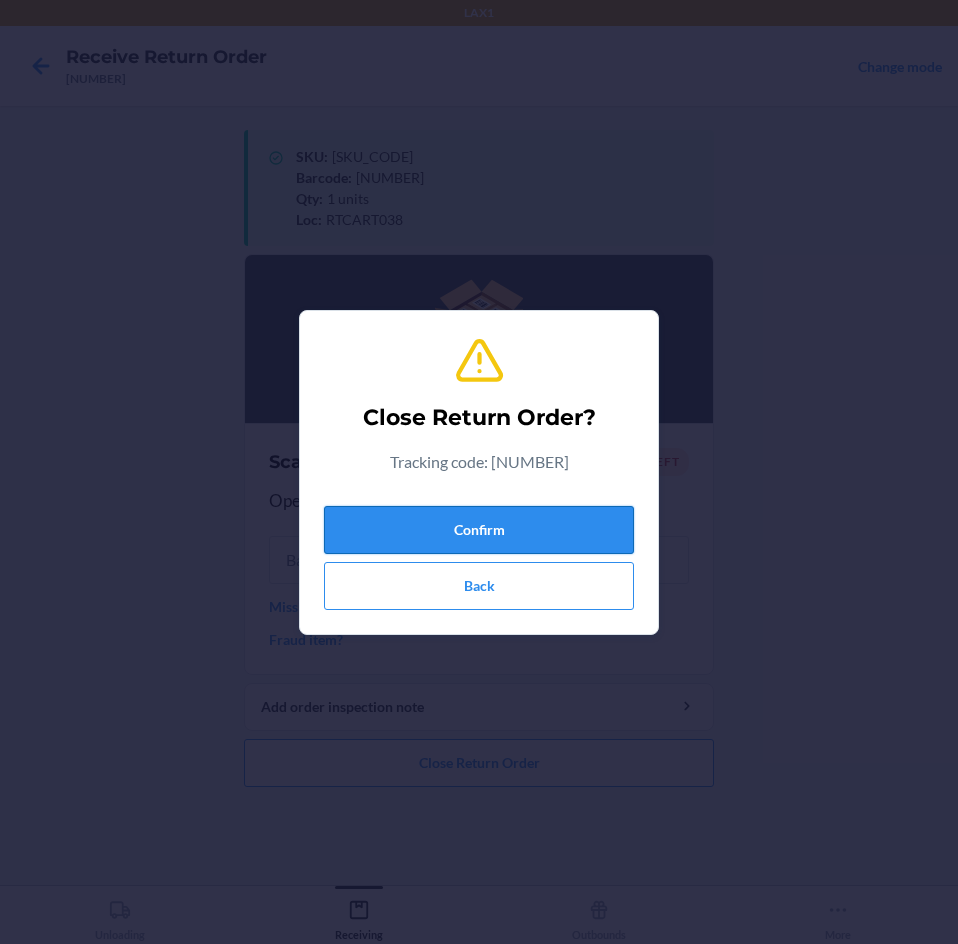 click on "Confirm" at bounding box center [479, 530] 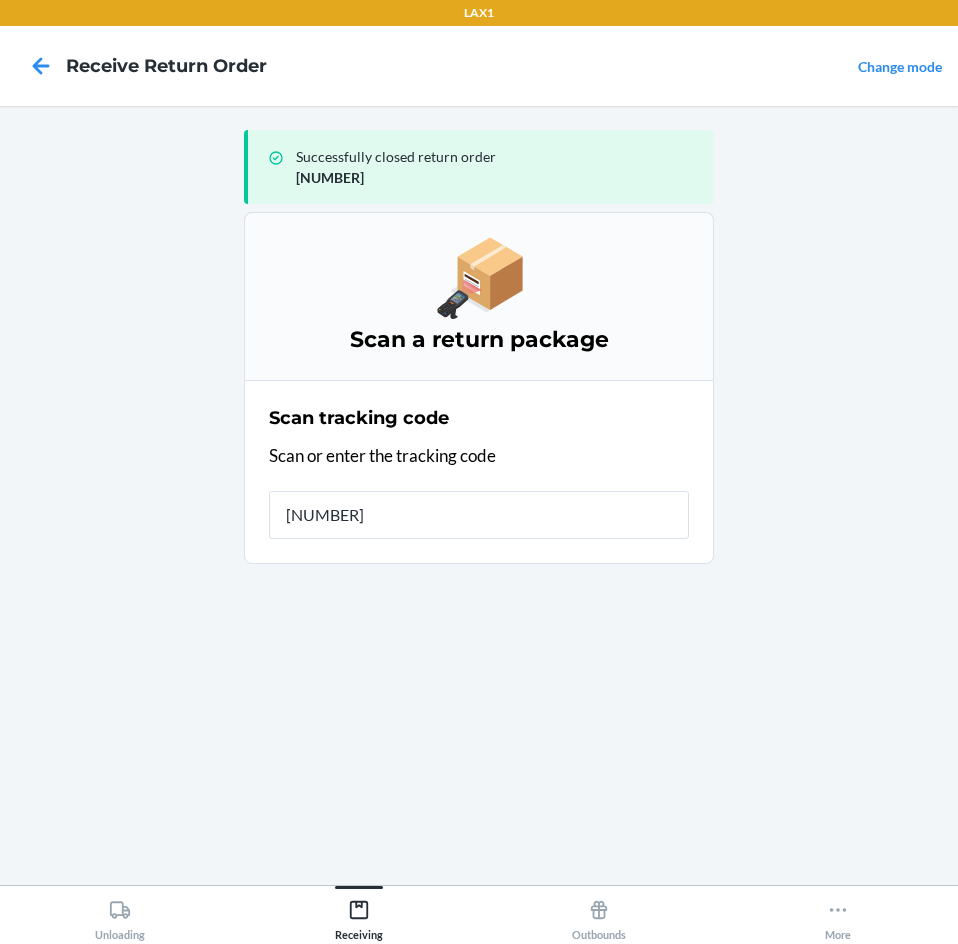 type on "[NUMBER]" 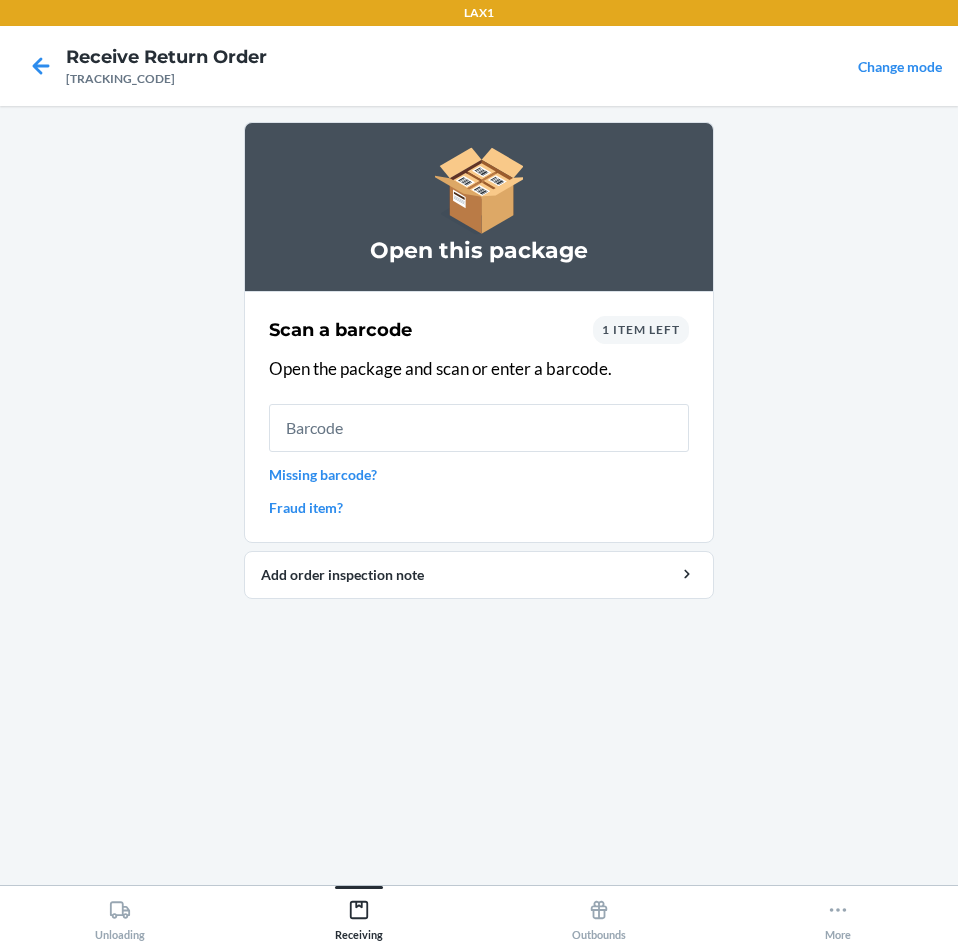click at bounding box center (479, 428) 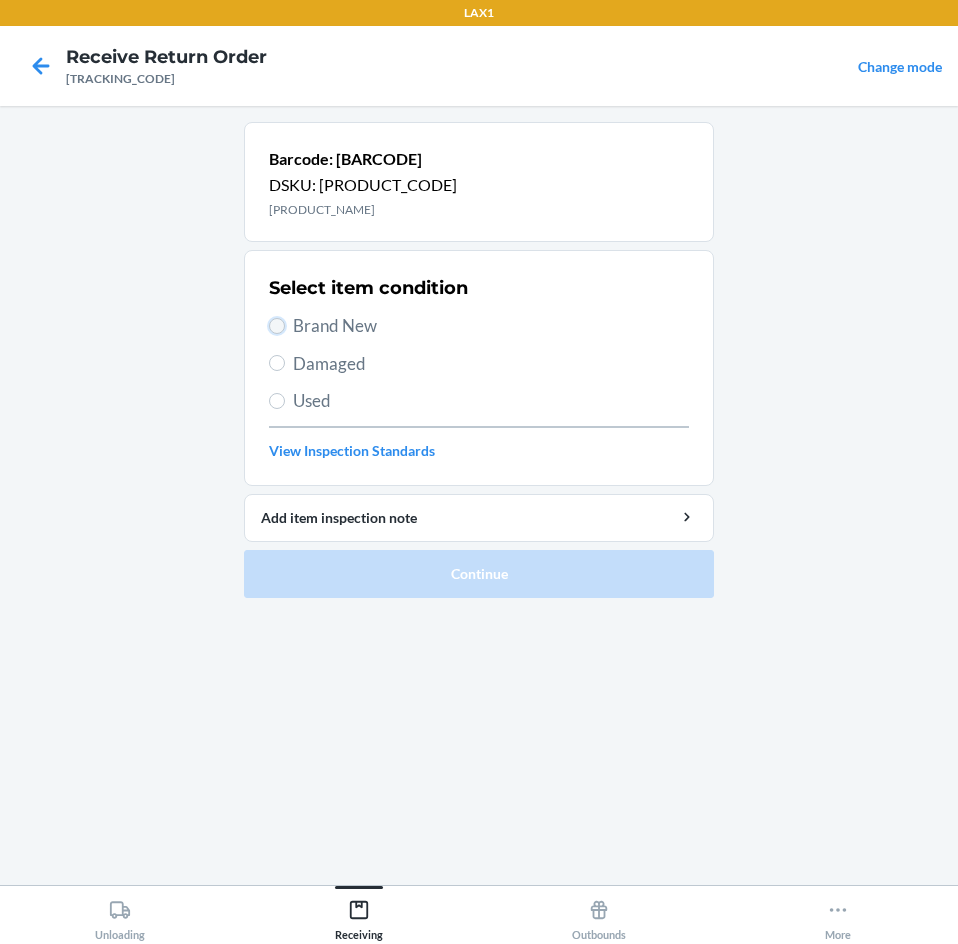 click on "Brand New" at bounding box center [277, 326] 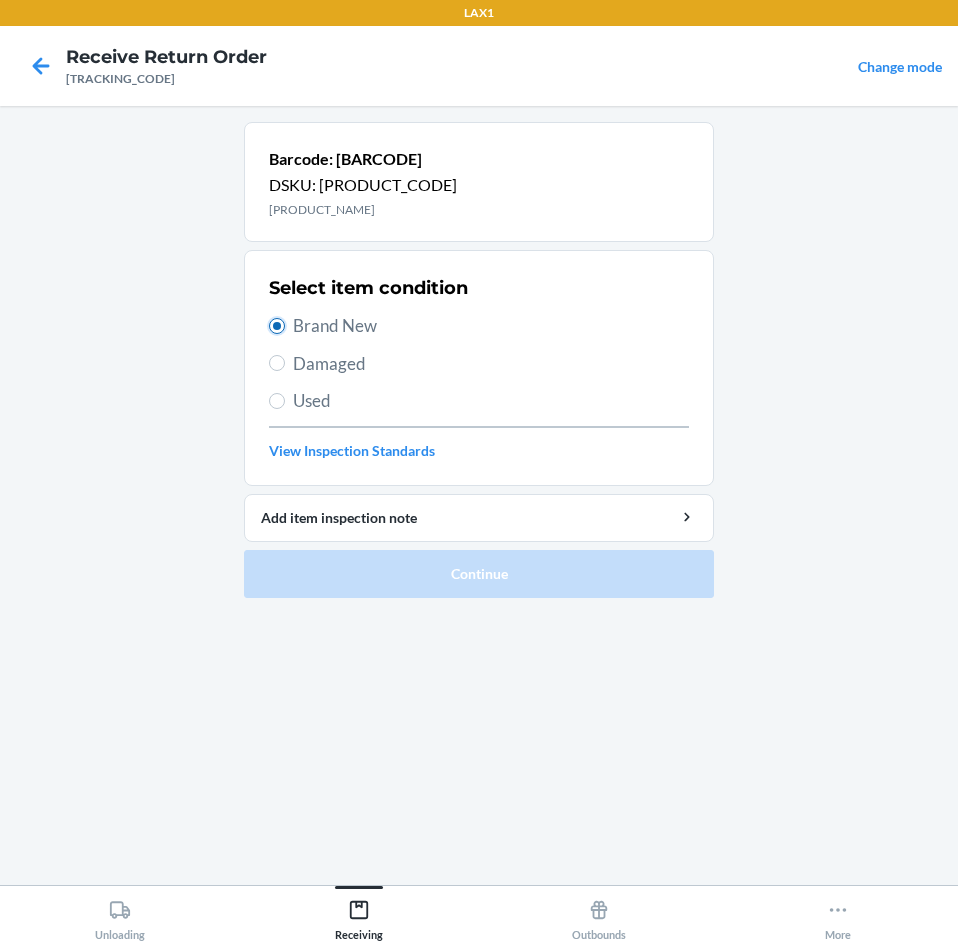 radio on "true" 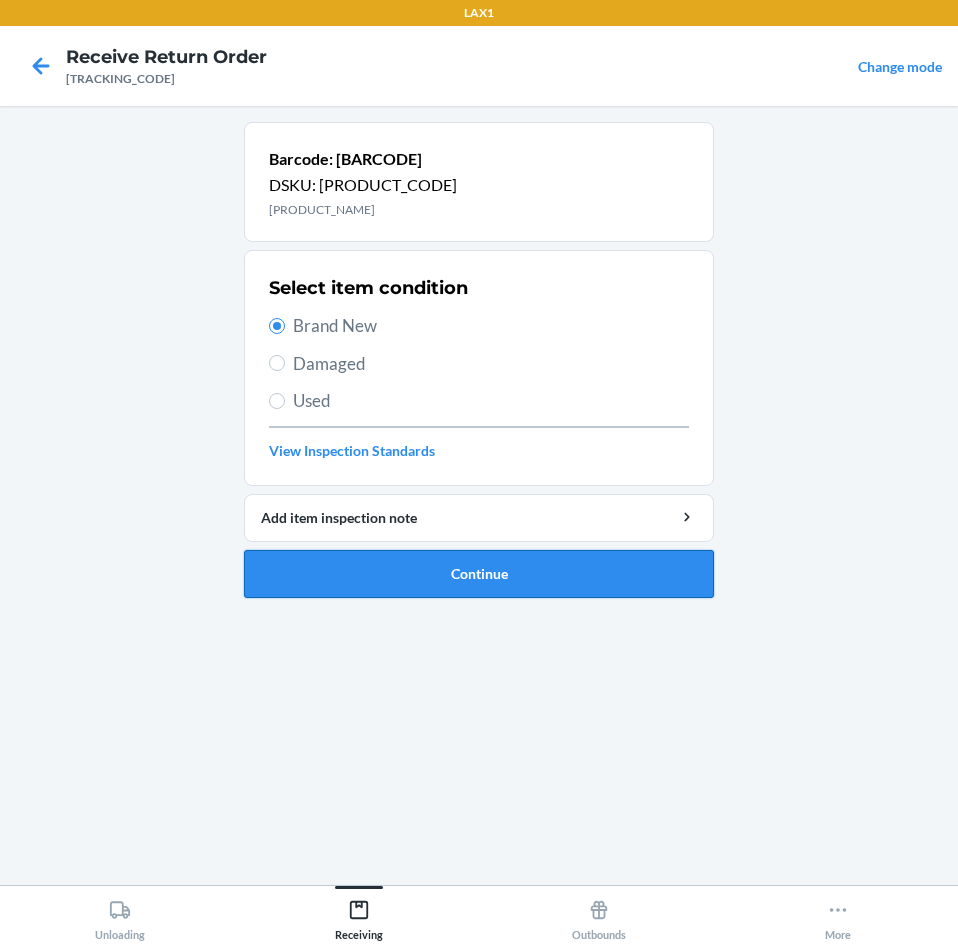 click on "Continue" at bounding box center [479, 574] 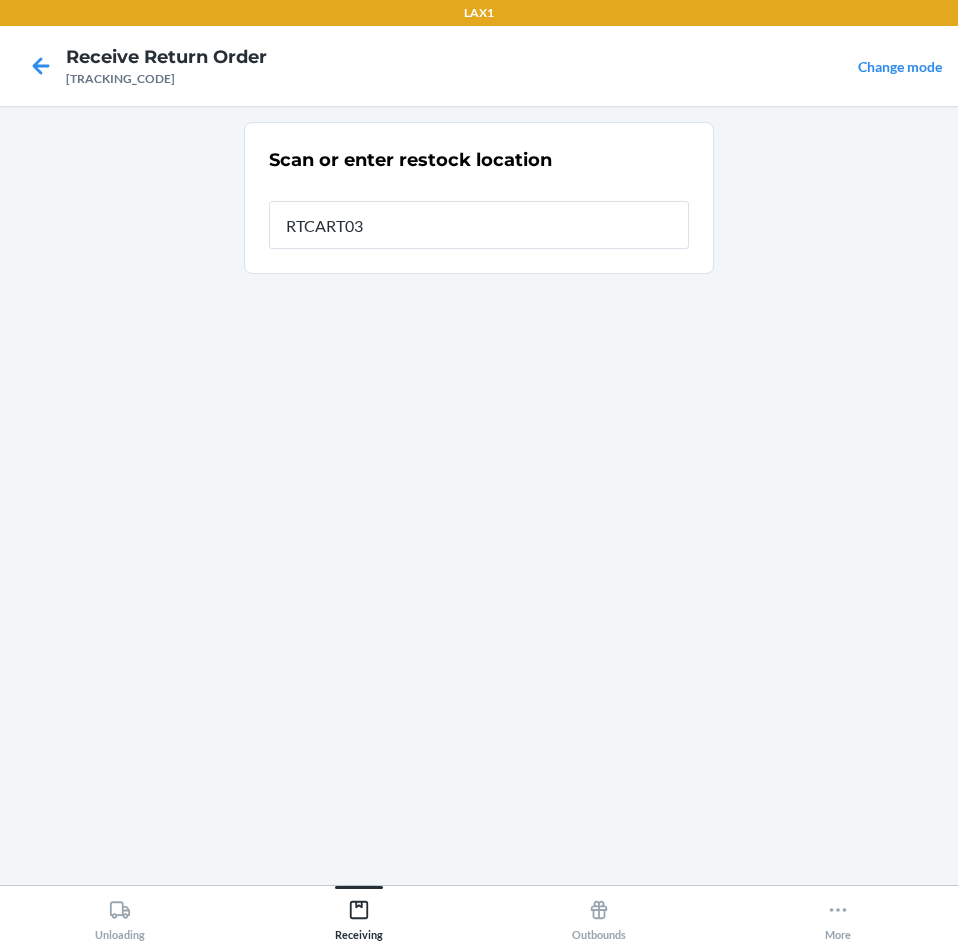 type on "RTCART038" 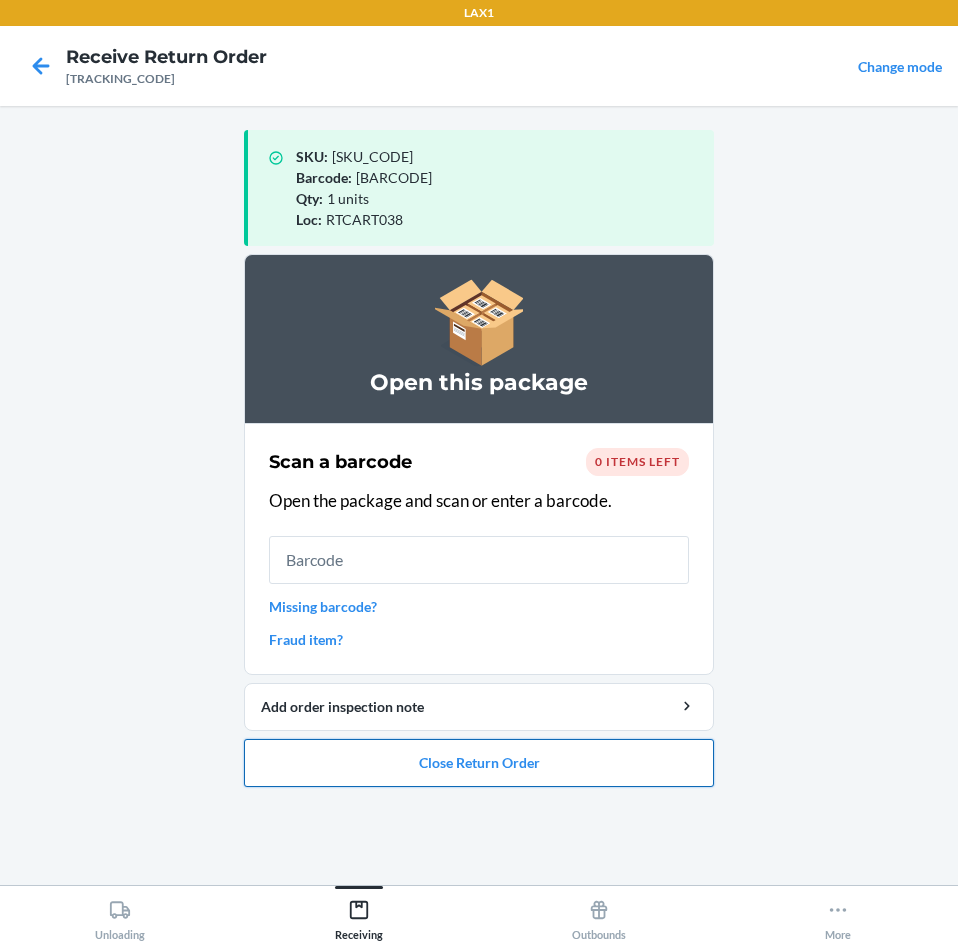 click on "Close Return Order" at bounding box center (479, 763) 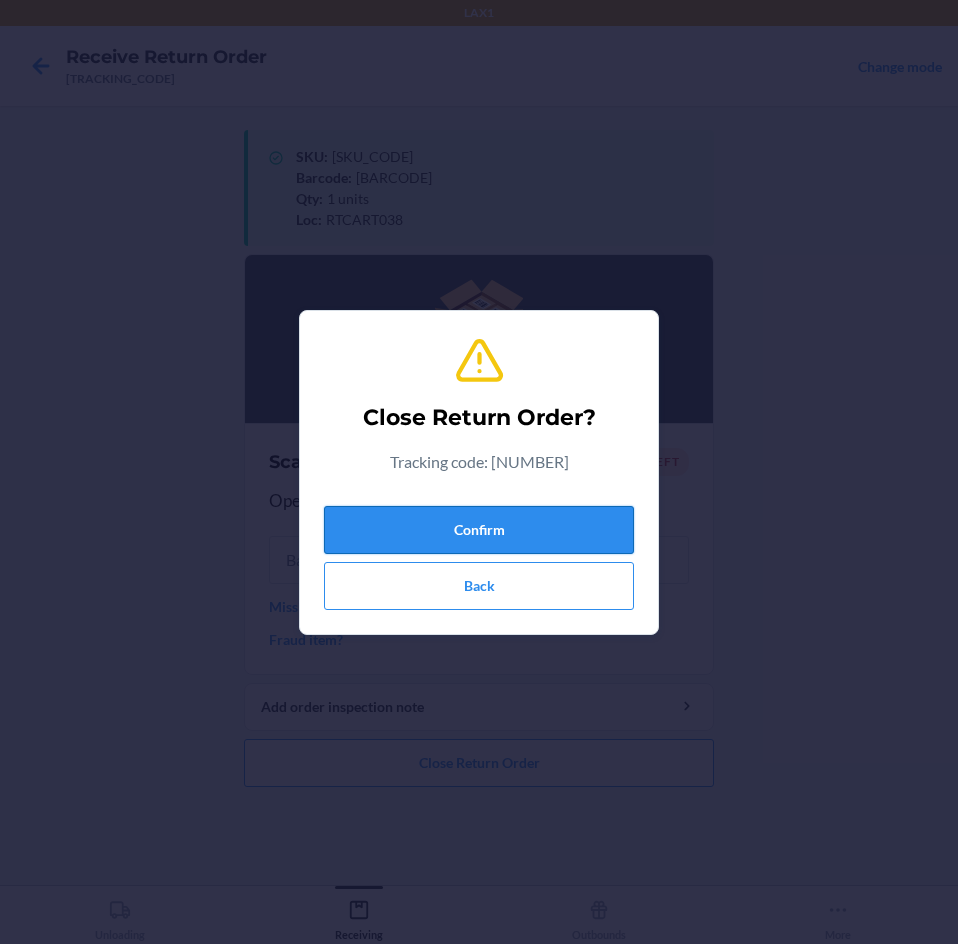 click on "Confirm" at bounding box center [479, 530] 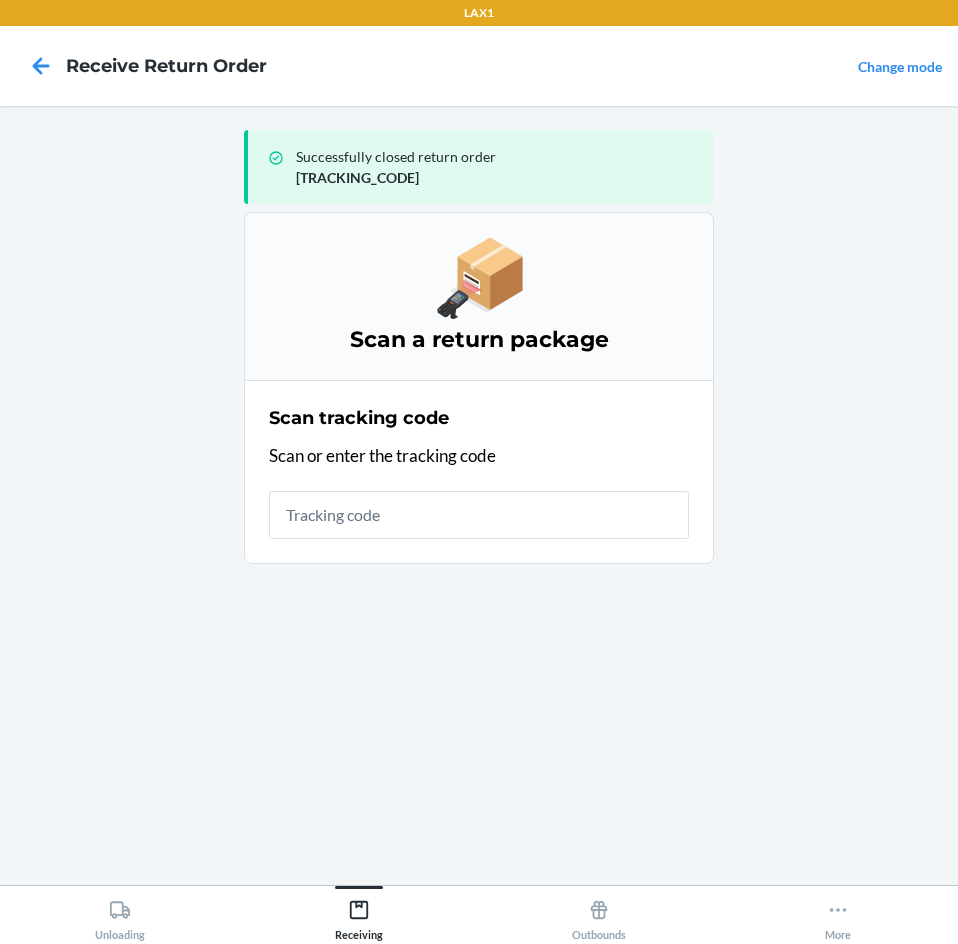 click at bounding box center [479, 515] 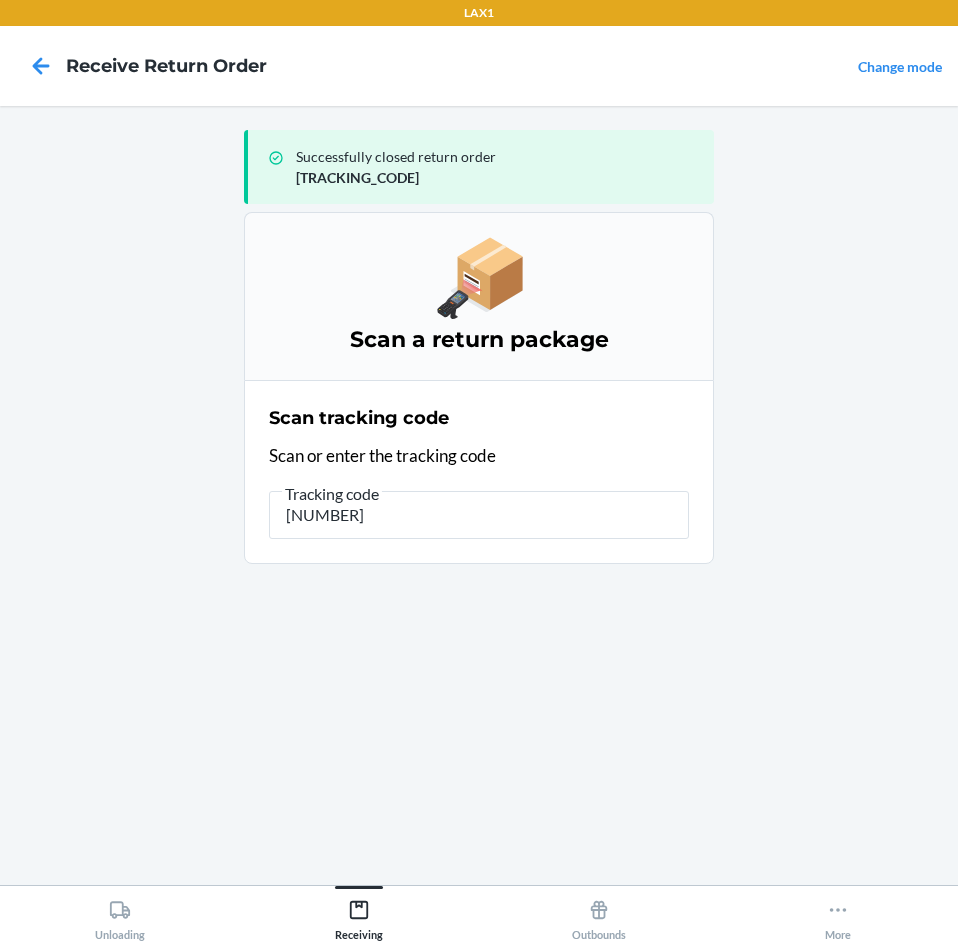 type on "[NUMBER]" 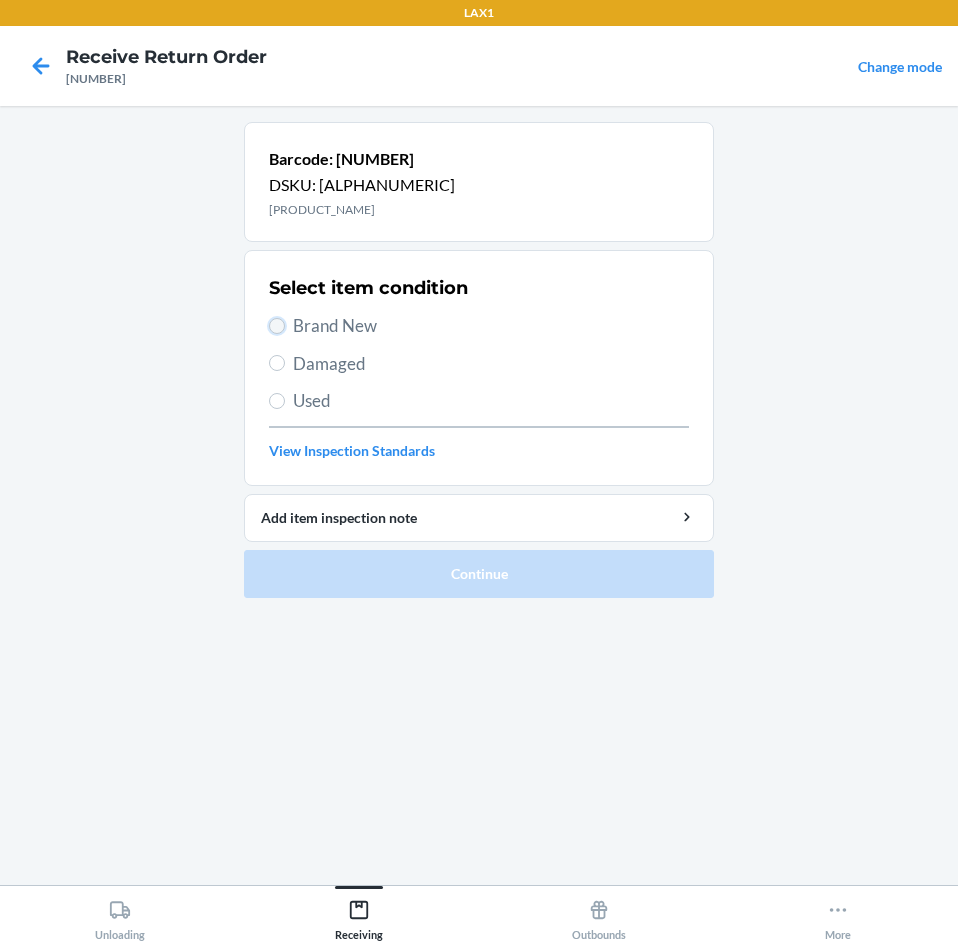 click on "Brand New" at bounding box center (277, 326) 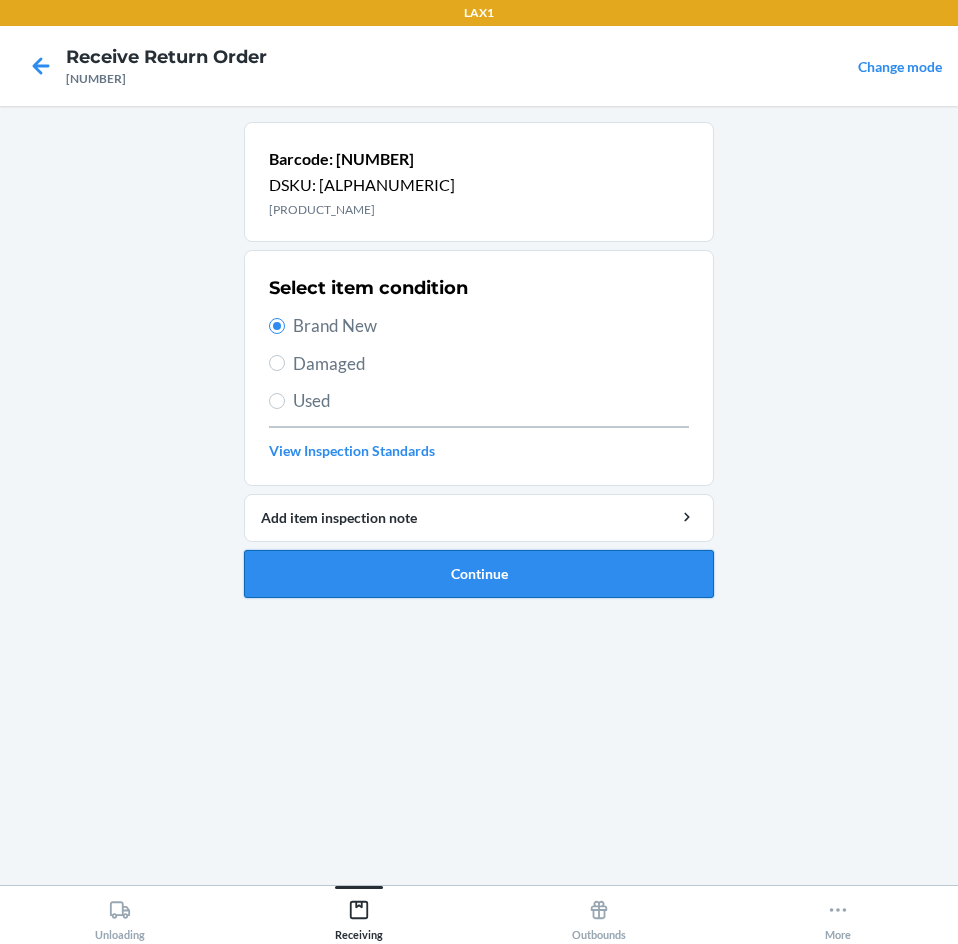 click on "Continue" at bounding box center (479, 574) 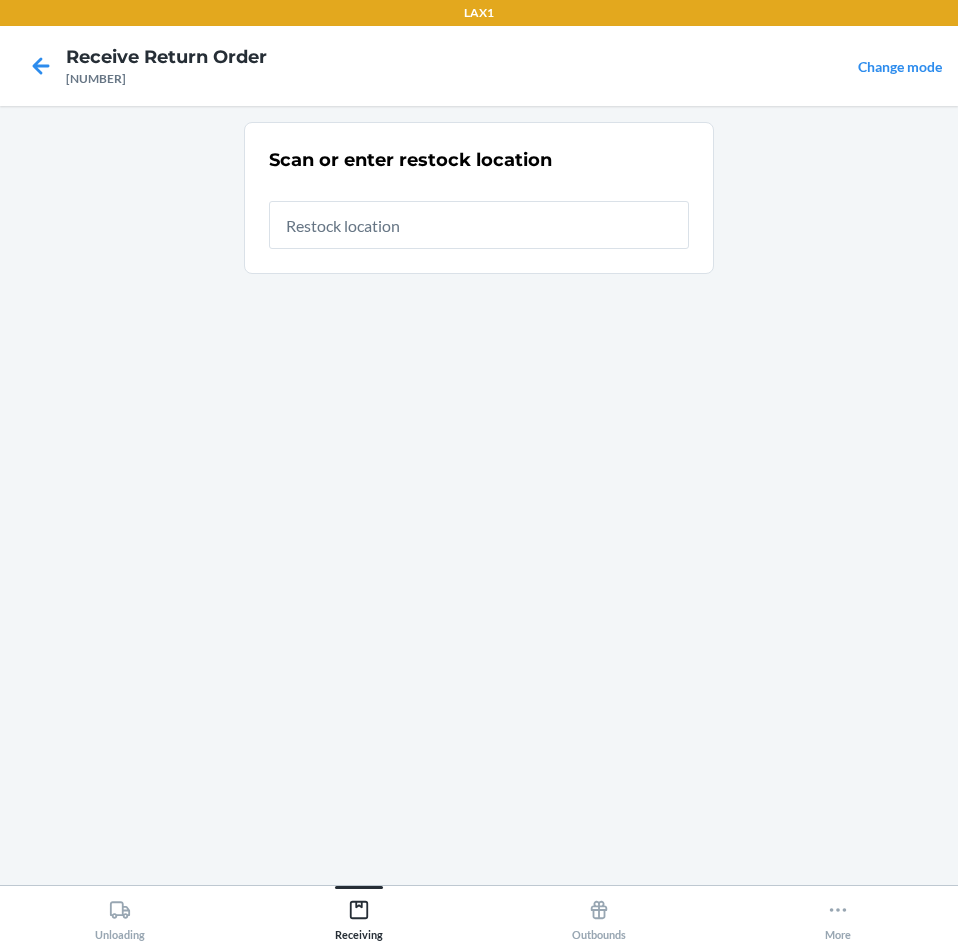 click at bounding box center [479, 225] 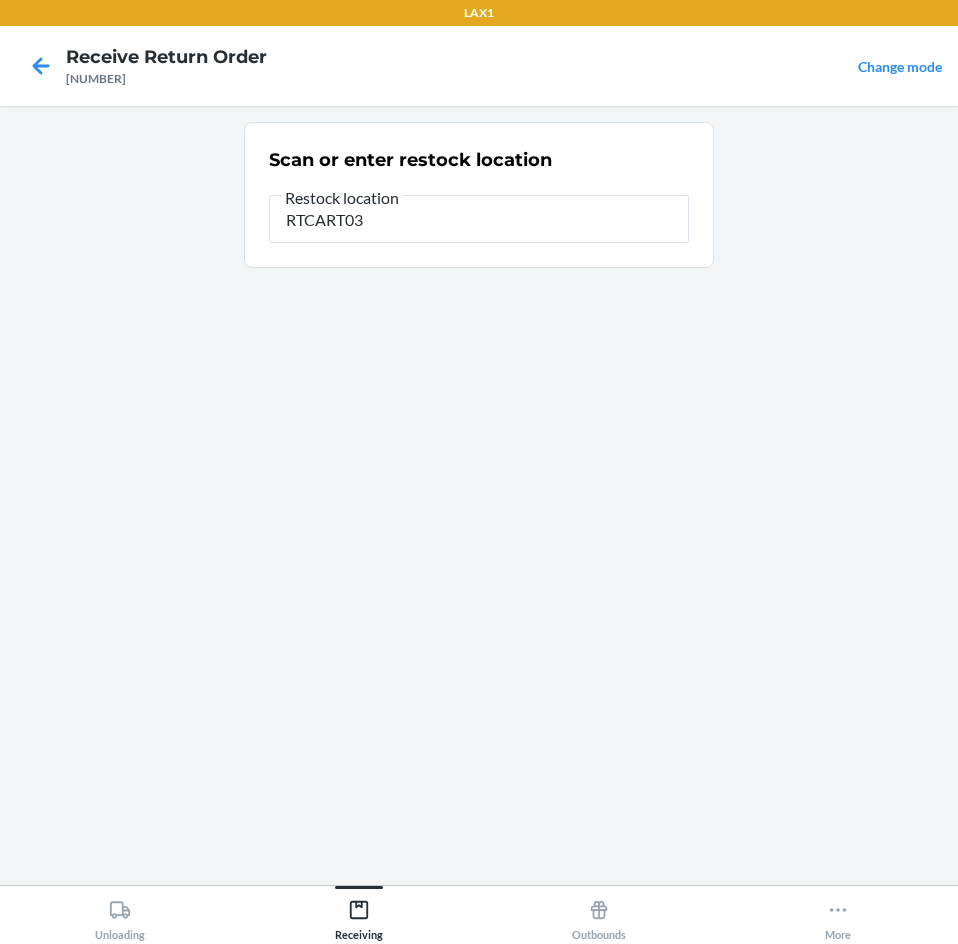 type on "RTCART038" 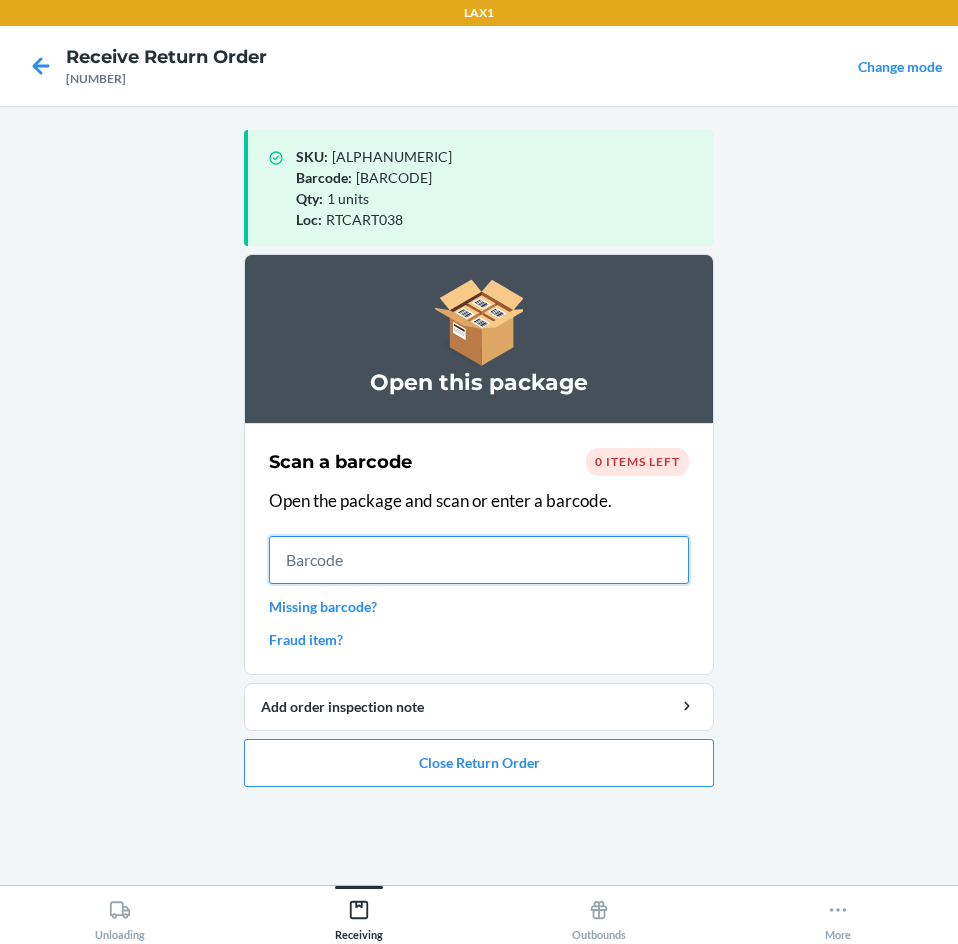 click at bounding box center [479, 560] 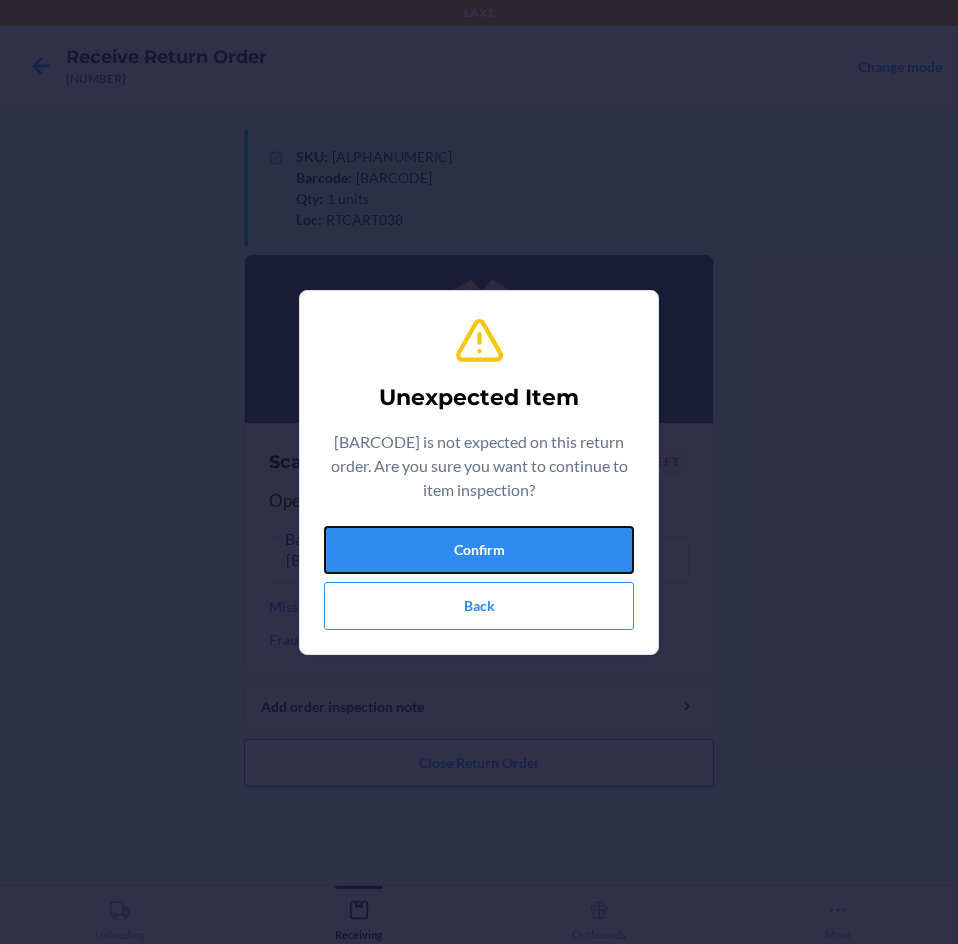 click on "Unexpected Item [NUMBER] is not expected on this return order. Are you sure you want to continue to item inspection? Confirm Back" at bounding box center (479, 472) 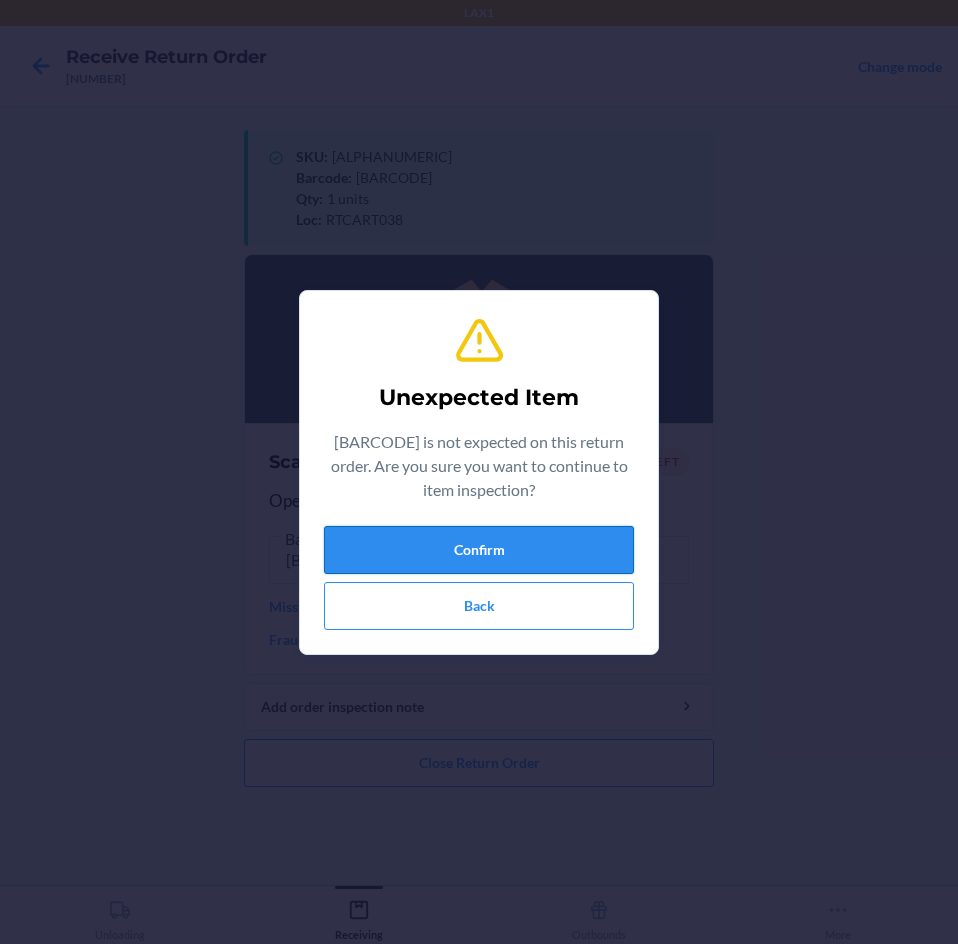click on "Confirm" at bounding box center (479, 550) 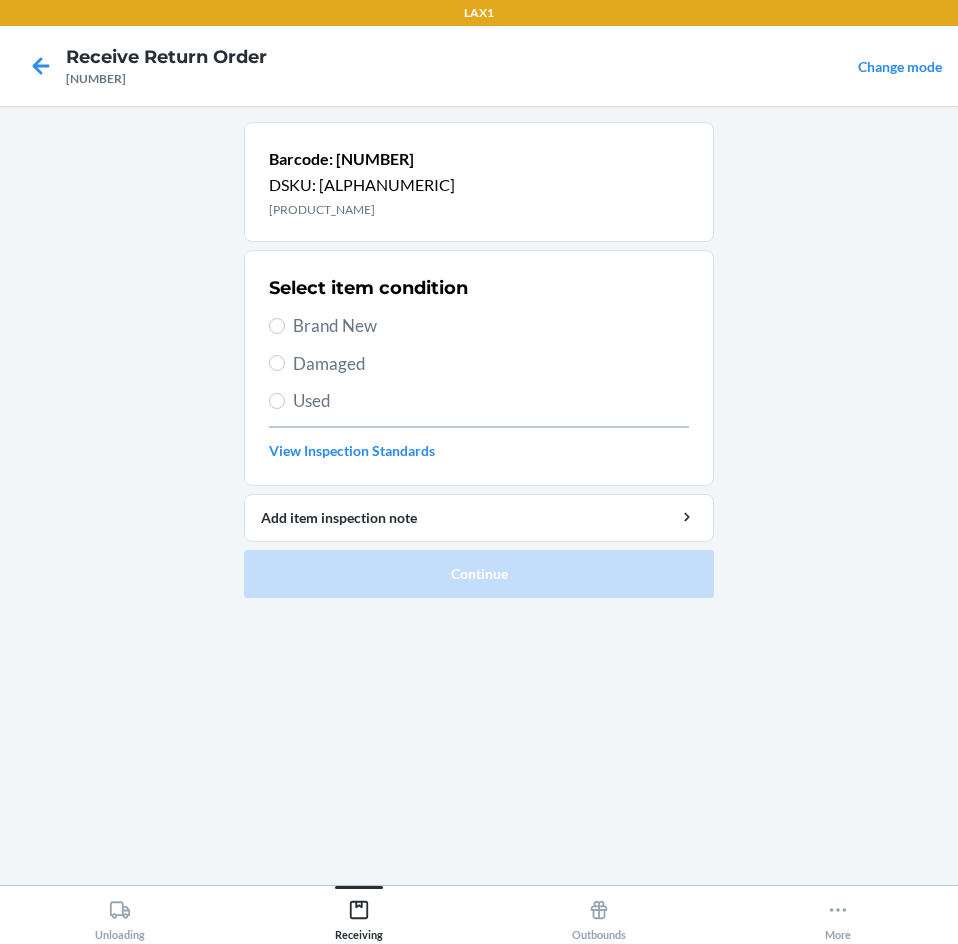 click on "Brand New" at bounding box center (479, 326) 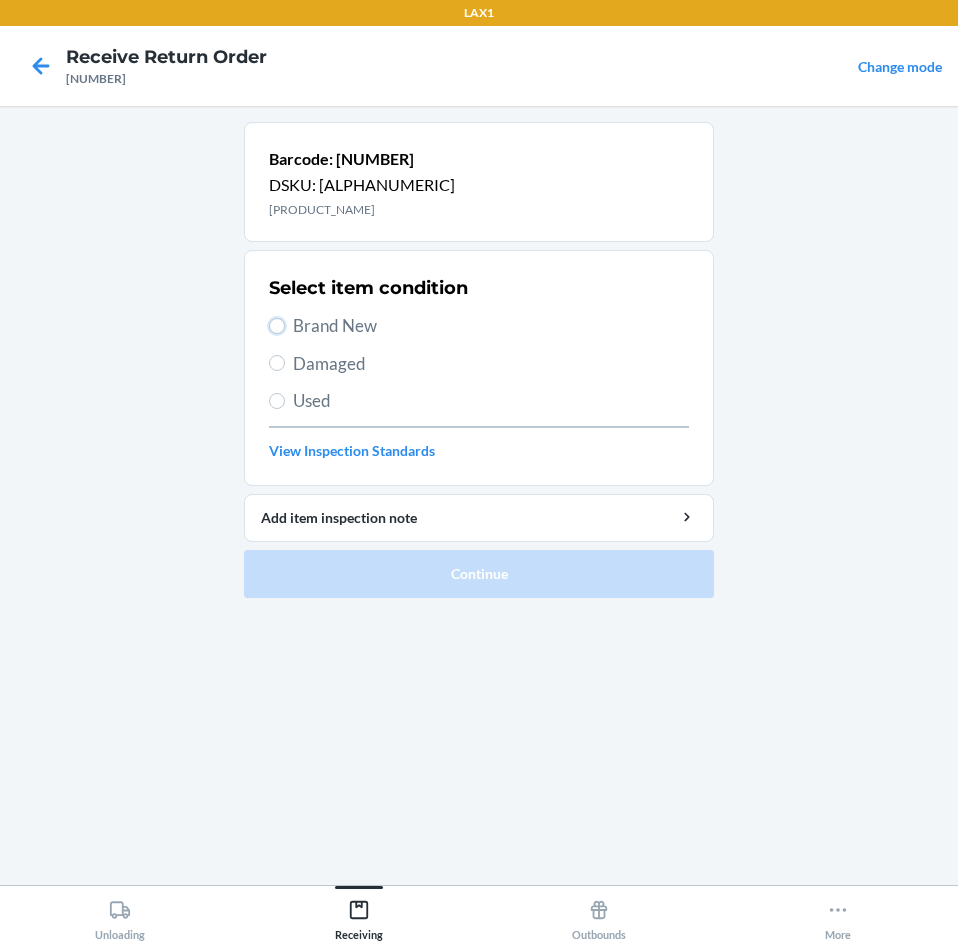 click on "Brand New" at bounding box center [277, 326] 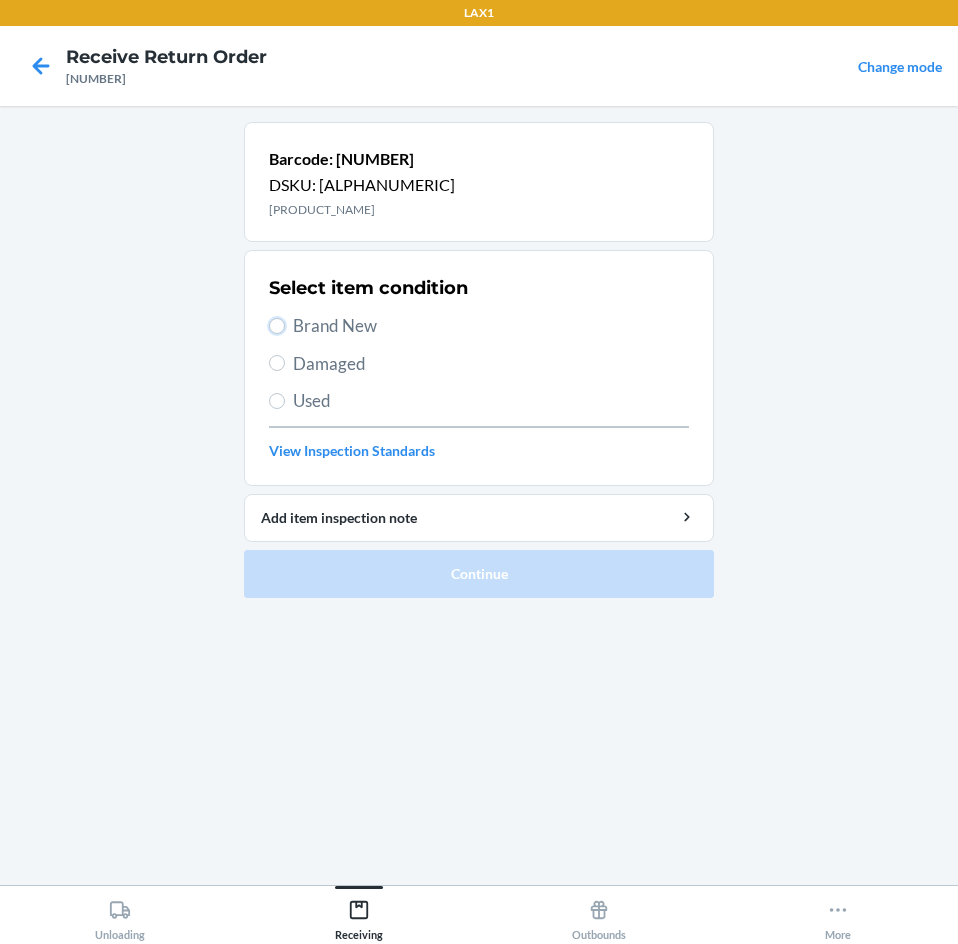 radio on "true" 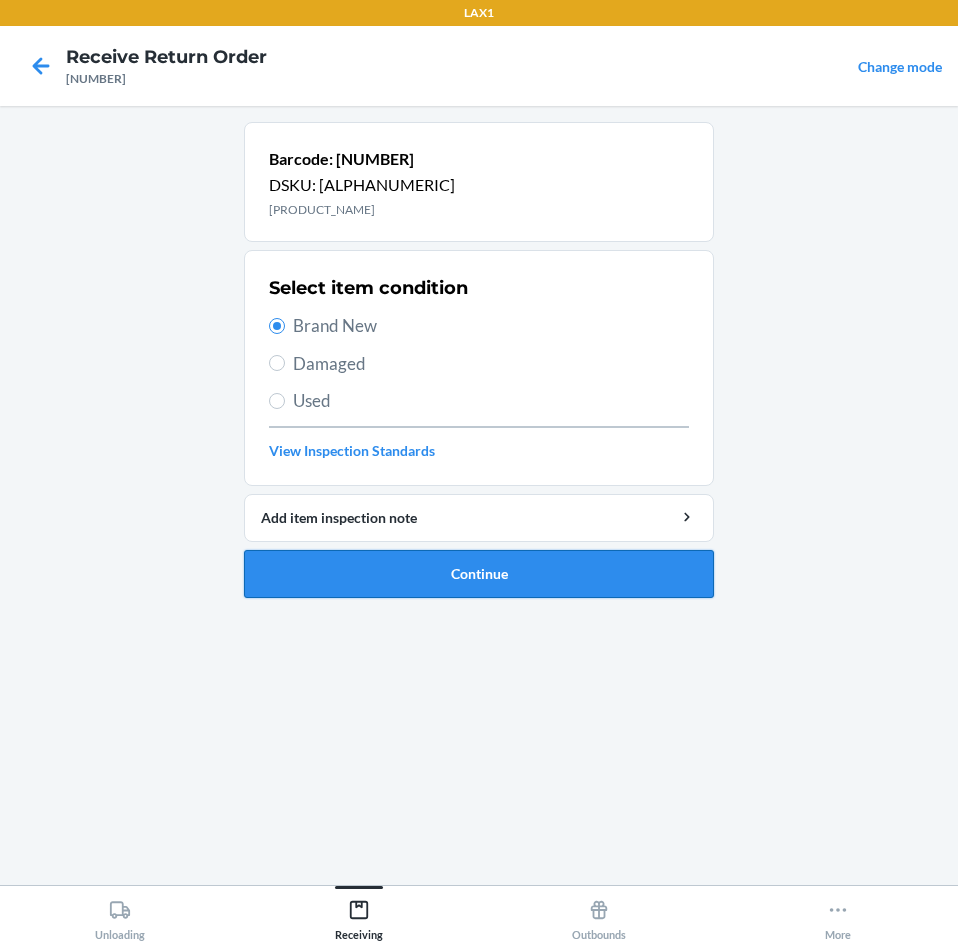 click on "Continue" at bounding box center (479, 574) 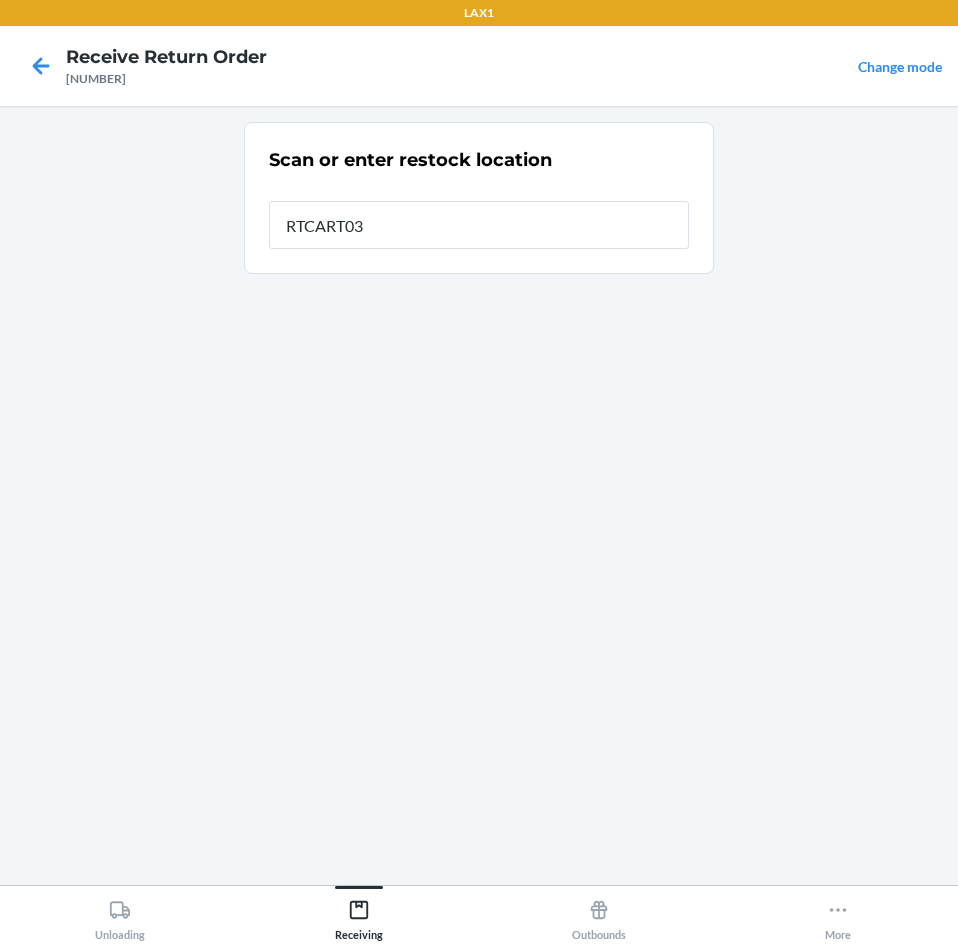 type on "RTCART038" 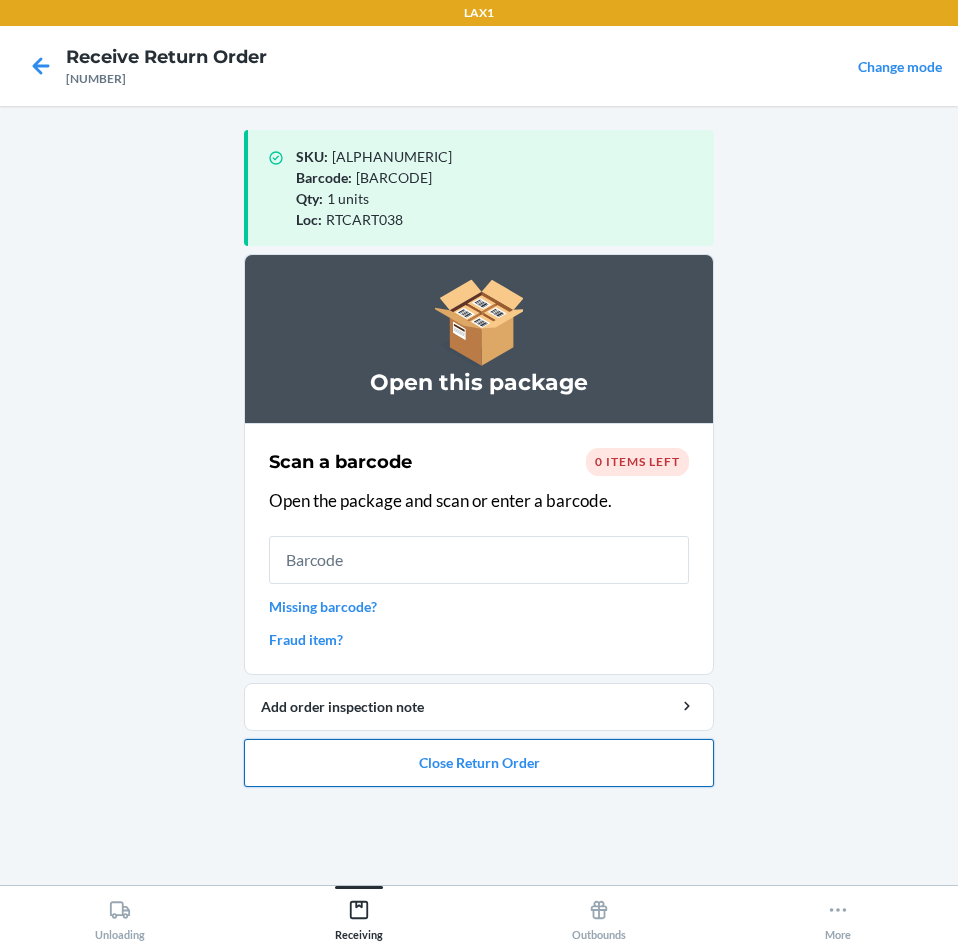 click on "Close Return Order" at bounding box center [479, 763] 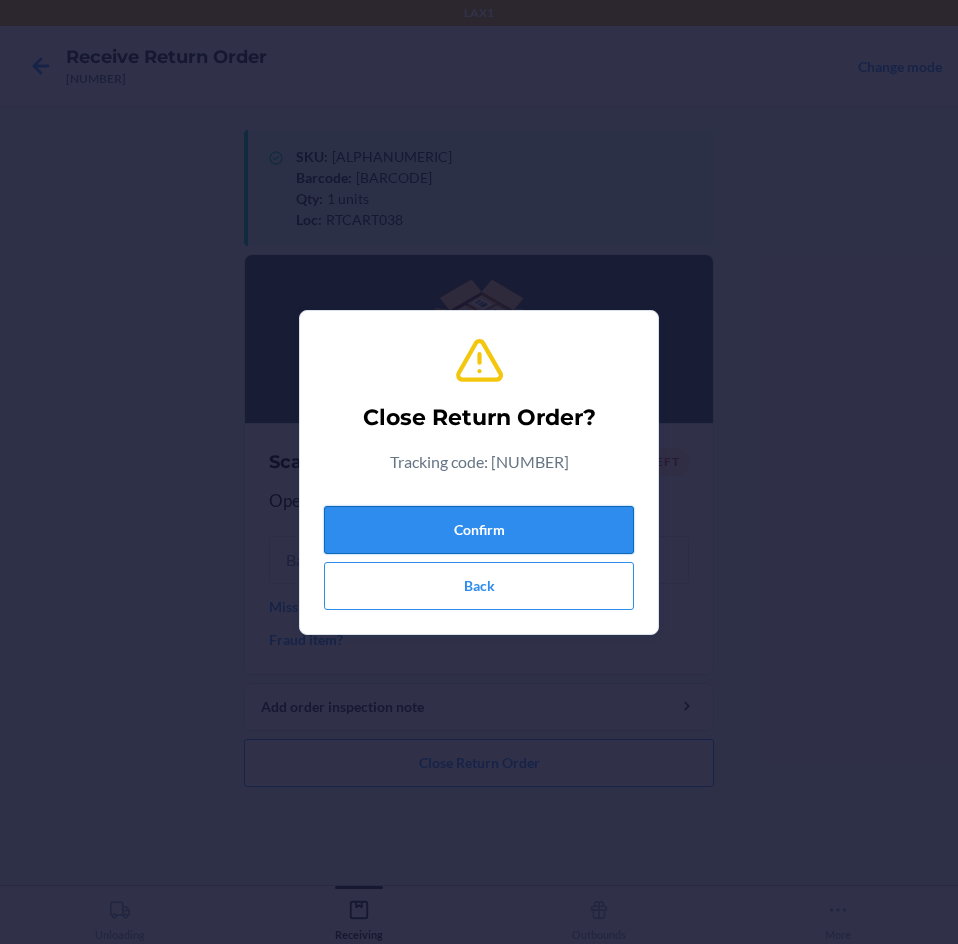 click on "Confirm" at bounding box center (479, 530) 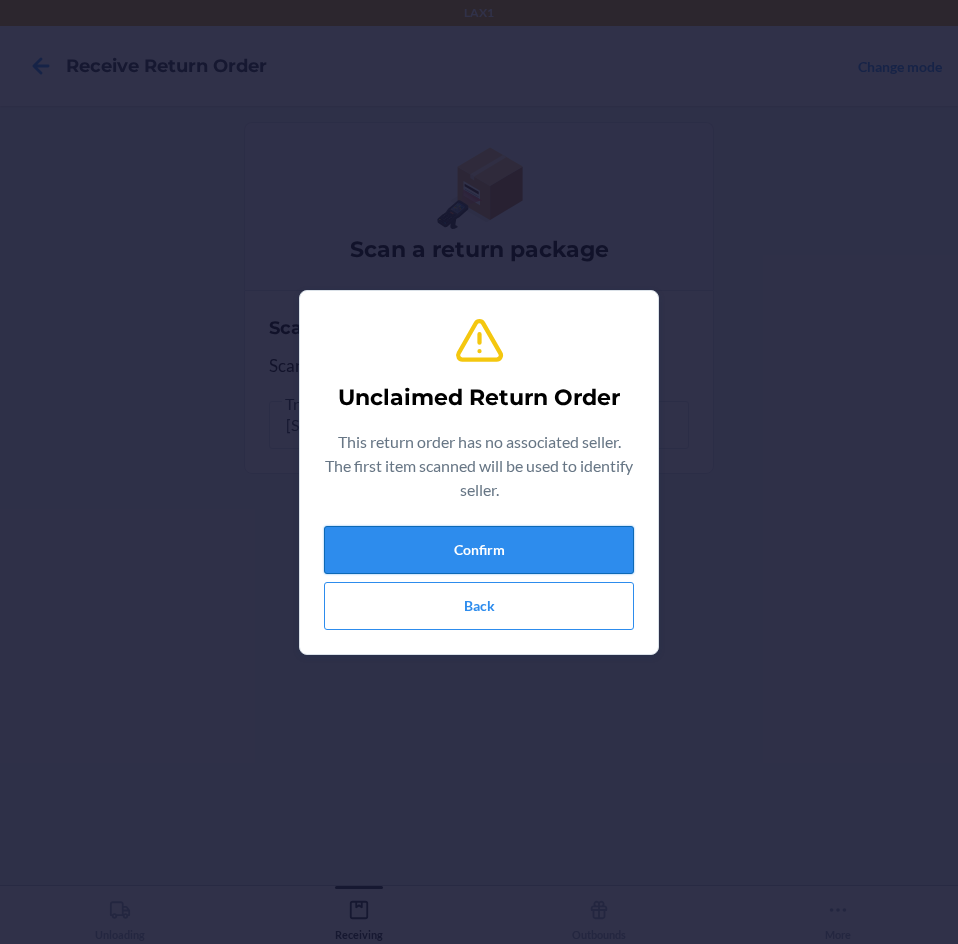 click on "Confirm" at bounding box center [479, 550] 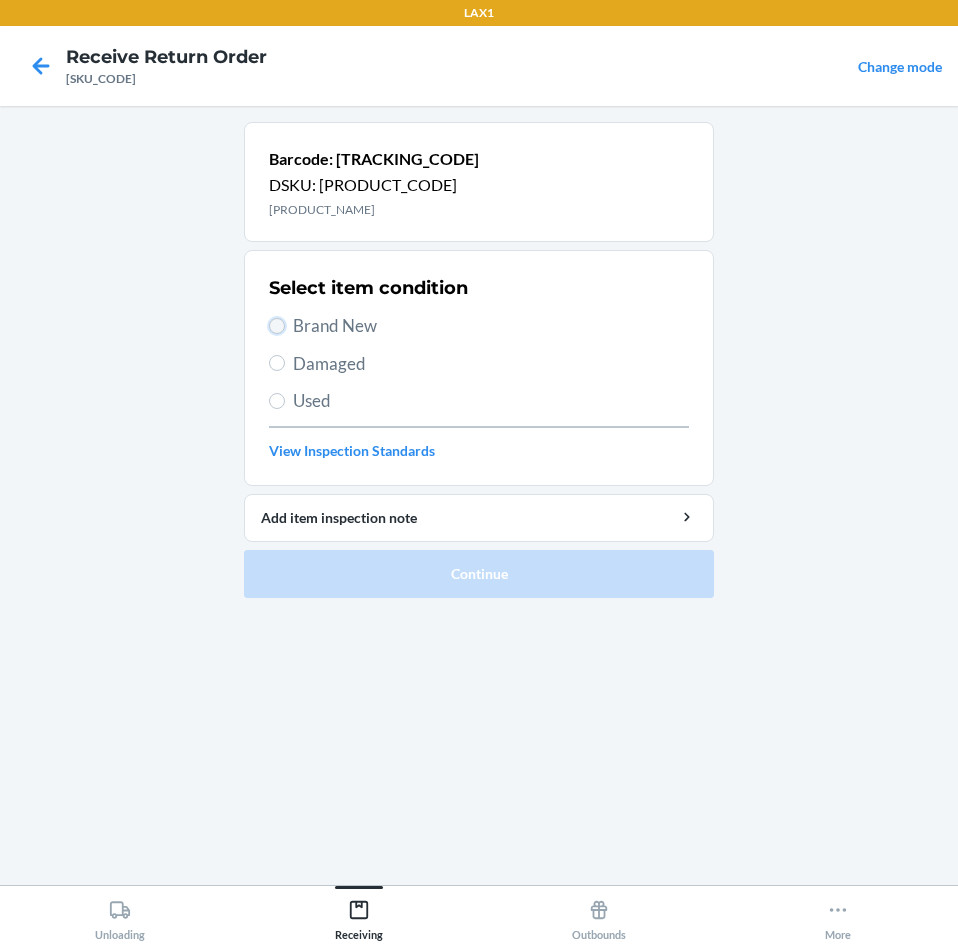 click on "Brand New" at bounding box center (277, 326) 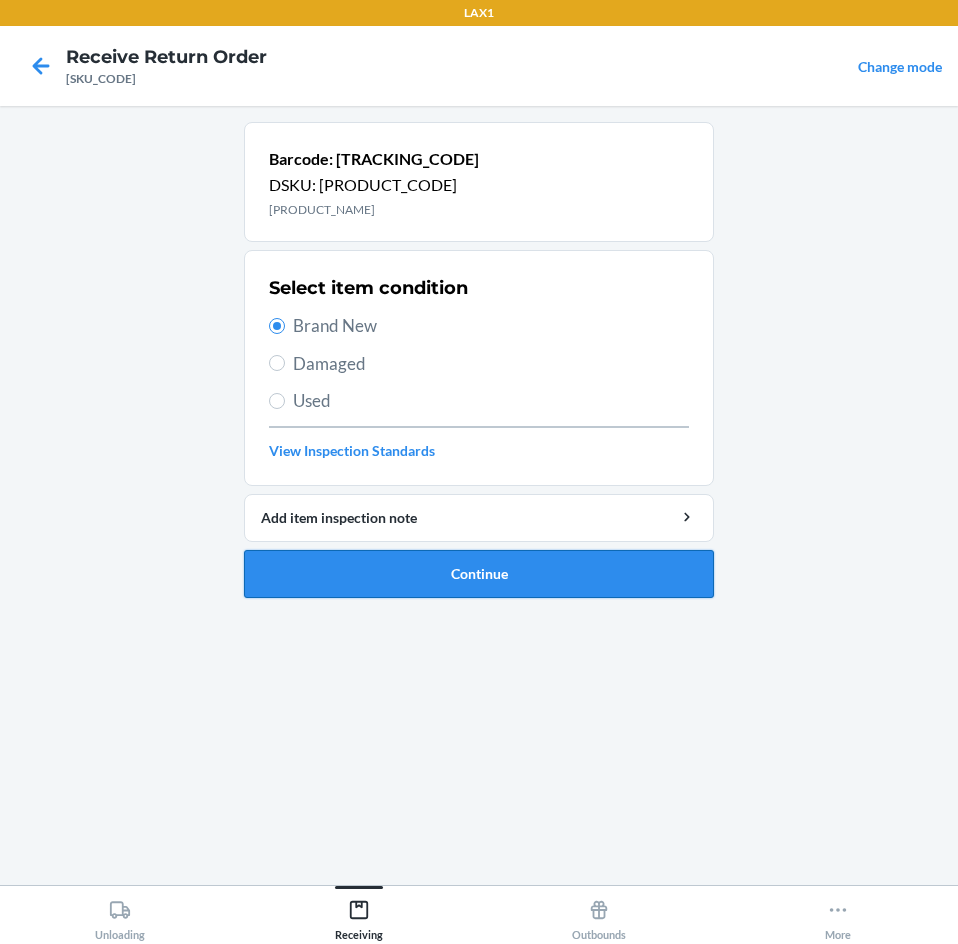 click on "Continue" at bounding box center (479, 574) 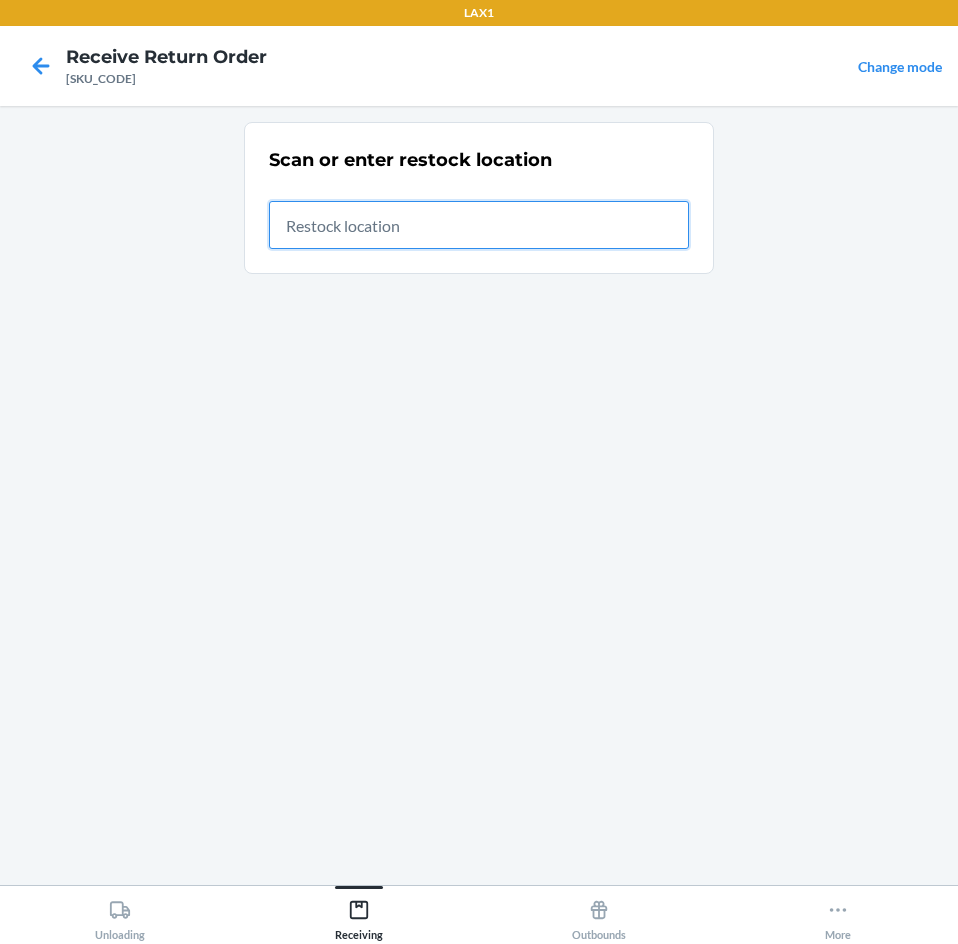 click at bounding box center [479, 225] 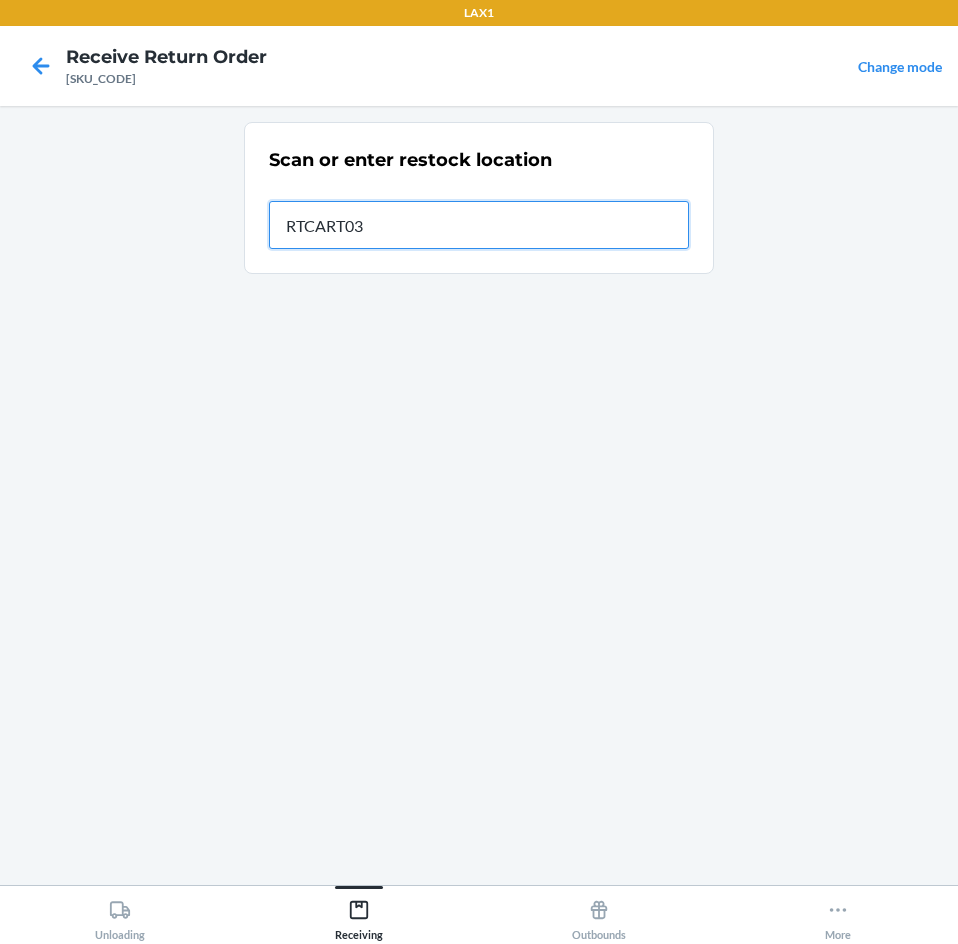 type on "RTCART038" 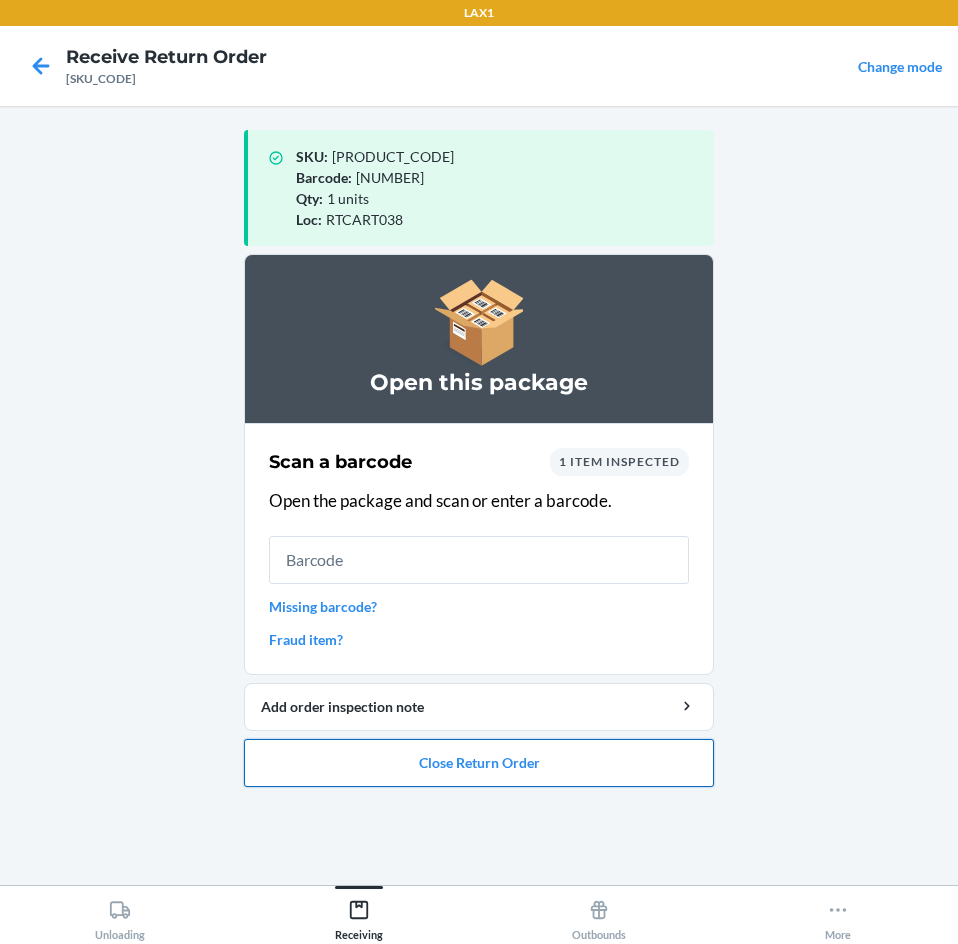 click on "Close Return Order" at bounding box center [479, 763] 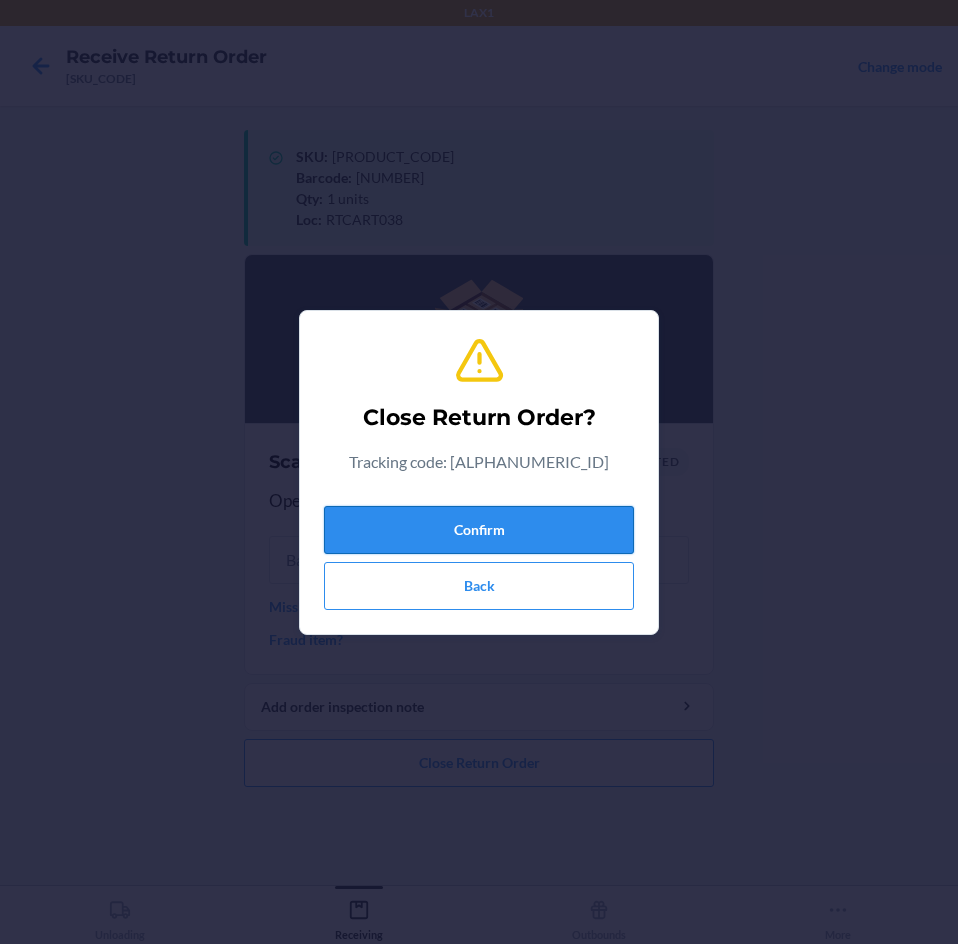 click on "Confirm" at bounding box center [479, 530] 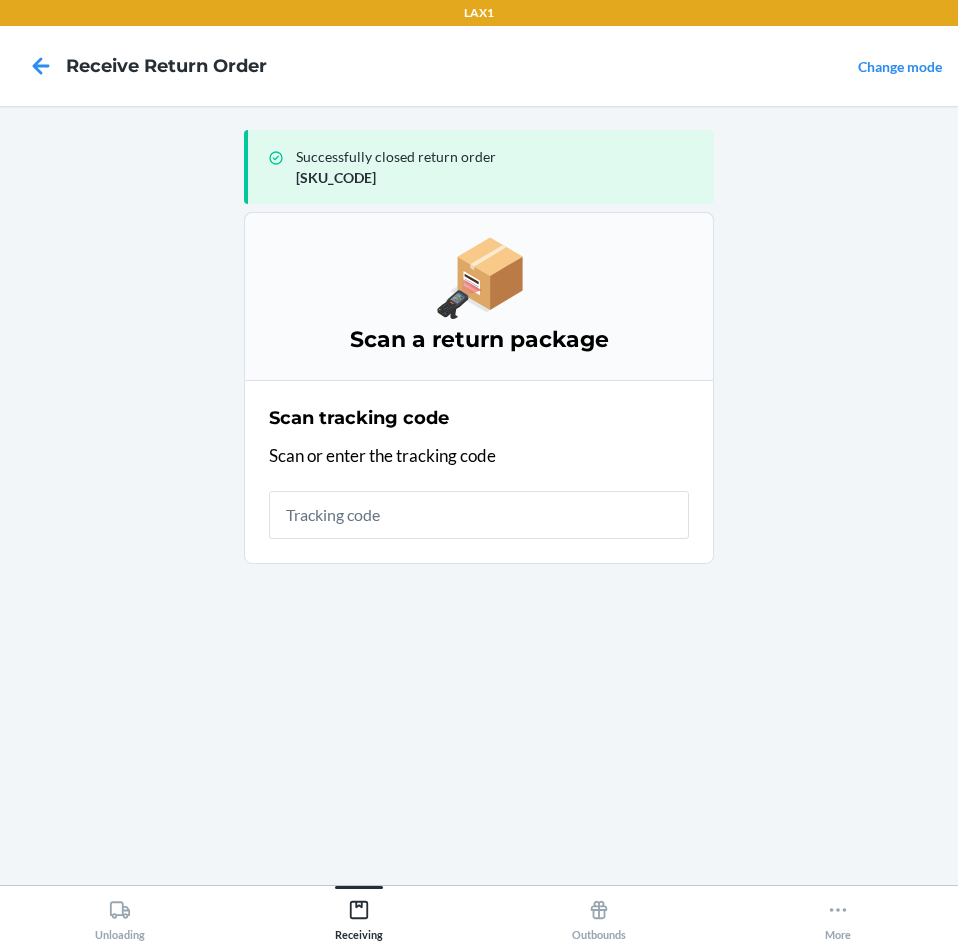 click at bounding box center (479, 515) 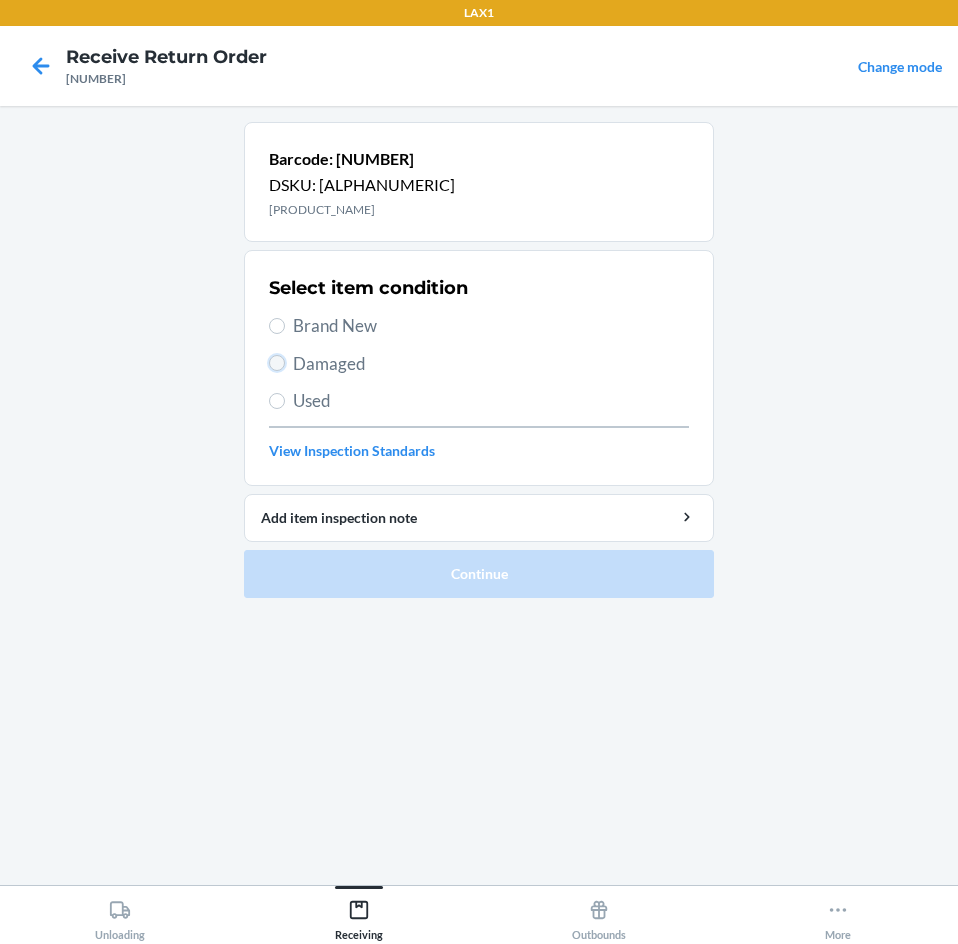 click on "Damaged" at bounding box center (277, 363) 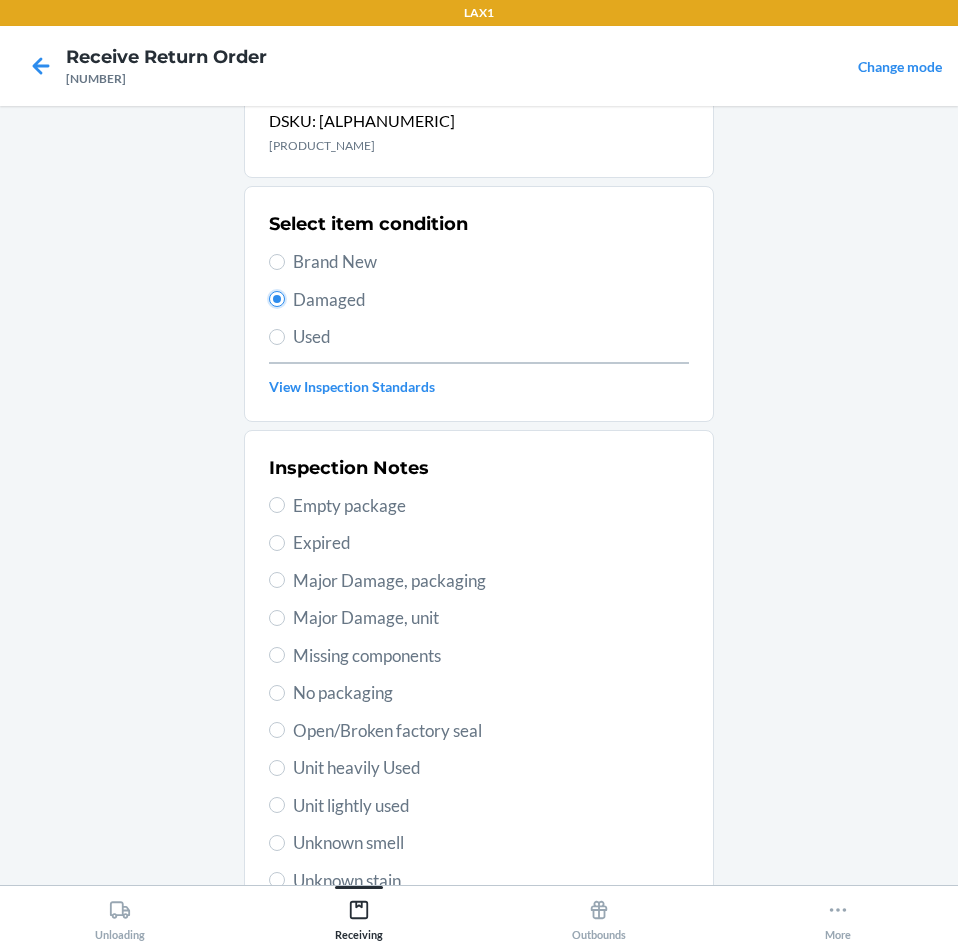 scroll, scrollTop: 100, scrollLeft: 0, axis: vertical 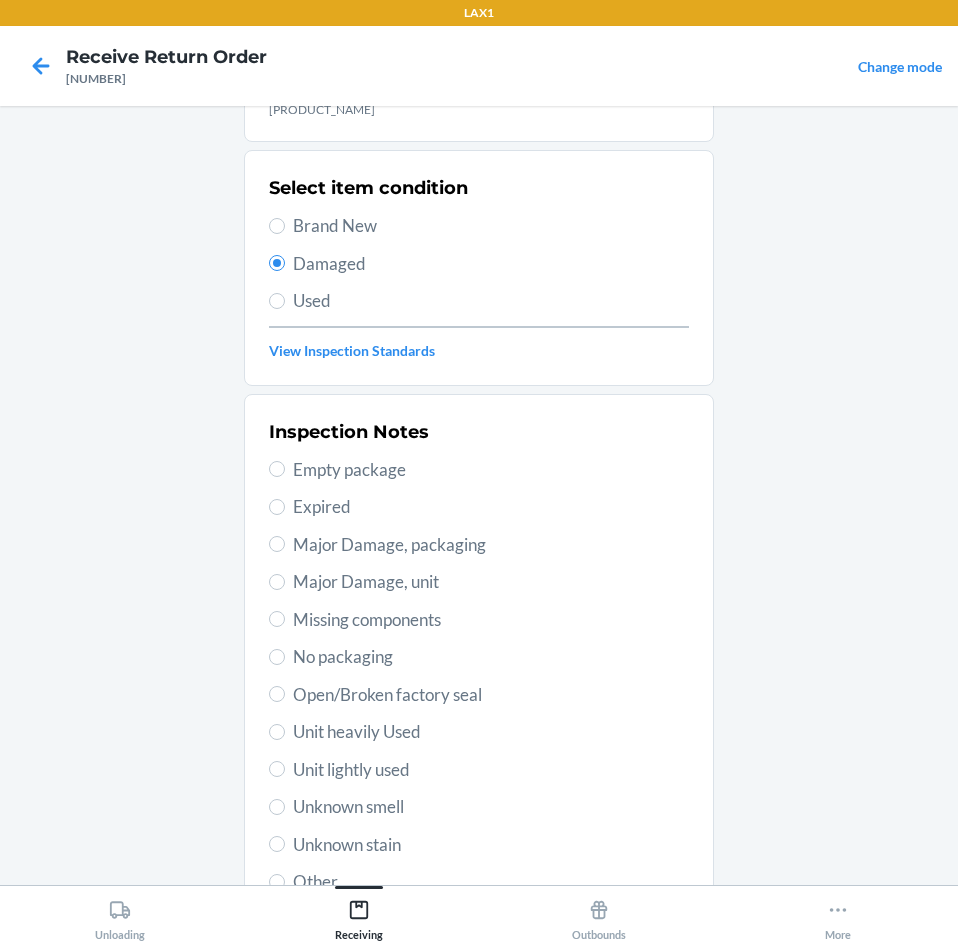 click on "Unit lightly used" at bounding box center [479, 770] 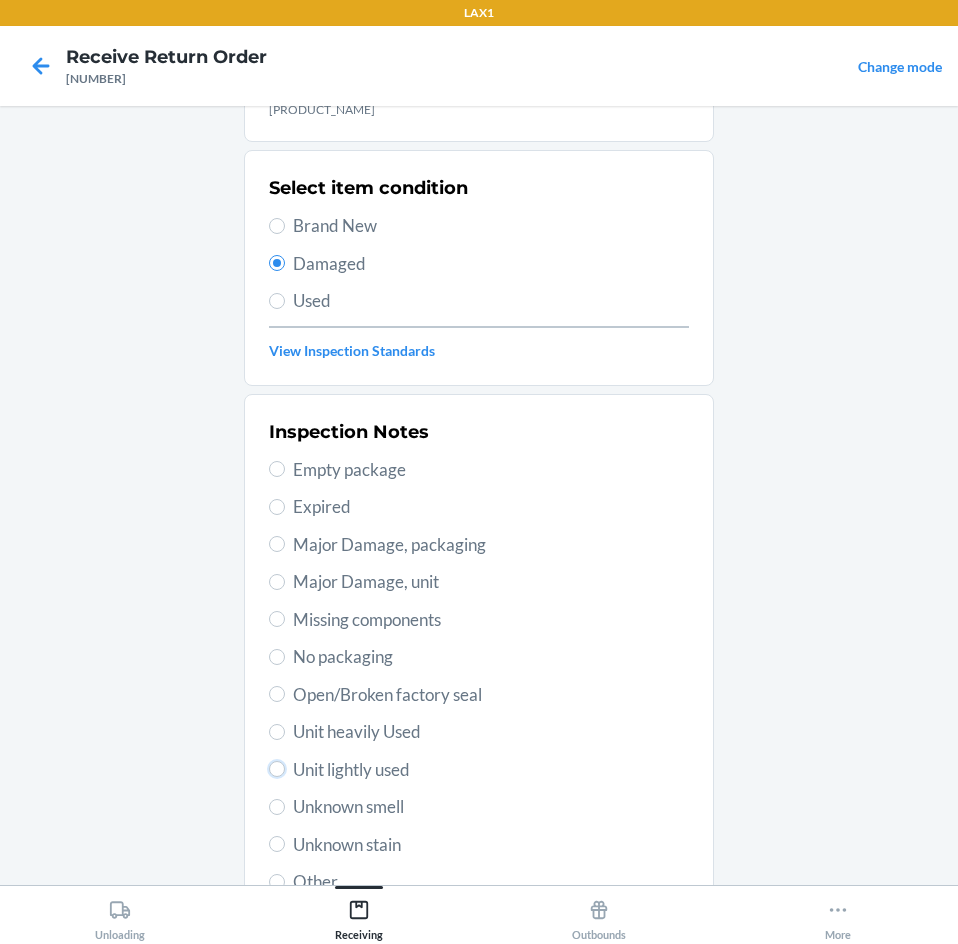 click on "Unit lightly used" at bounding box center (277, 769) 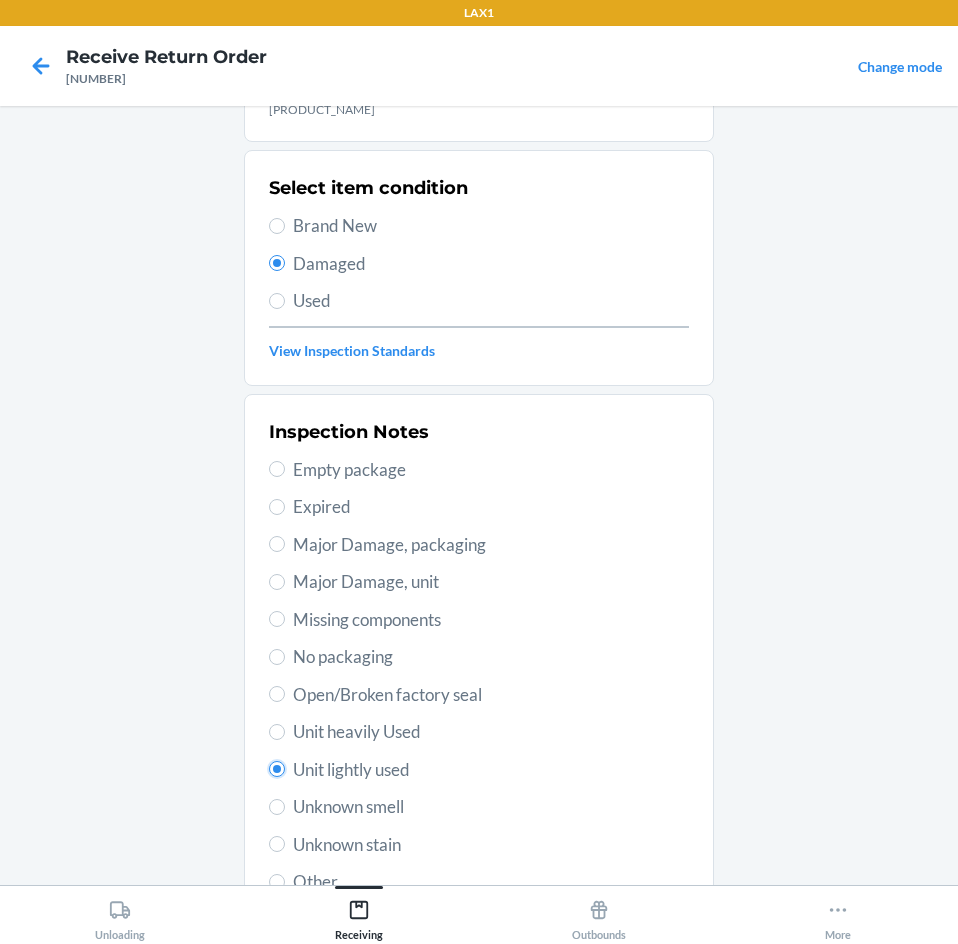 radio on "true" 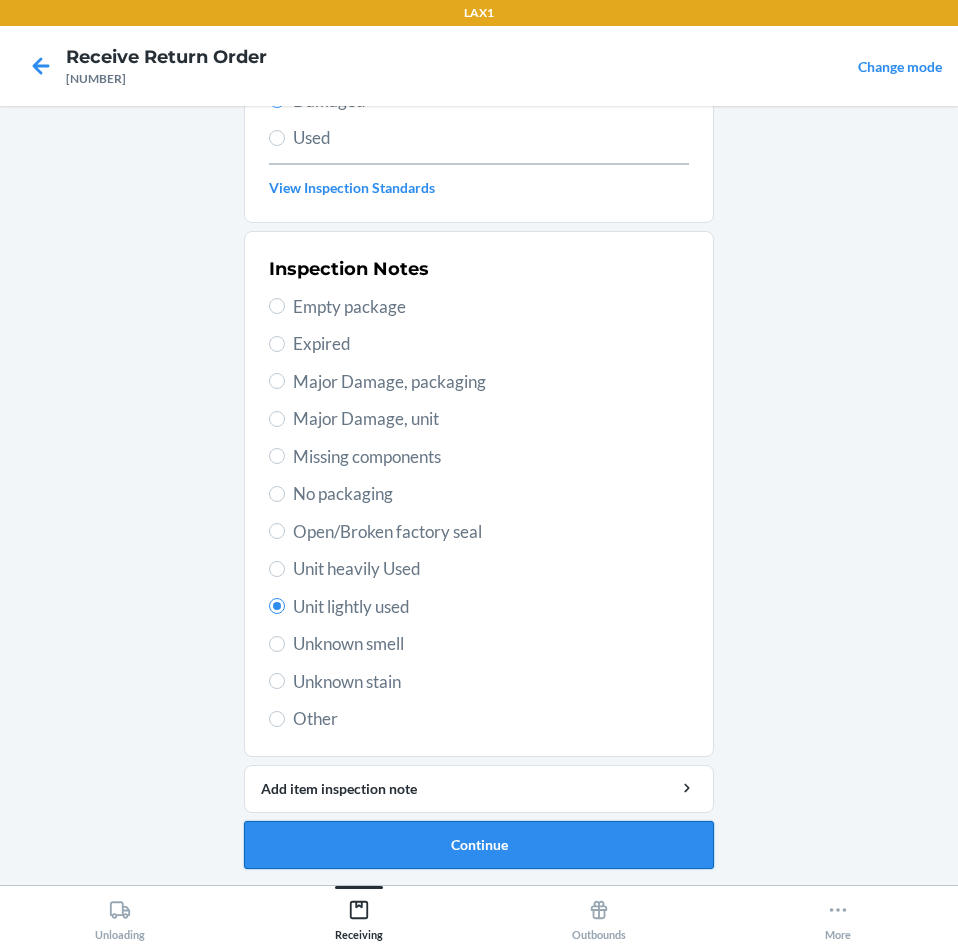click on "Continue" at bounding box center (479, 845) 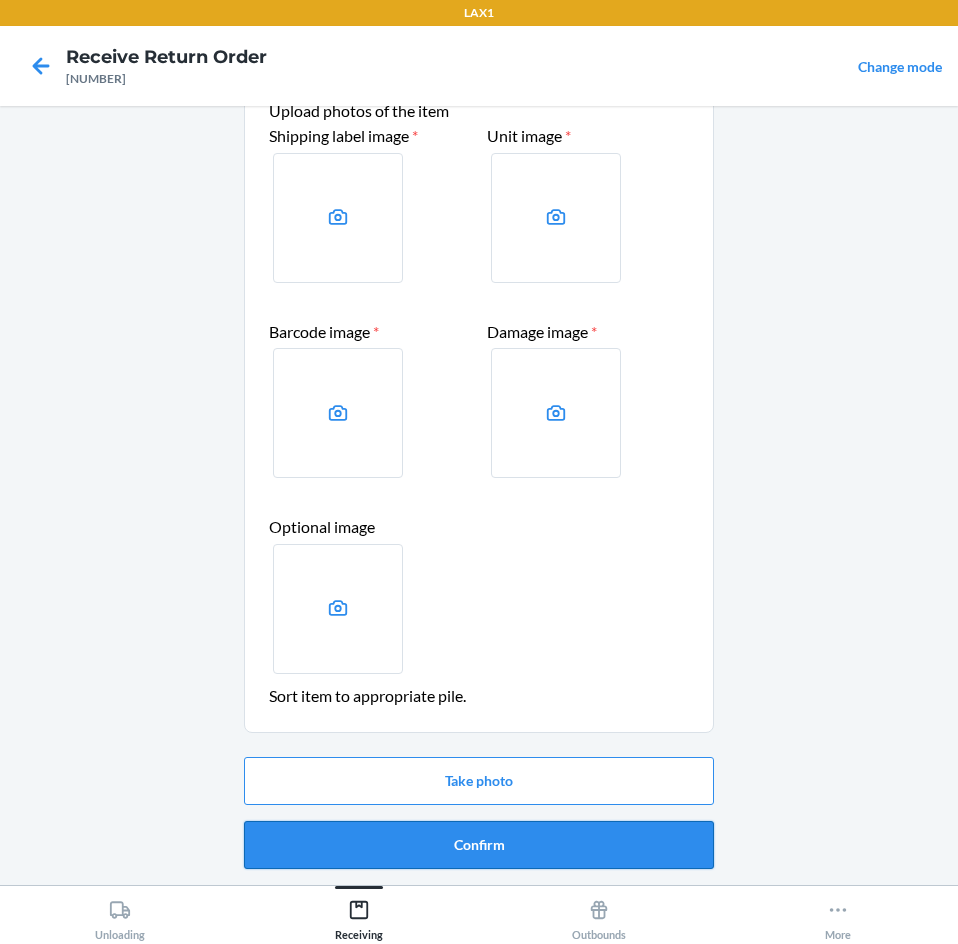 click on "Confirm" at bounding box center (479, 845) 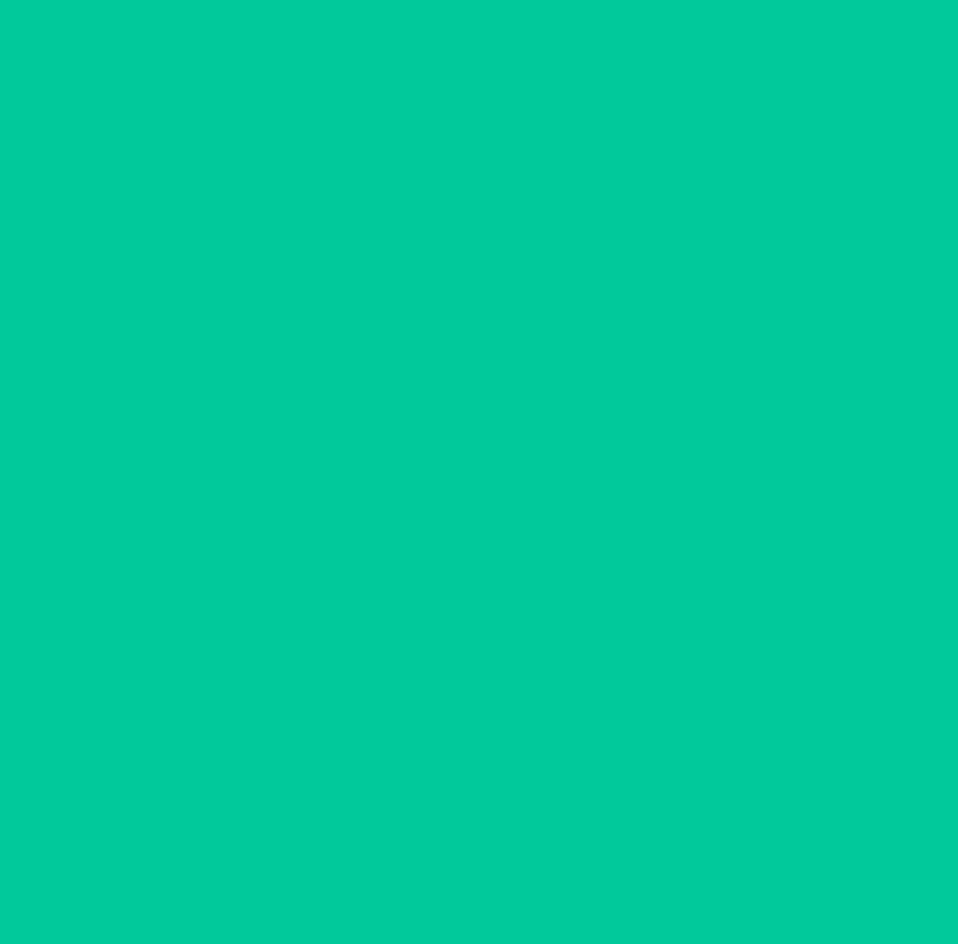 scroll, scrollTop: 0, scrollLeft: 0, axis: both 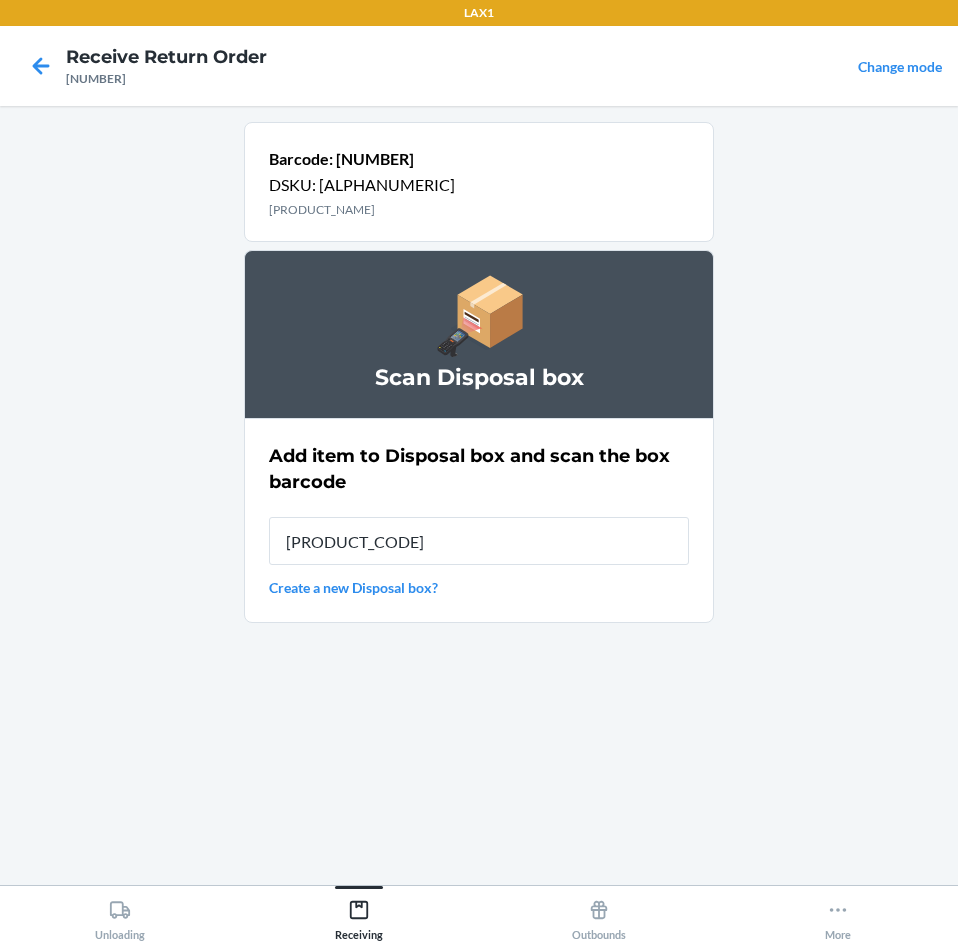 type on "[PRODUCT_CODE]" 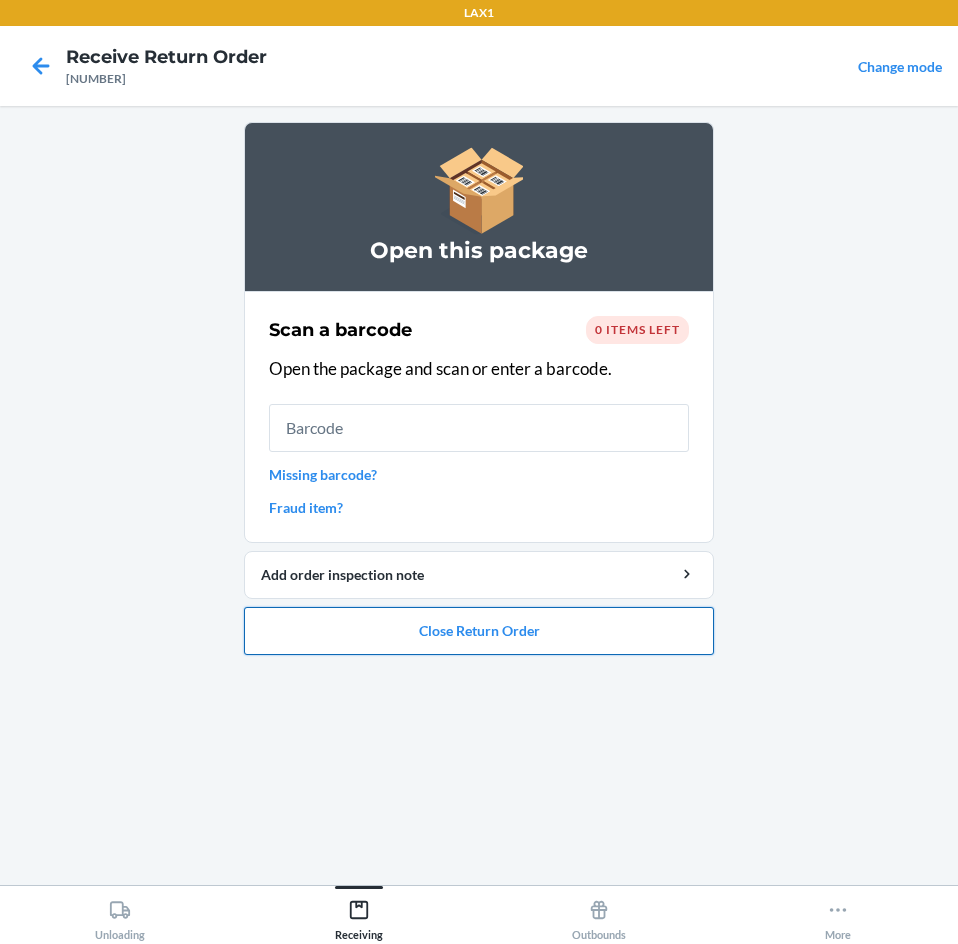 click on "Close Return Order" at bounding box center (479, 631) 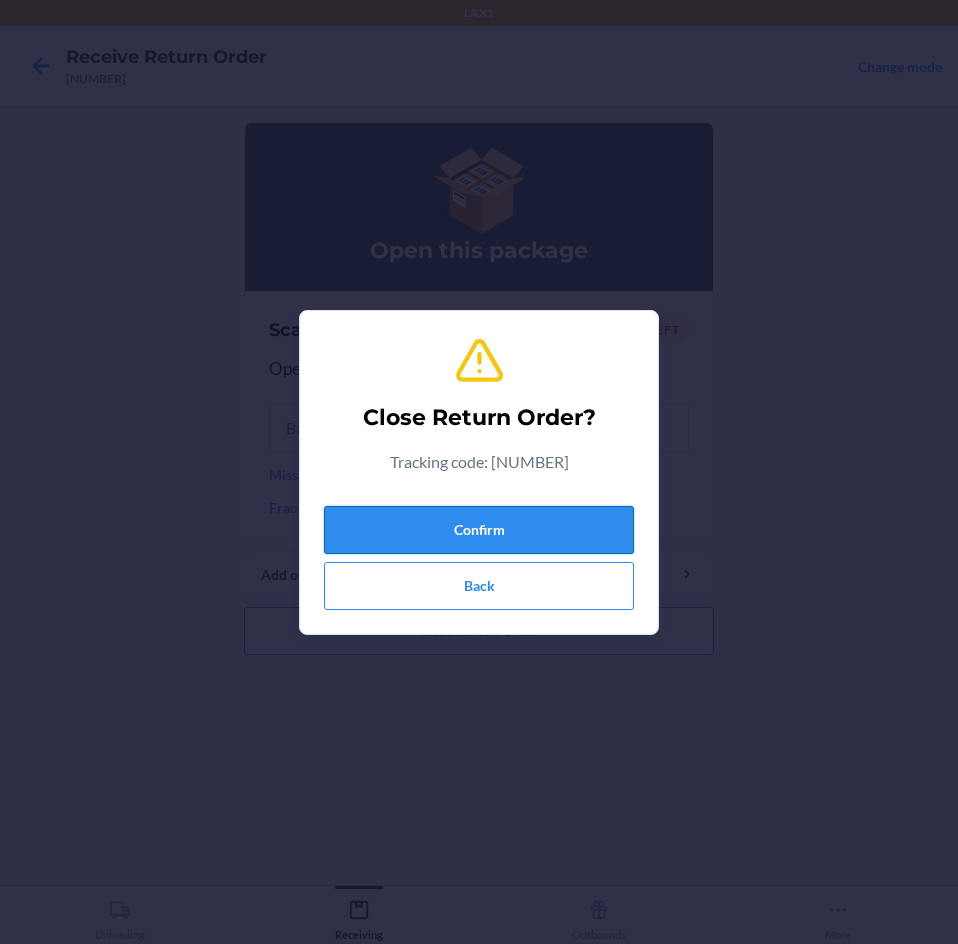 click on "Confirm" at bounding box center (479, 530) 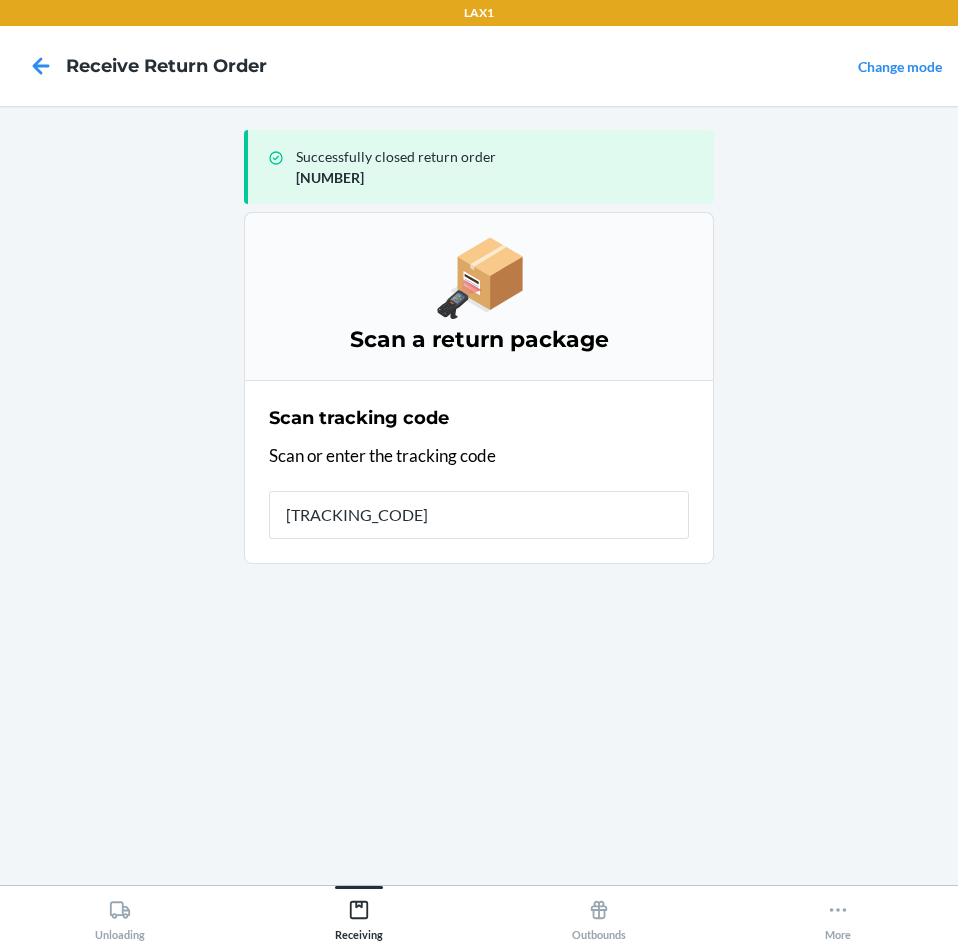 type on "[NUMBER]" 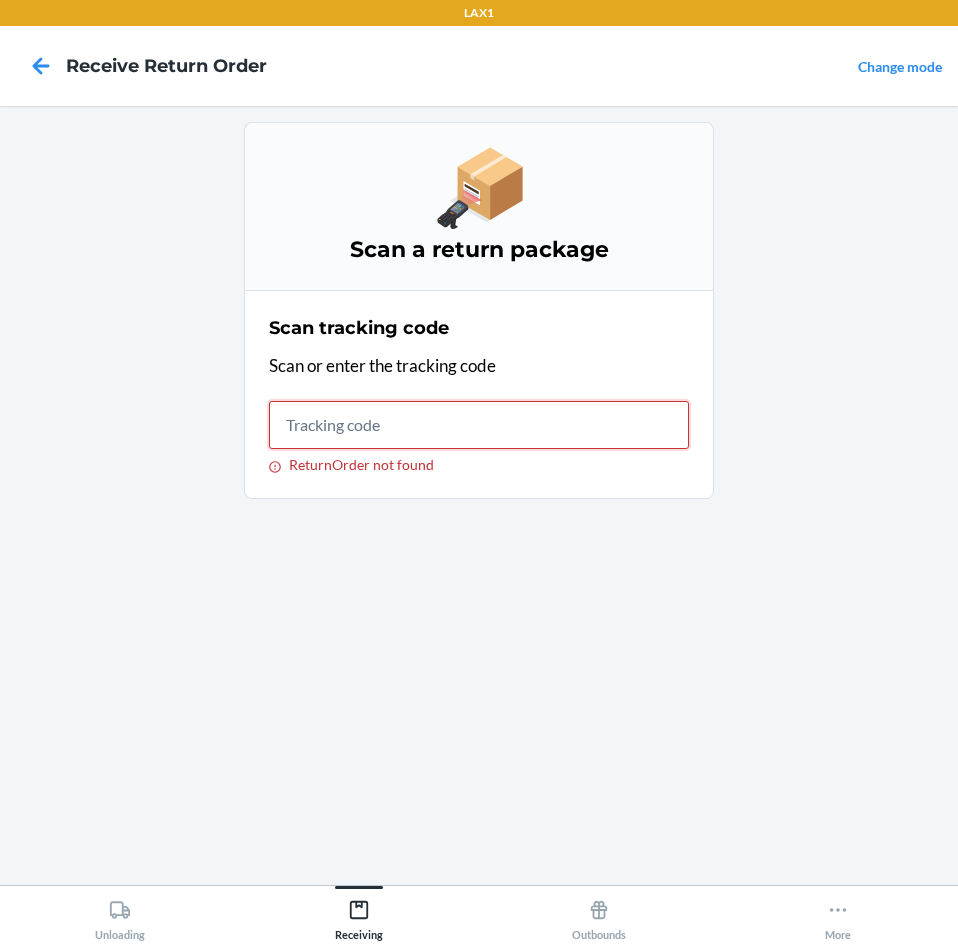 click on "ReturnOrder not found" at bounding box center [479, 425] 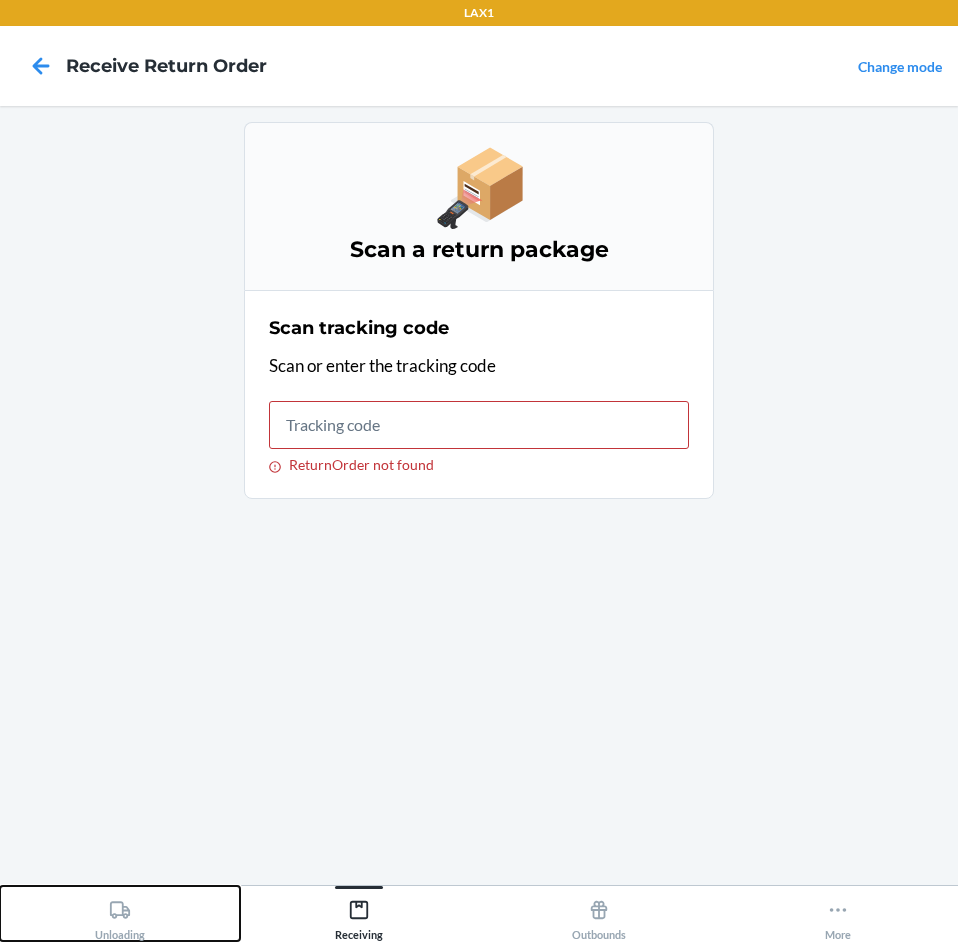 click 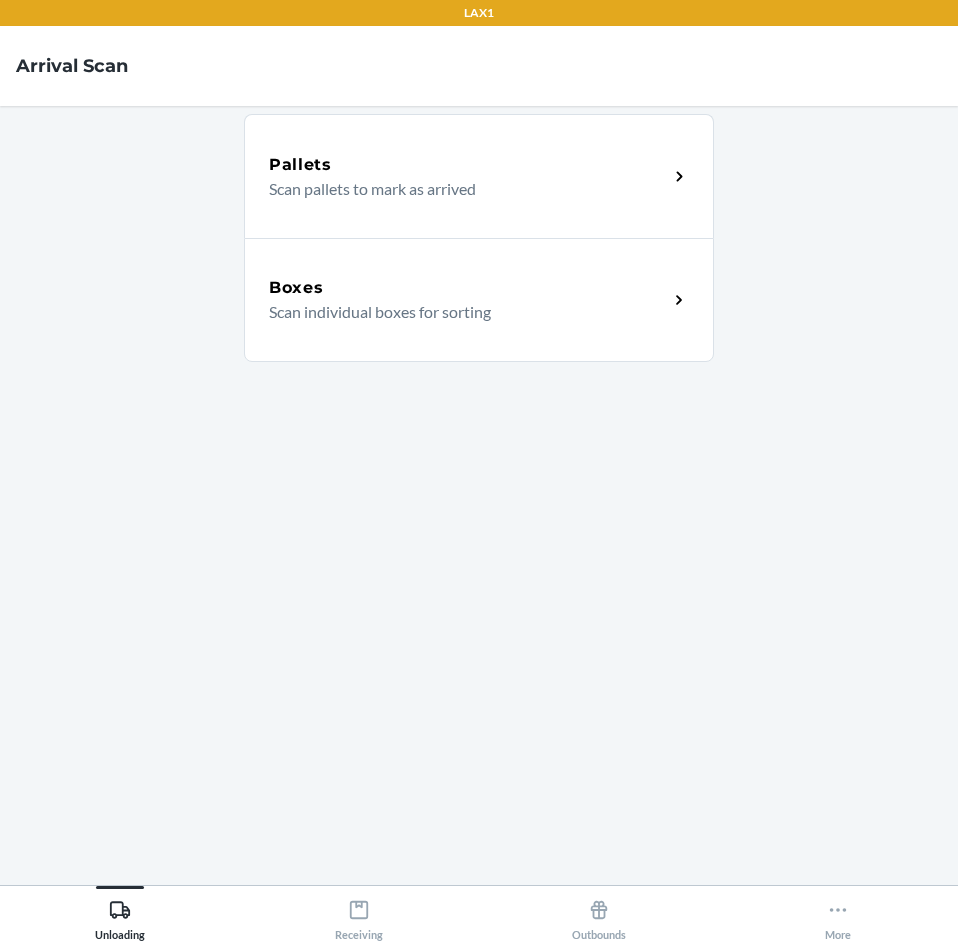 click on "Scan individual boxes for sorting" at bounding box center (460, 312) 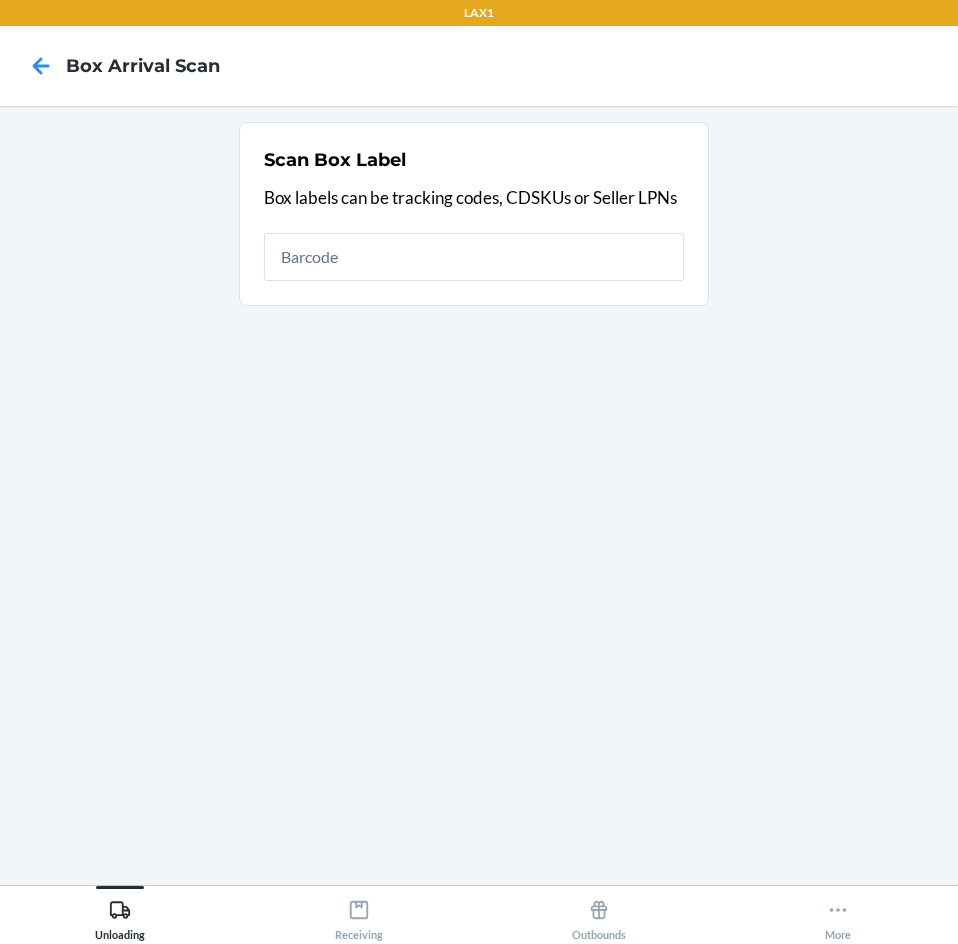 click at bounding box center (474, 257) 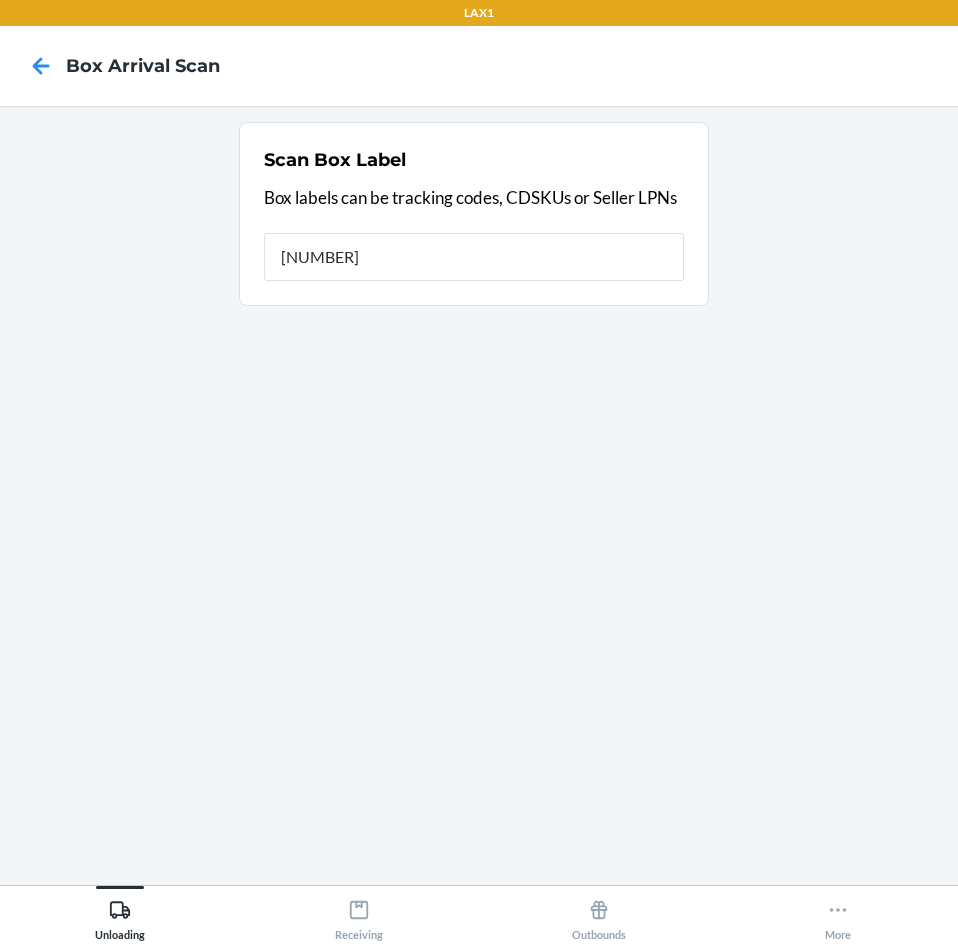 type on "[NUMBER]" 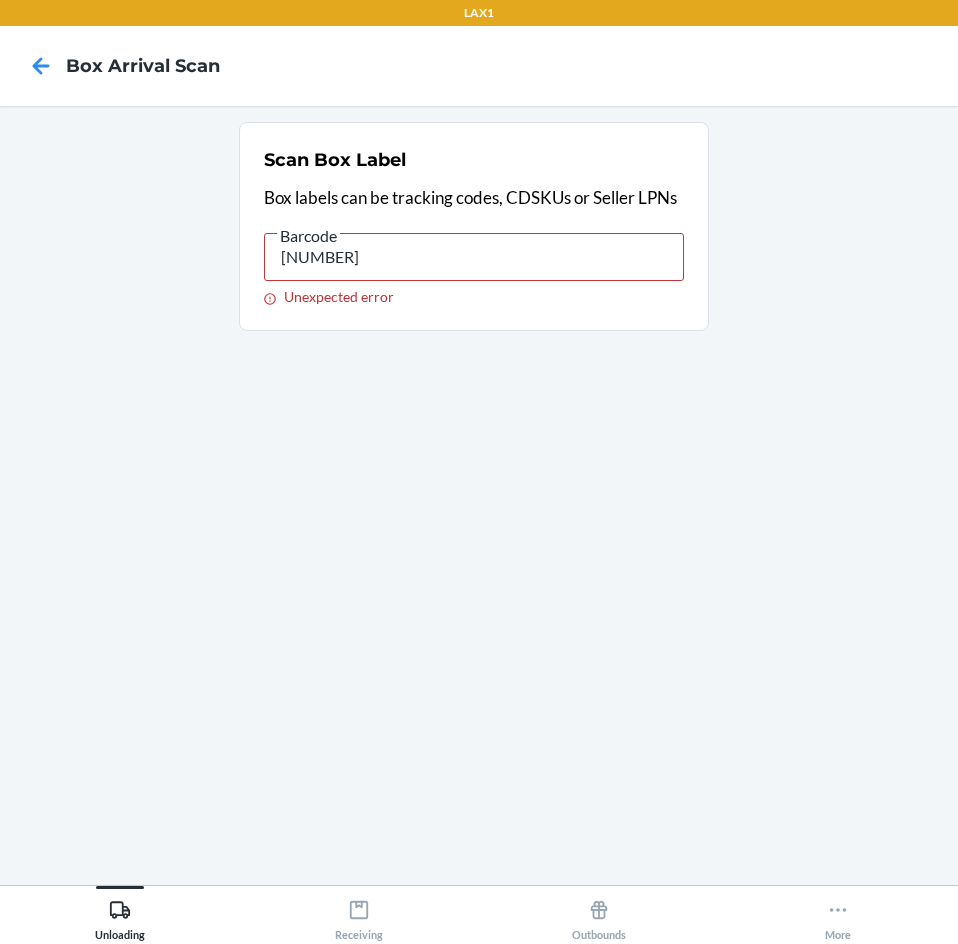 click on "[NUMBER]" at bounding box center (474, 257) 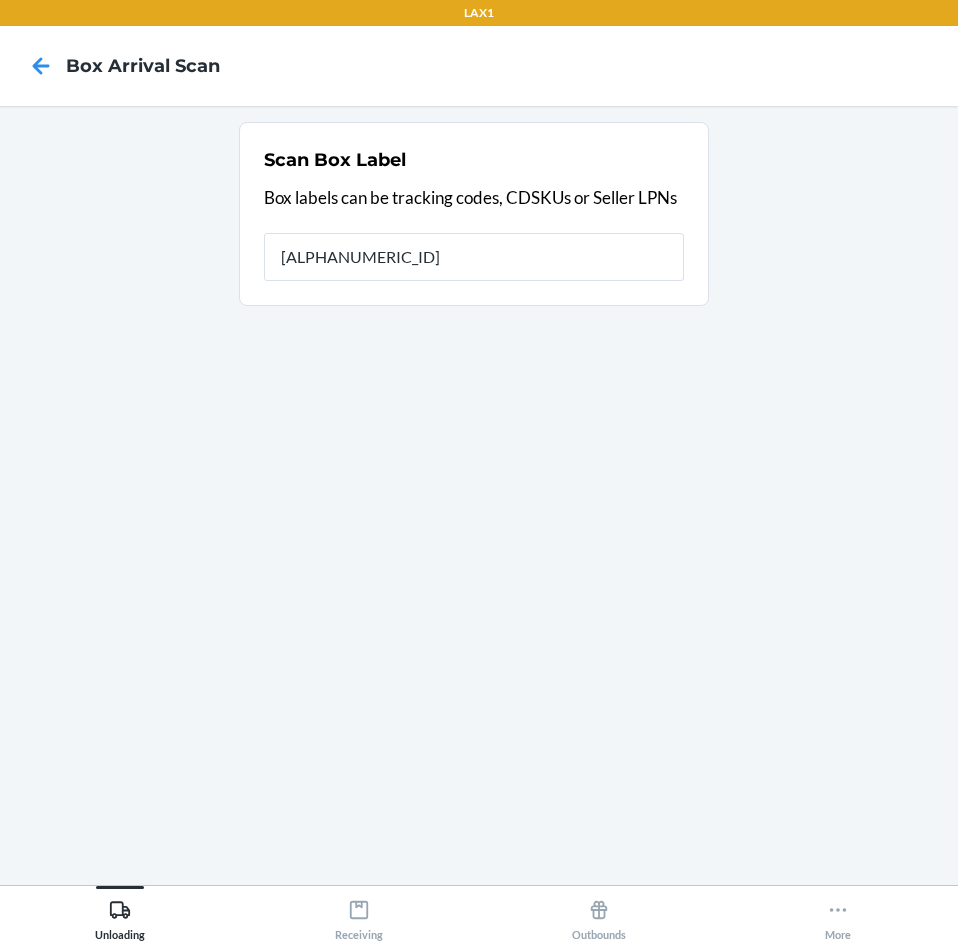 type on "[ALPHANUMERIC]" 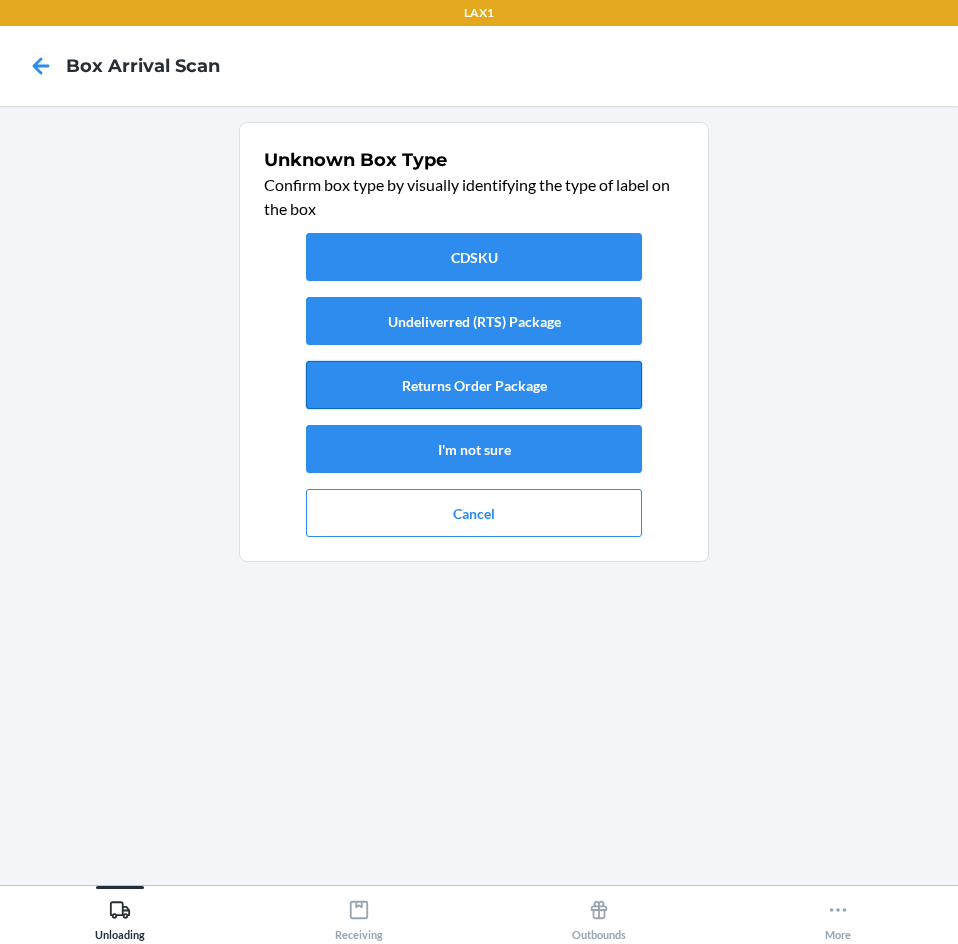 click on "Returns Order Package" at bounding box center [474, 385] 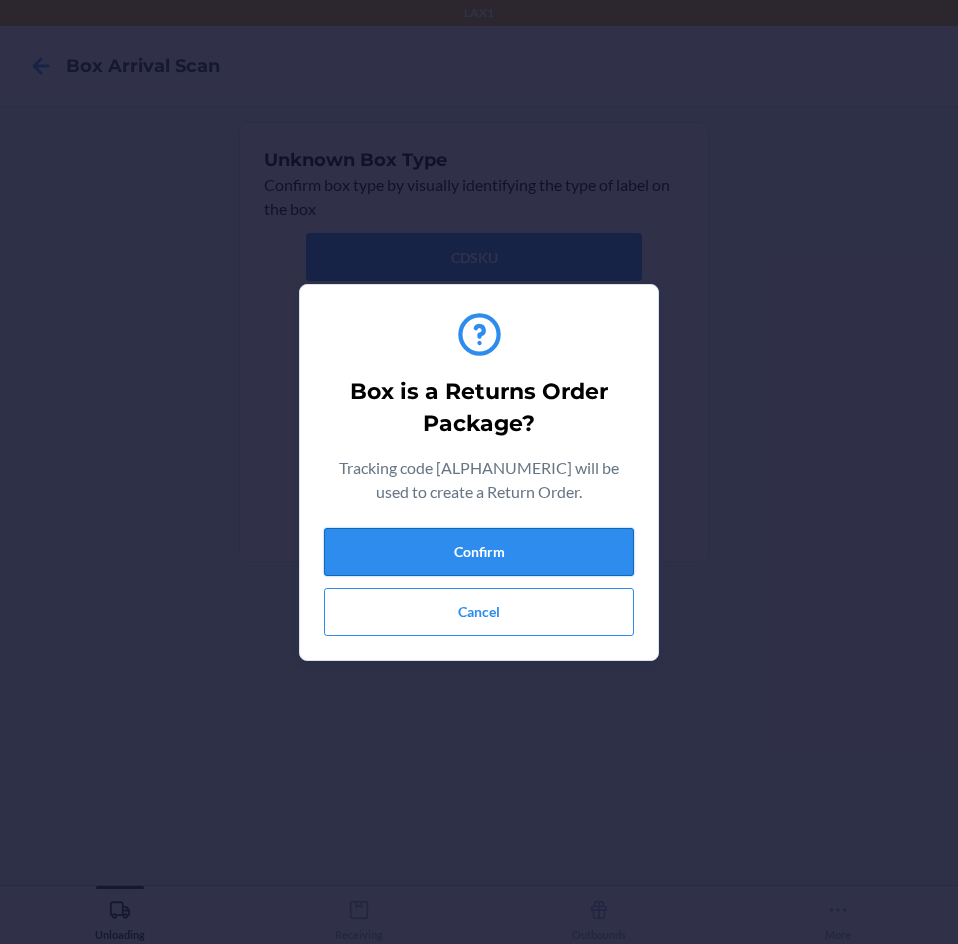 click on "Confirm" at bounding box center [479, 552] 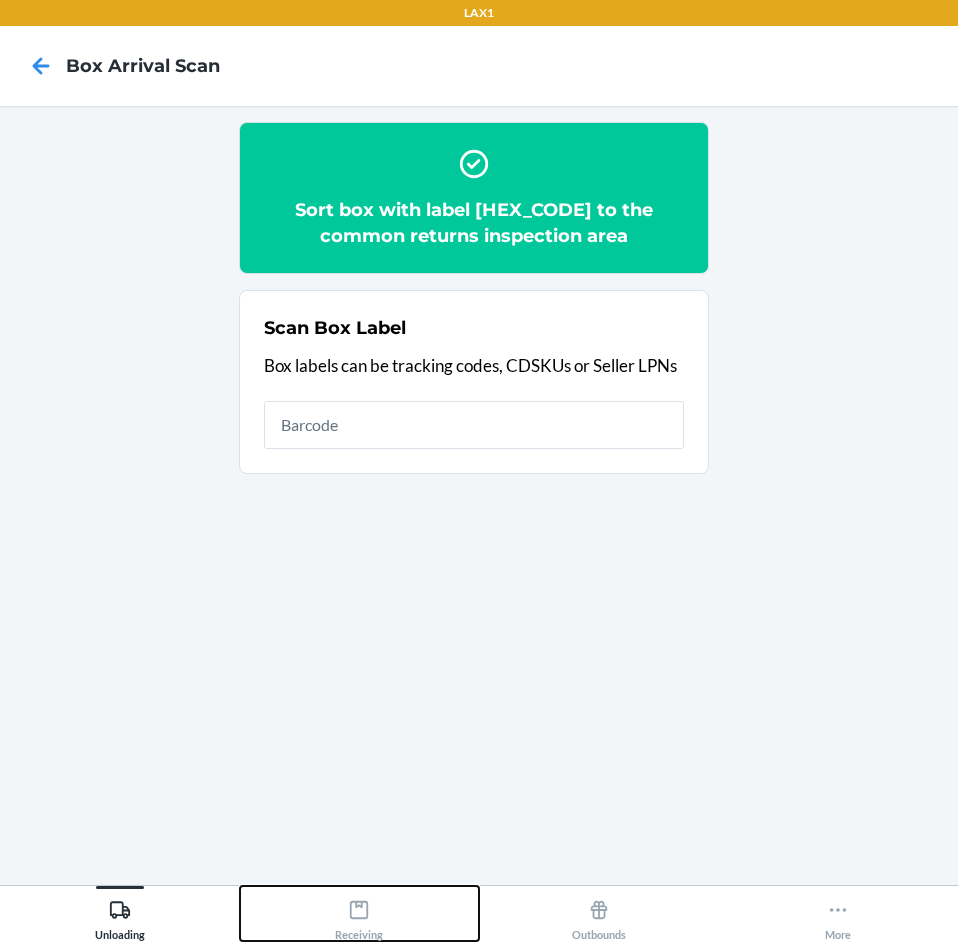 click on "Receiving" at bounding box center (359, 916) 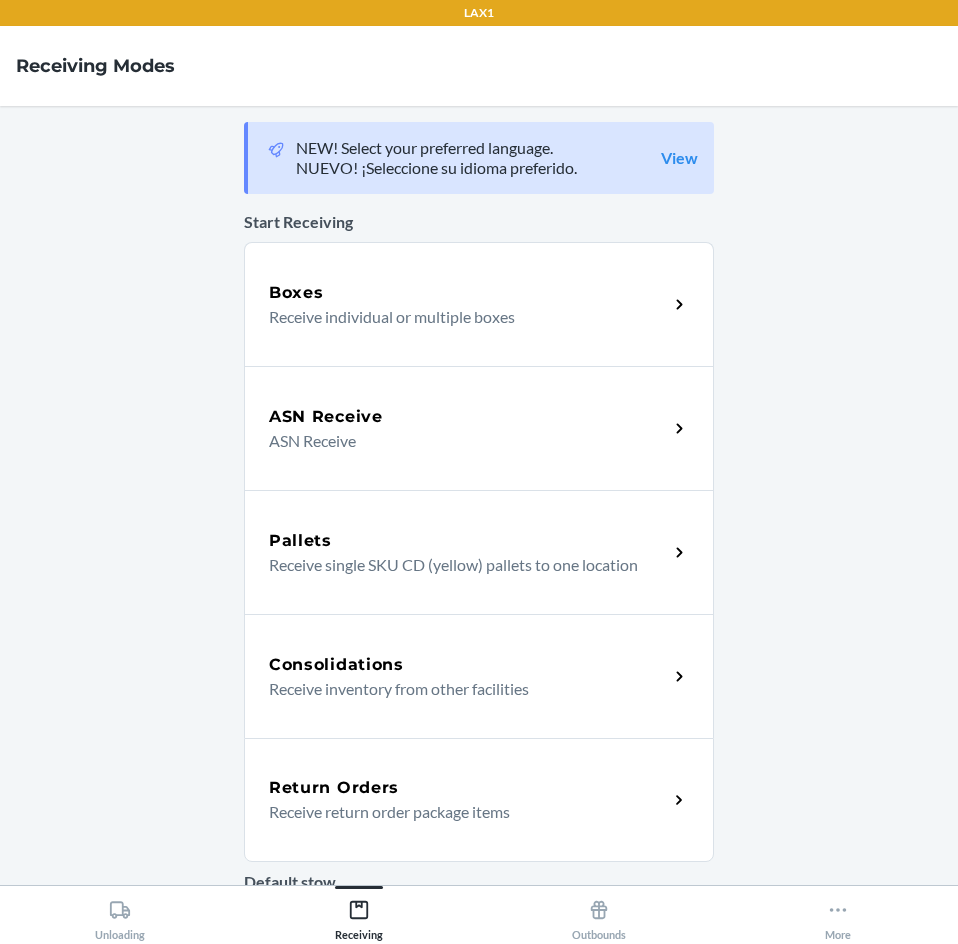 click on "Receive return order package items" at bounding box center [460, 812] 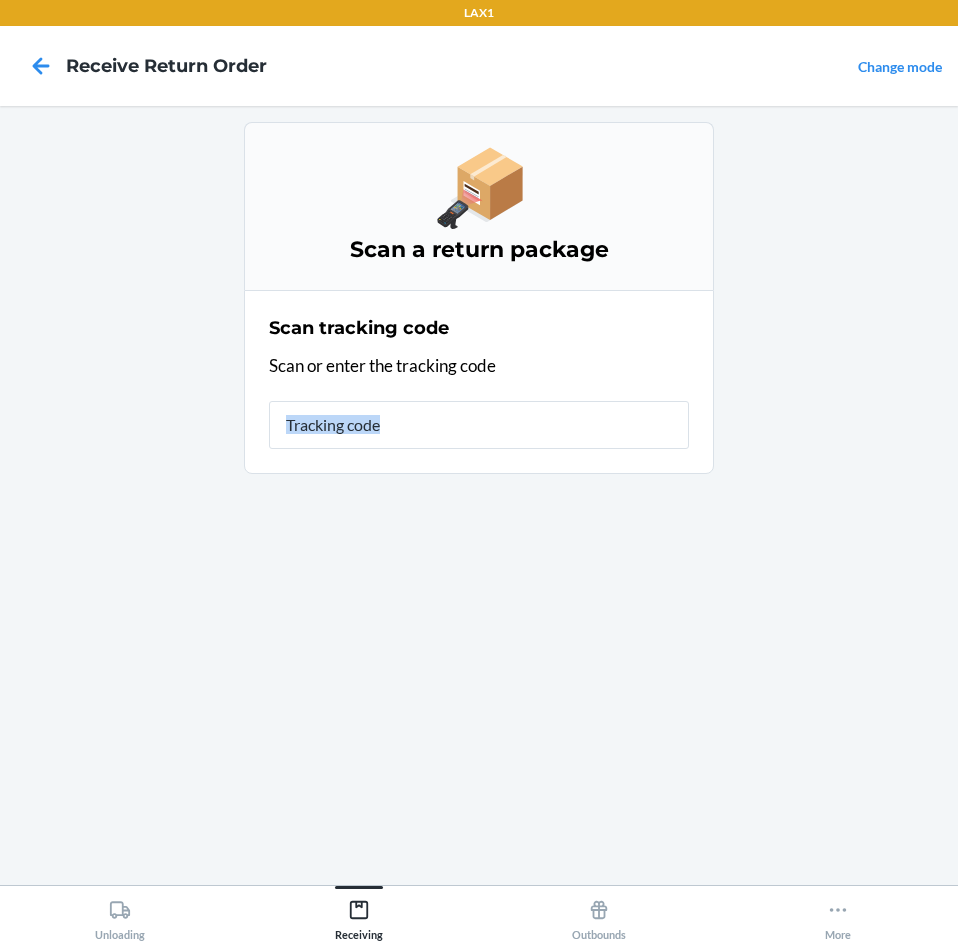 click on "Scan a return package Scan tracking code Scan or enter the tracking code" at bounding box center (479, 495) 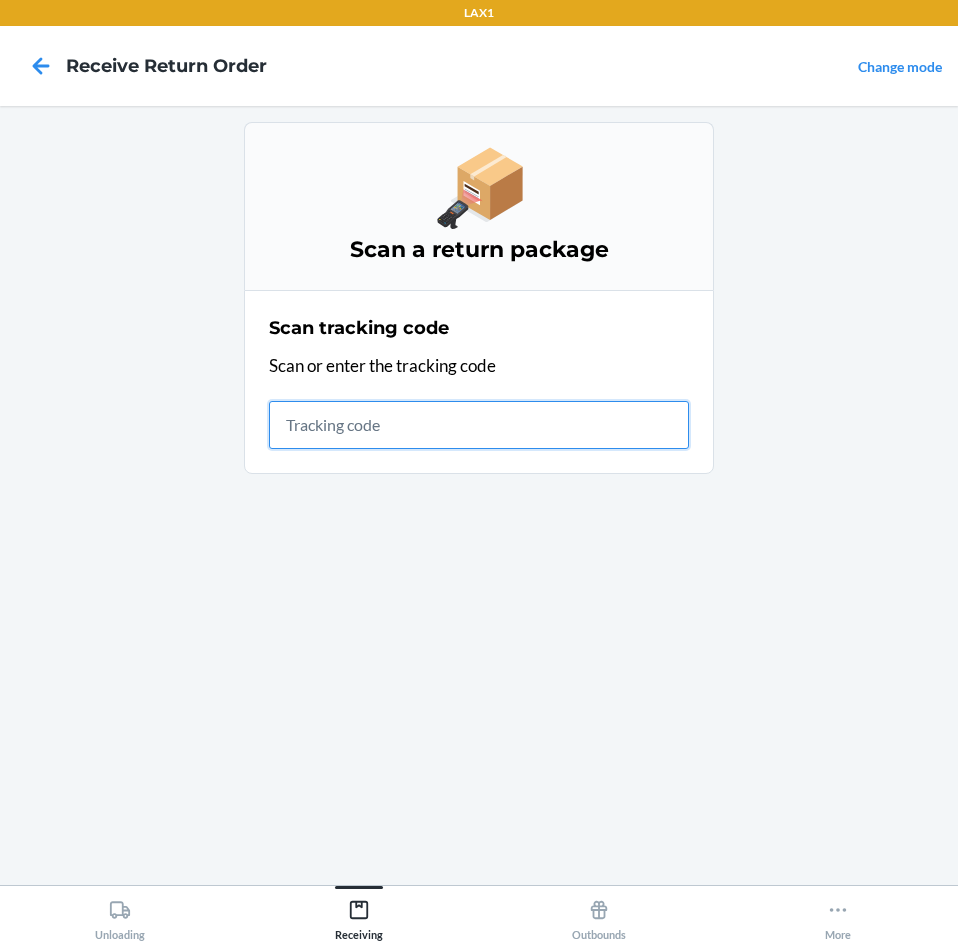 click at bounding box center [479, 425] 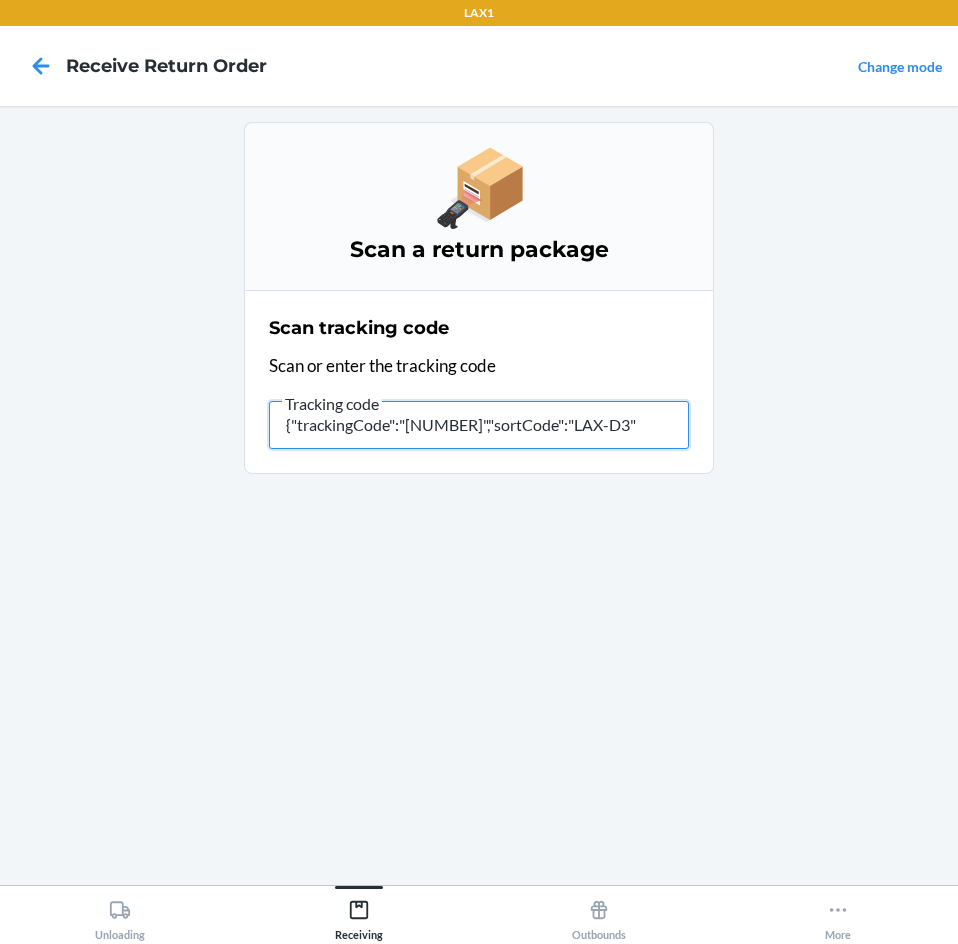 type on "{"trackingCode":"[NUMBER]","sortCode":"LAX-D3"" 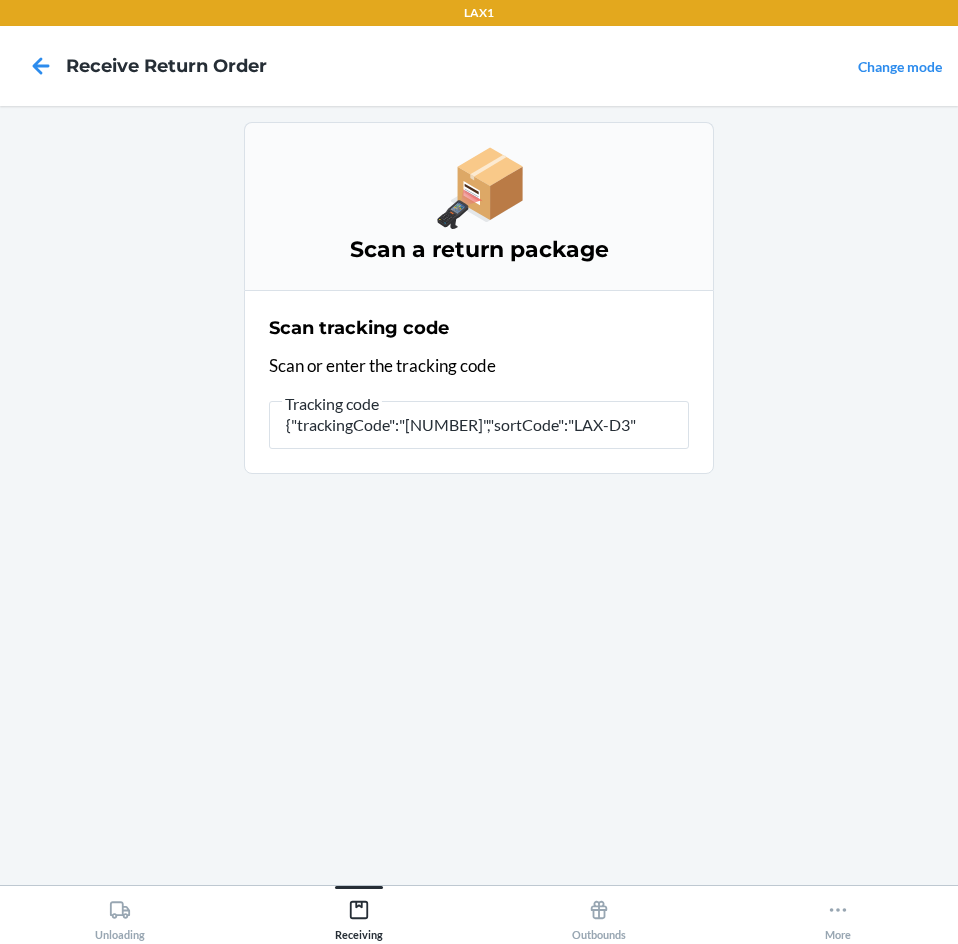 scroll, scrollTop: 0, scrollLeft: 0, axis: both 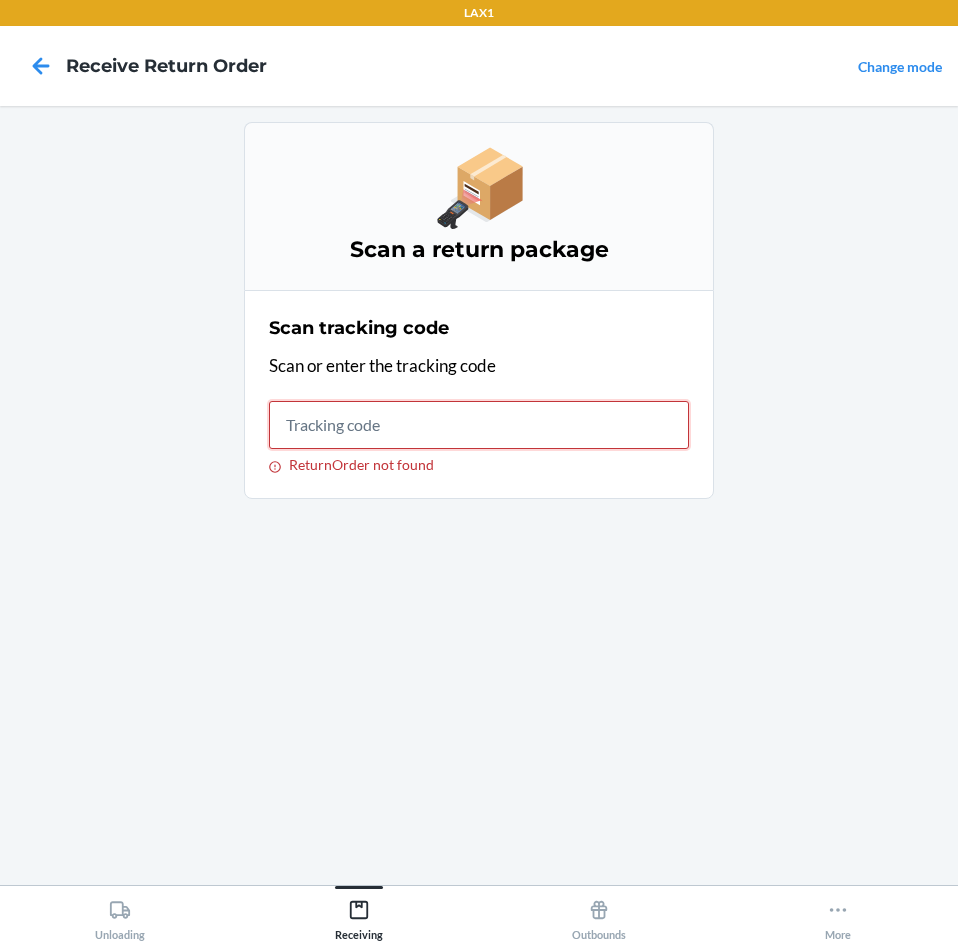 click on "ReturnOrder not found" at bounding box center [479, 425] 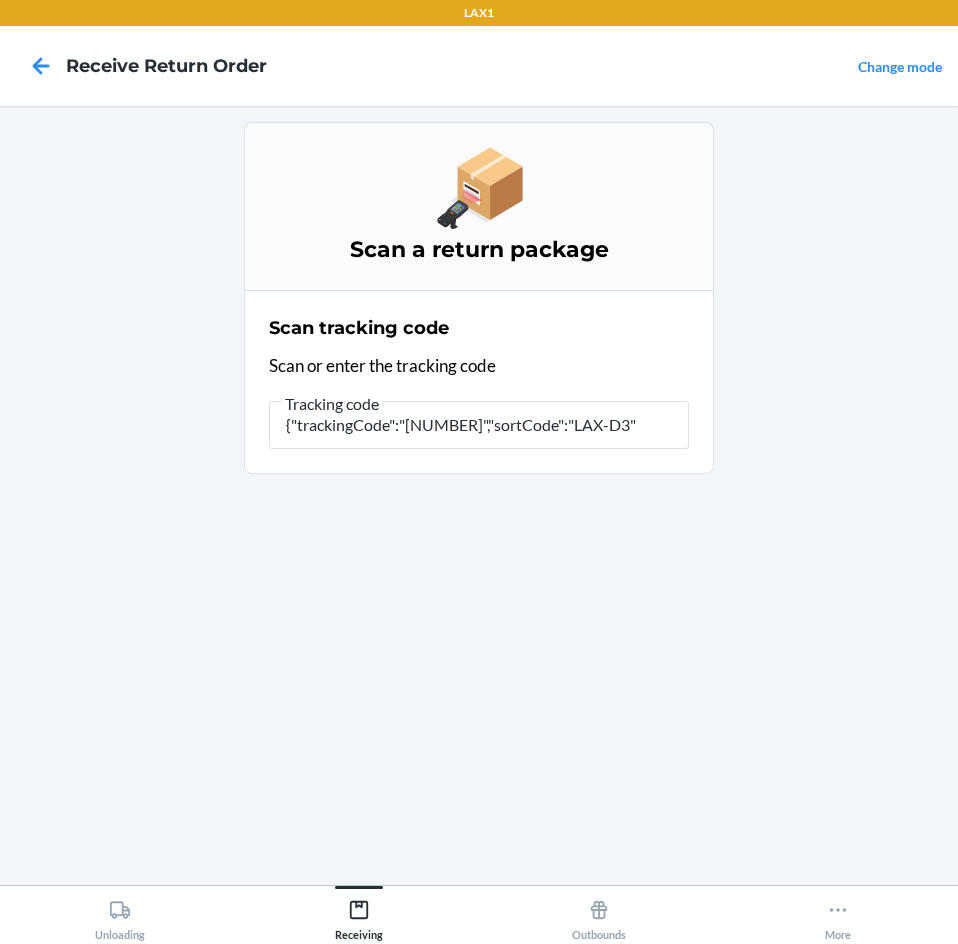 scroll, scrollTop: 0, scrollLeft: 0, axis: both 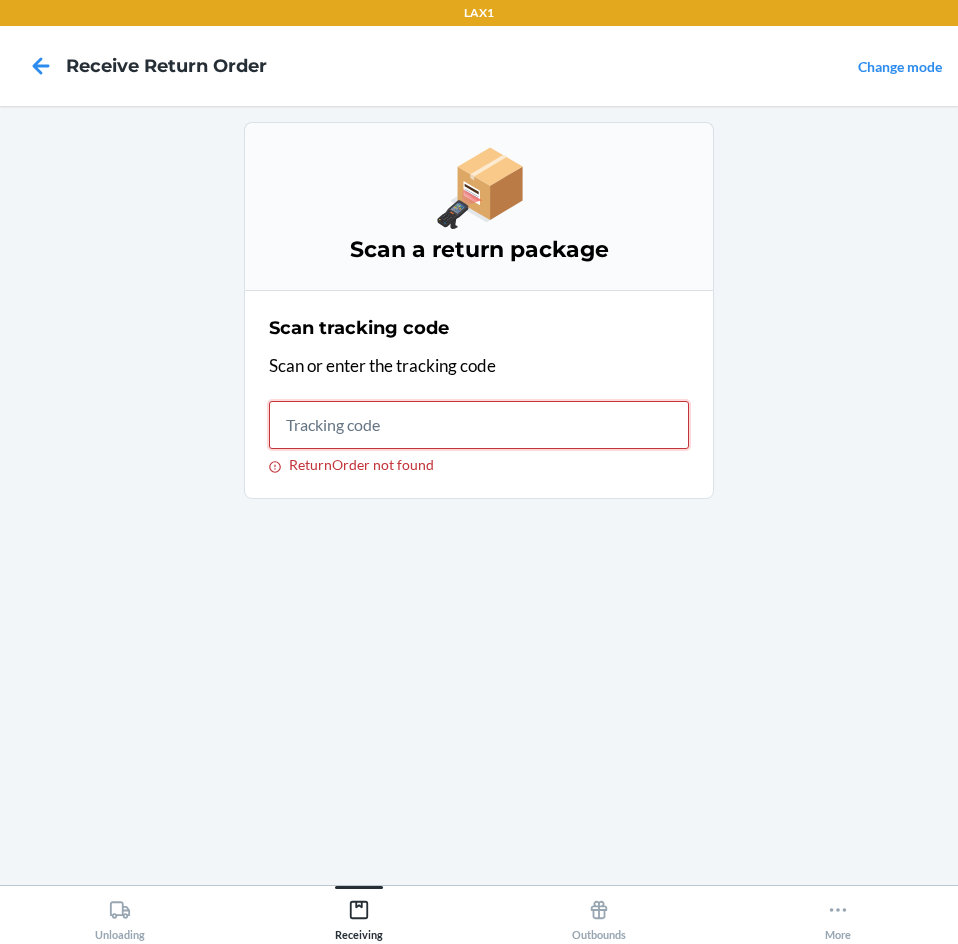 click on "ReturnOrder not found" at bounding box center [479, 425] 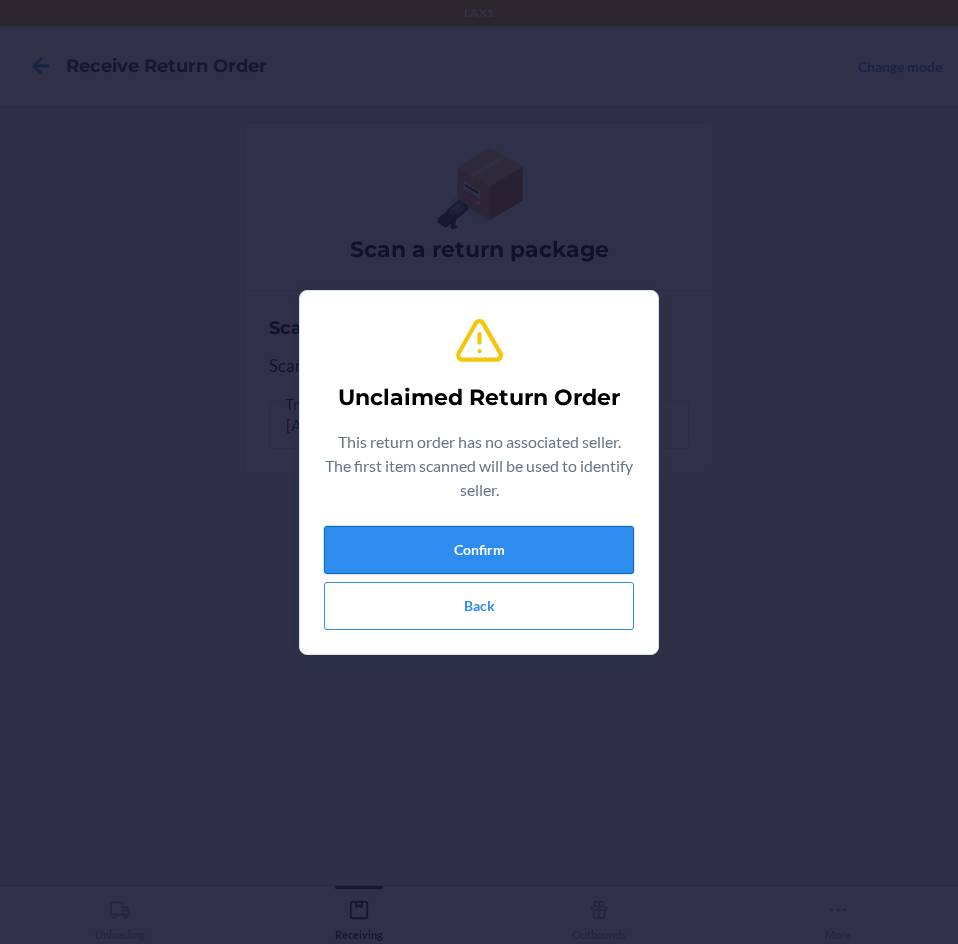 click on "Confirm" at bounding box center (479, 550) 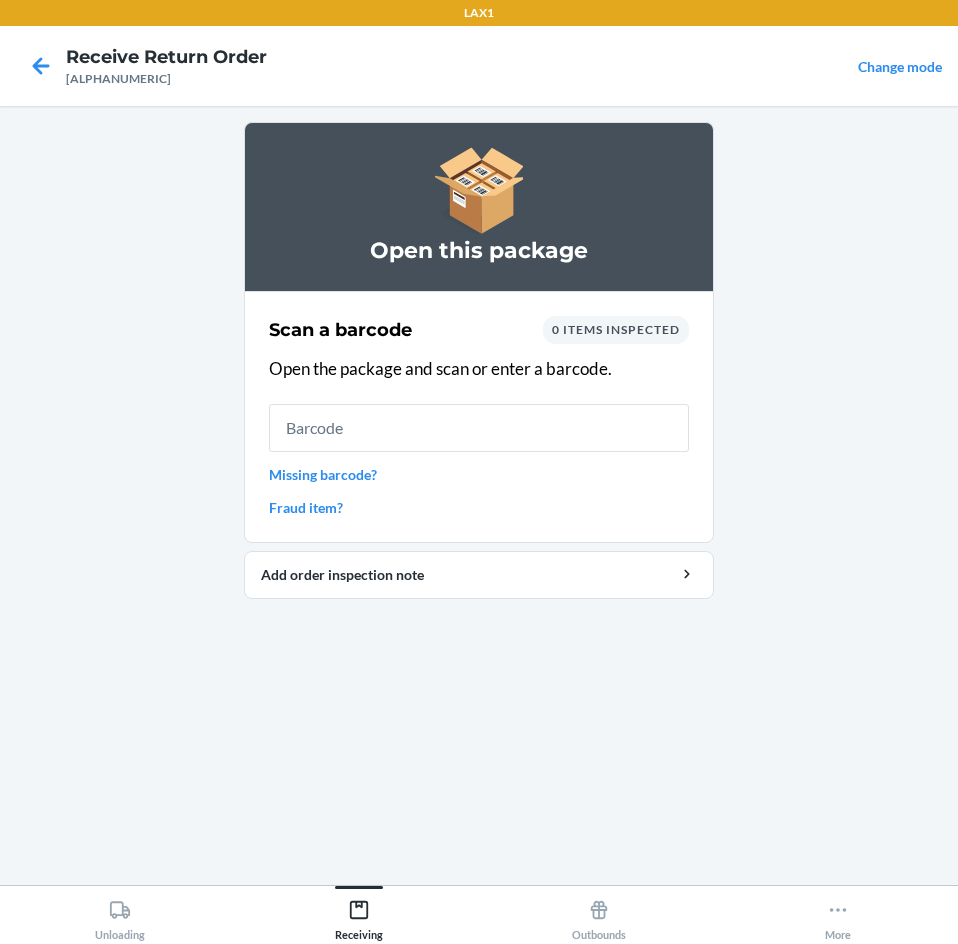 click at bounding box center (479, 428) 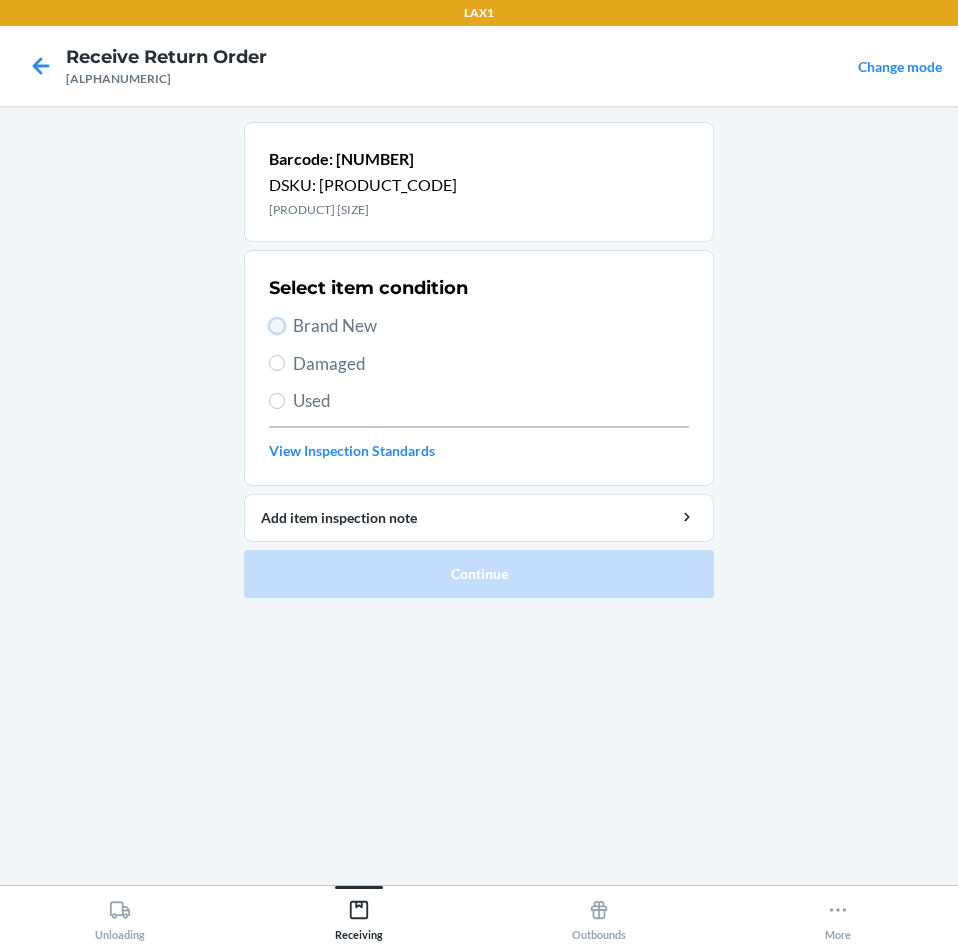 click on "Brand New" at bounding box center [277, 326] 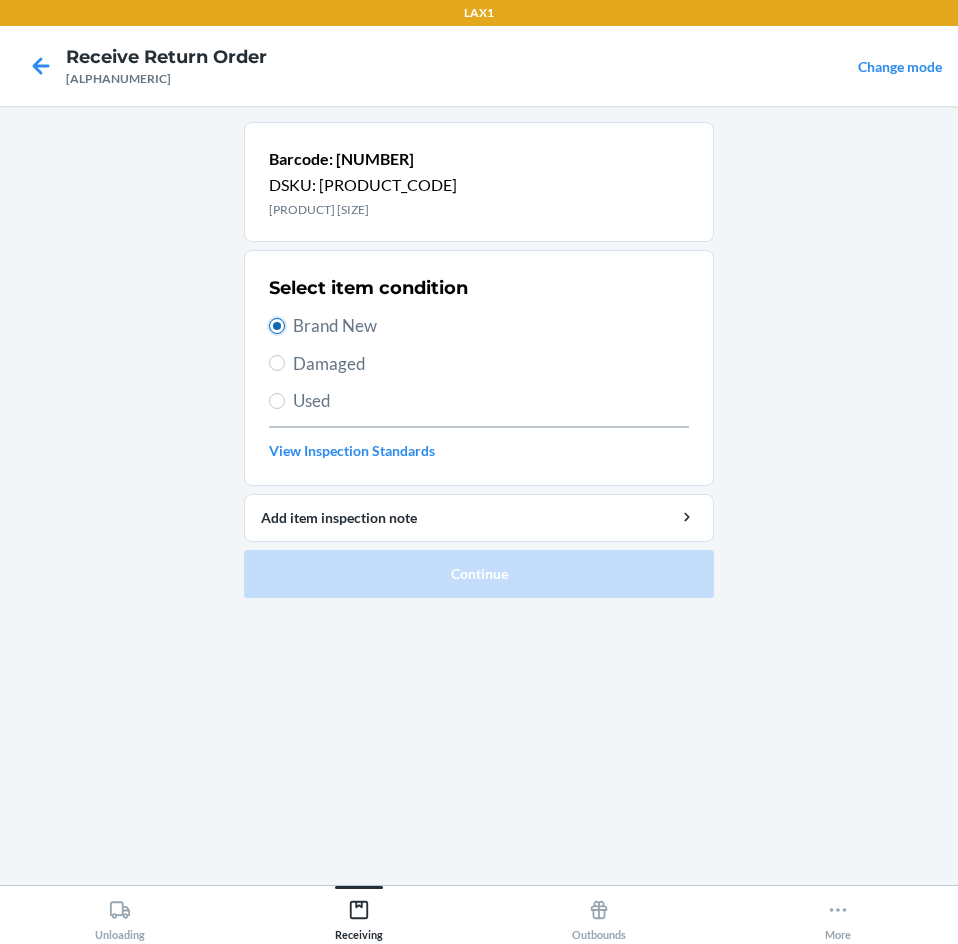 radio on "true" 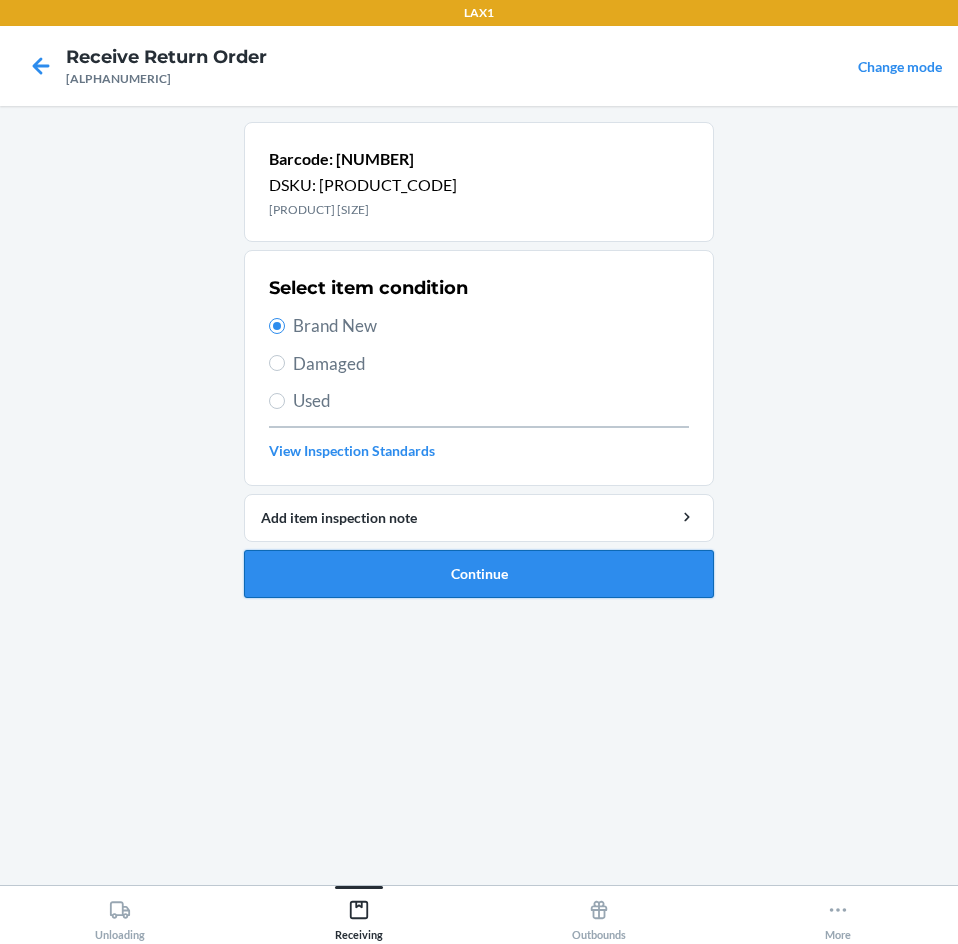 click on "Continue" at bounding box center (479, 574) 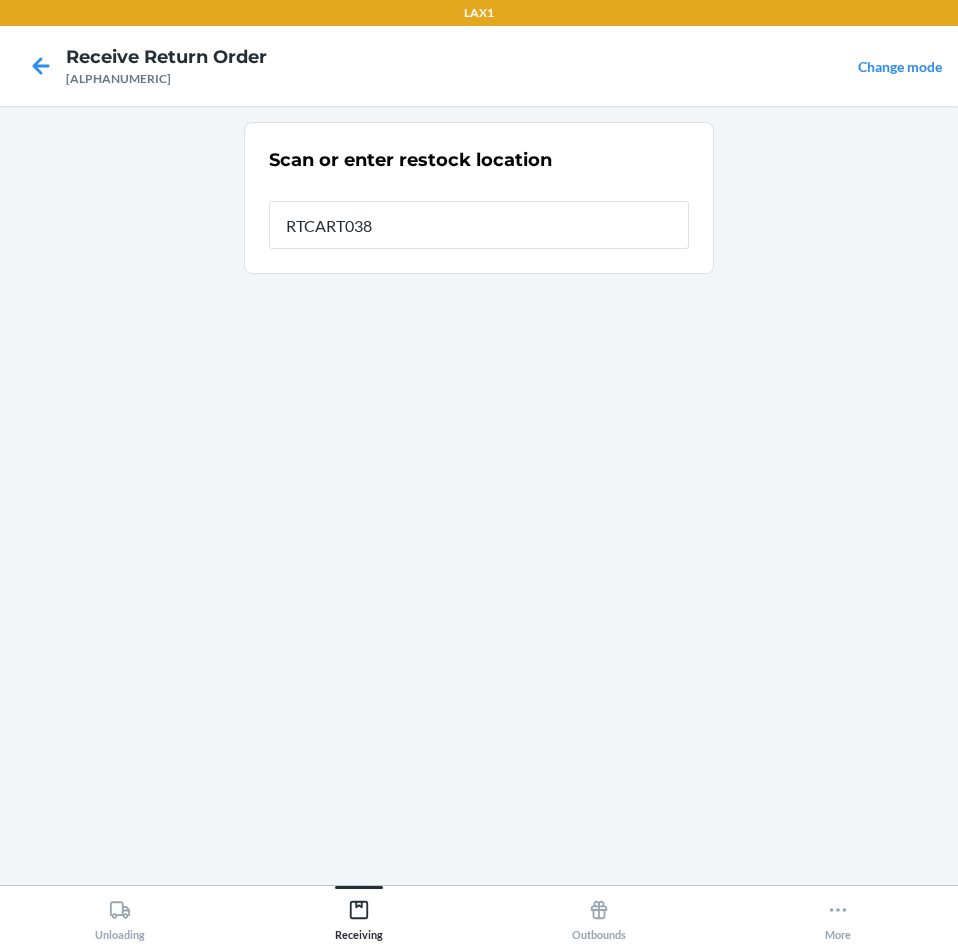 type on "RTCART038" 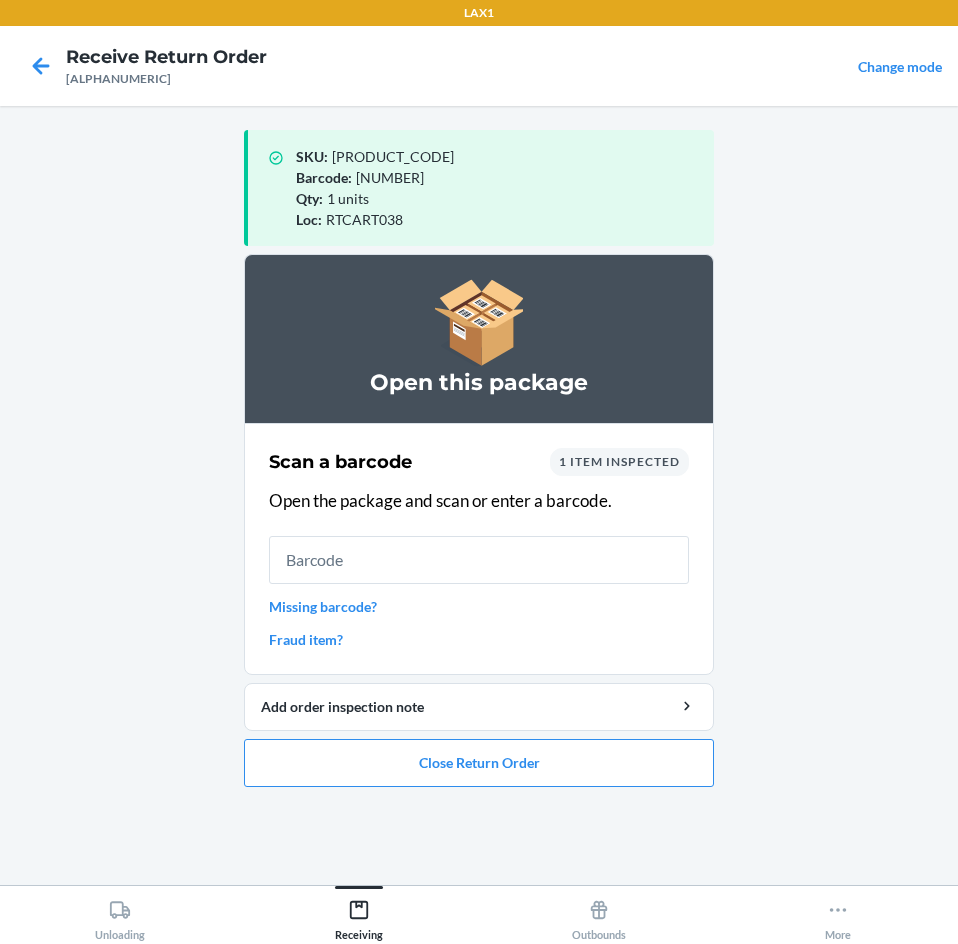 click on "Open this package Scan a barcode 1 item inspected Open the package and scan or enter a barcode. Missing barcode? Fraud item? Add order inspection note Close Return Order" at bounding box center [479, 528] 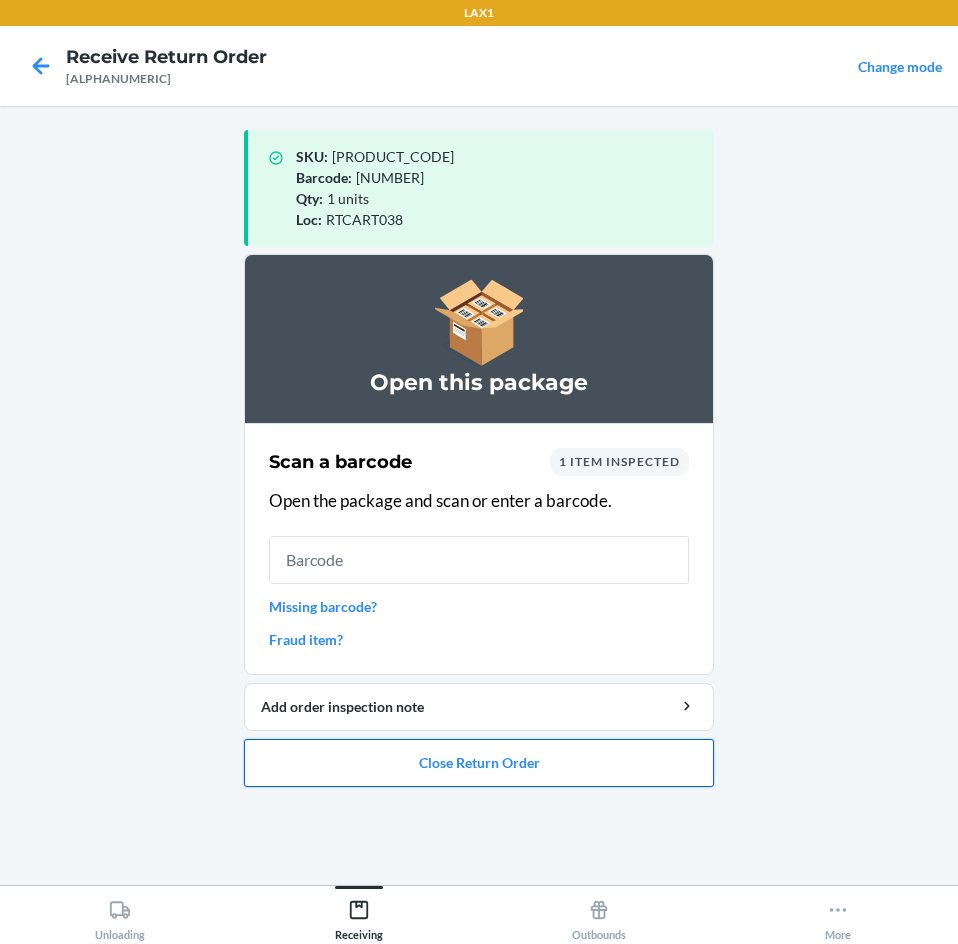 click on "Close Return Order" at bounding box center (479, 763) 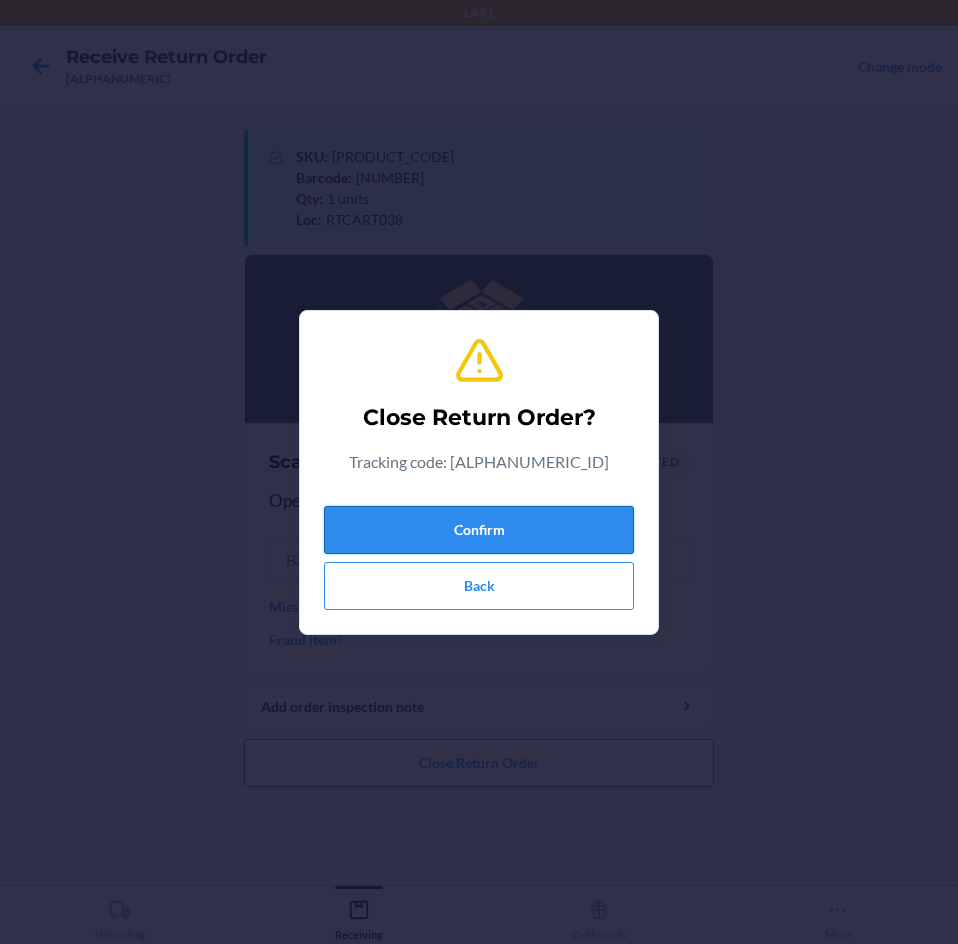 click on "Confirm" at bounding box center [479, 530] 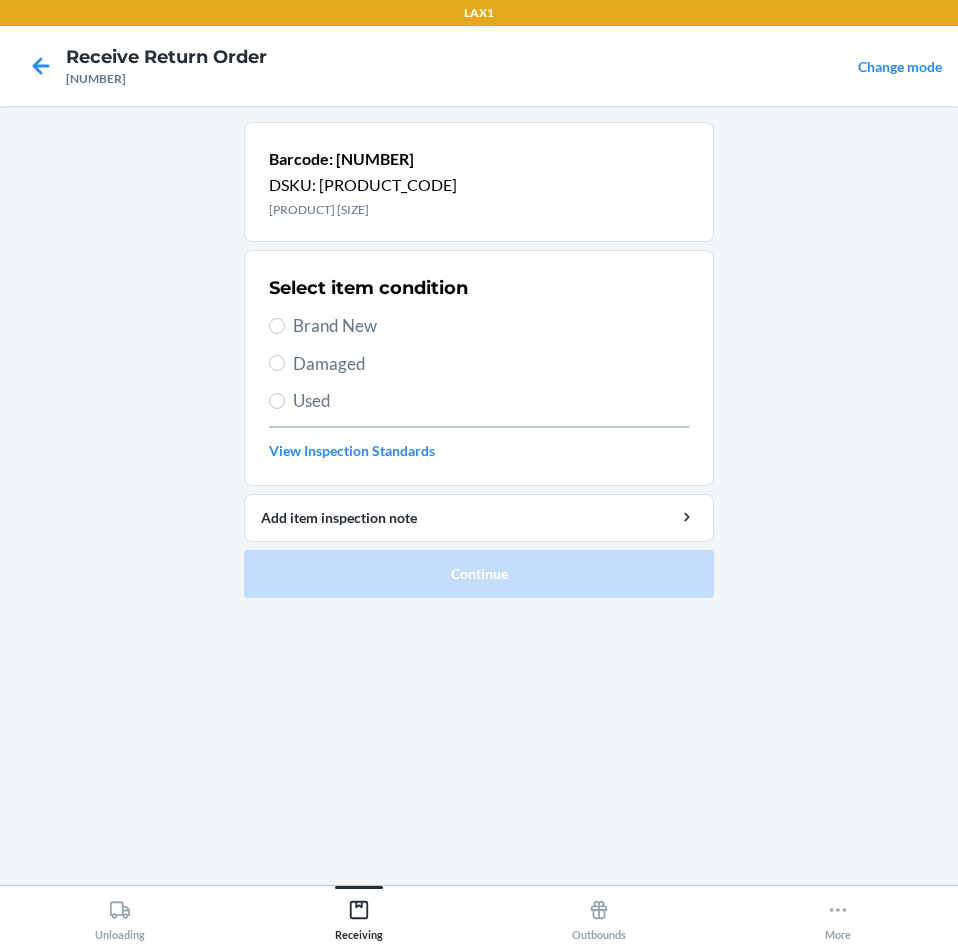 click on "Select item condition Brand New Damaged Used View Inspection Standards" at bounding box center [479, 368] 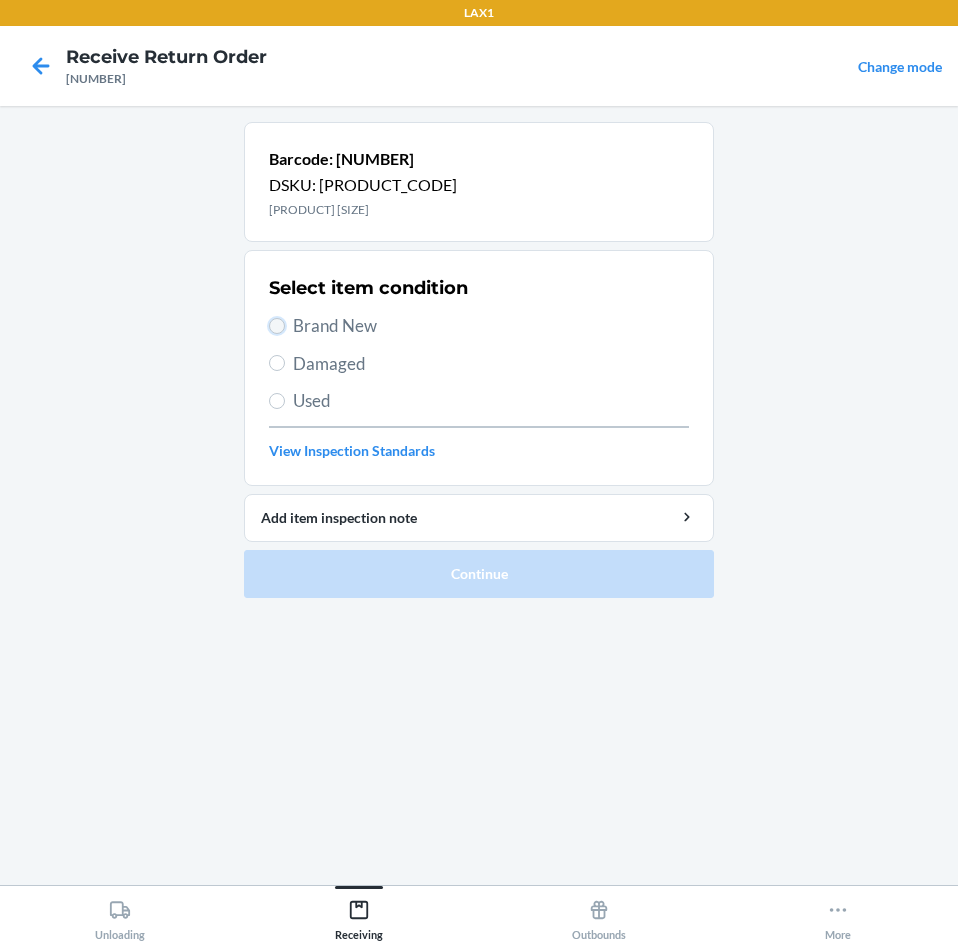 click on "Brand New" at bounding box center [277, 326] 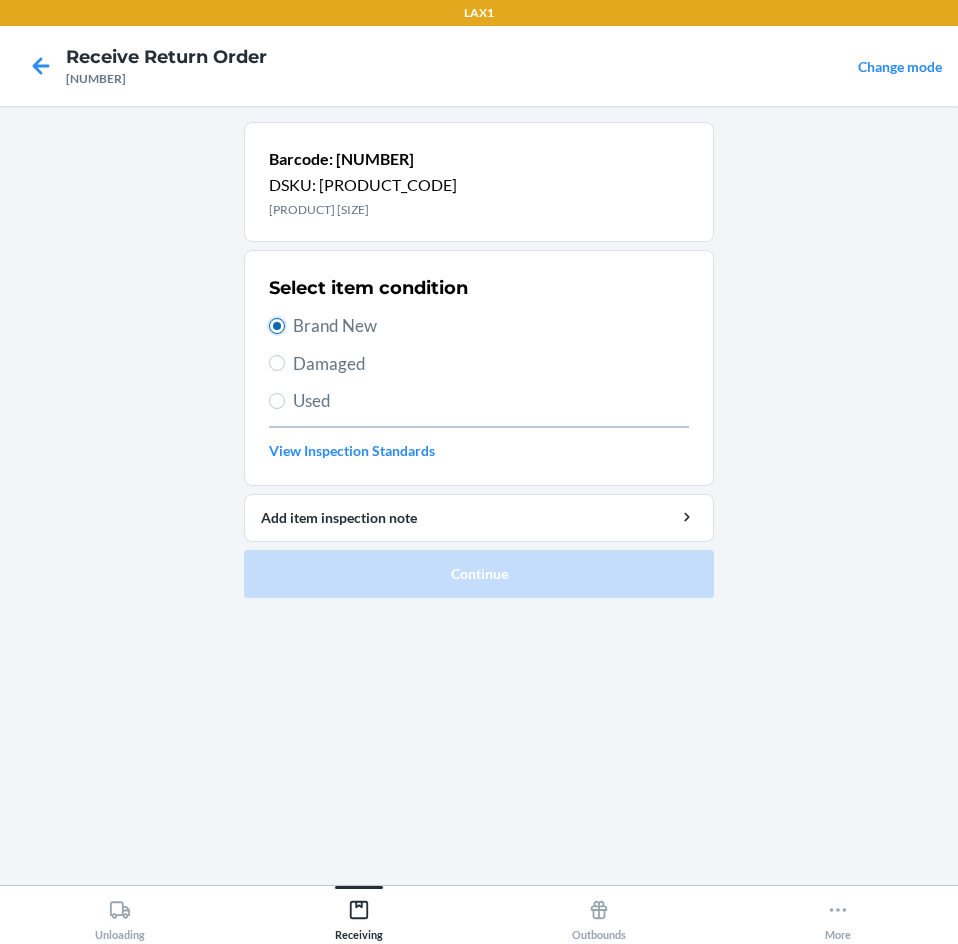 radio on "true" 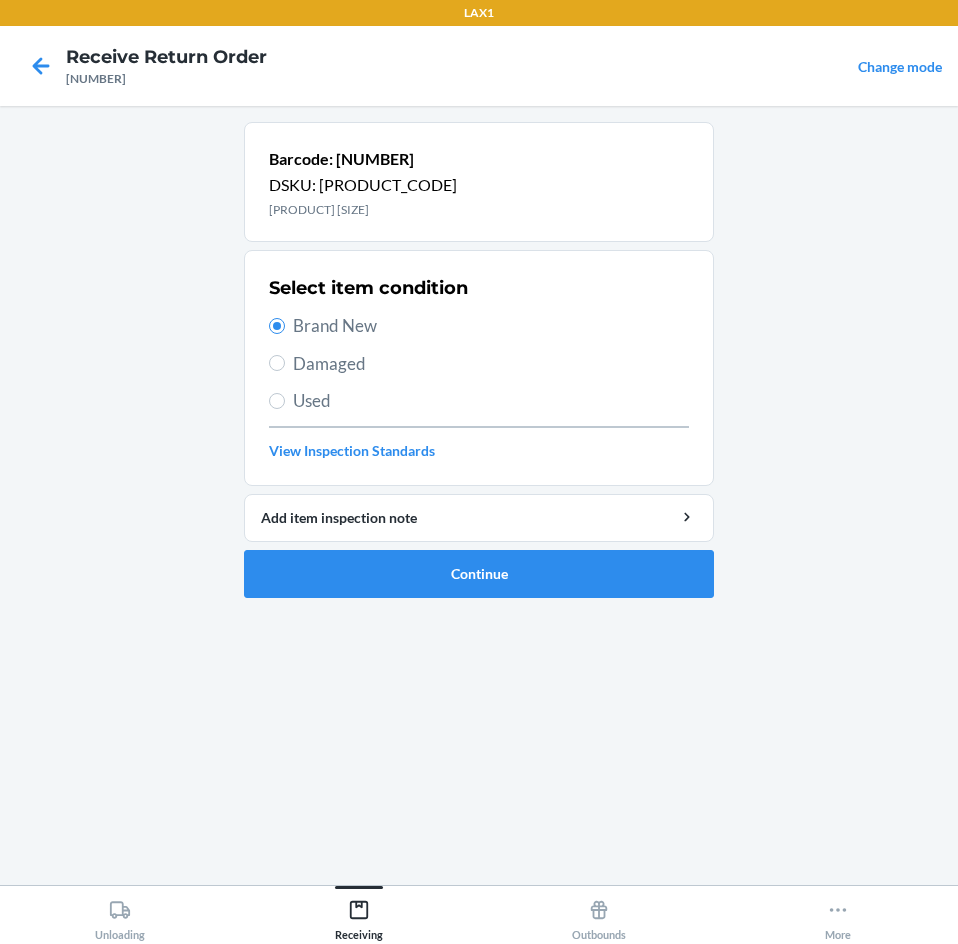 click on "Select item condition Brand New Damaged Used View Inspection Standards" at bounding box center (479, 368) 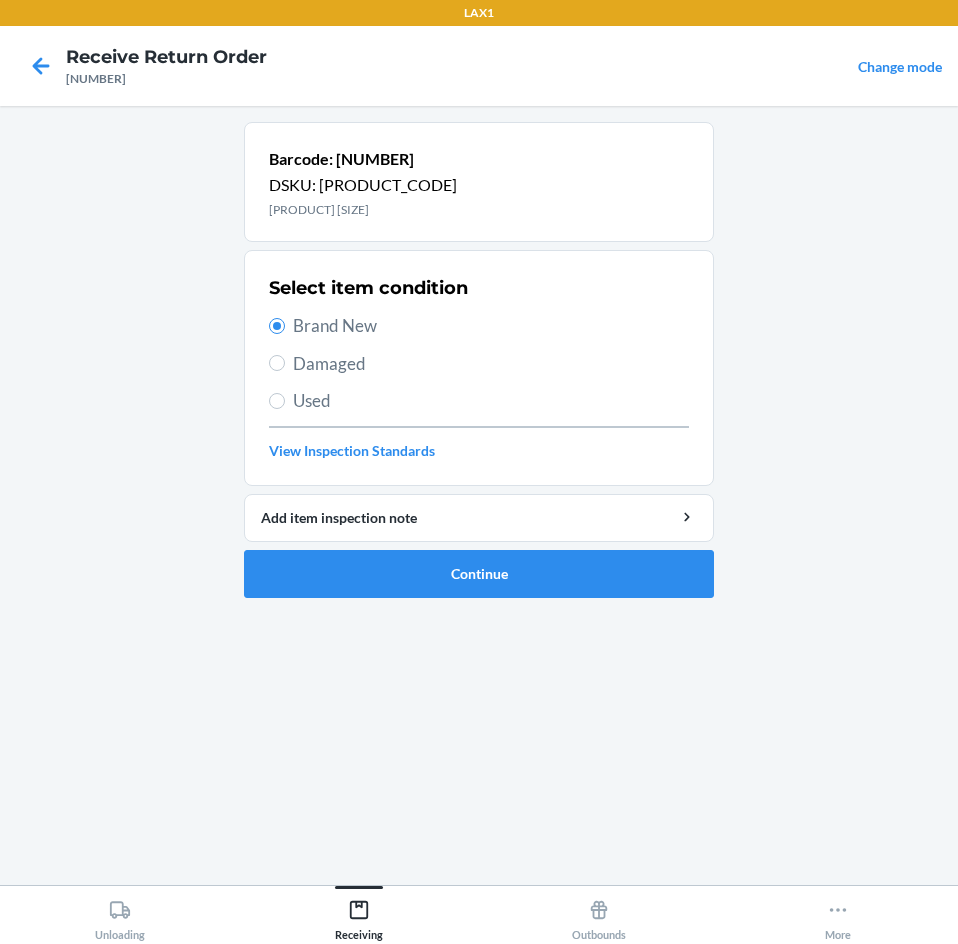 click on "Used" at bounding box center [479, 401] 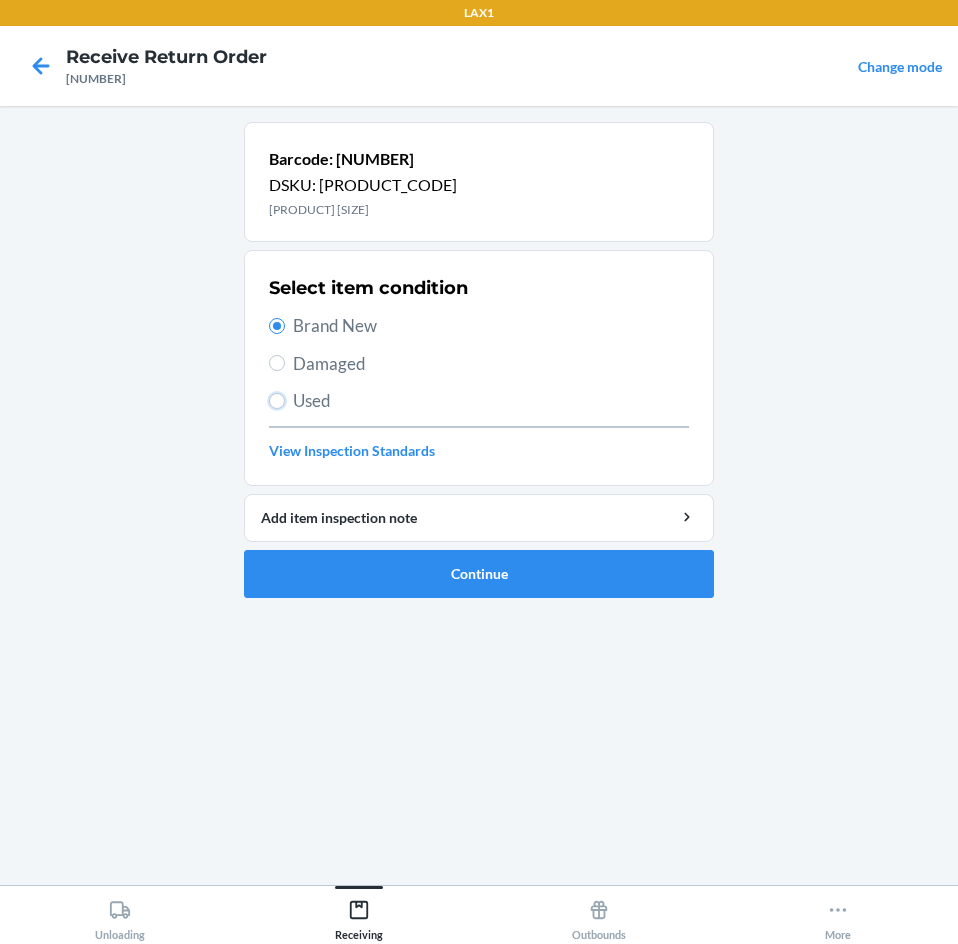 click on "Used" at bounding box center [277, 401] 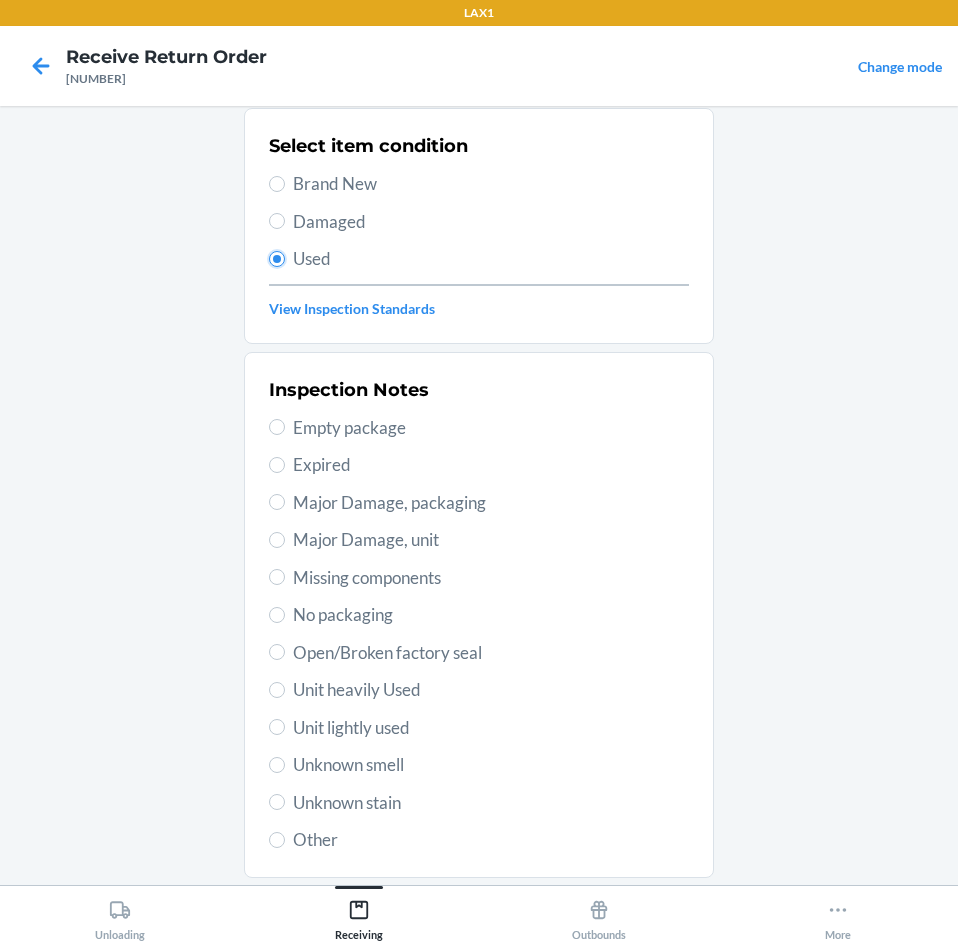 scroll, scrollTop: 0, scrollLeft: 0, axis: both 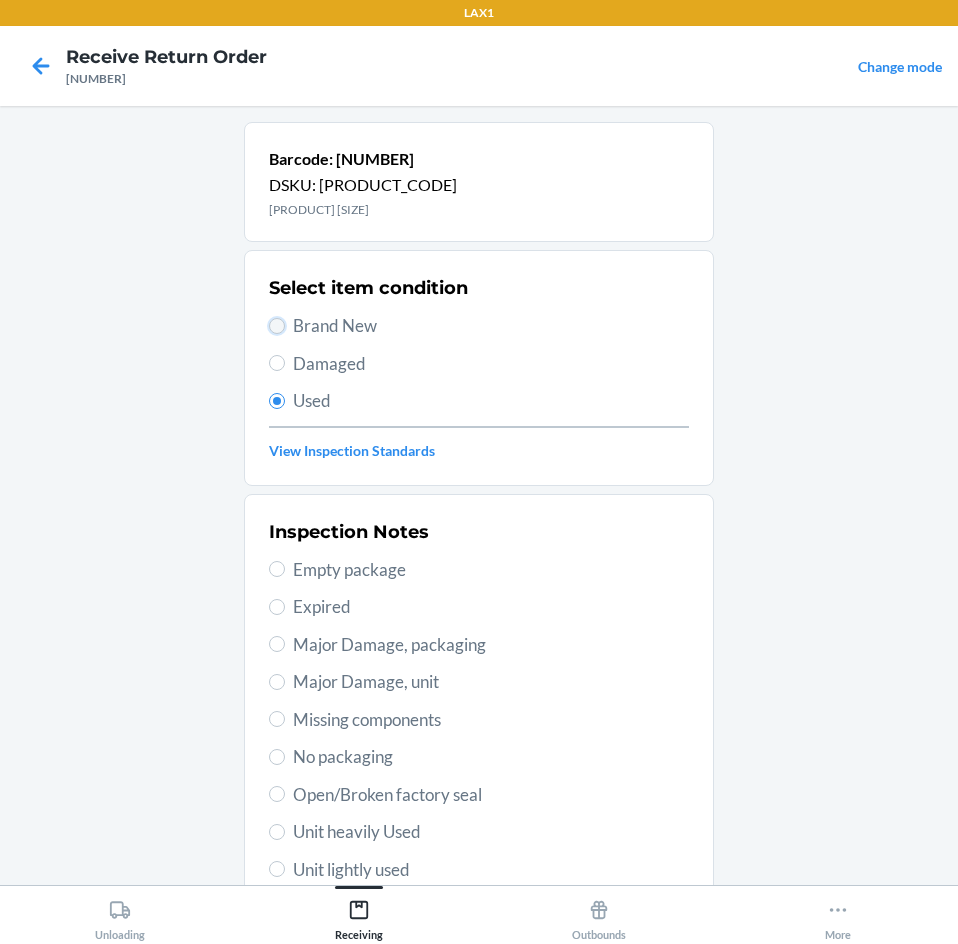 click on "Brand New" at bounding box center (277, 326) 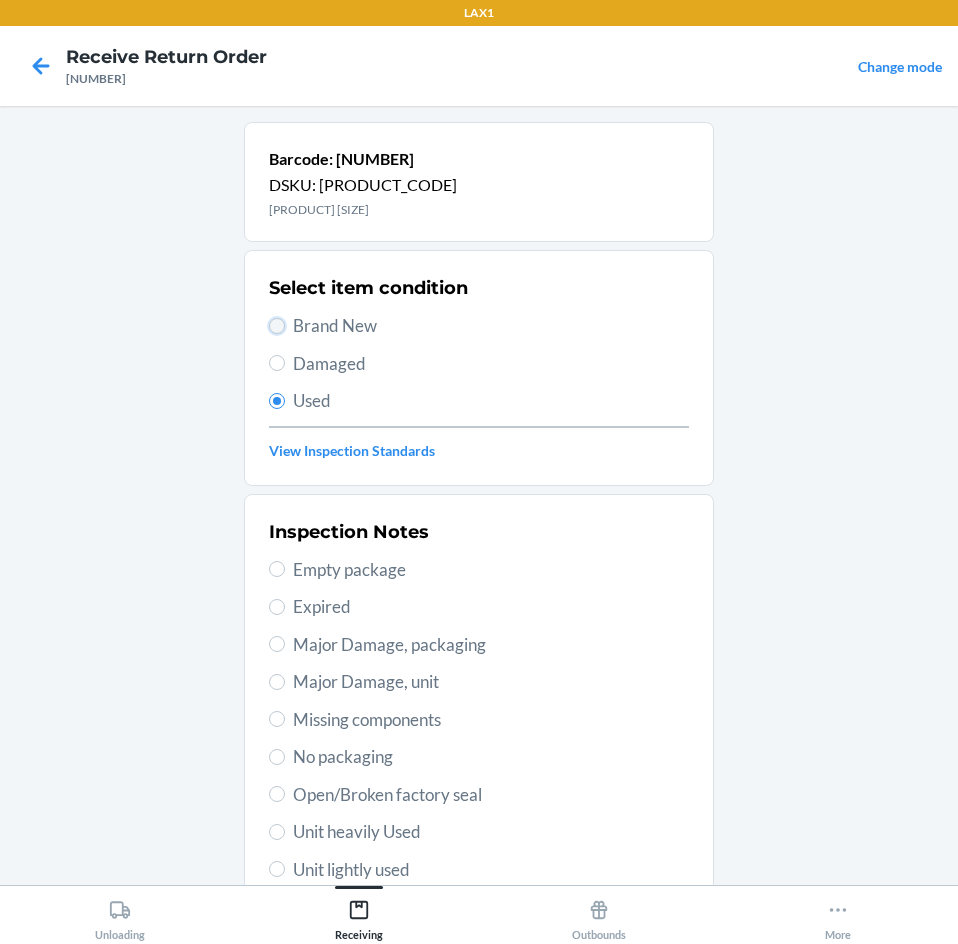 radio on "true" 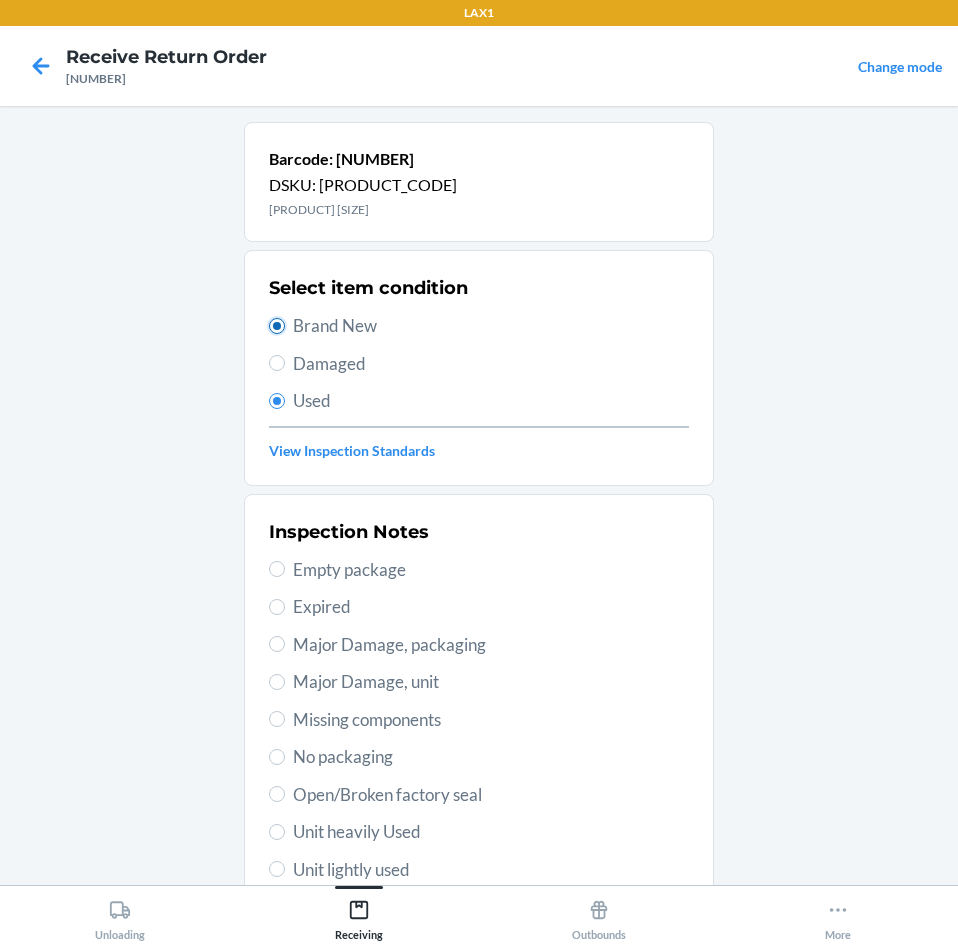 radio on "false" 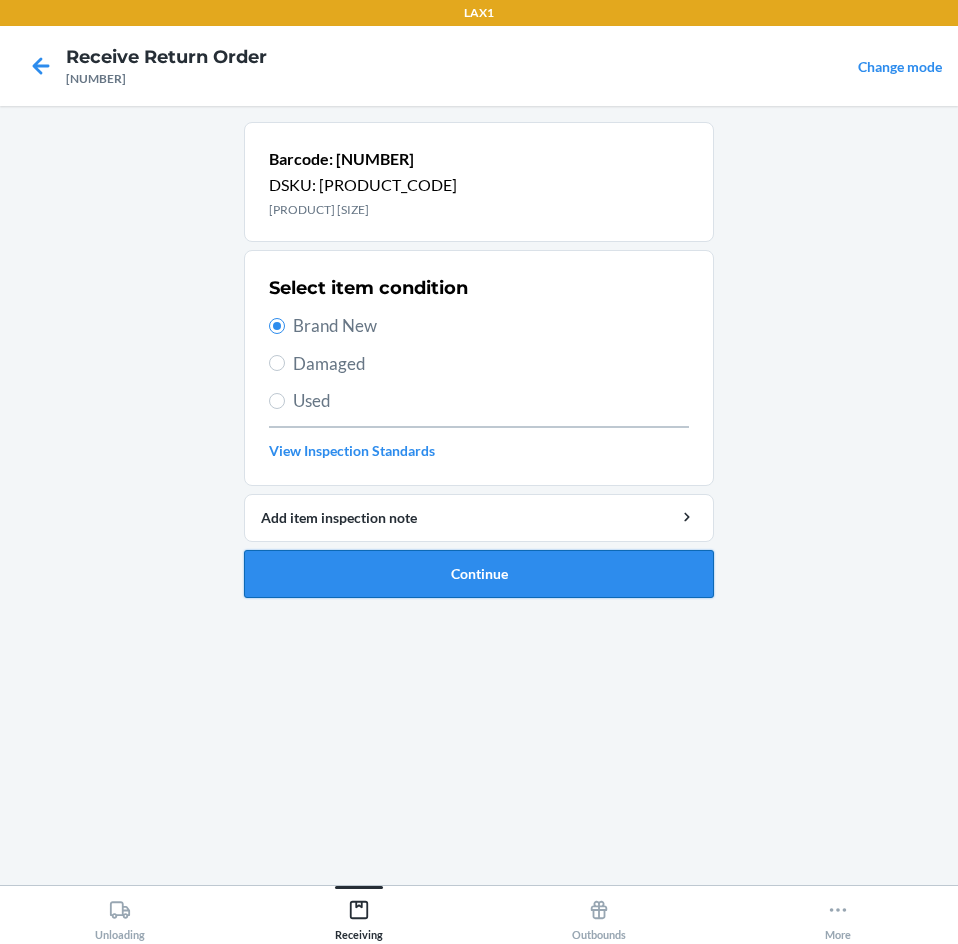 click on "Continue" at bounding box center (479, 574) 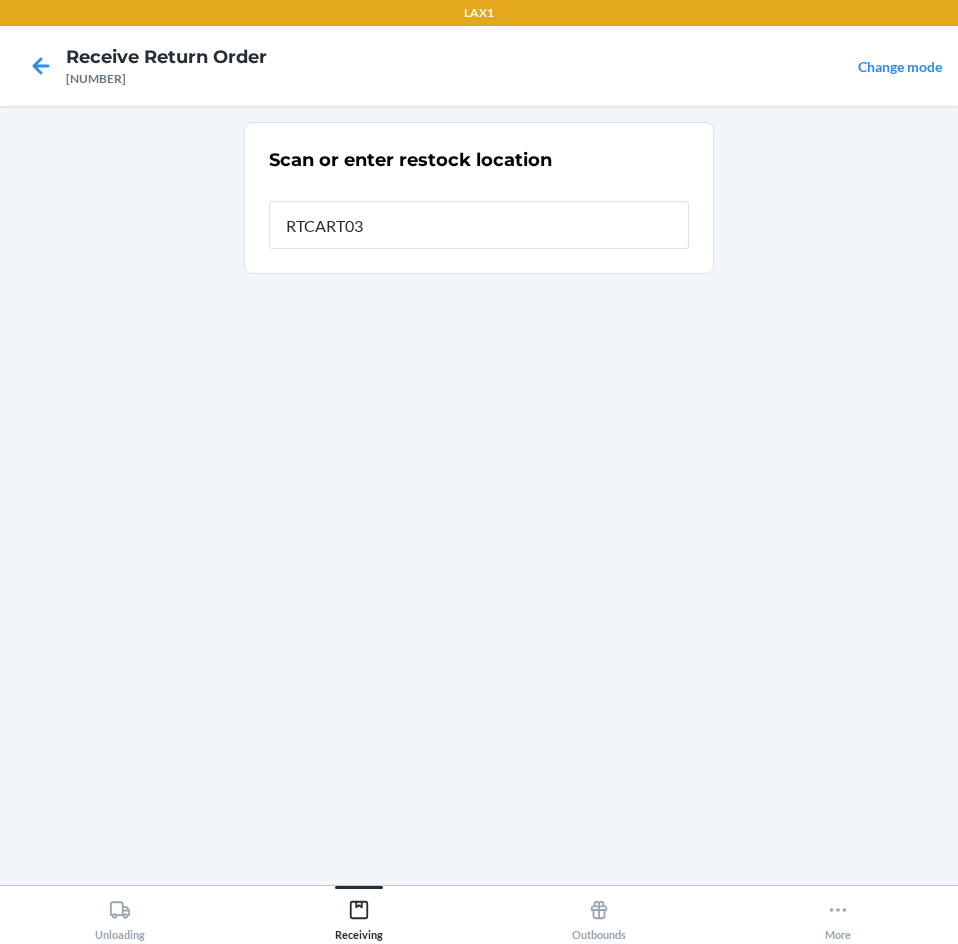 type on "RTCART038" 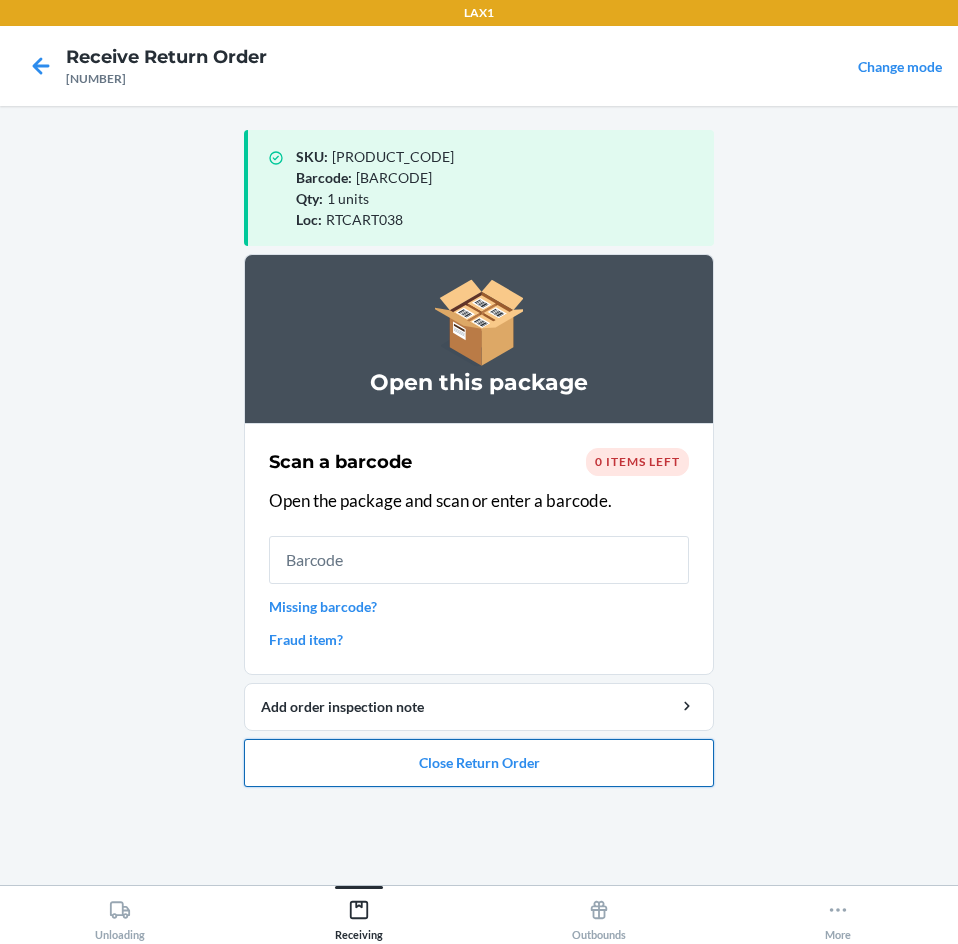 click on "Close Return Order" at bounding box center (479, 763) 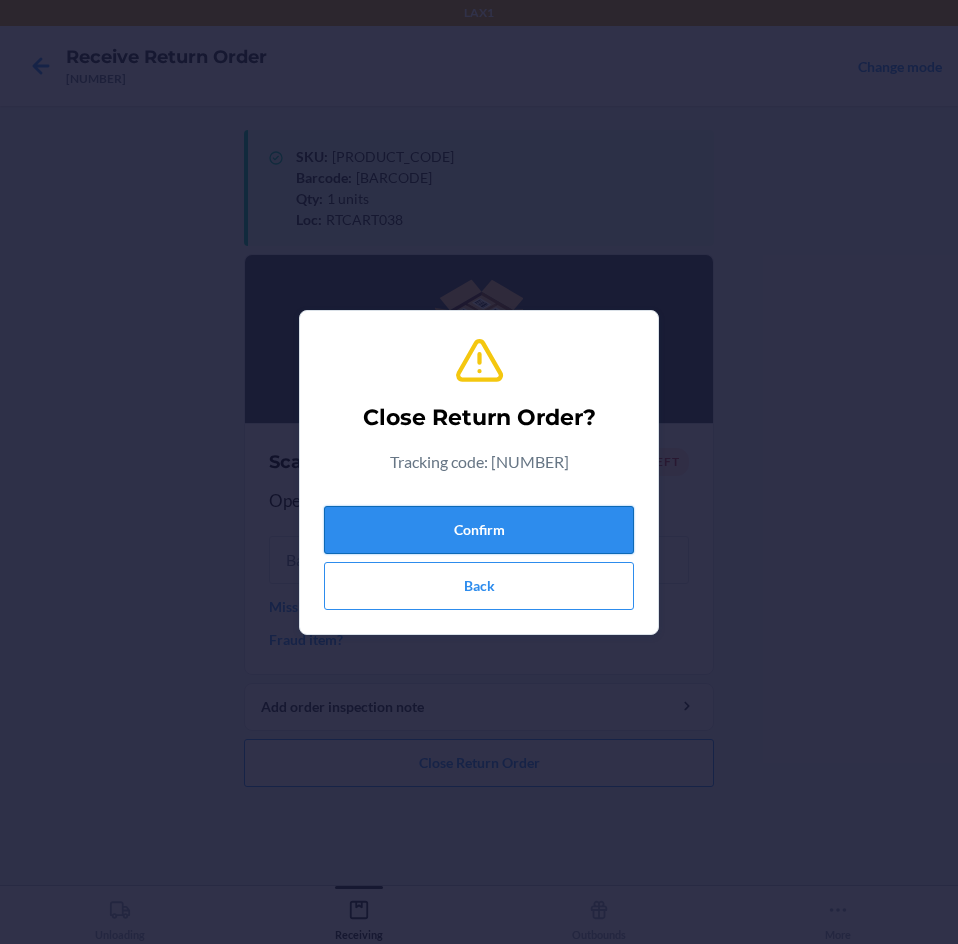 click on "Confirm" at bounding box center (479, 530) 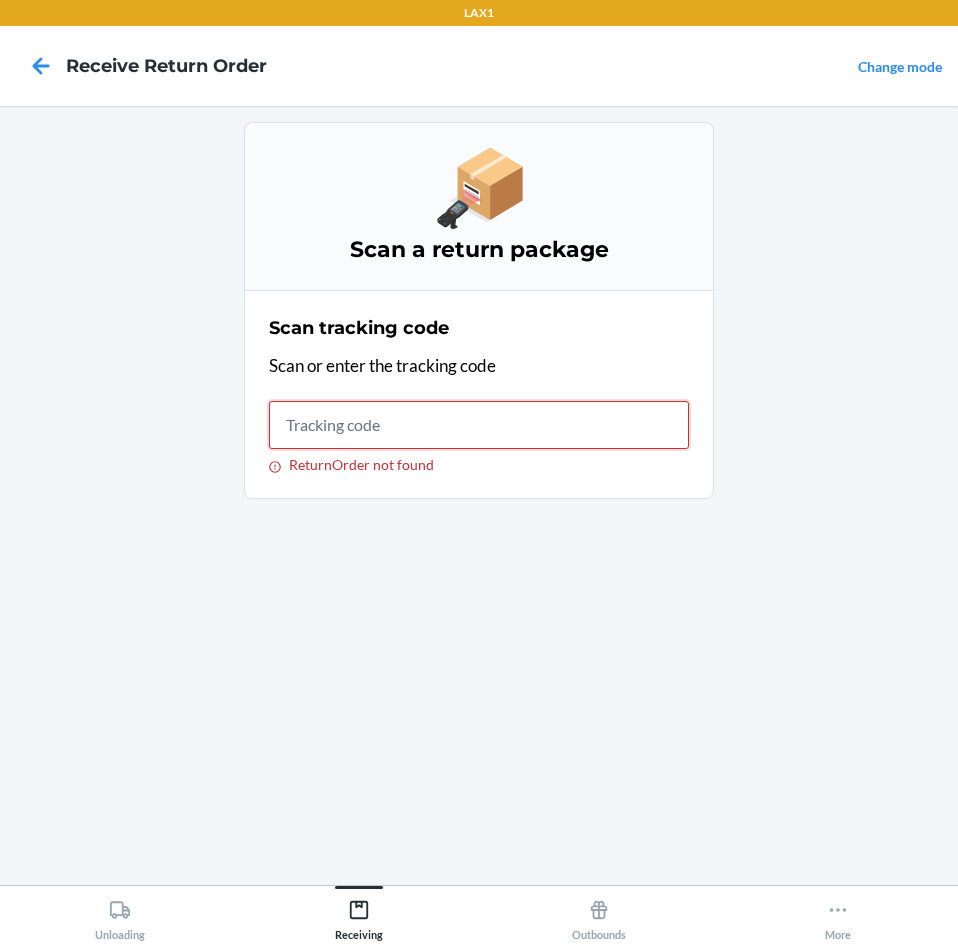 click on "ReturnOrder not found" at bounding box center (479, 425) 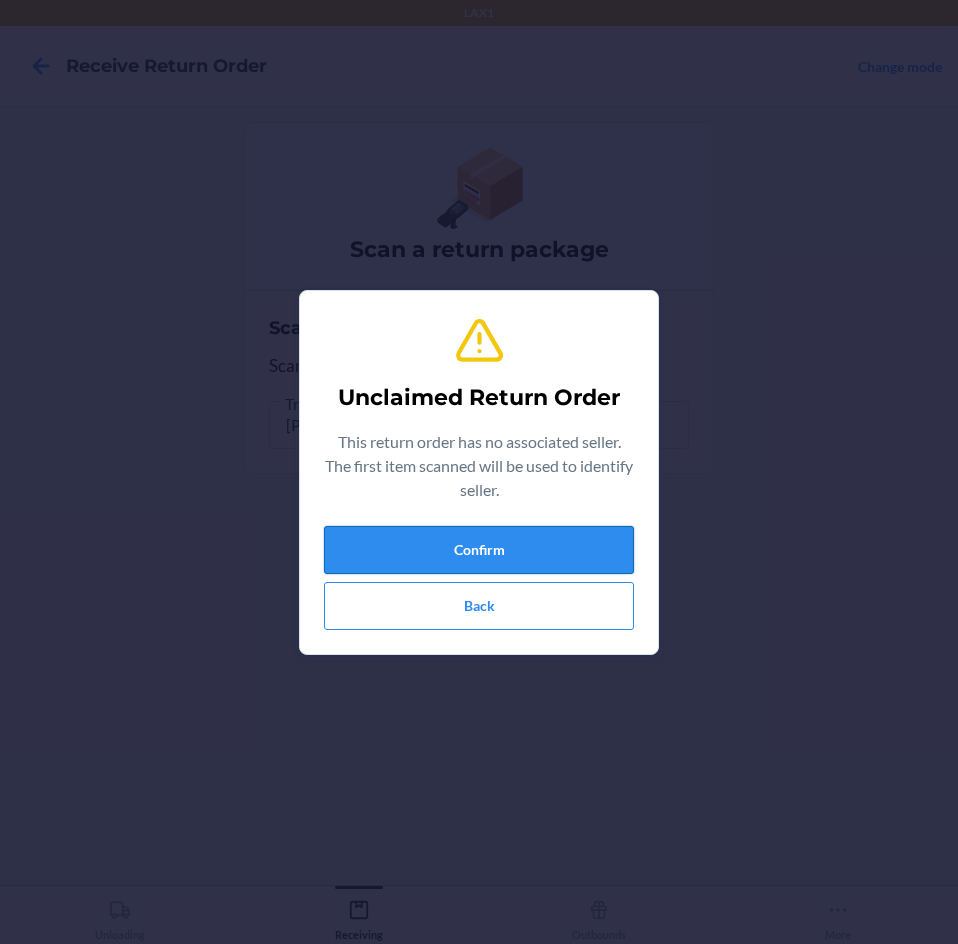 click on "Confirm" at bounding box center [479, 550] 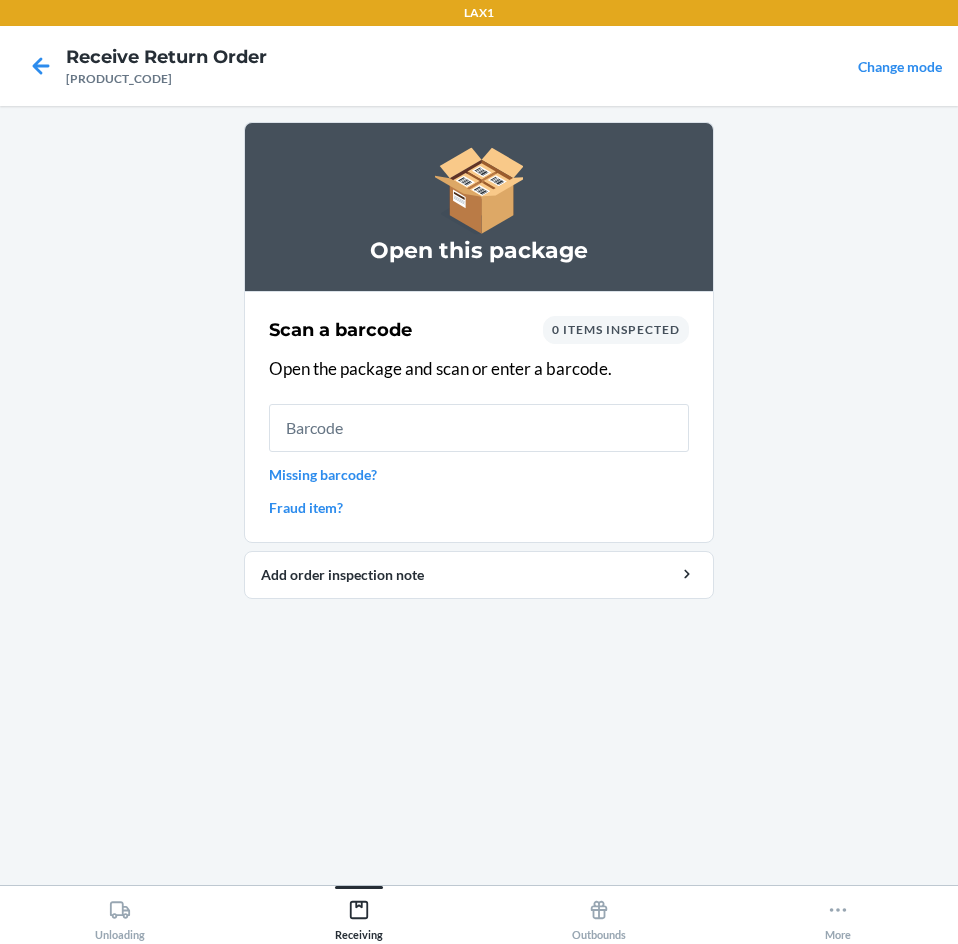 click at bounding box center [479, 428] 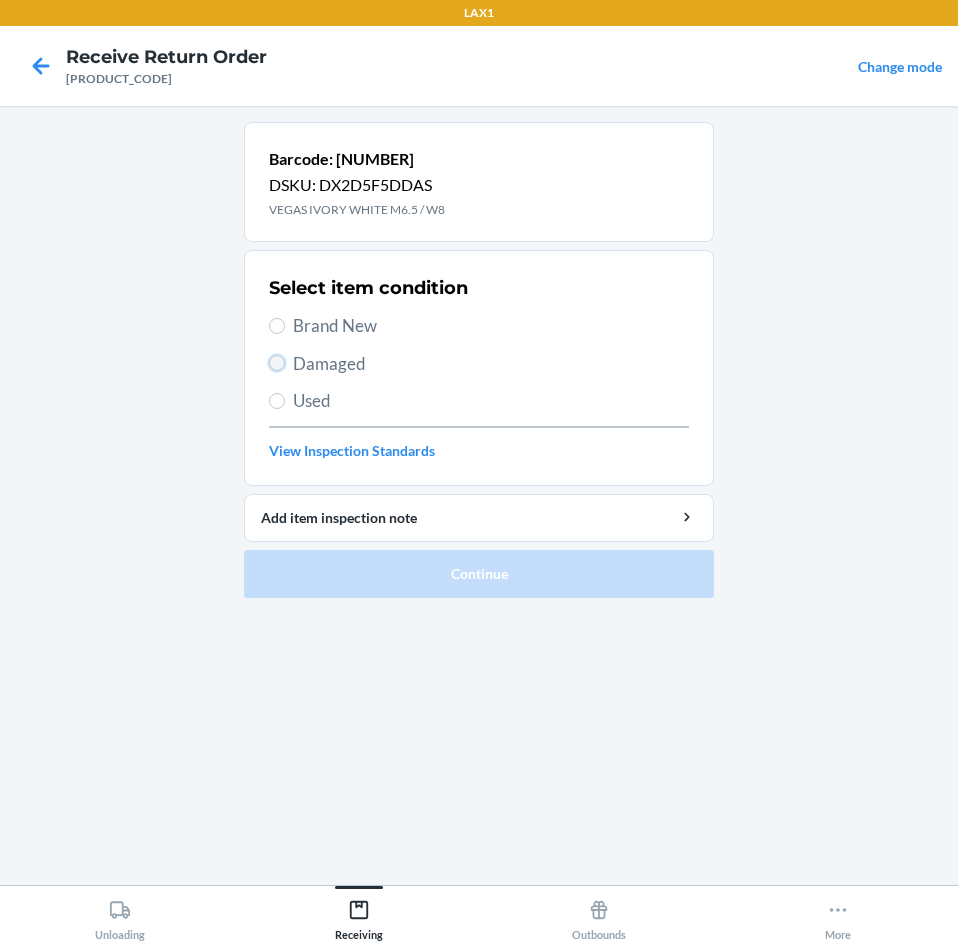 click on "Damaged" at bounding box center [277, 363] 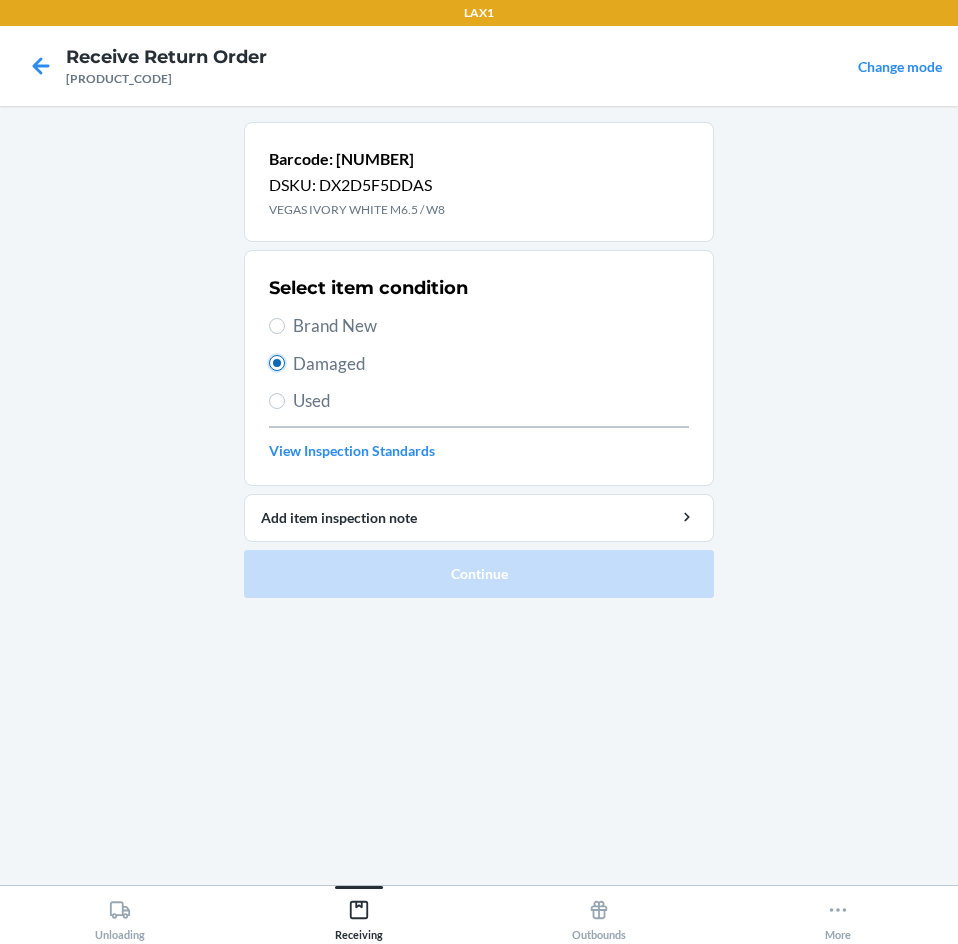 radio on "true" 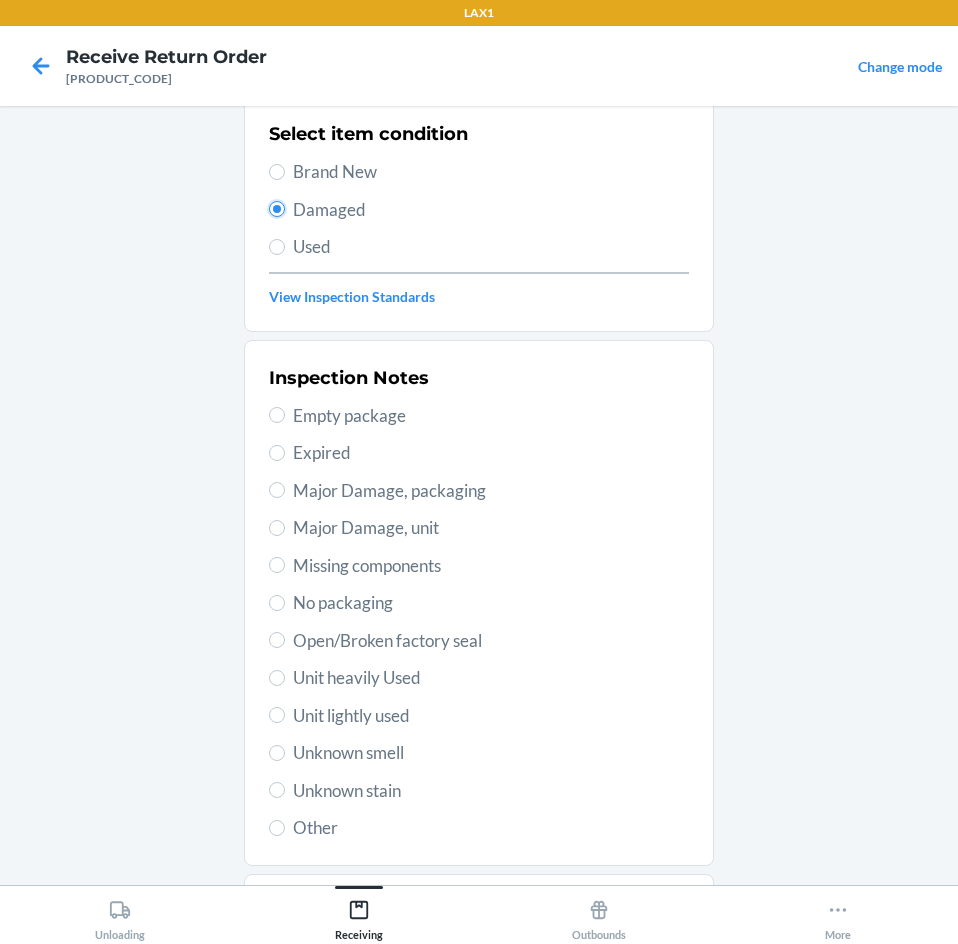 scroll, scrollTop: 200, scrollLeft: 0, axis: vertical 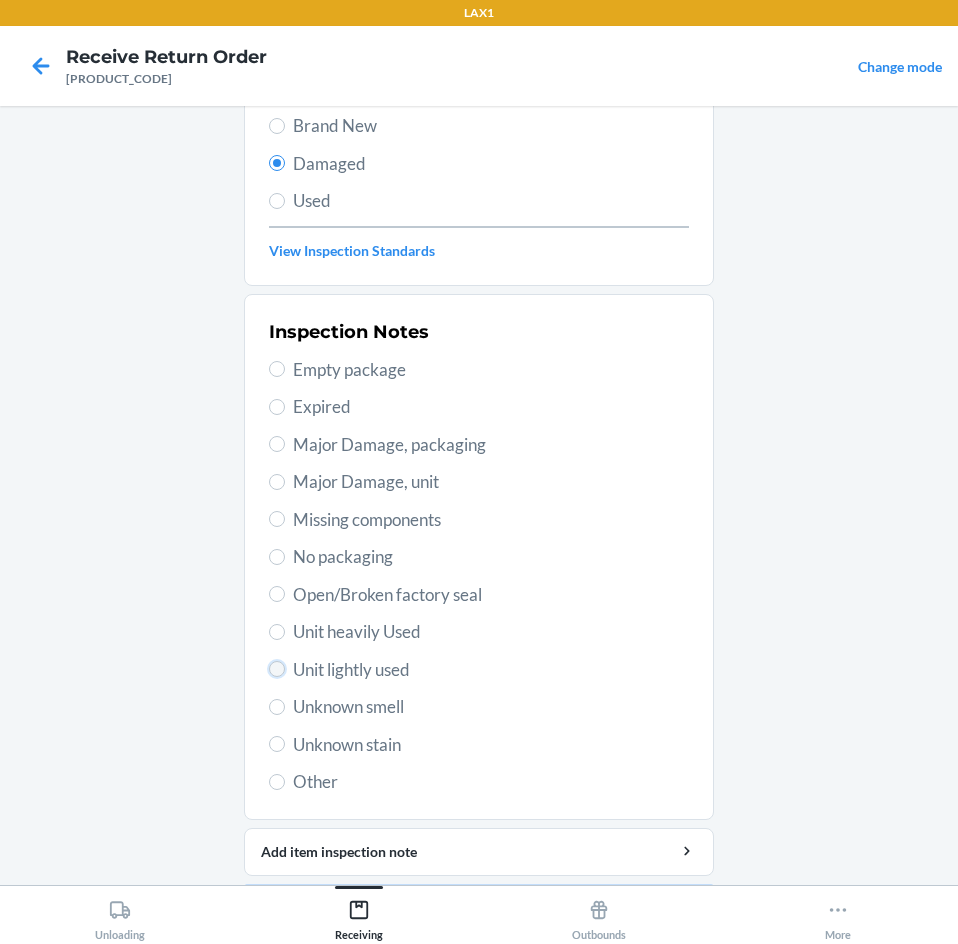 click on "Unit lightly used" at bounding box center [277, 669] 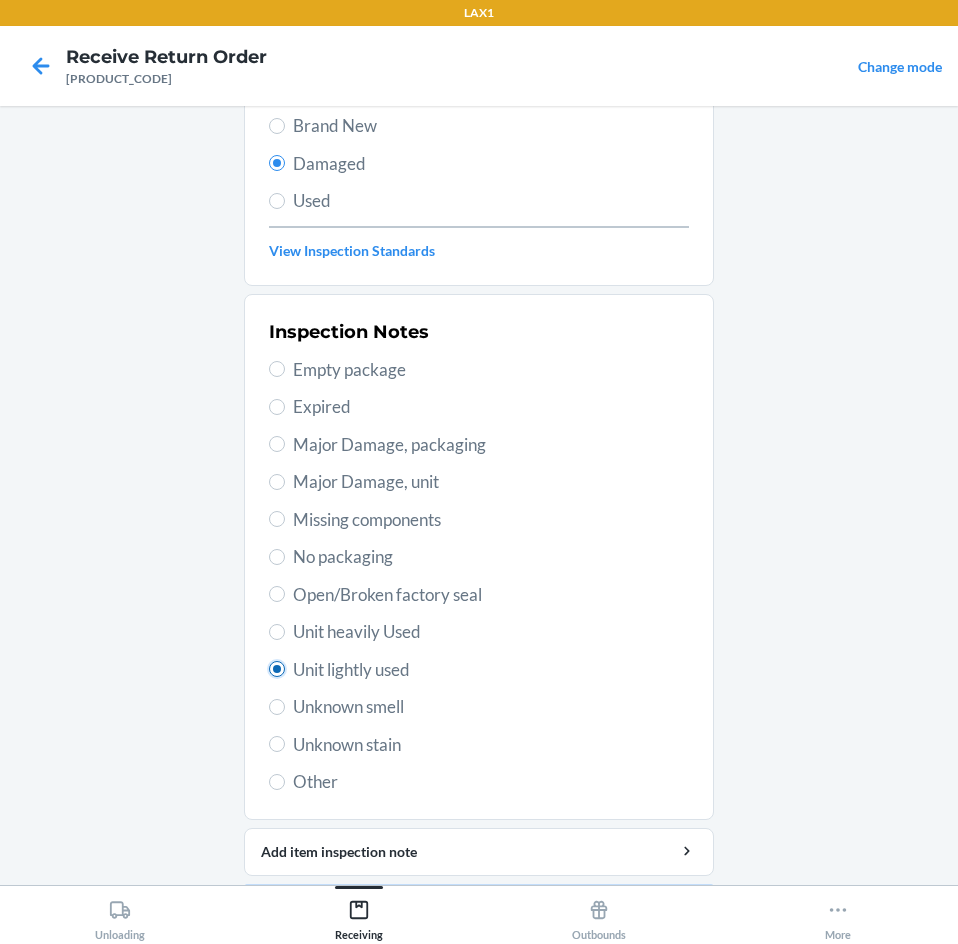 radio on "true" 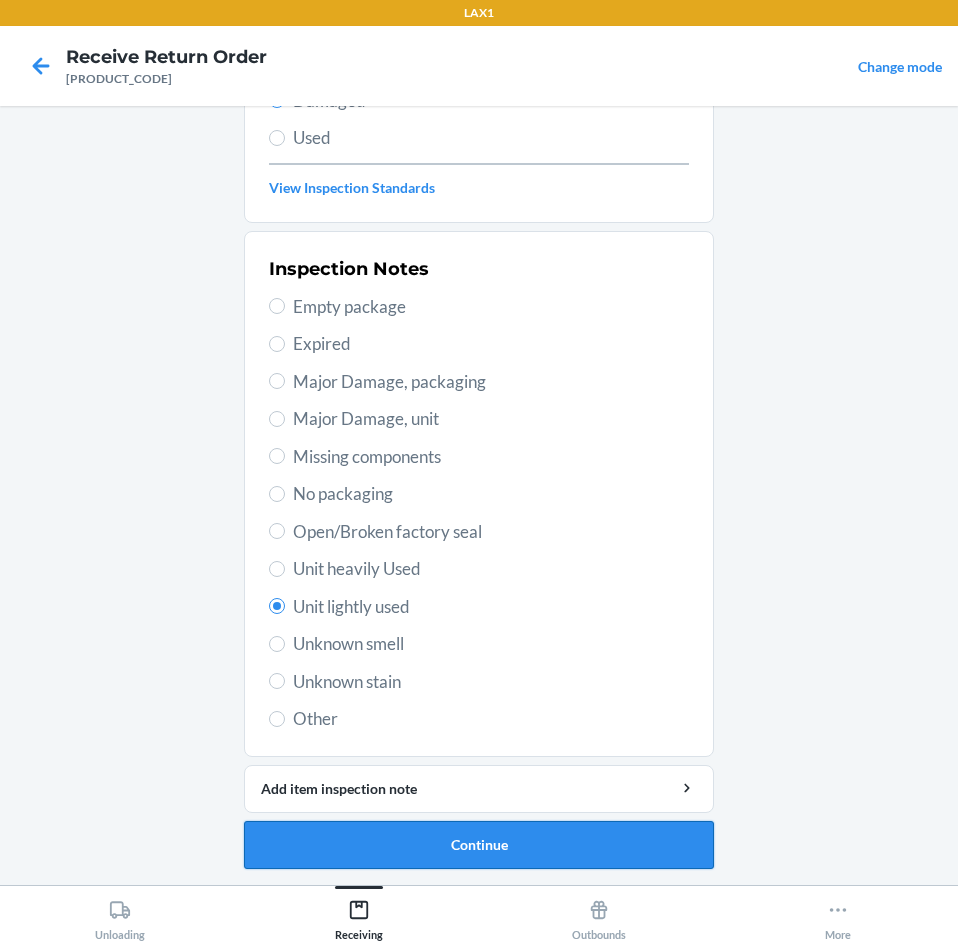 click on "Continue" at bounding box center (479, 845) 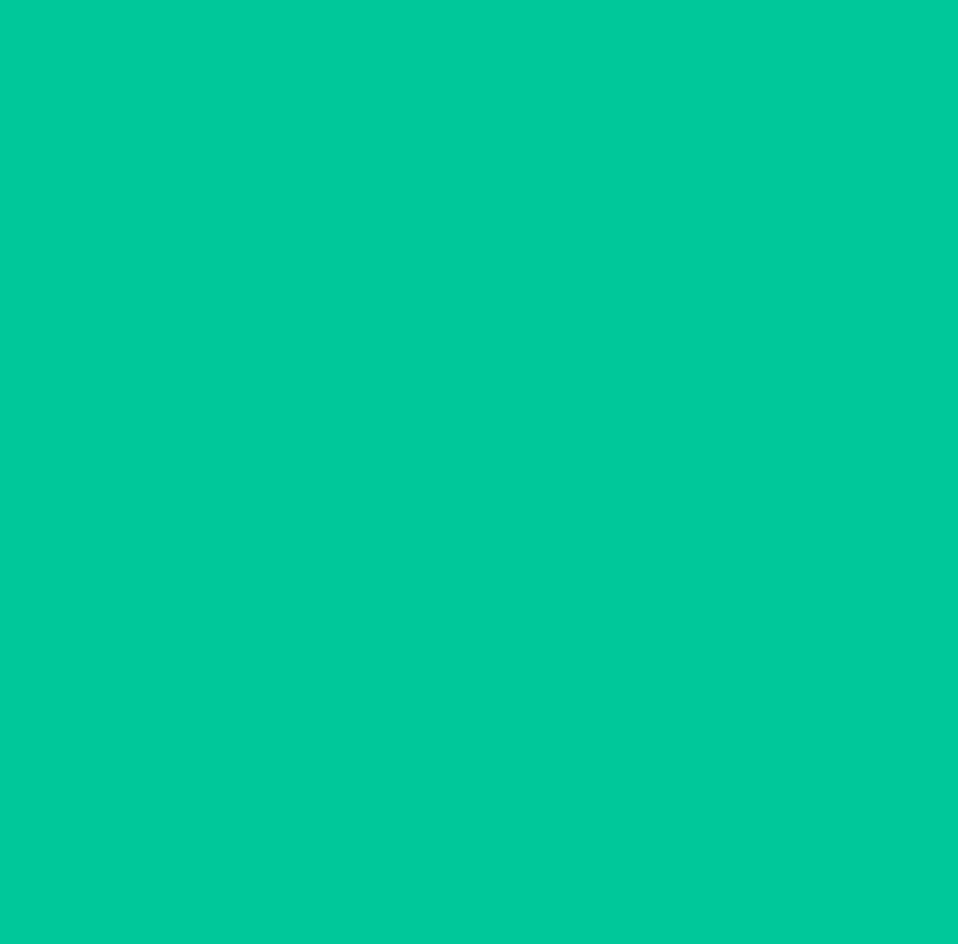 scroll, scrollTop: 86, scrollLeft: 0, axis: vertical 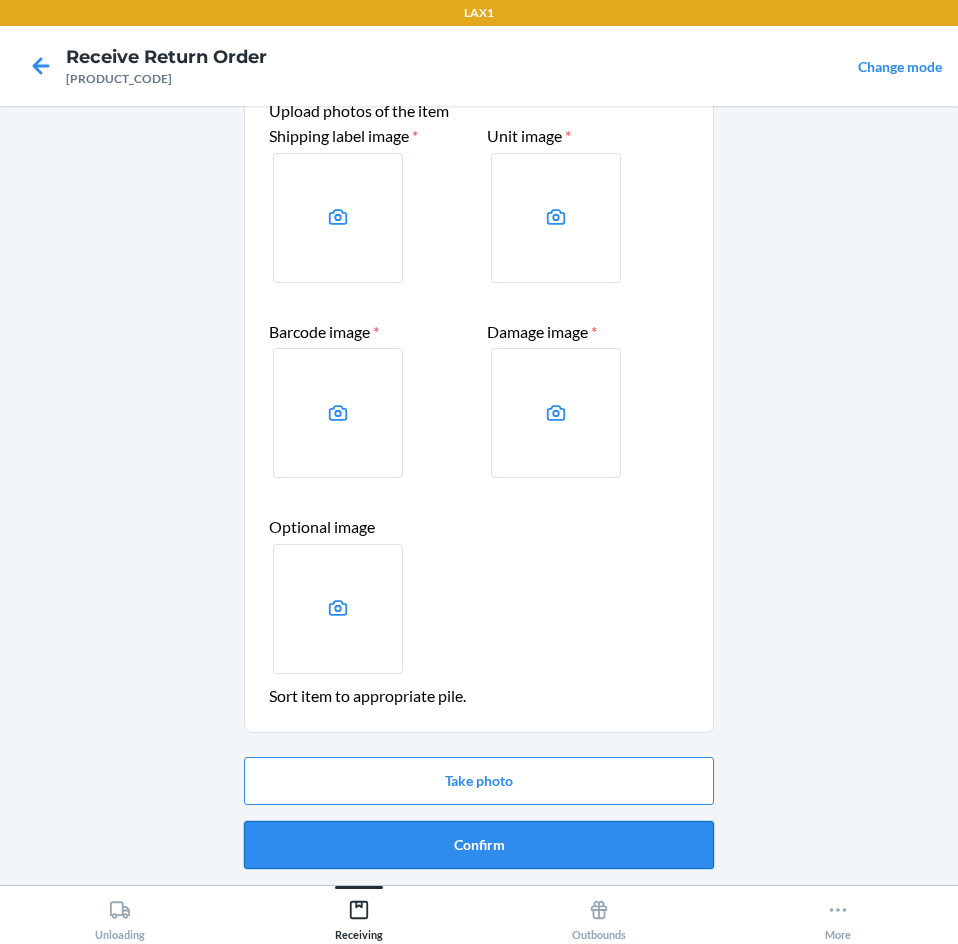 click on "Confirm" at bounding box center [479, 845] 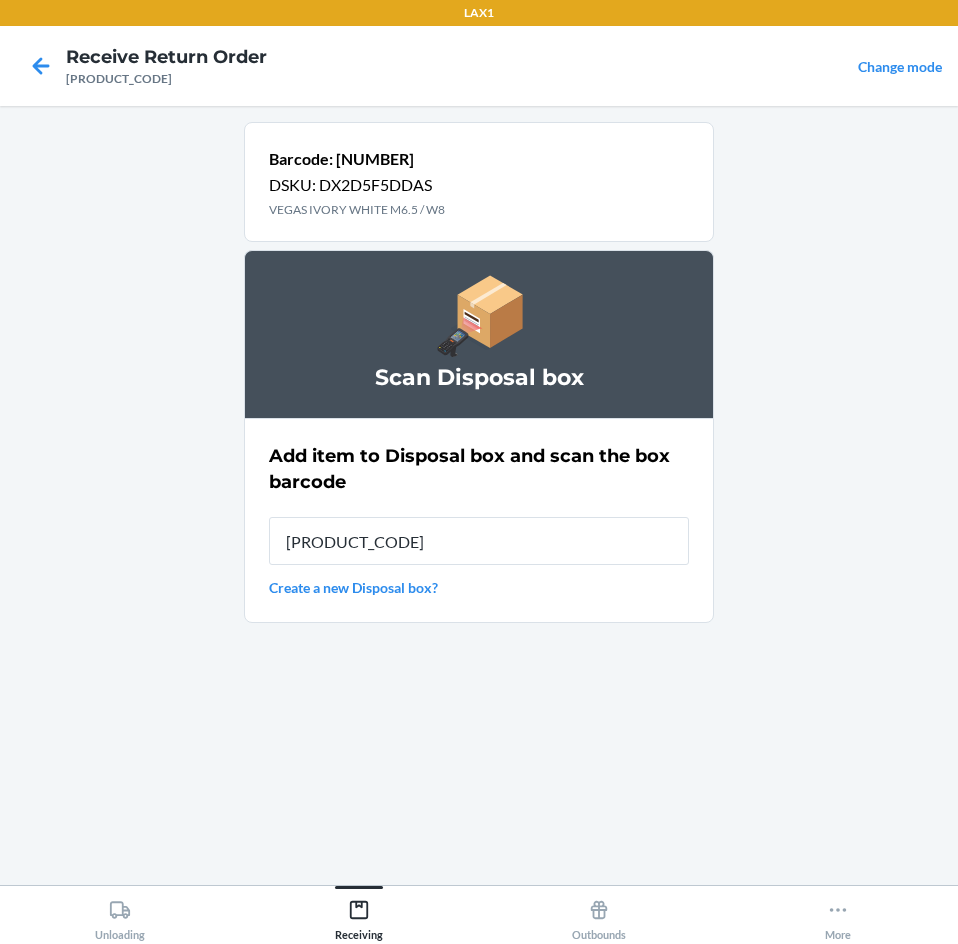 type on "[PRODUCT_CODE]" 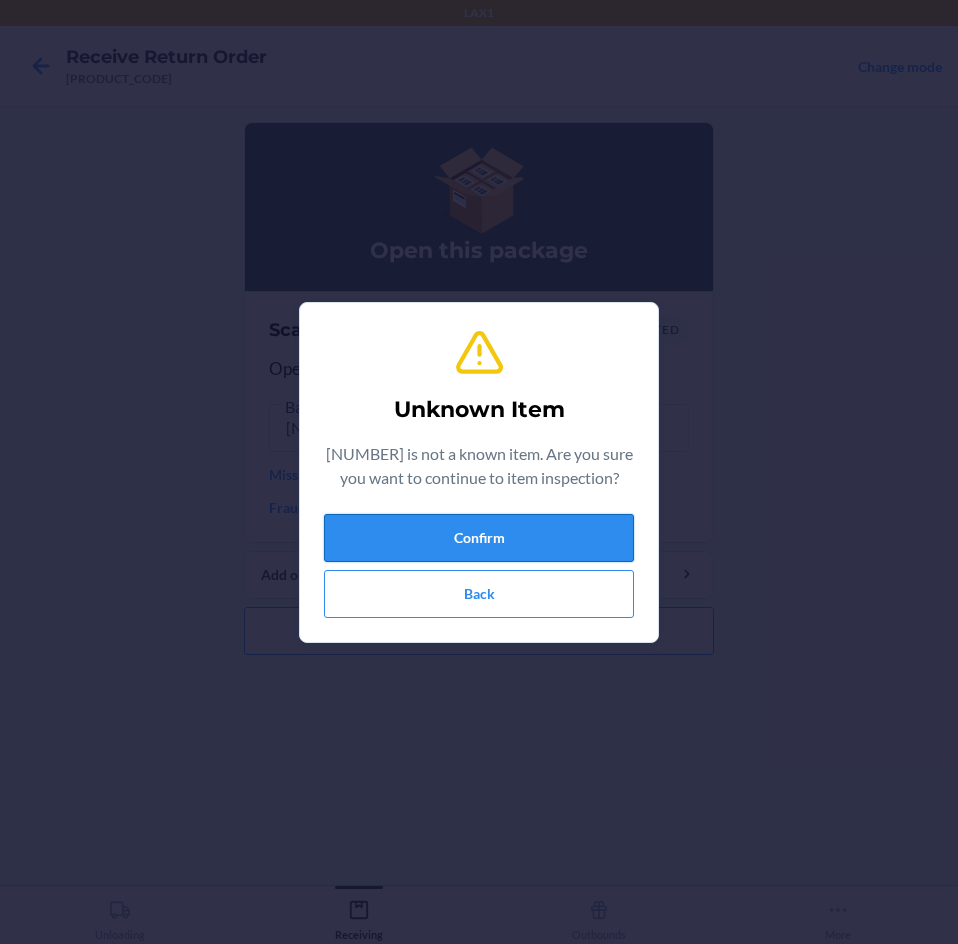 click on "Confirm" at bounding box center [479, 538] 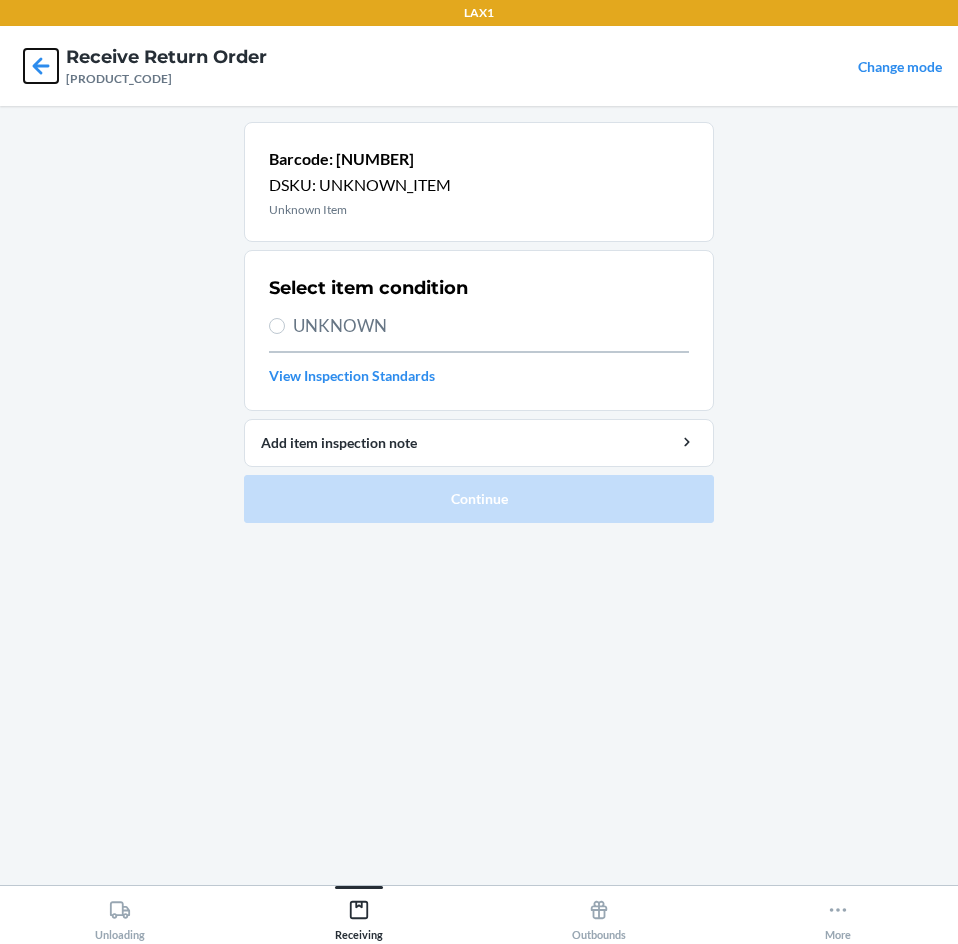click 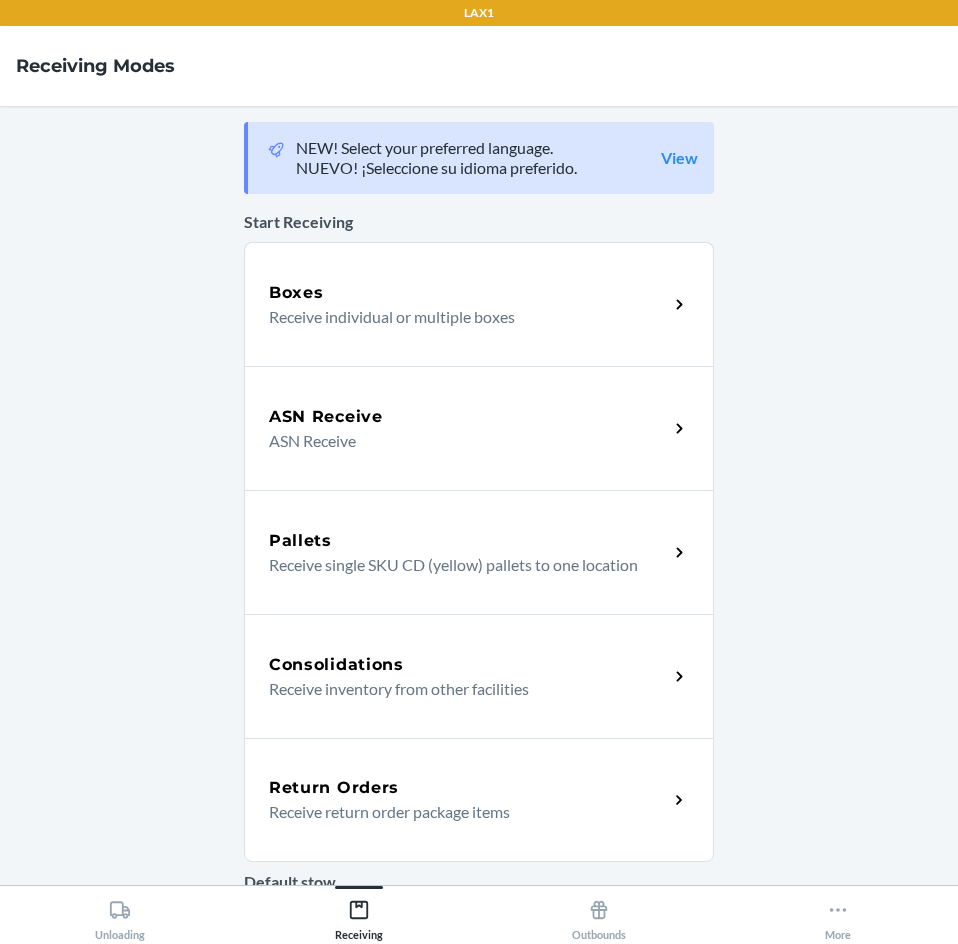 click on "Receive return order package items" at bounding box center [460, 812] 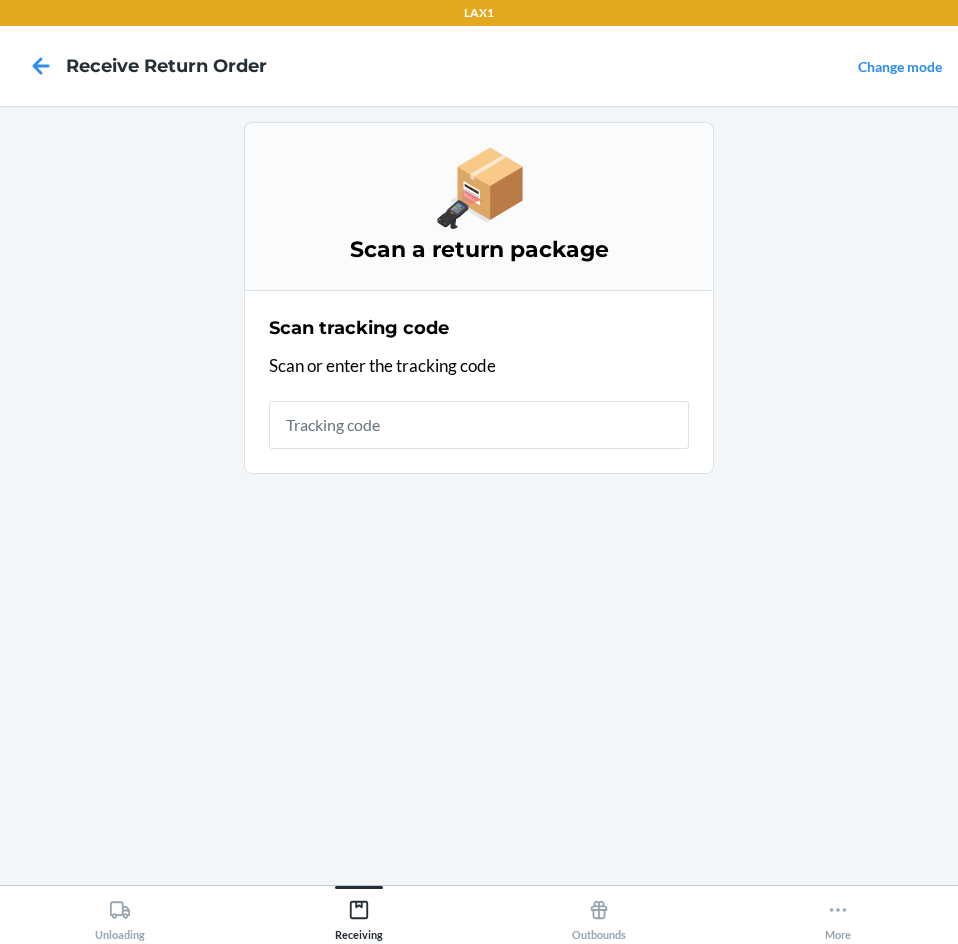 click at bounding box center (479, 425) 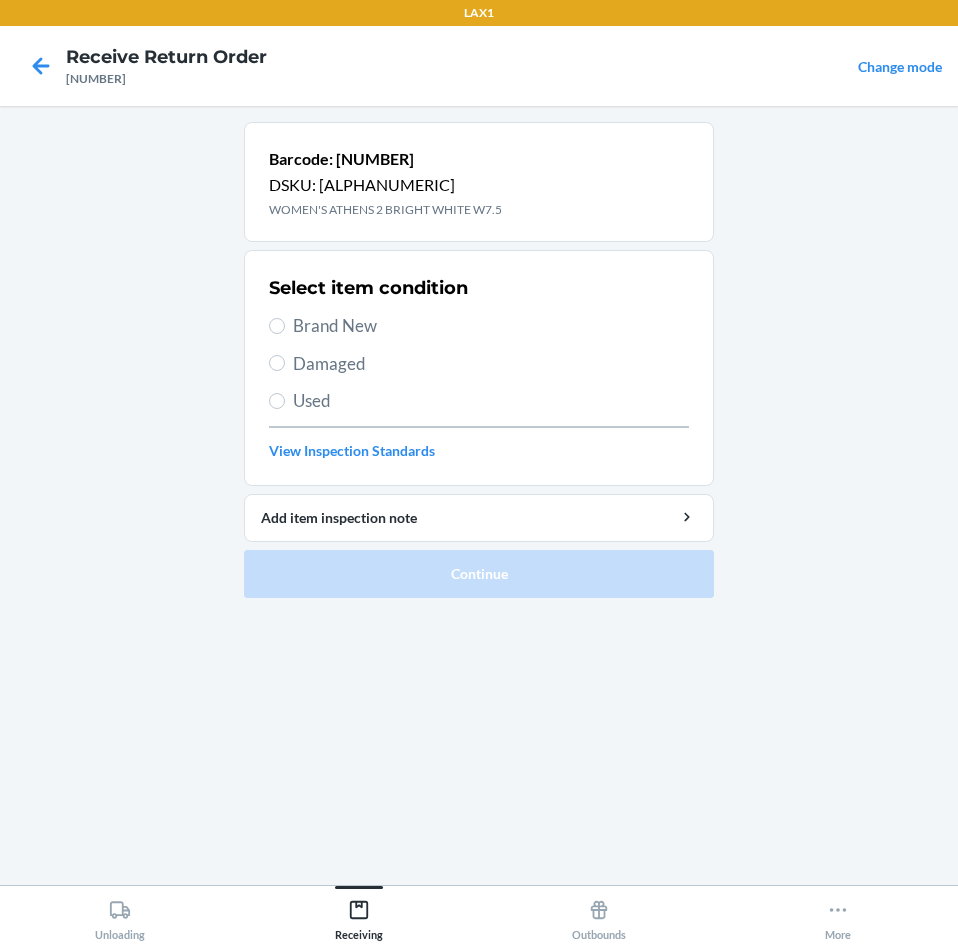 drag, startPoint x: 533, startPoint y: 428, endPoint x: 273, endPoint y: 371, distance: 266.17474 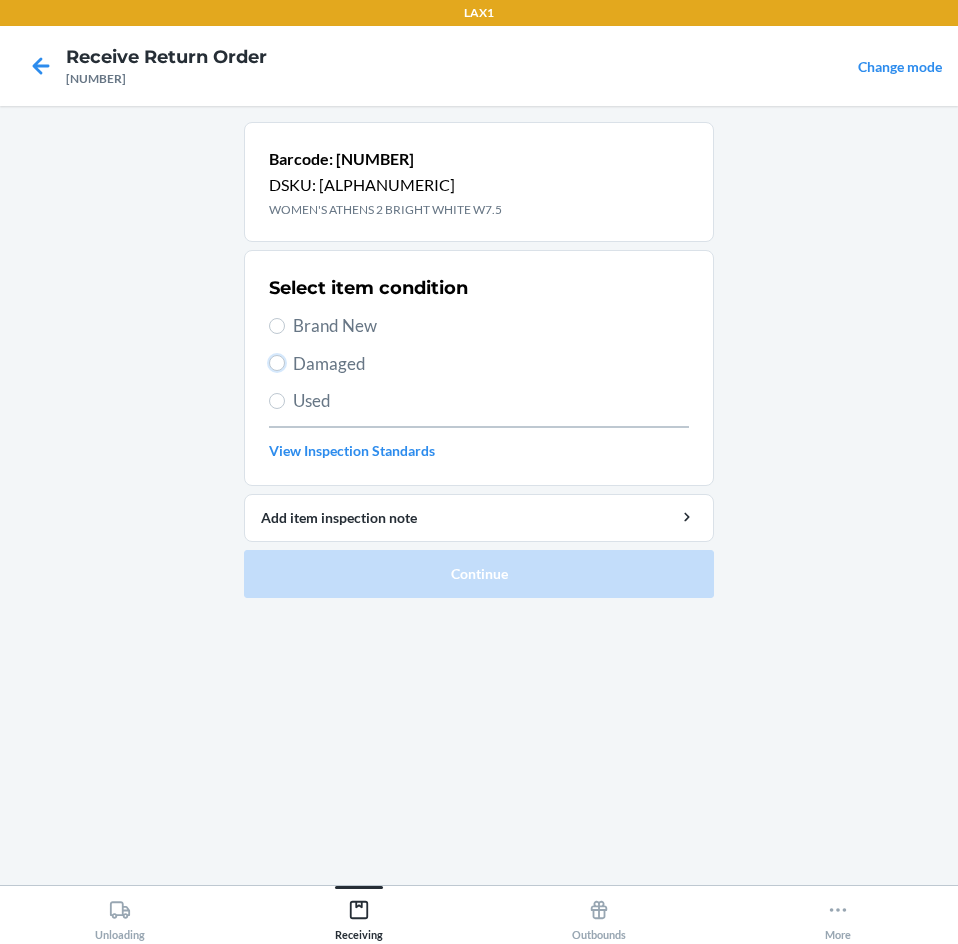 click on "Damaged" at bounding box center [277, 363] 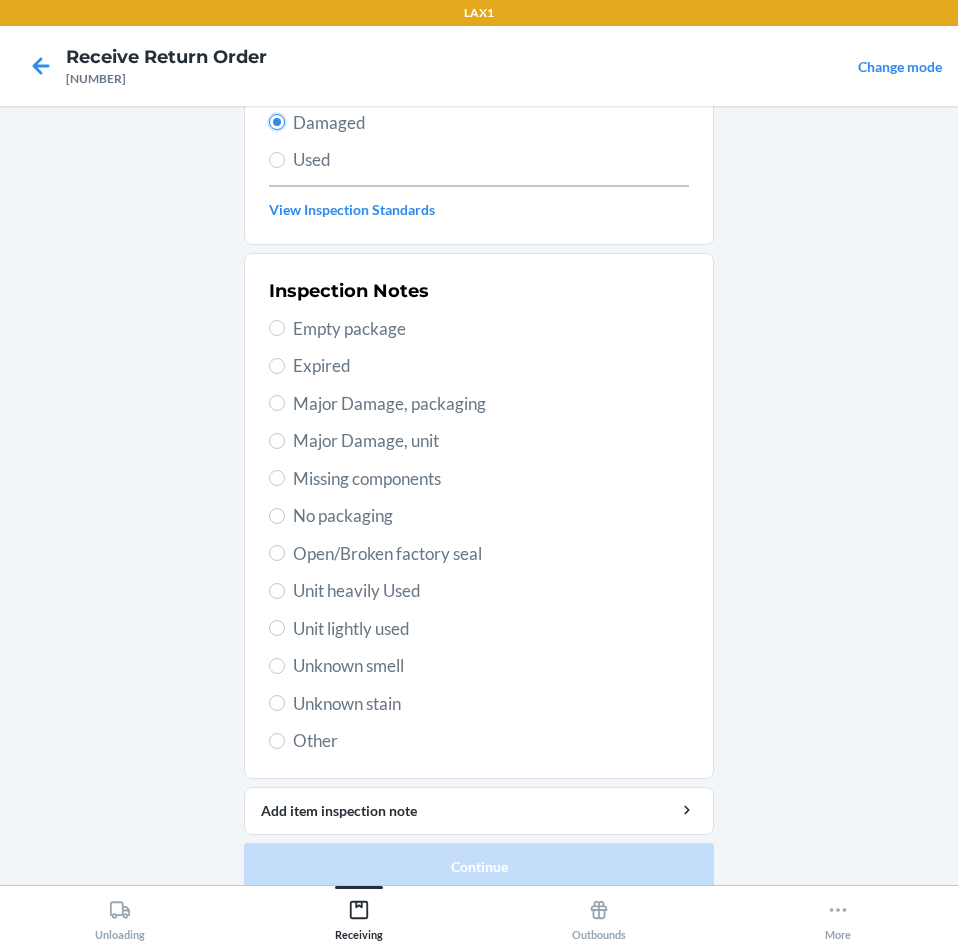 scroll, scrollTop: 263, scrollLeft: 0, axis: vertical 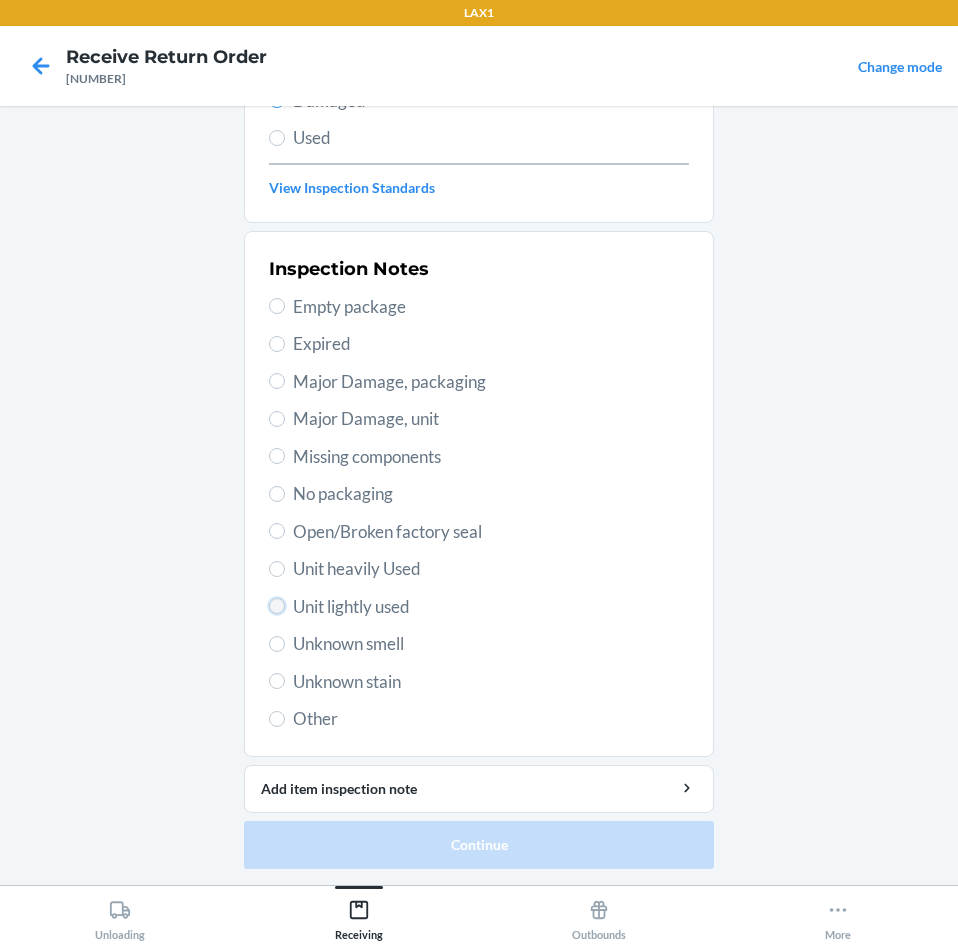 click on "Unit lightly used" at bounding box center [277, 606] 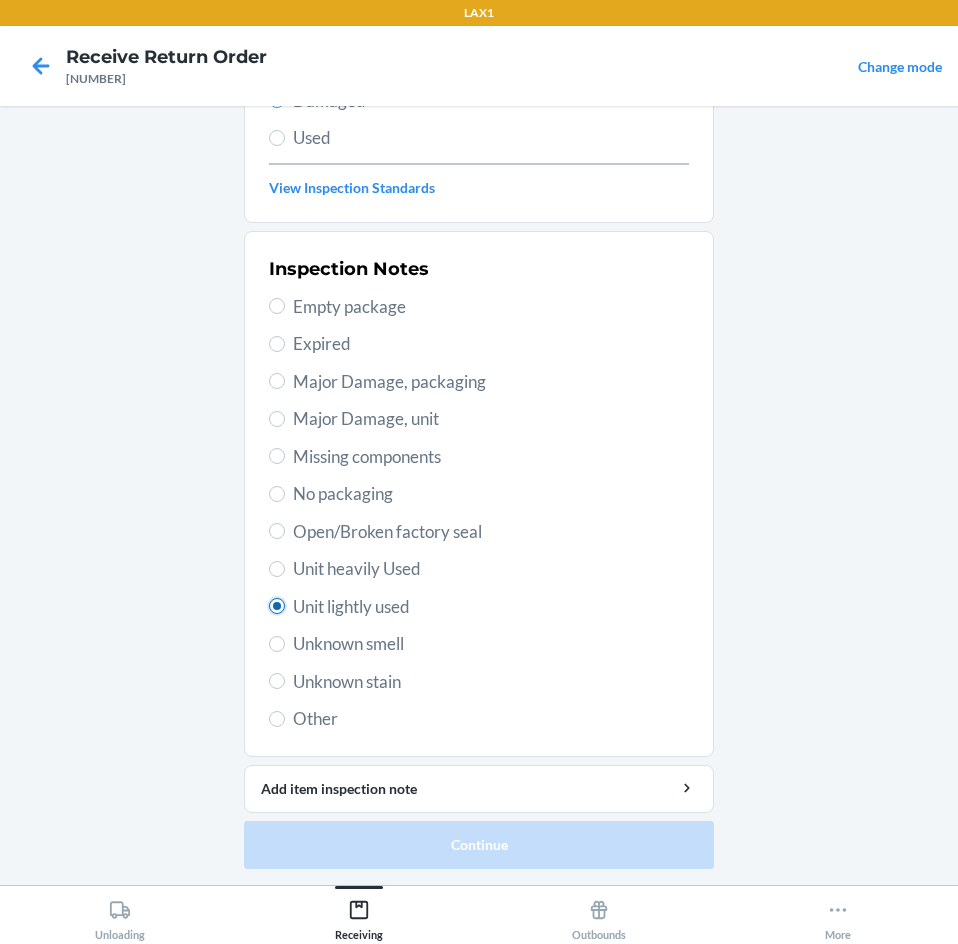 radio on "true" 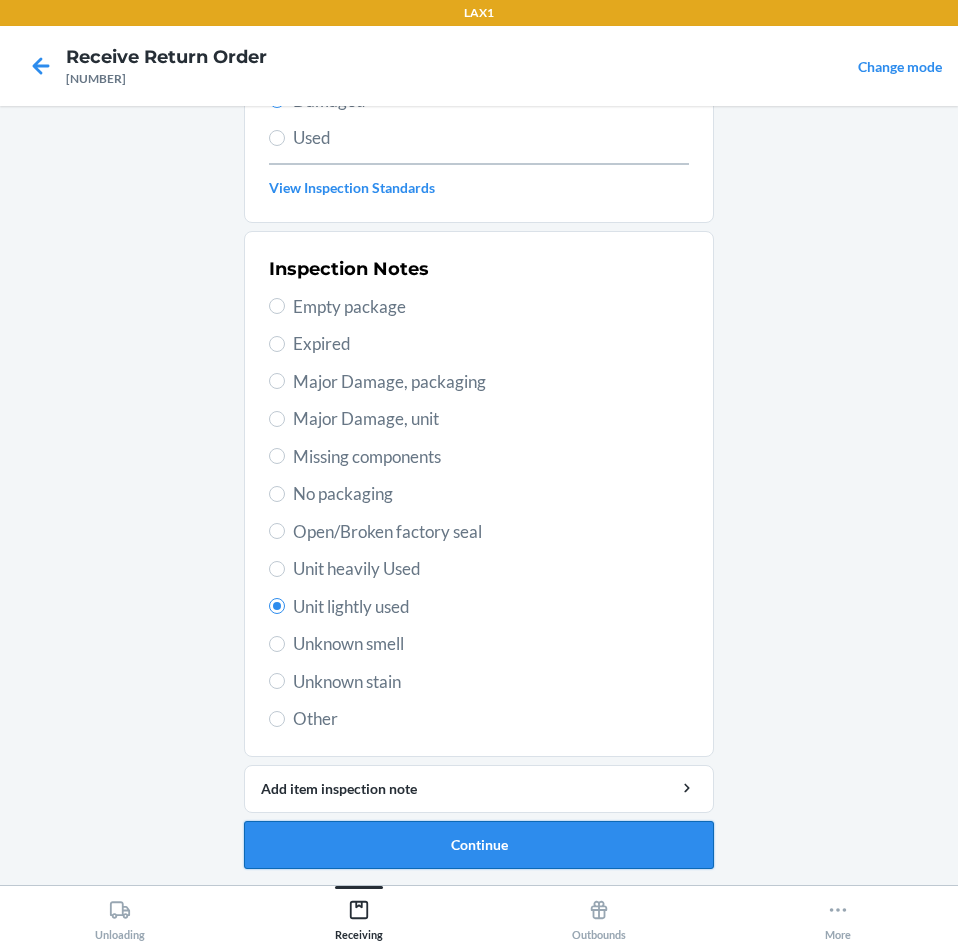 click on "Continue" at bounding box center [479, 845] 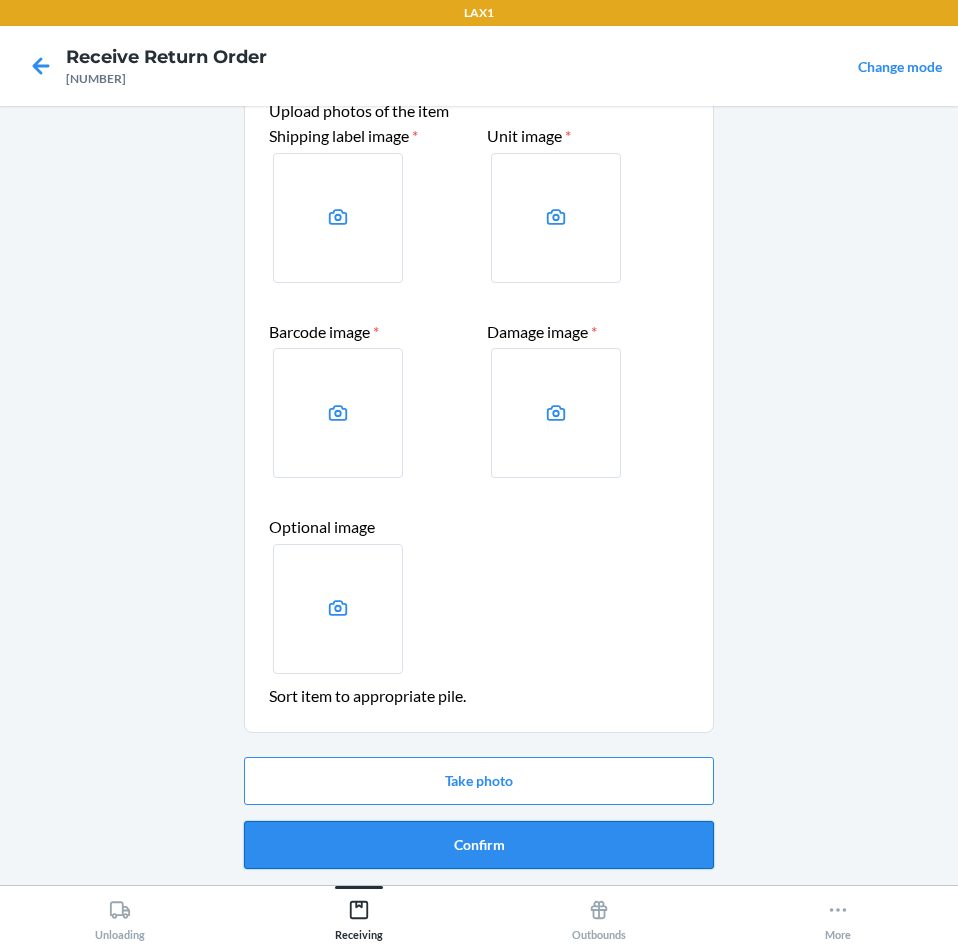 click on "Confirm" at bounding box center [479, 845] 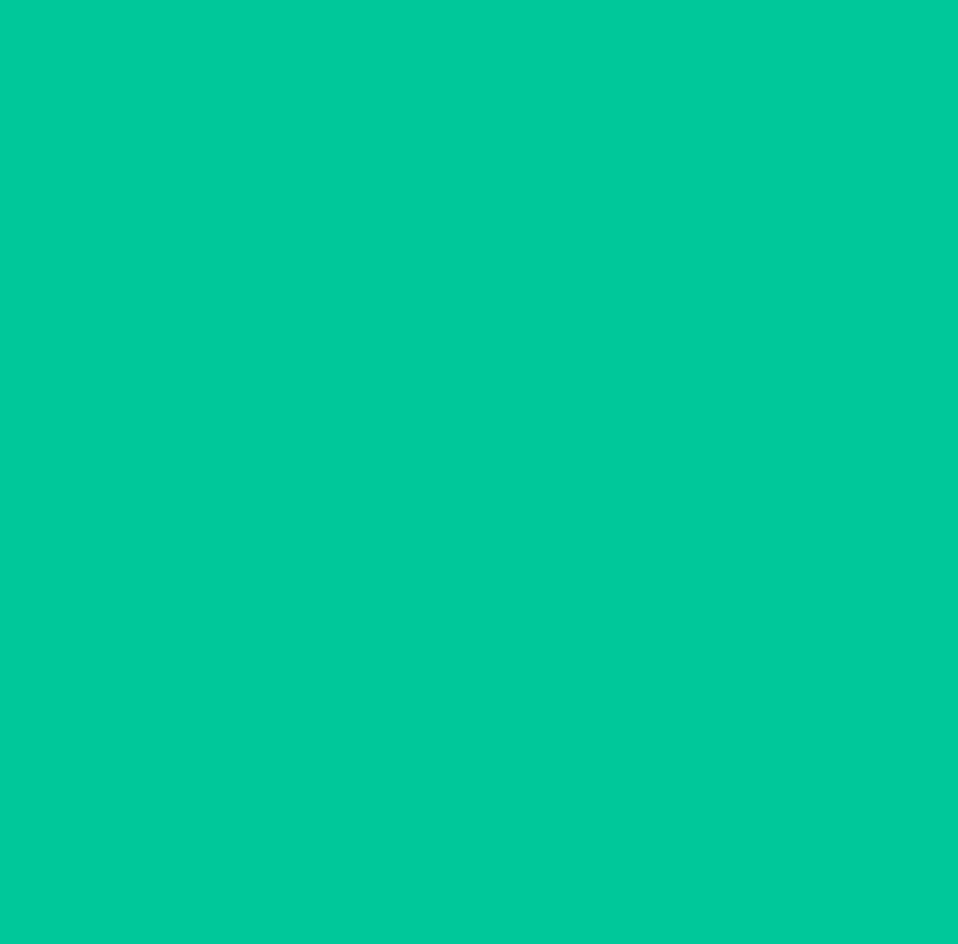 scroll, scrollTop: 0, scrollLeft: 0, axis: both 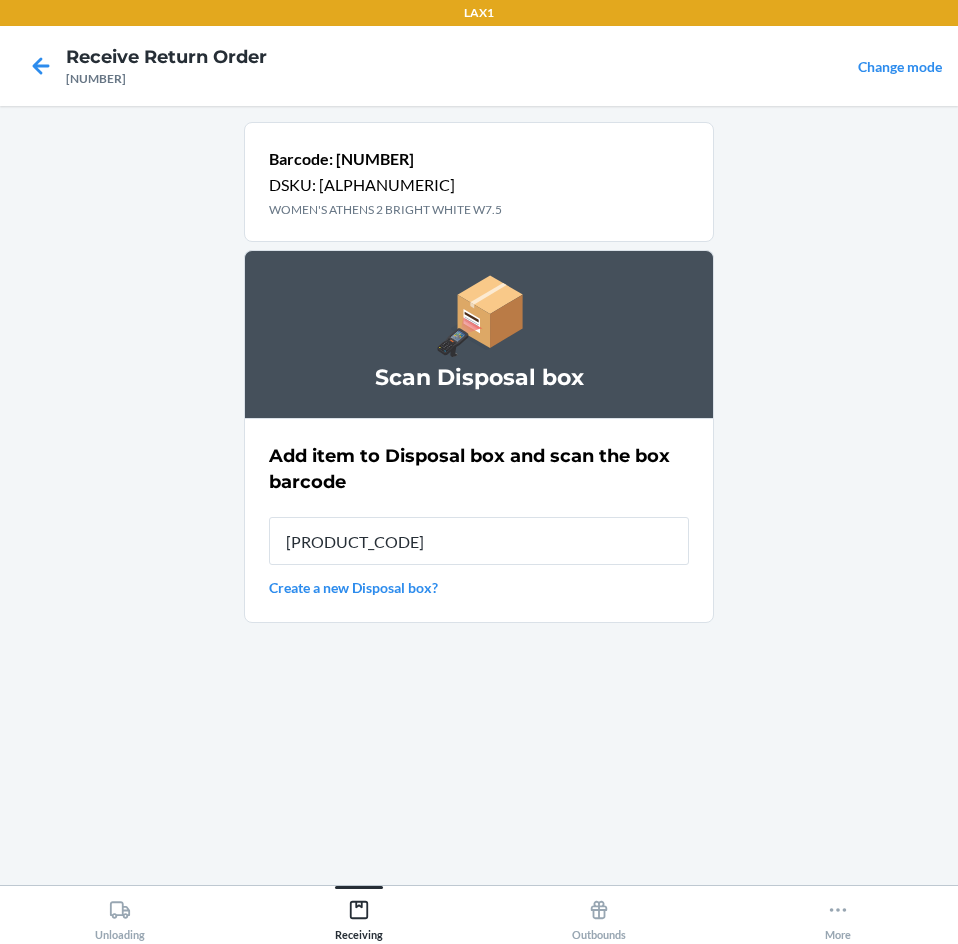 type on "[PRODUCT_CODE]" 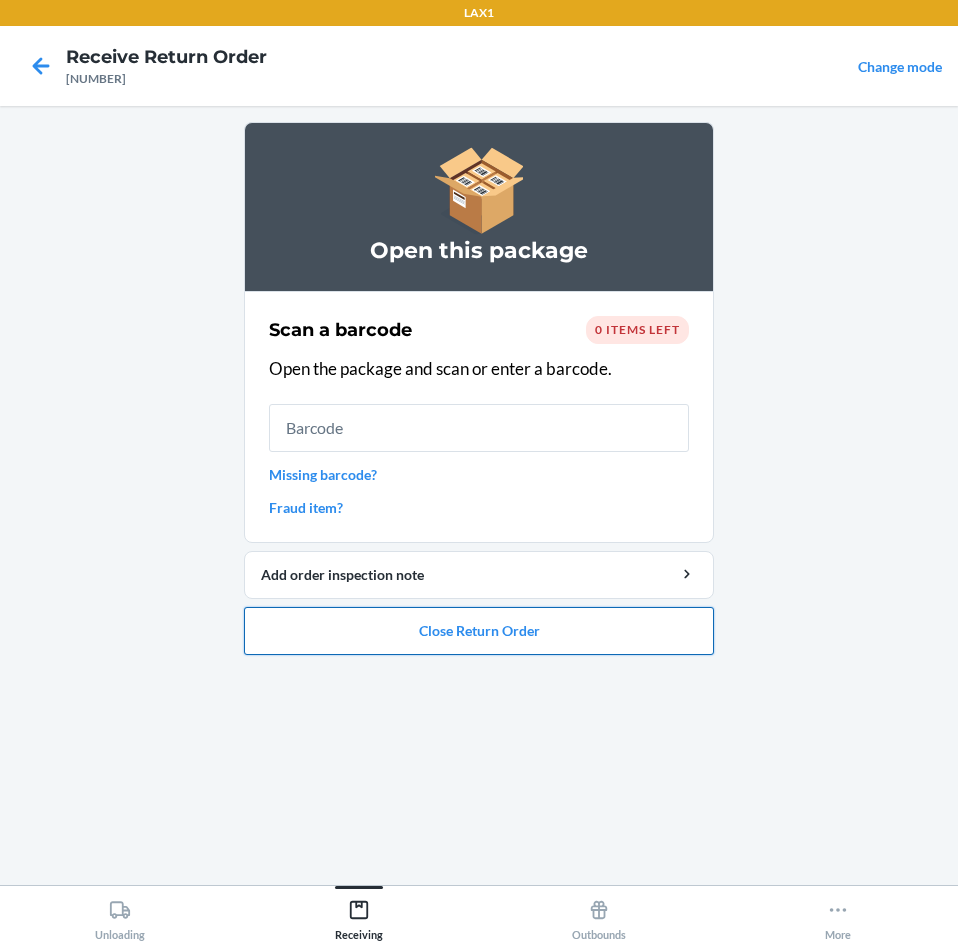 click on "Close Return Order" at bounding box center (479, 631) 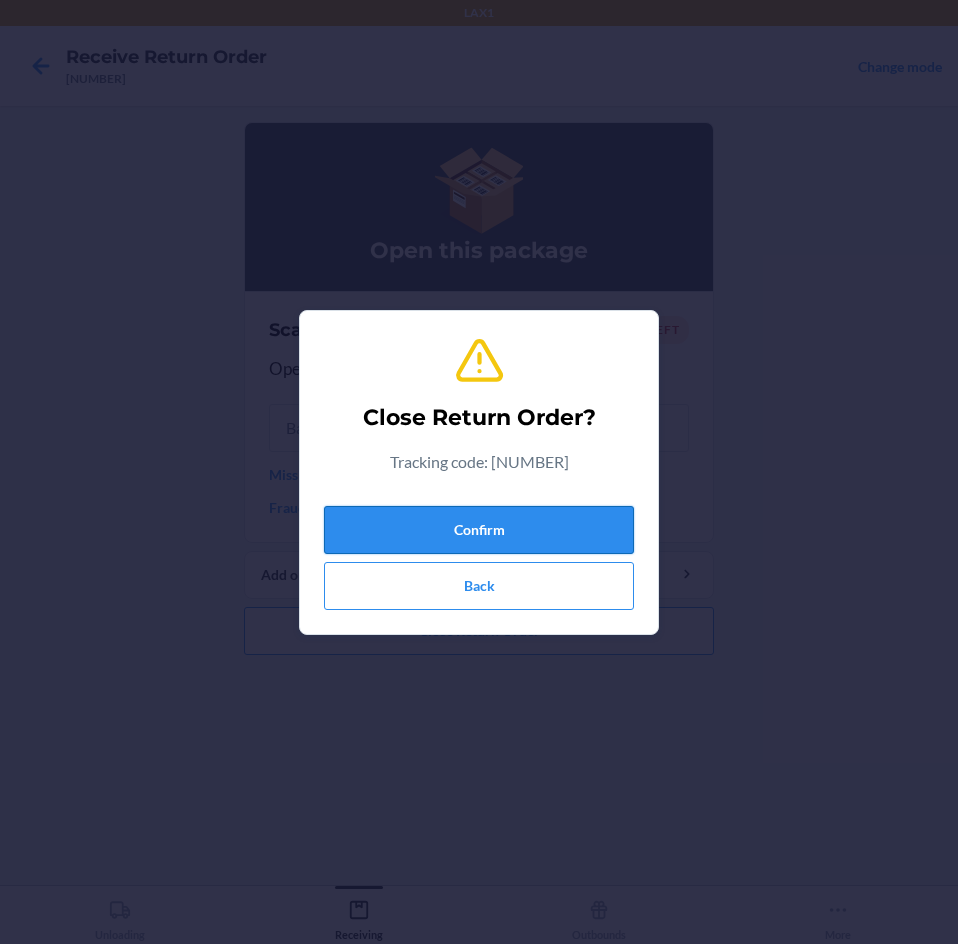 click on "Confirm" at bounding box center [479, 530] 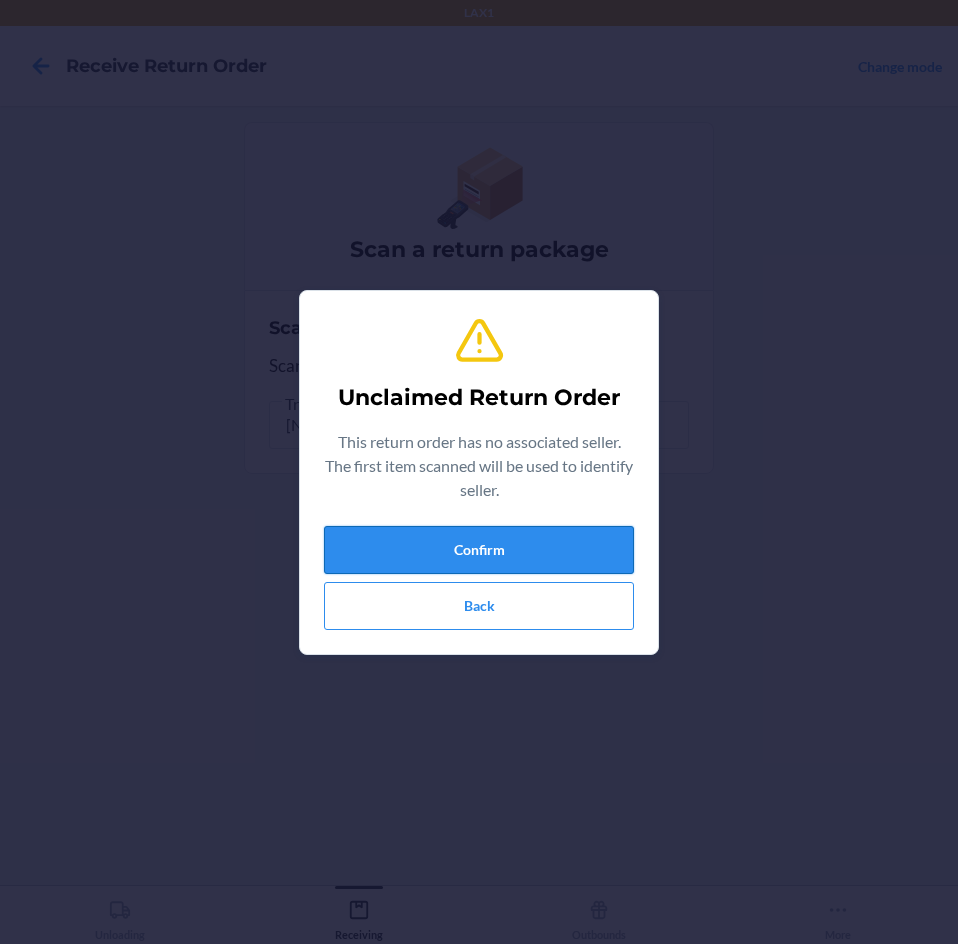 click on "Confirm" at bounding box center [479, 550] 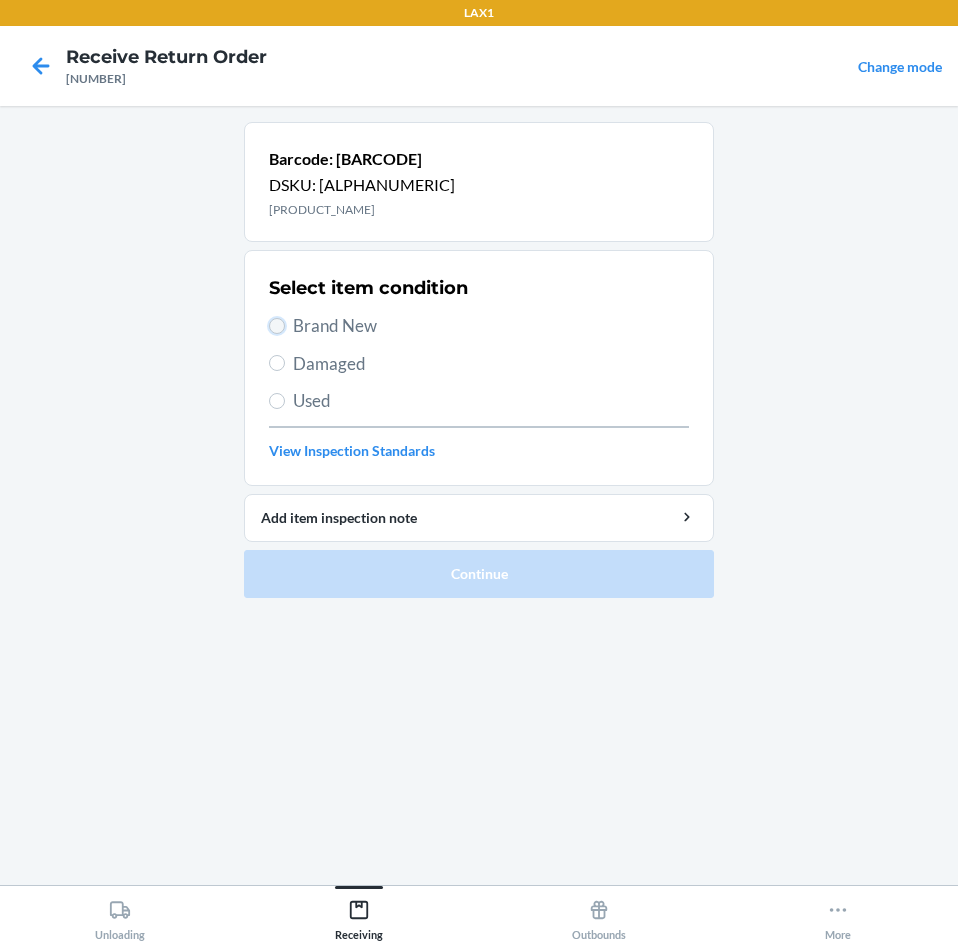 click on "Brand New" at bounding box center [277, 326] 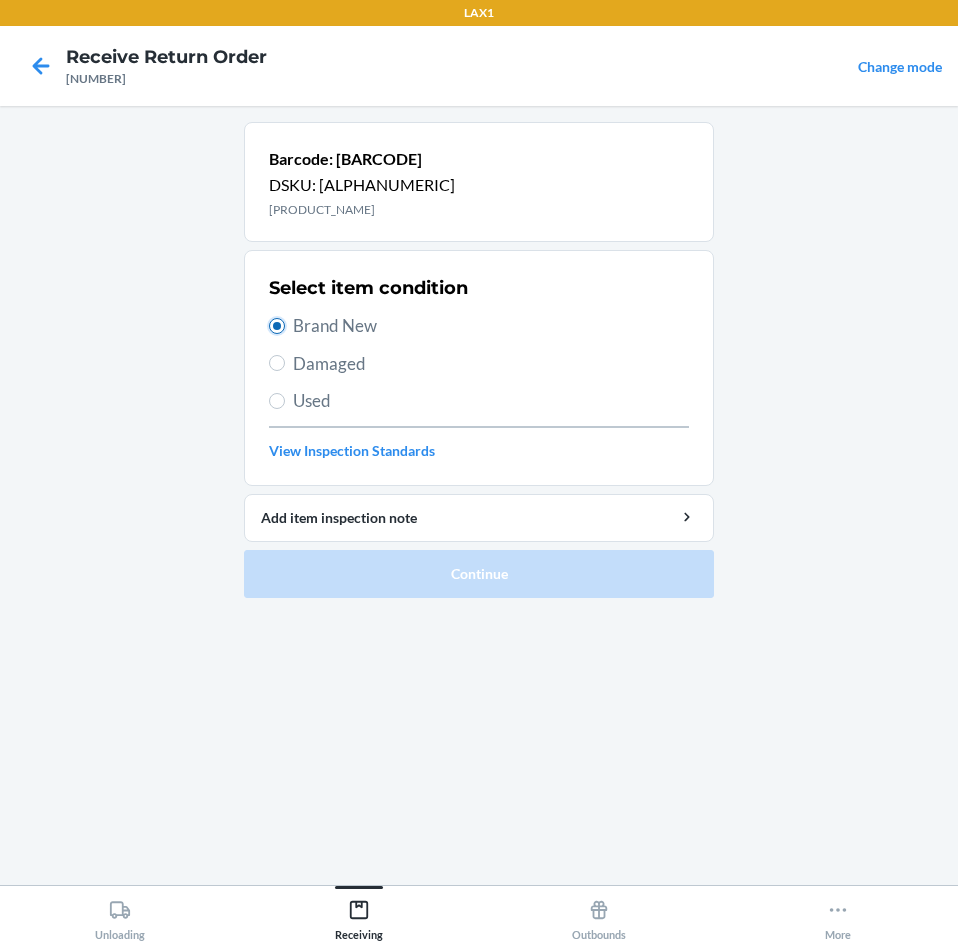 radio on "true" 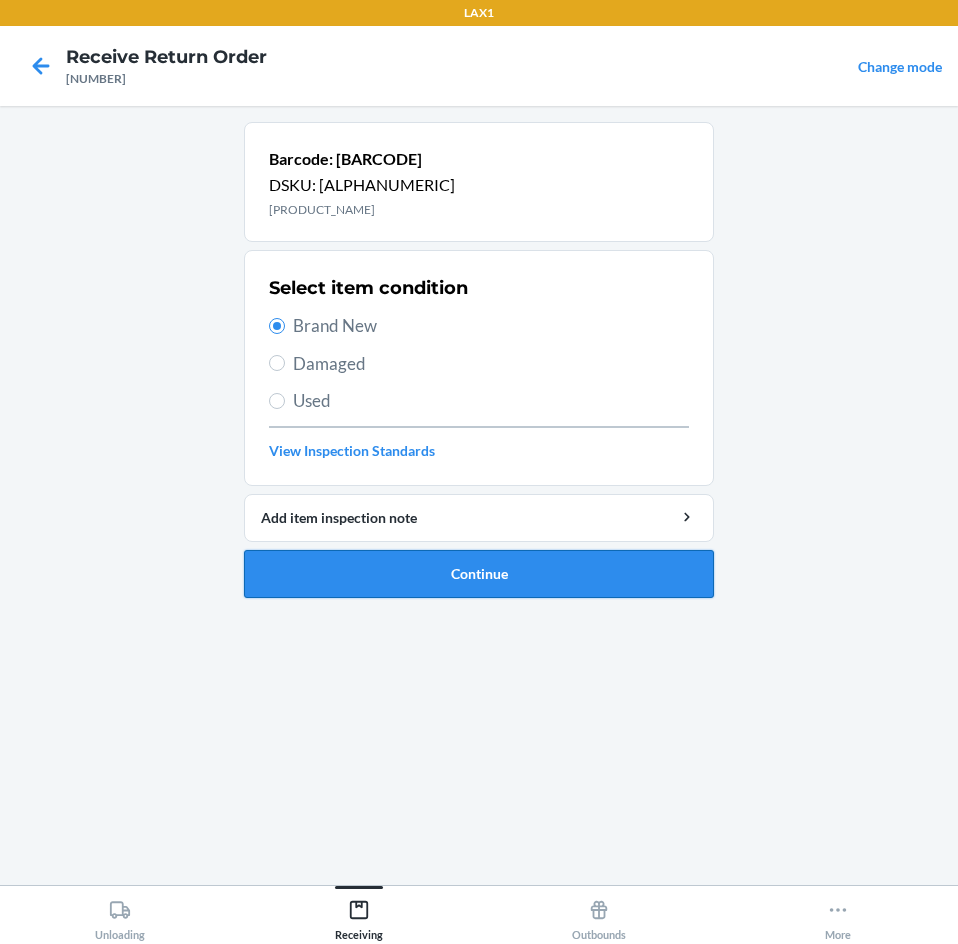click on "Continue" at bounding box center (479, 574) 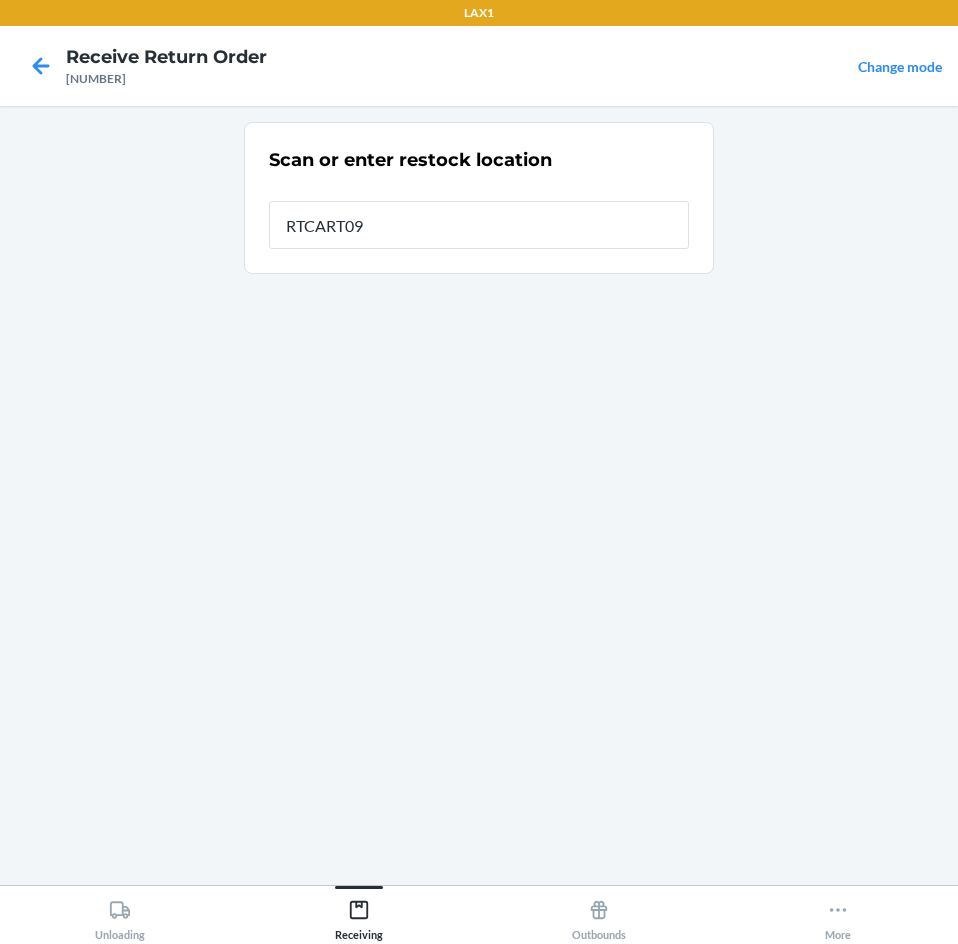type on "RTCART095" 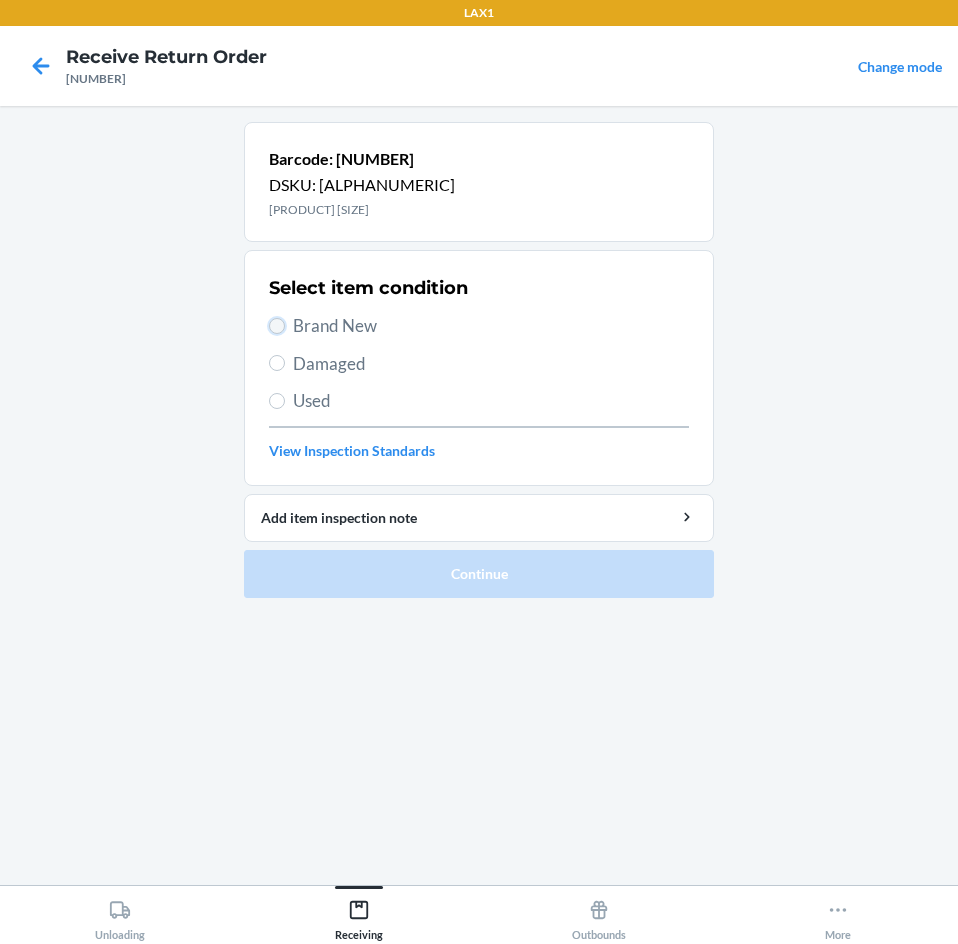 click on "Brand New" at bounding box center (277, 326) 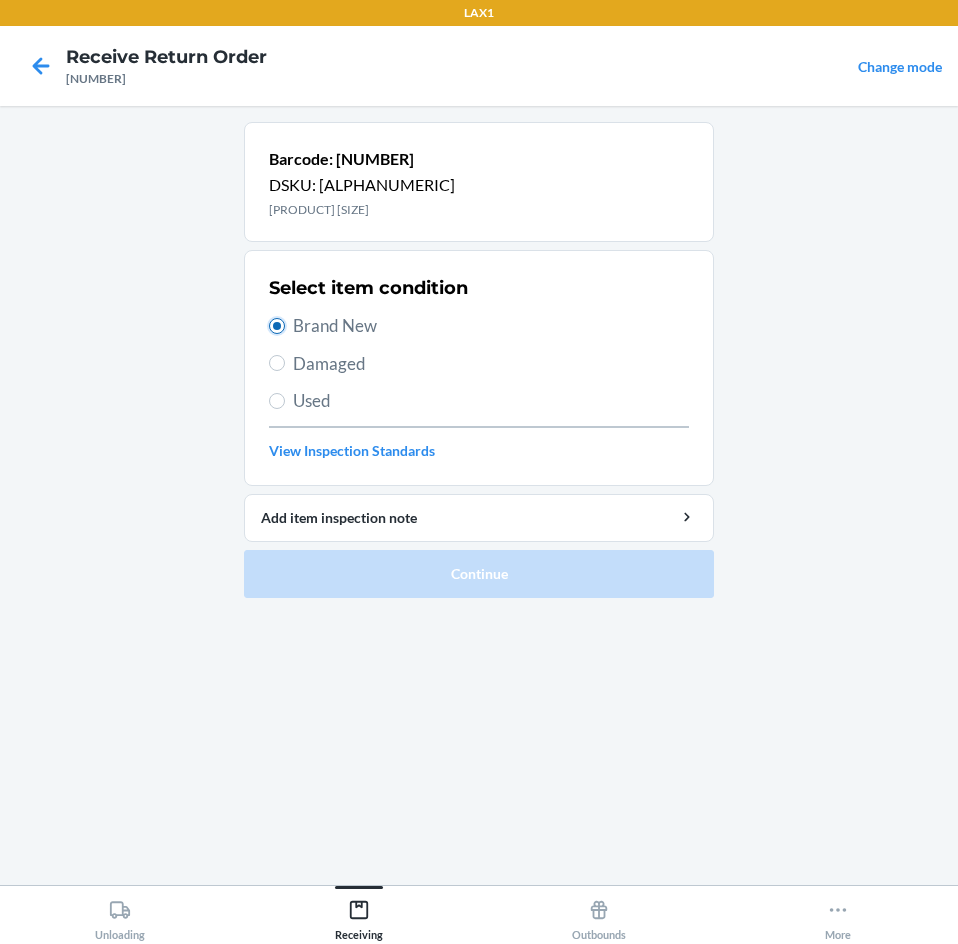 radio on "true" 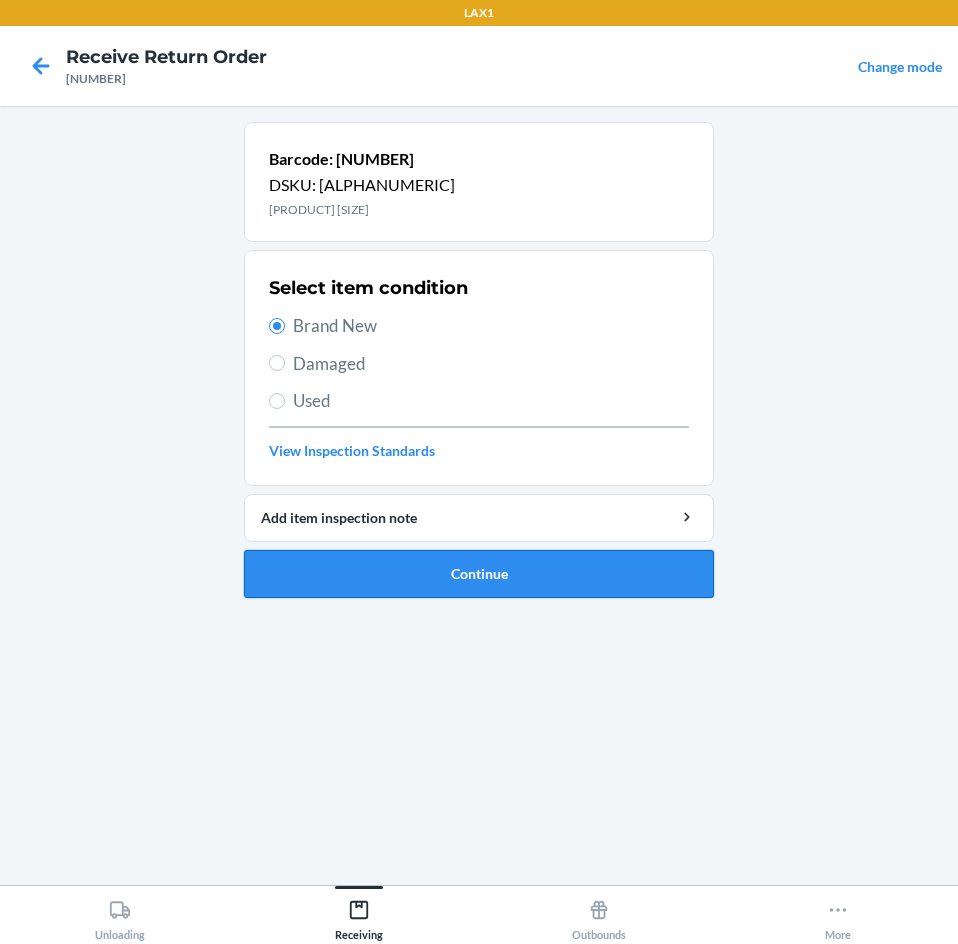 click on "Continue" at bounding box center [479, 574] 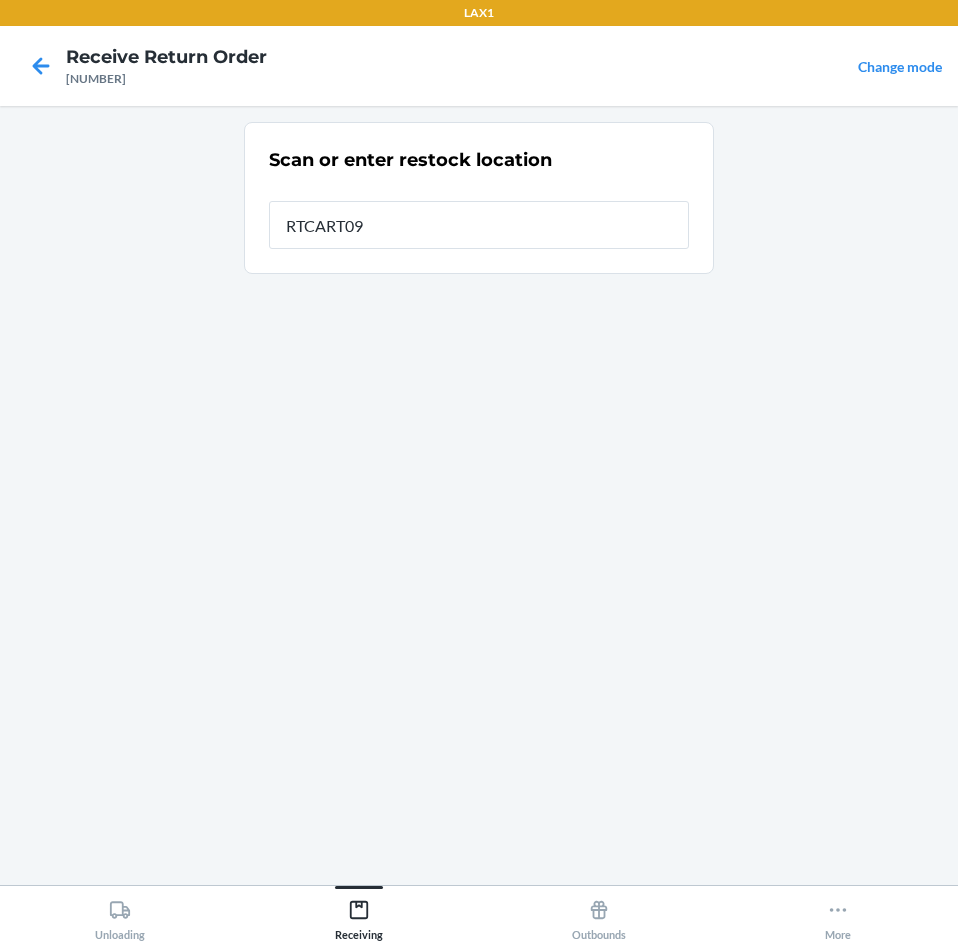 type on "RTCART095" 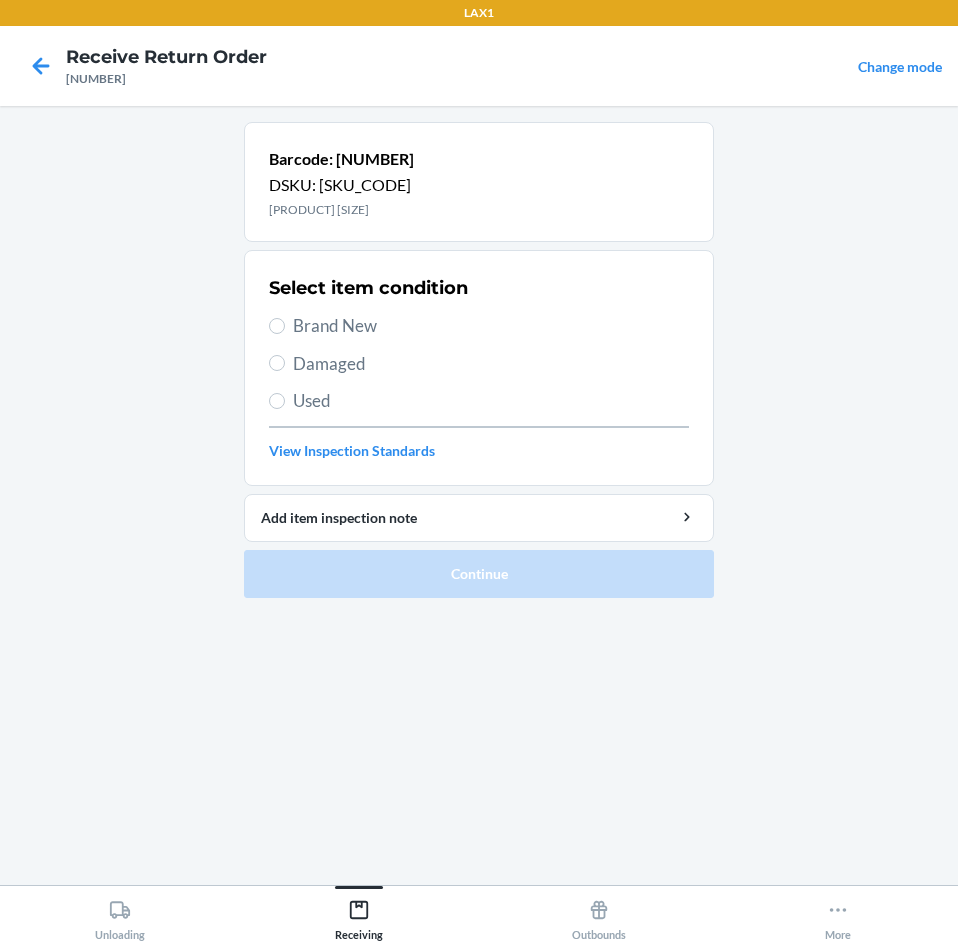 click on "Brand New" at bounding box center (479, 326) 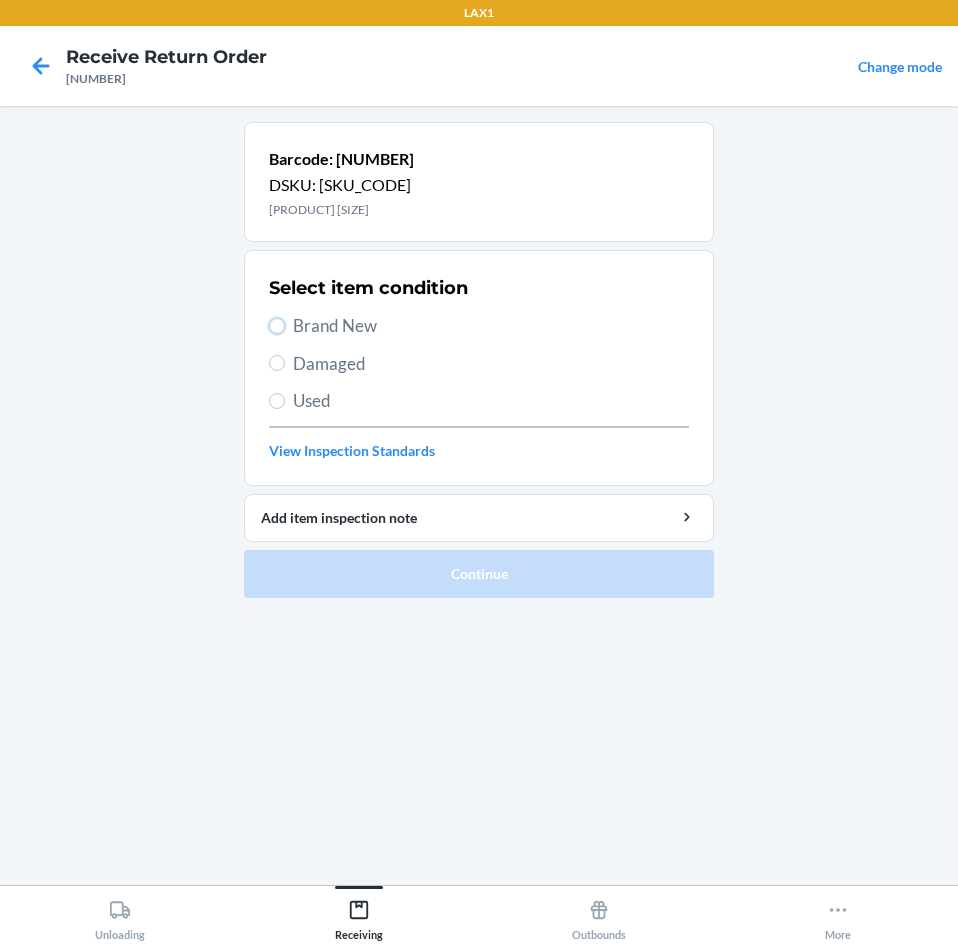 click on "Brand New" at bounding box center (277, 326) 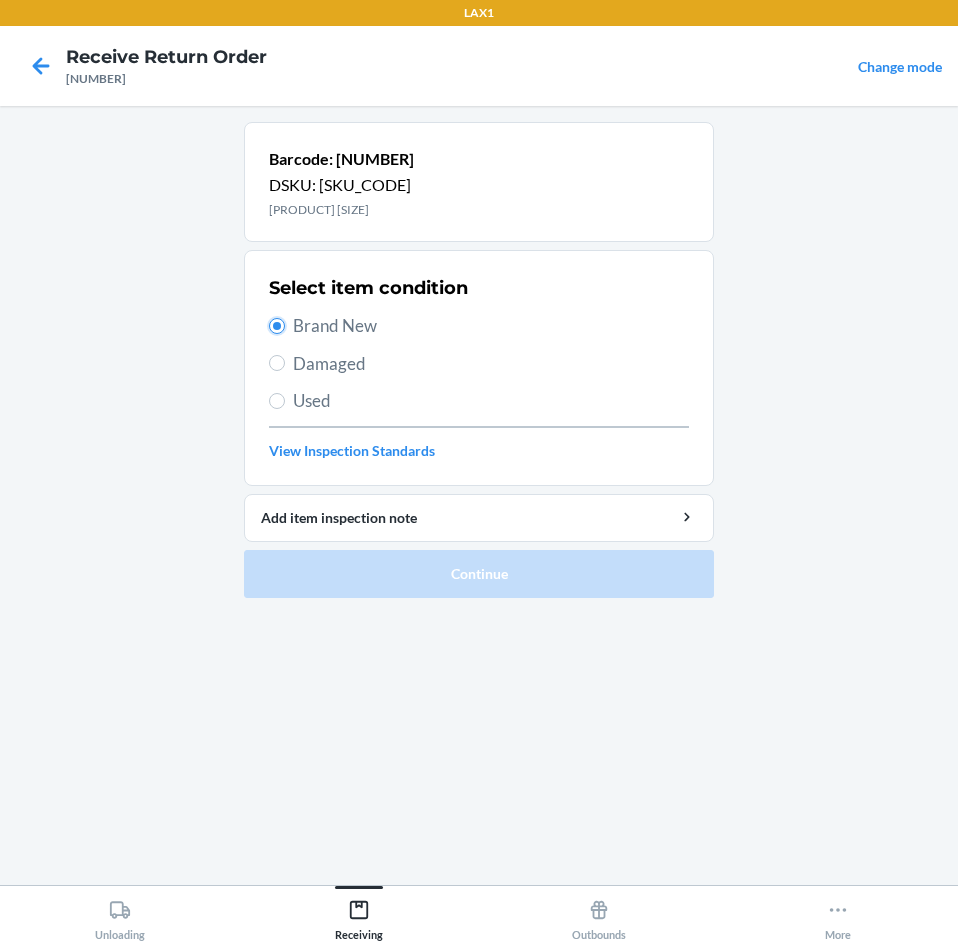 radio on "true" 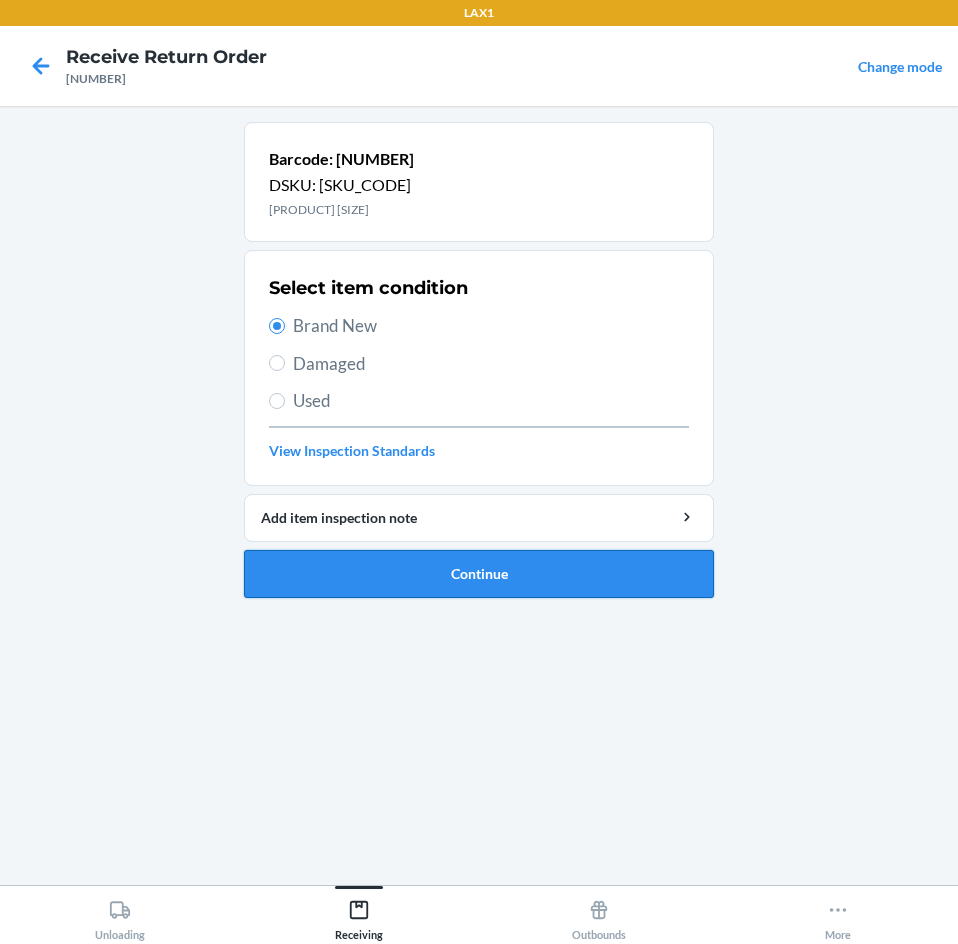 click on "Continue" at bounding box center (479, 574) 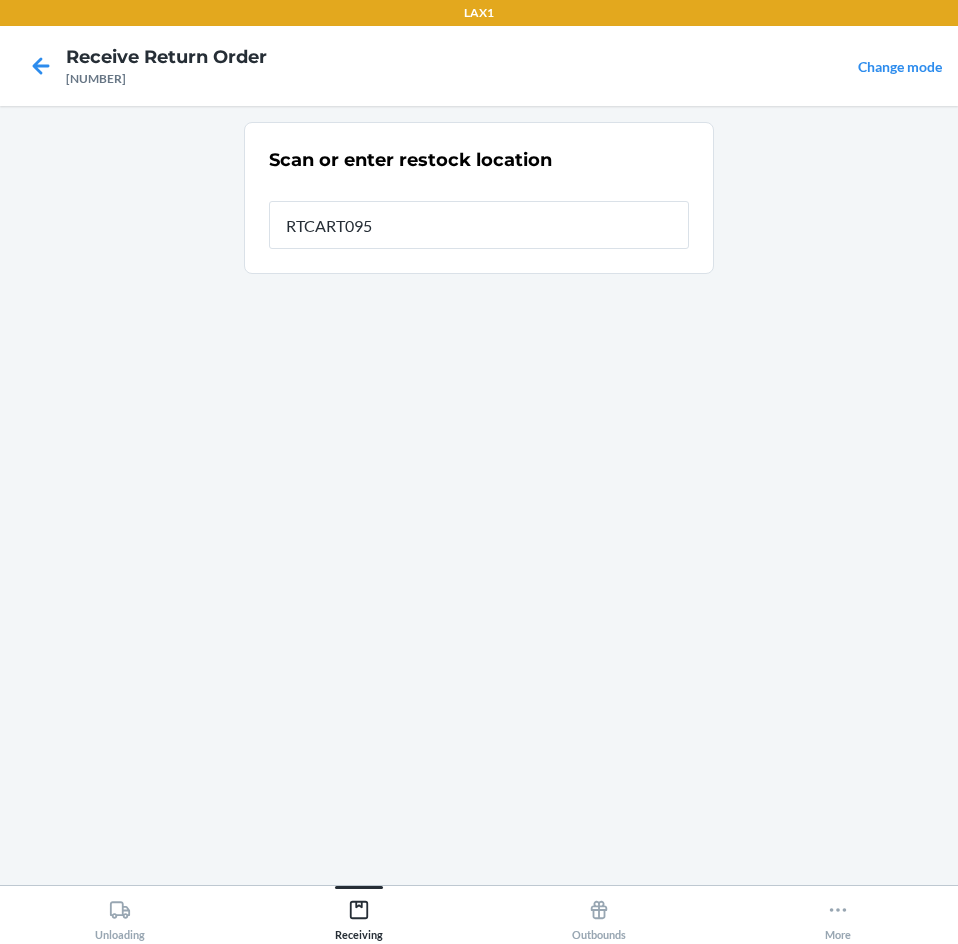type on "RTCART095" 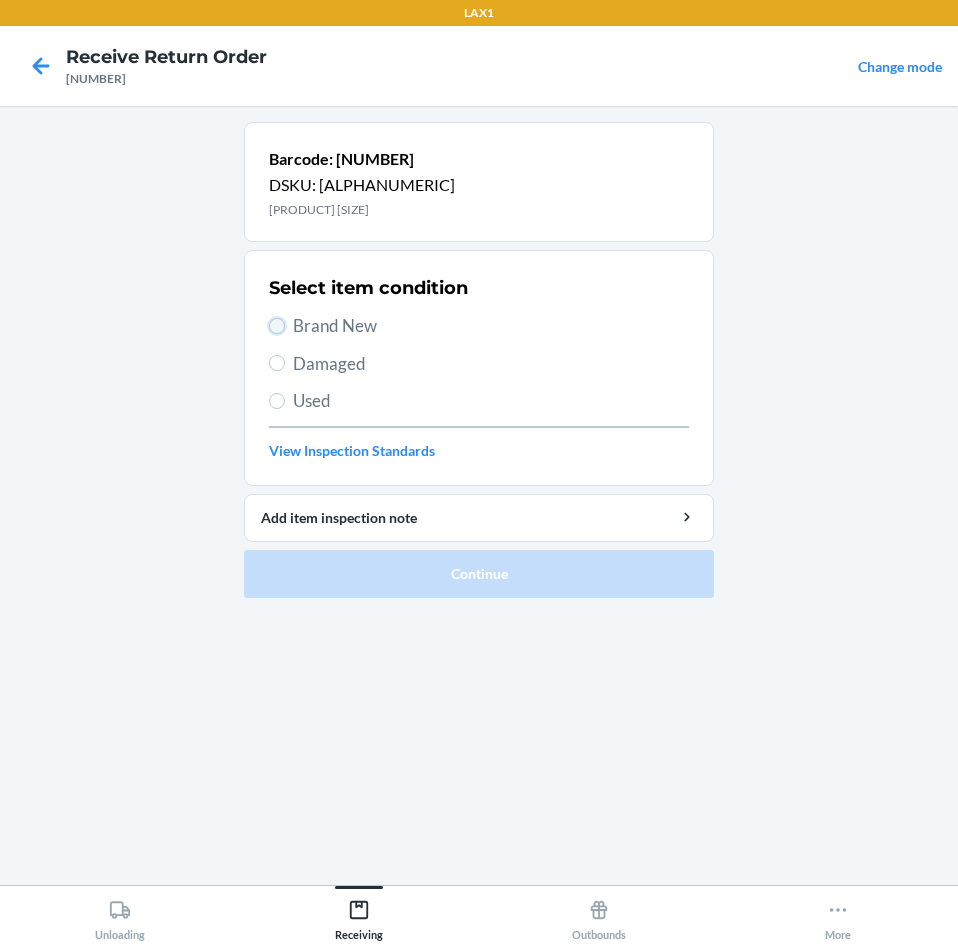 click on "Brand New" at bounding box center (277, 326) 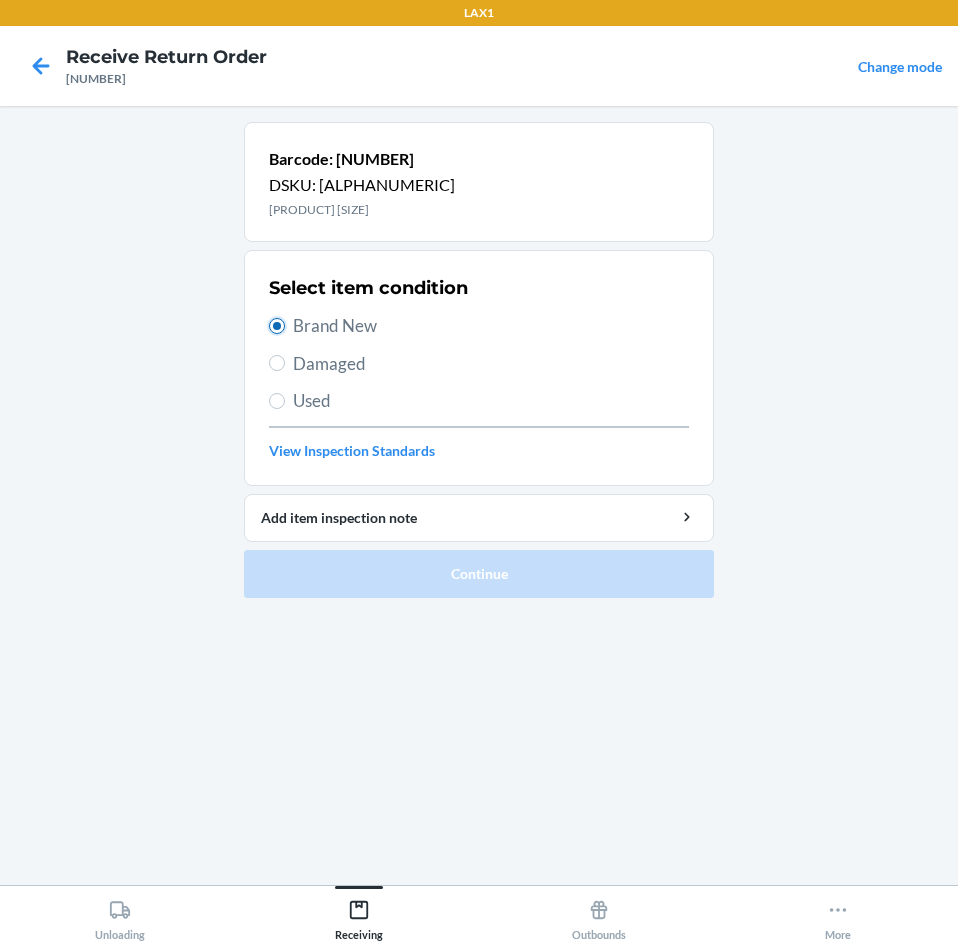 radio on "true" 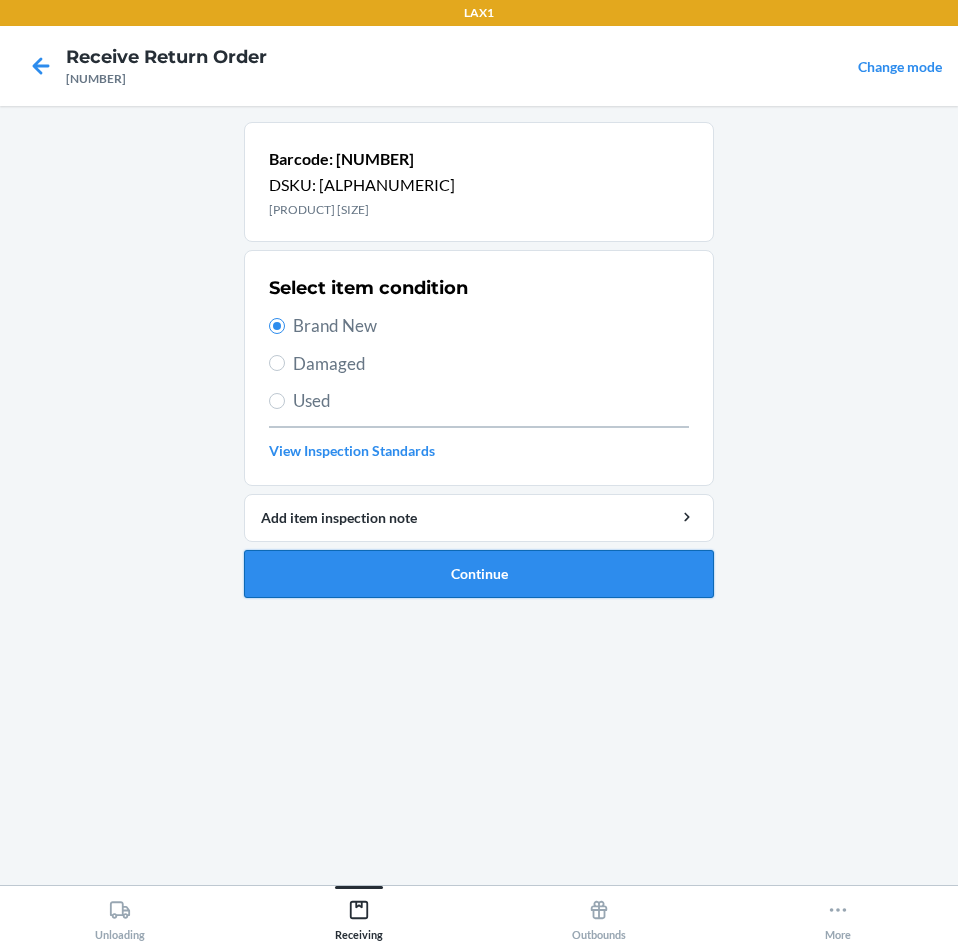click on "Continue" at bounding box center [479, 574] 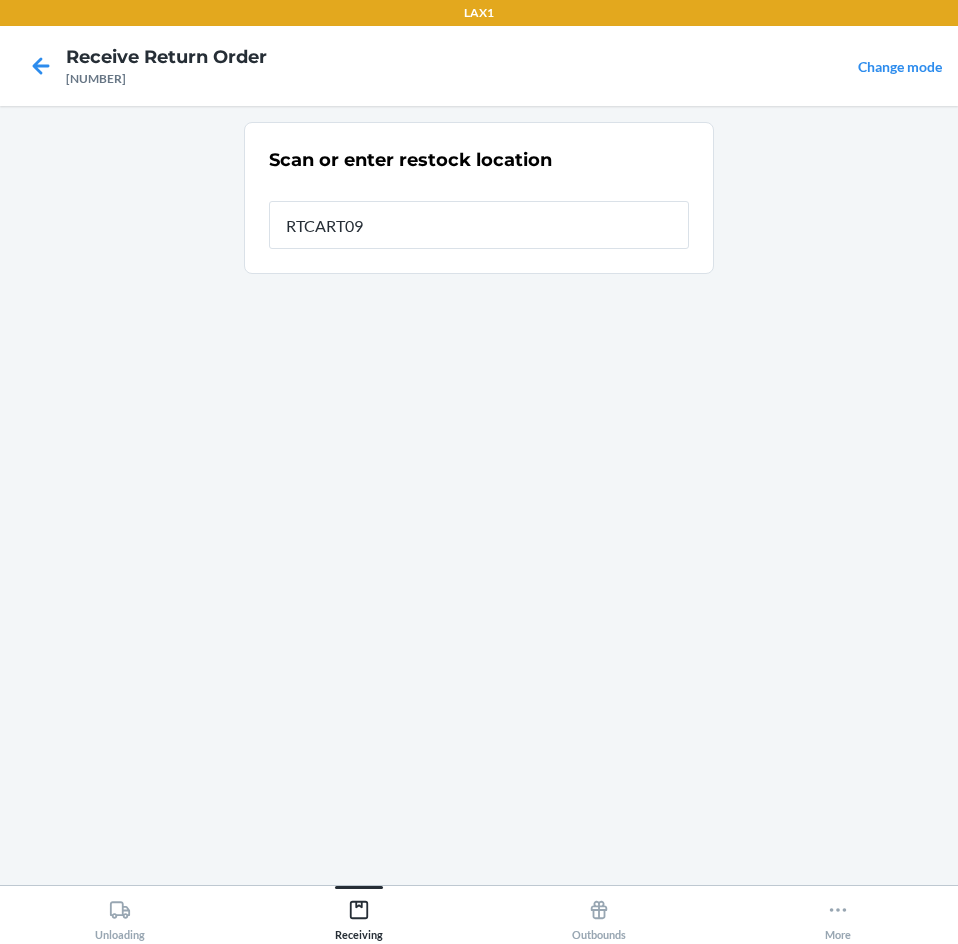 type on "RTCART095" 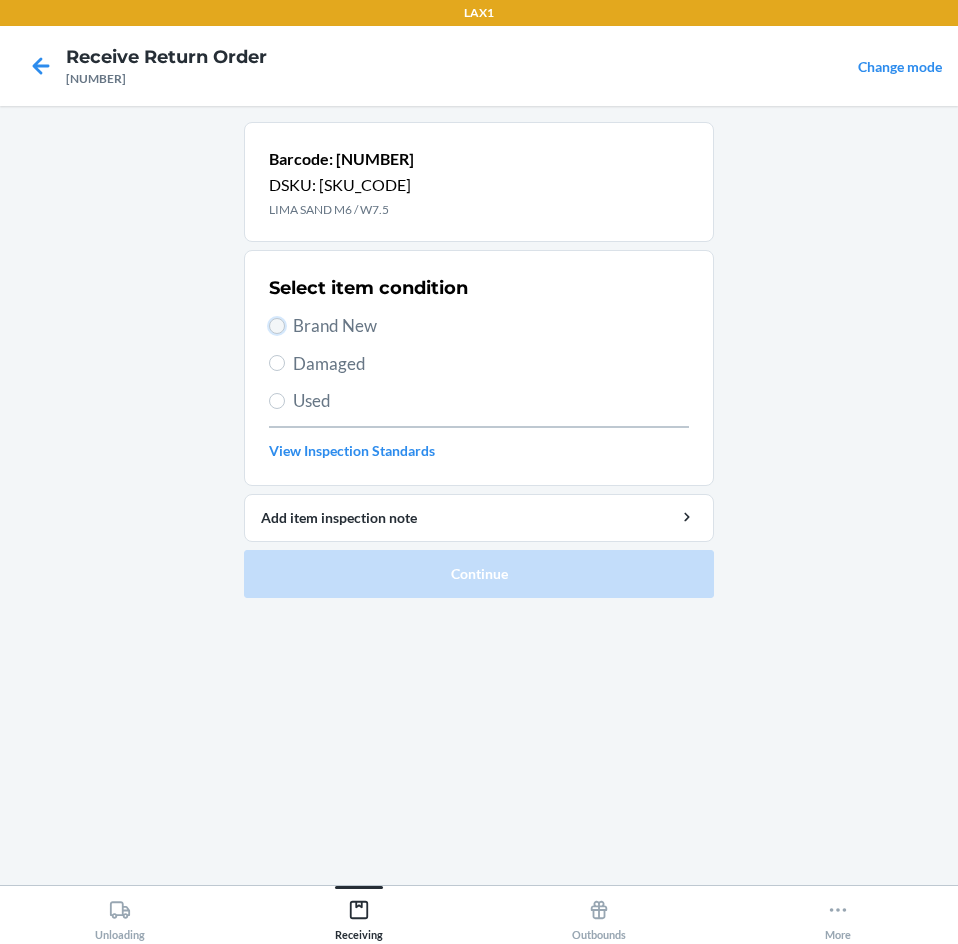 click on "Brand New" at bounding box center (277, 326) 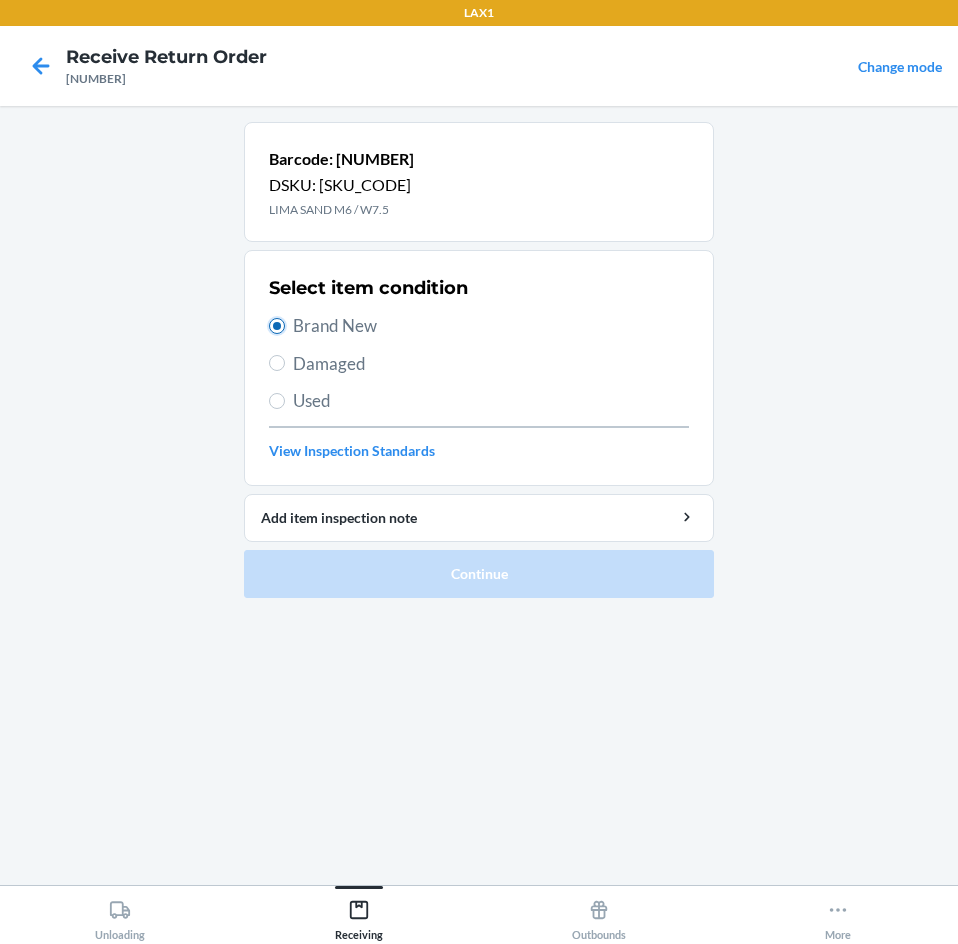 radio on "true" 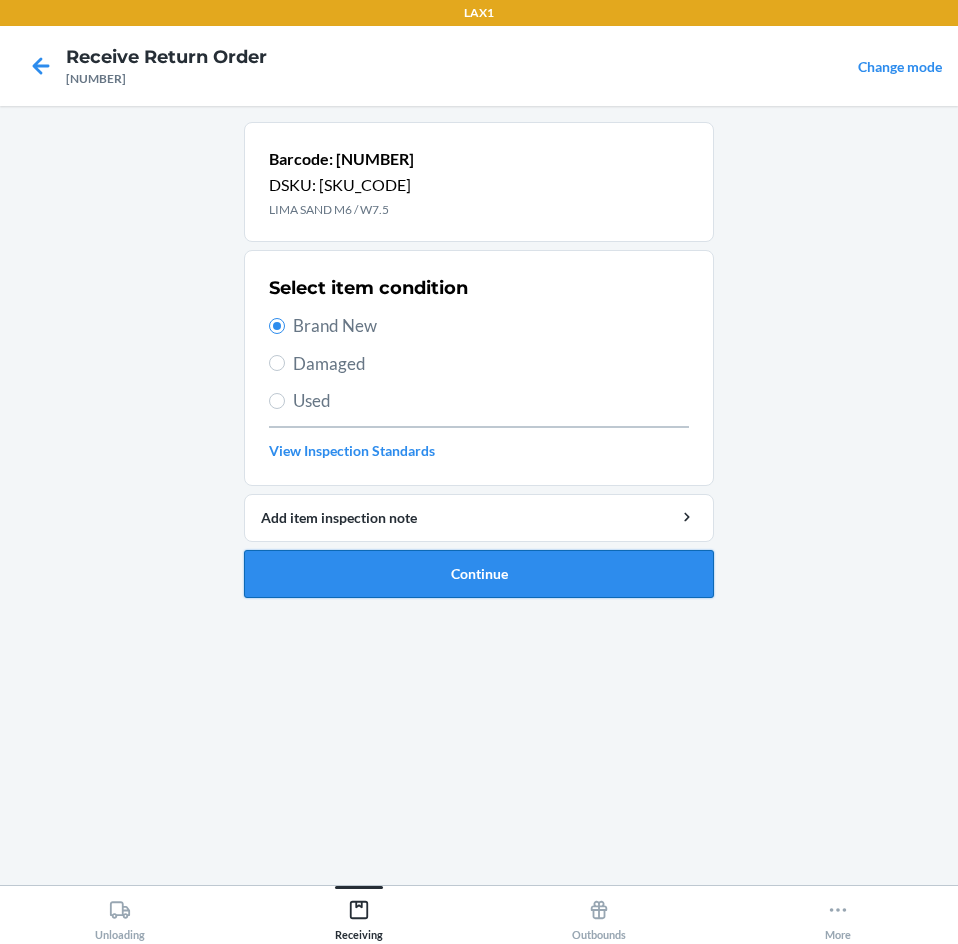 click on "Continue" at bounding box center (479, 574) 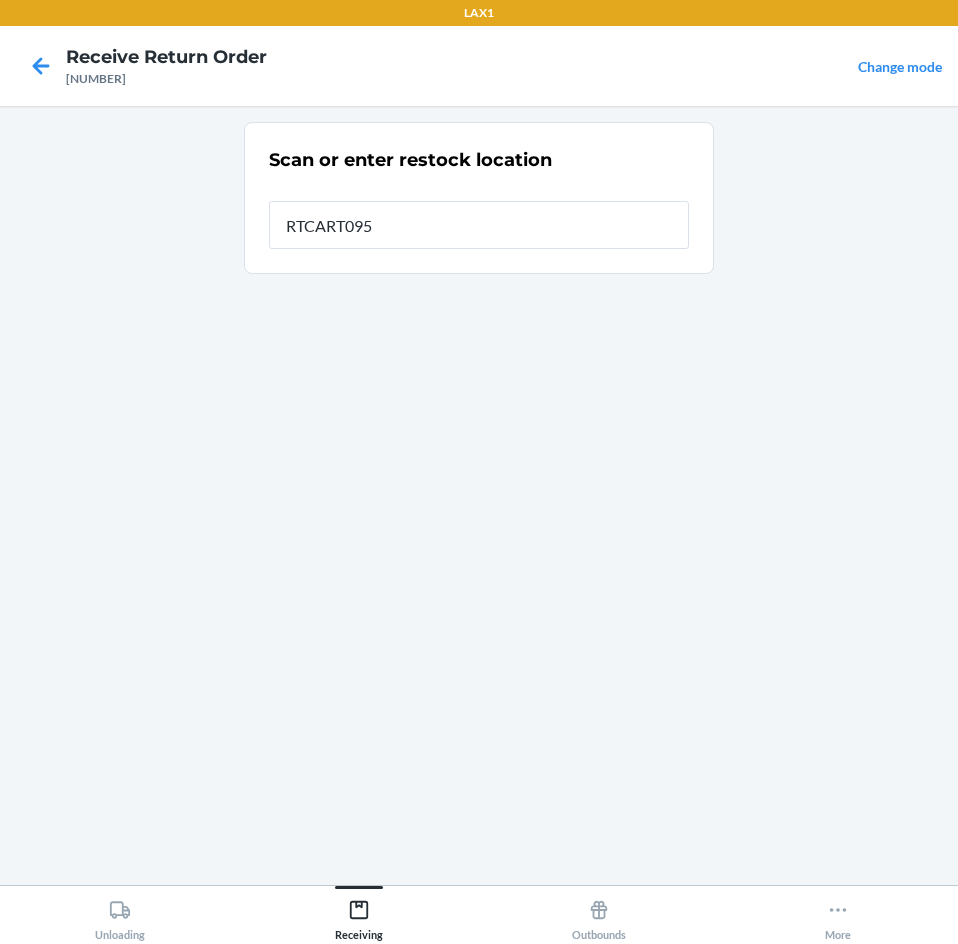 type on "RTCART095" 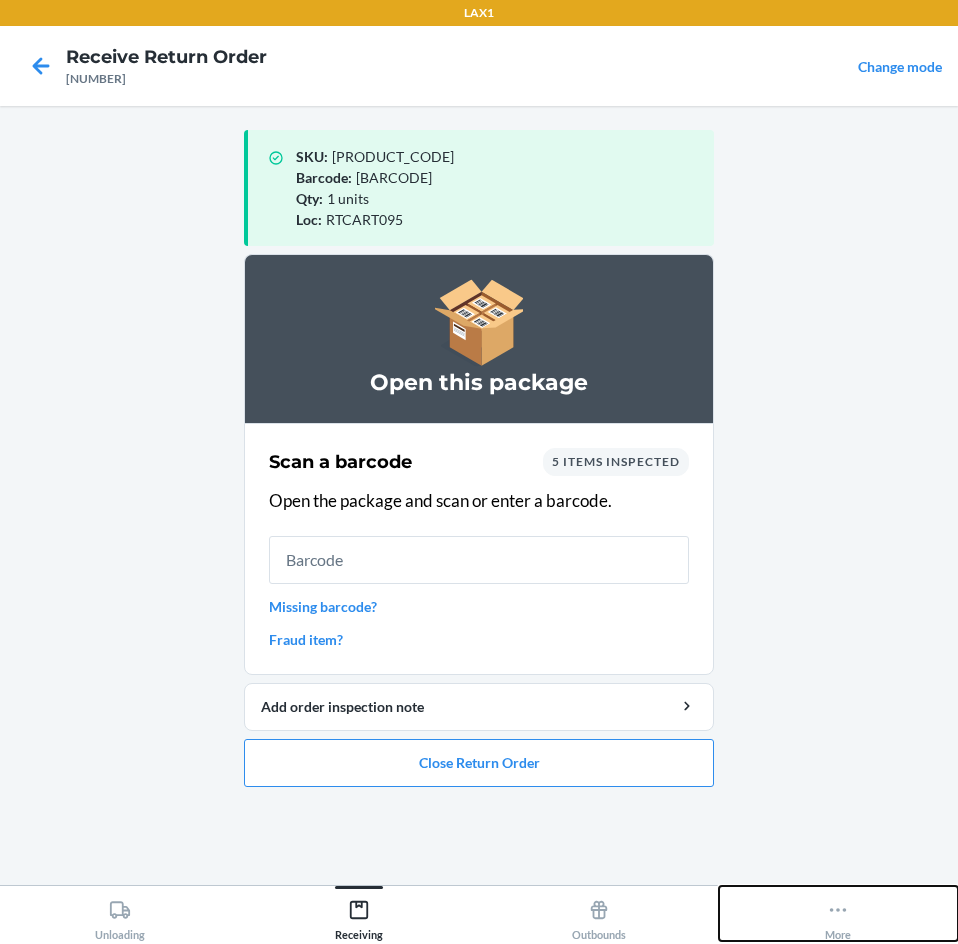 click on "More" at bounding box center [838, 916] 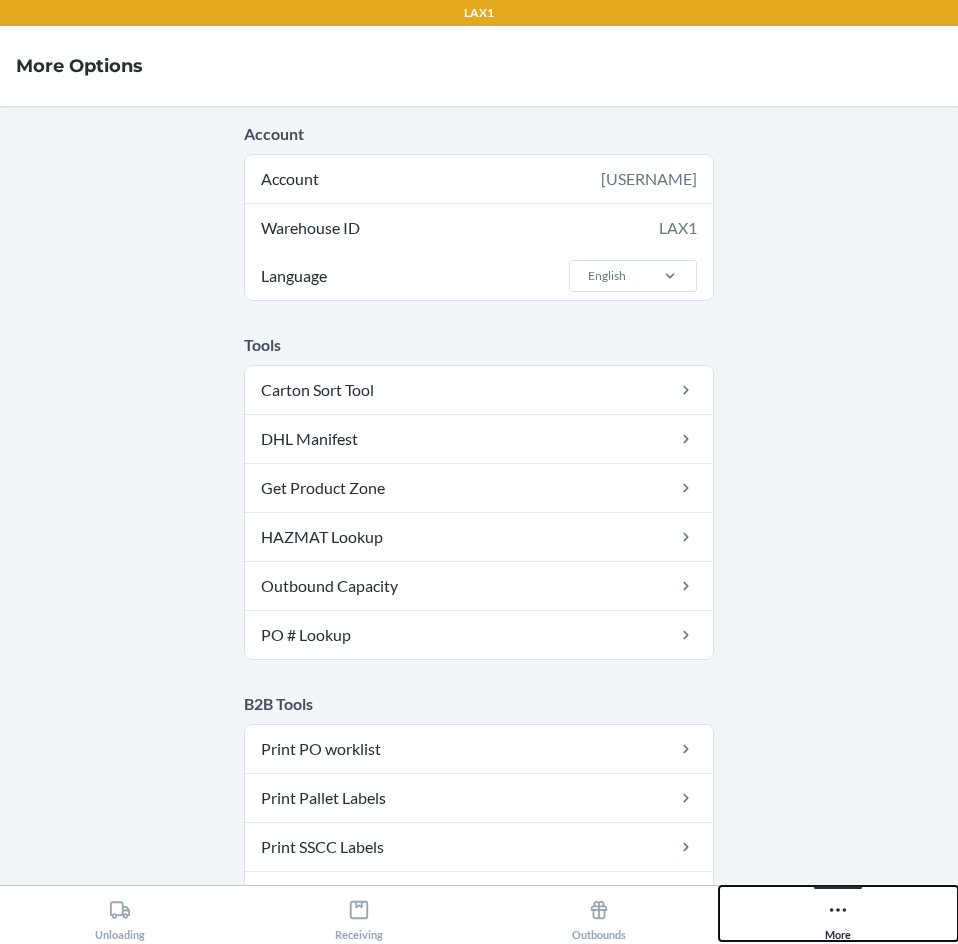 click 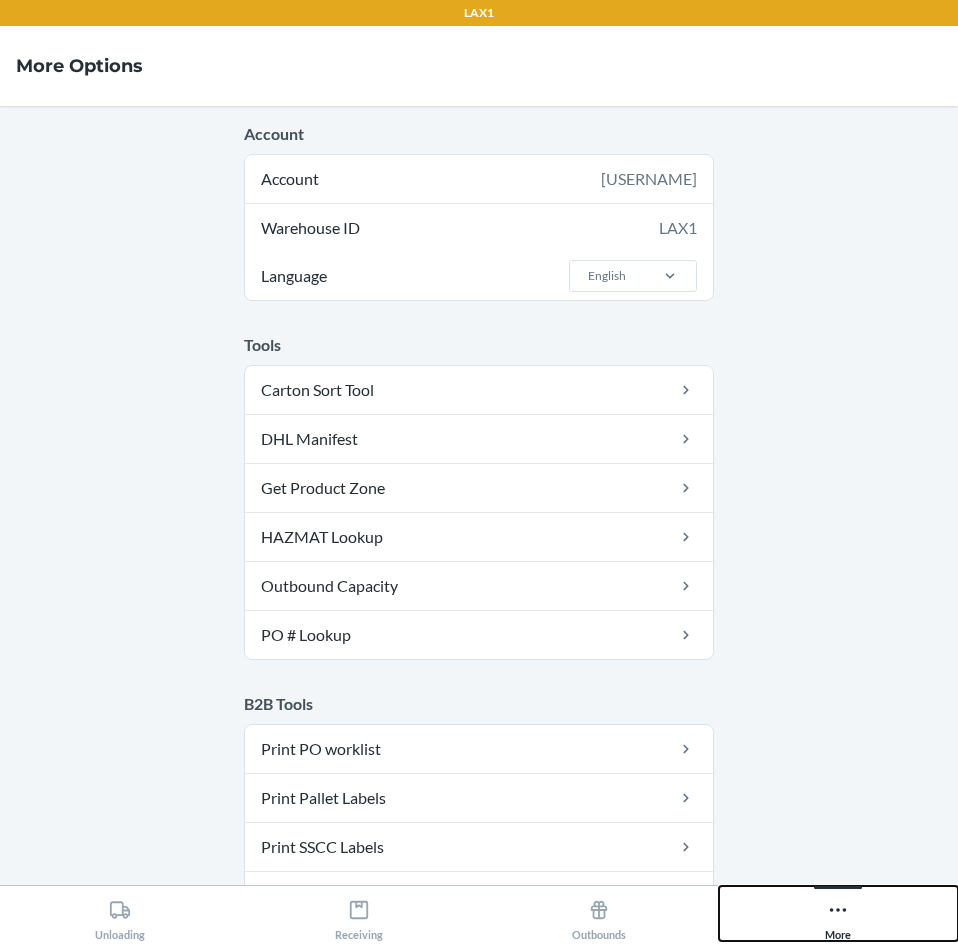 click 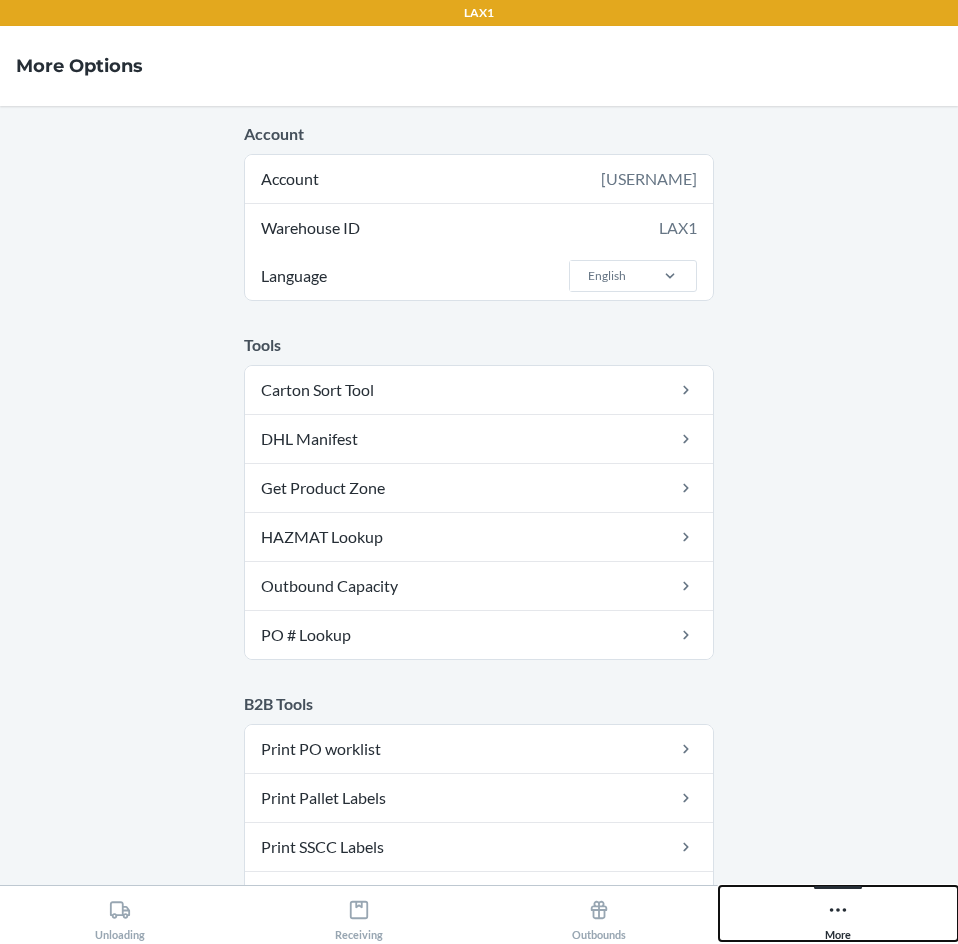 click 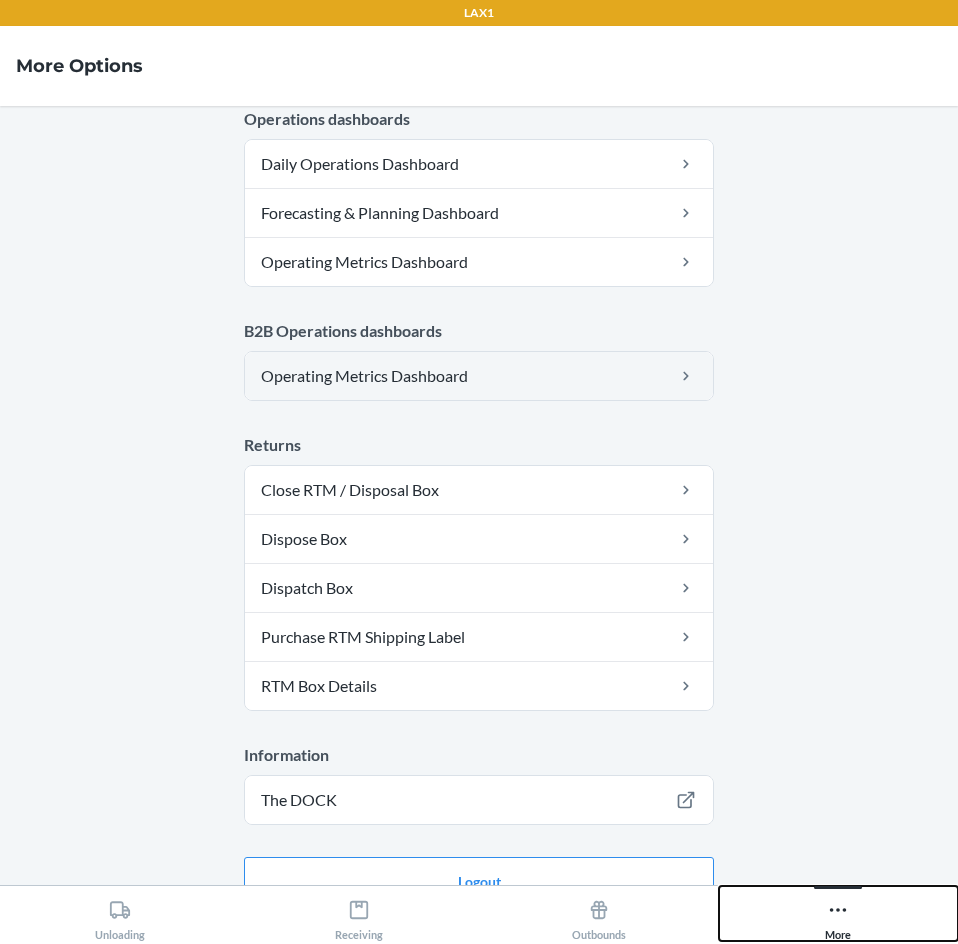 scroll, scrollTop: 980, scrollLeft: 0, axis: vertical 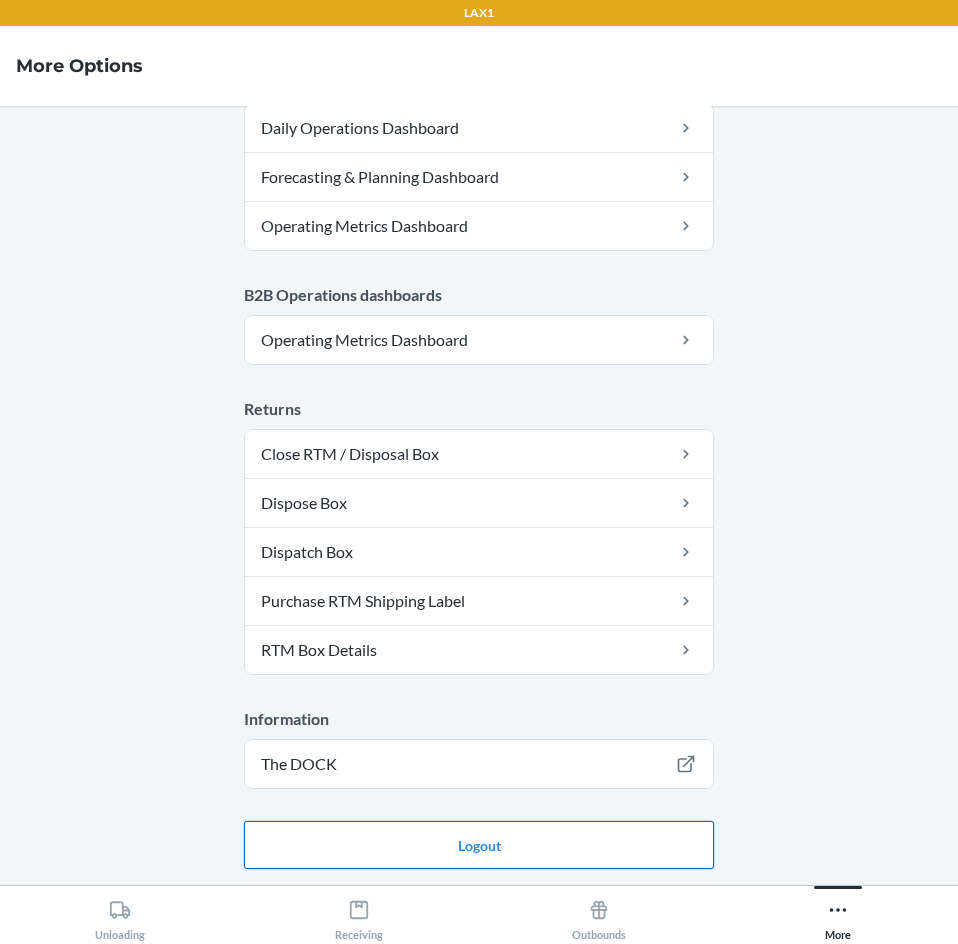 click on "Logout" at bounding box center (479, 845) 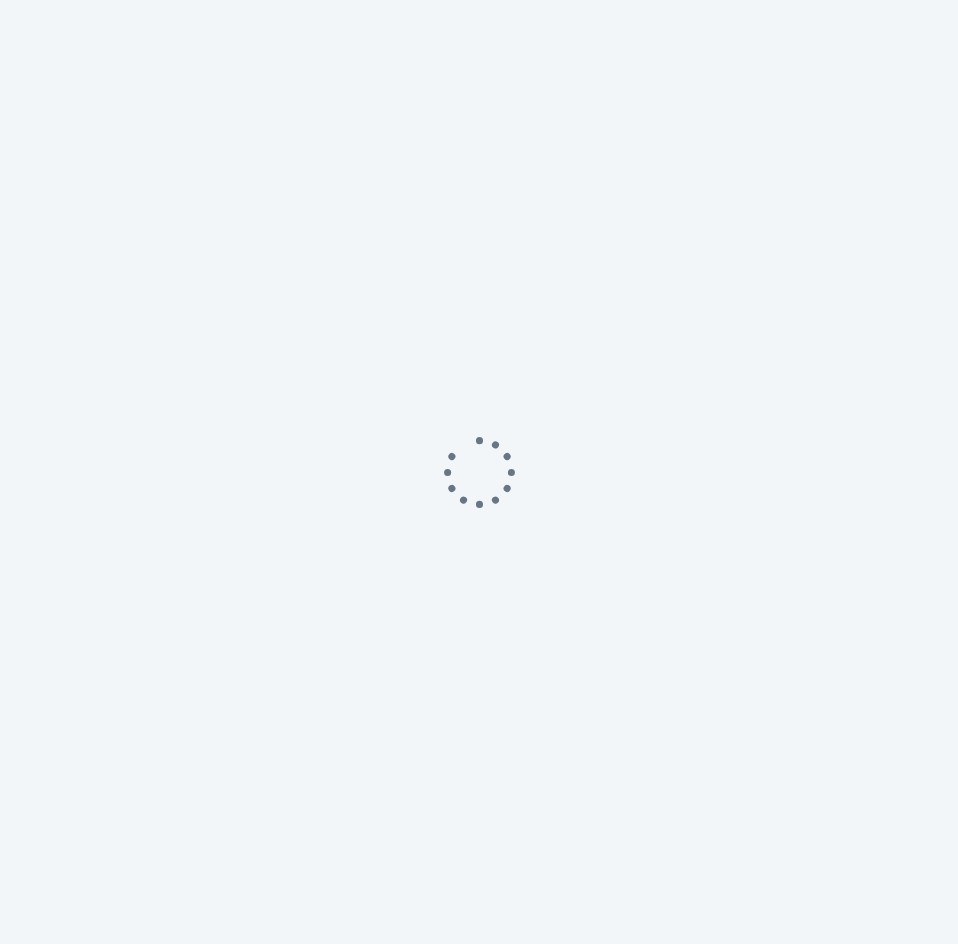 scroll, scrollTop: 0, scrollLeft: 0, axis: both 